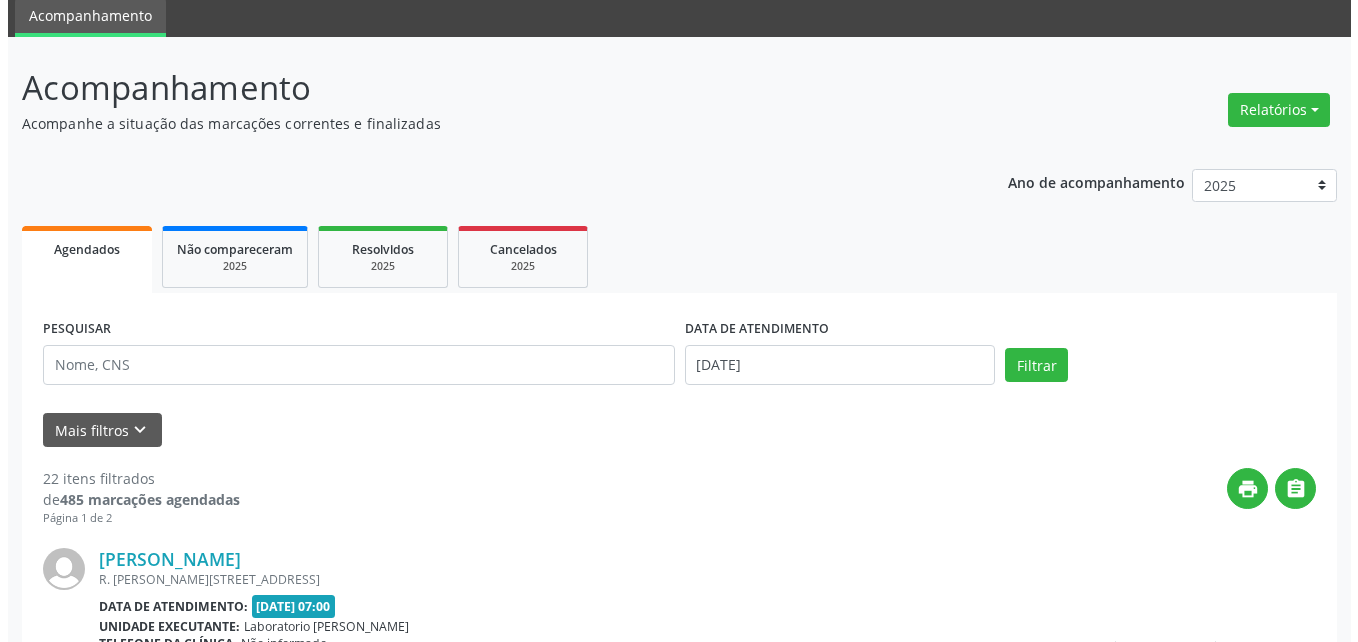 scroll, scrollTop: 0, scrollLeft: 0, axis: both 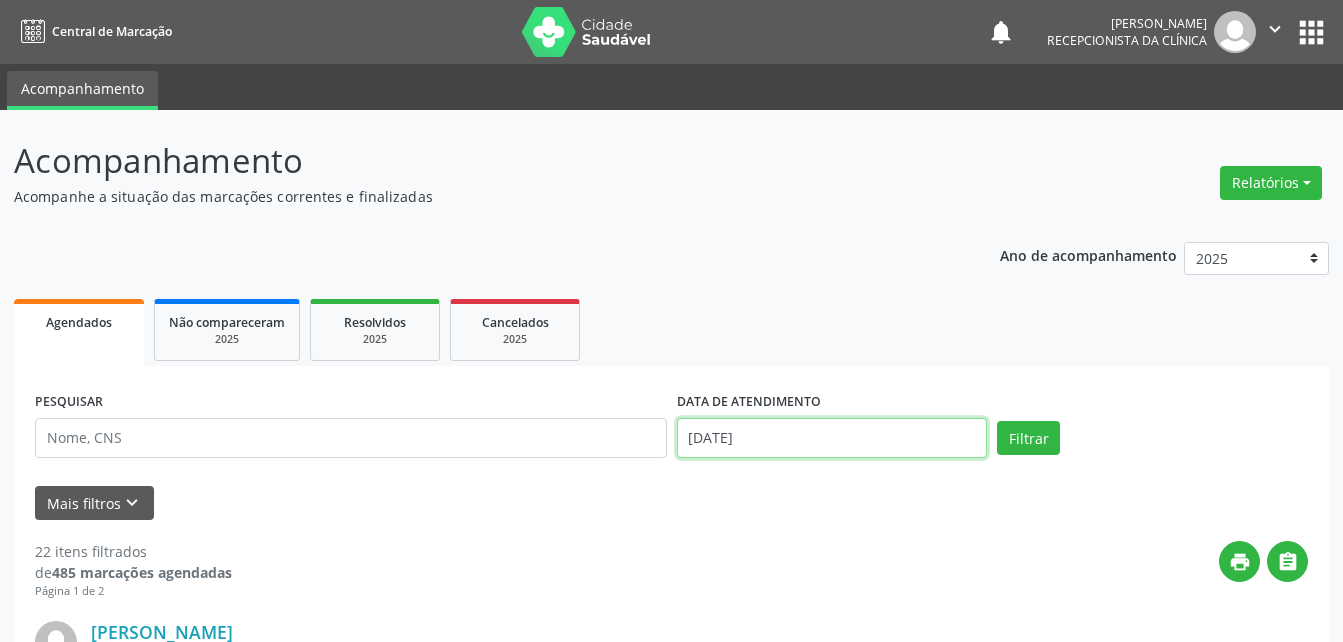 drag, startPoint x: 811, startPoint y: 442, endPoint x: 815, endPoint y: 432, distance: 10.770329 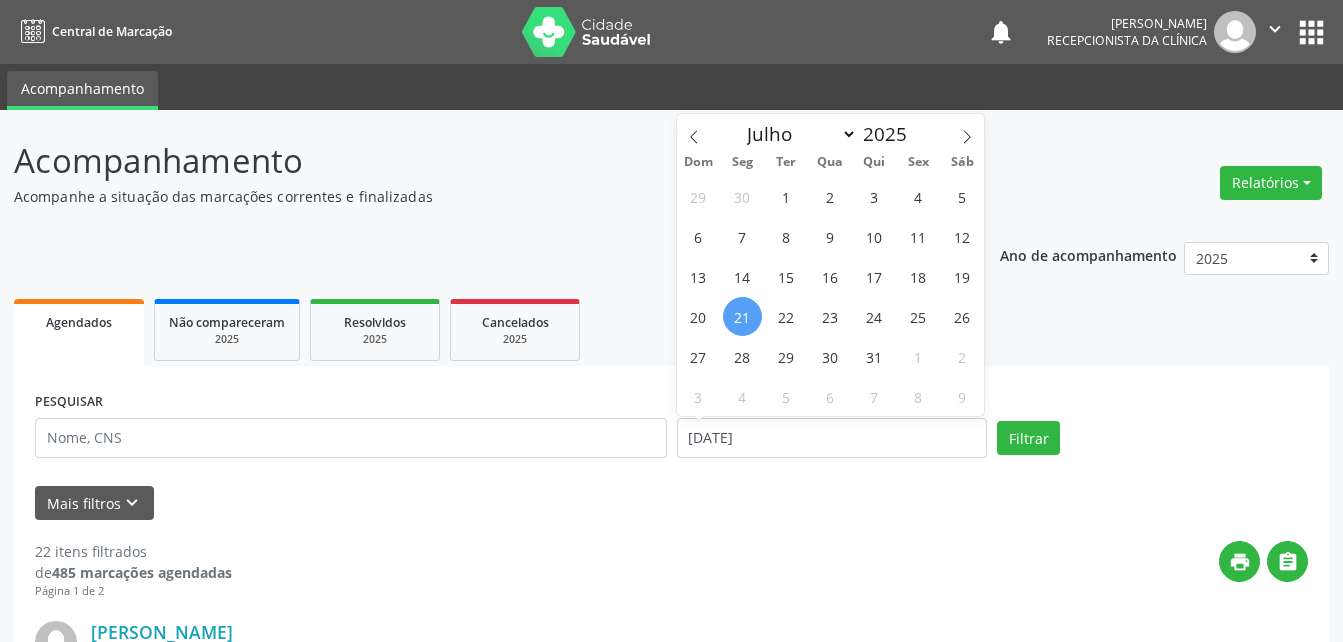 click on "22 itens filtrados
de
485 marcações agendadas
Página 1 de 2
print   
Josefa Franca Sobrinha
R. Osvaldo de Godoy Lima, 237, Aabb, Serra Talhada - PE
Data de atendimento:
21/07/2025 - 07:00
Unidade executante:
Laboratorio Jose Paulo Terto
Telefone da clínica:
Não informado
Rede:
Não informado
Profissional executante:
Não informado
Item de agendamento:
Dosagem de Acido Urico
e mais 11
Motivo de agendamento:
X
Preparo:
Não informado
Solicitado por Ericka Evelliny Ferraz Ferreira em 17/07/2025 - há 4 dias

Mais ações
insert_drive_file
Exportar (PDF)
check
Resolvido
Maria Luiza da Silva
Avenida Custódio Conrado de Lorena e Sá, 834, Aabb, Serra Talhada - PE
Rede:" at bounding box center (671, 2614) 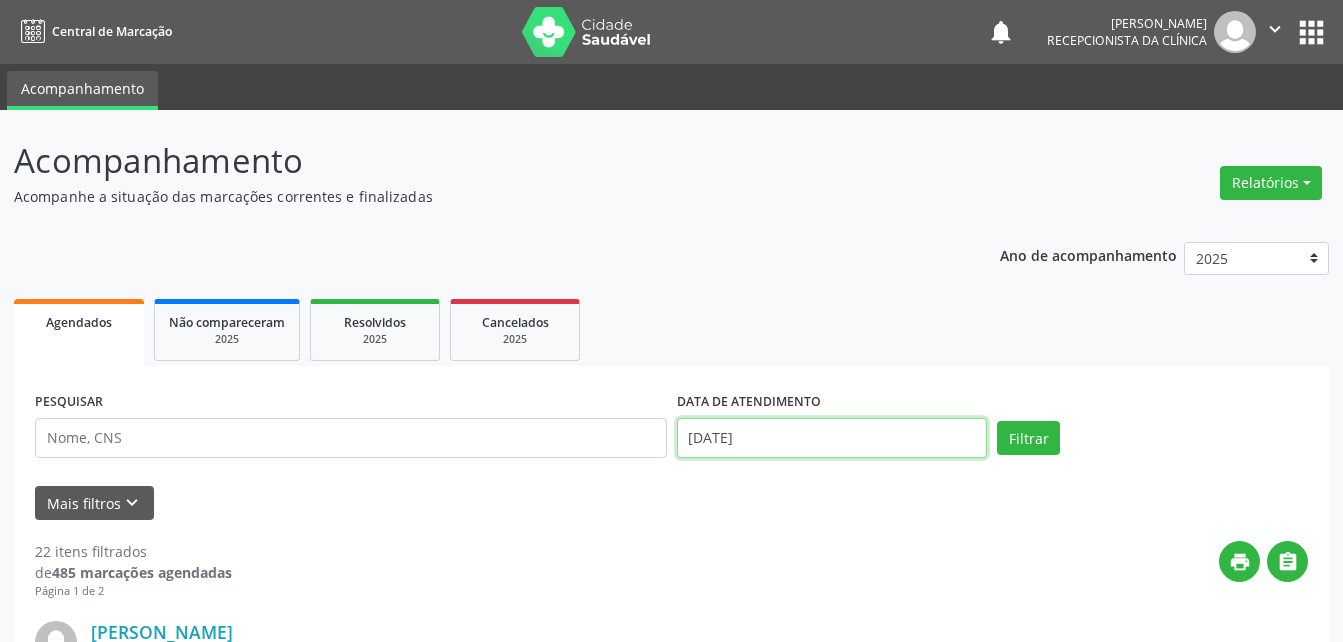 click on "[DATE]" at bounding box center [832, 438] 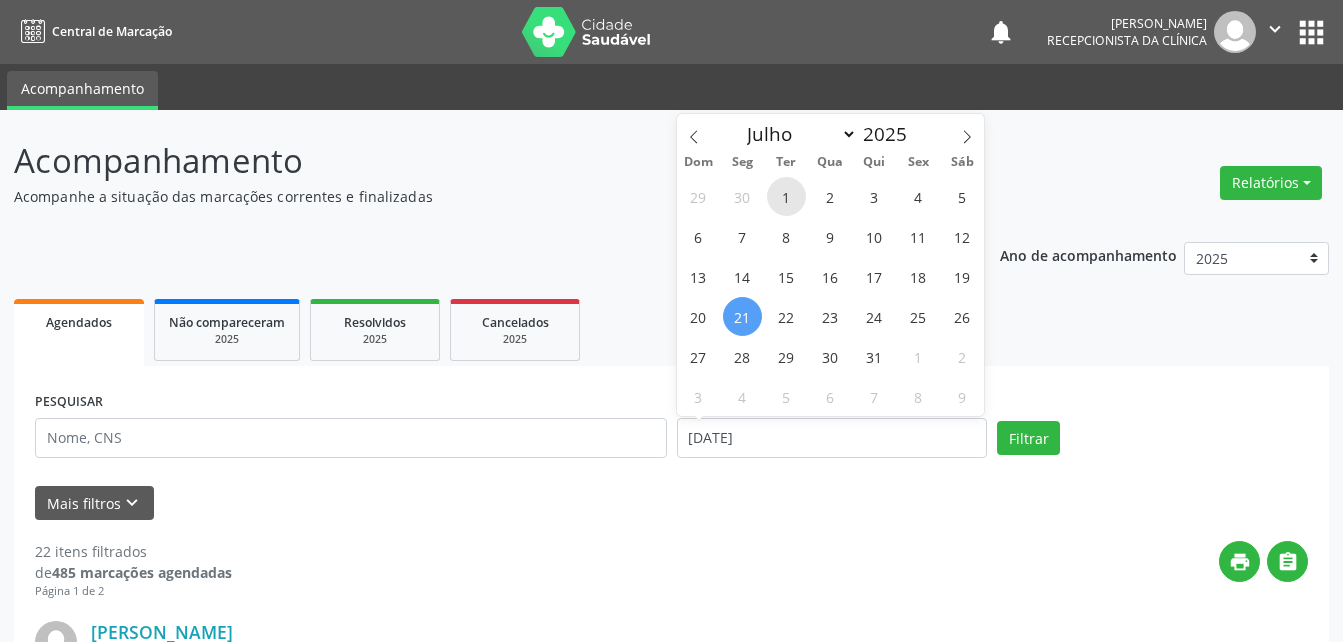 click on "1" at bounding box center [786, 196] 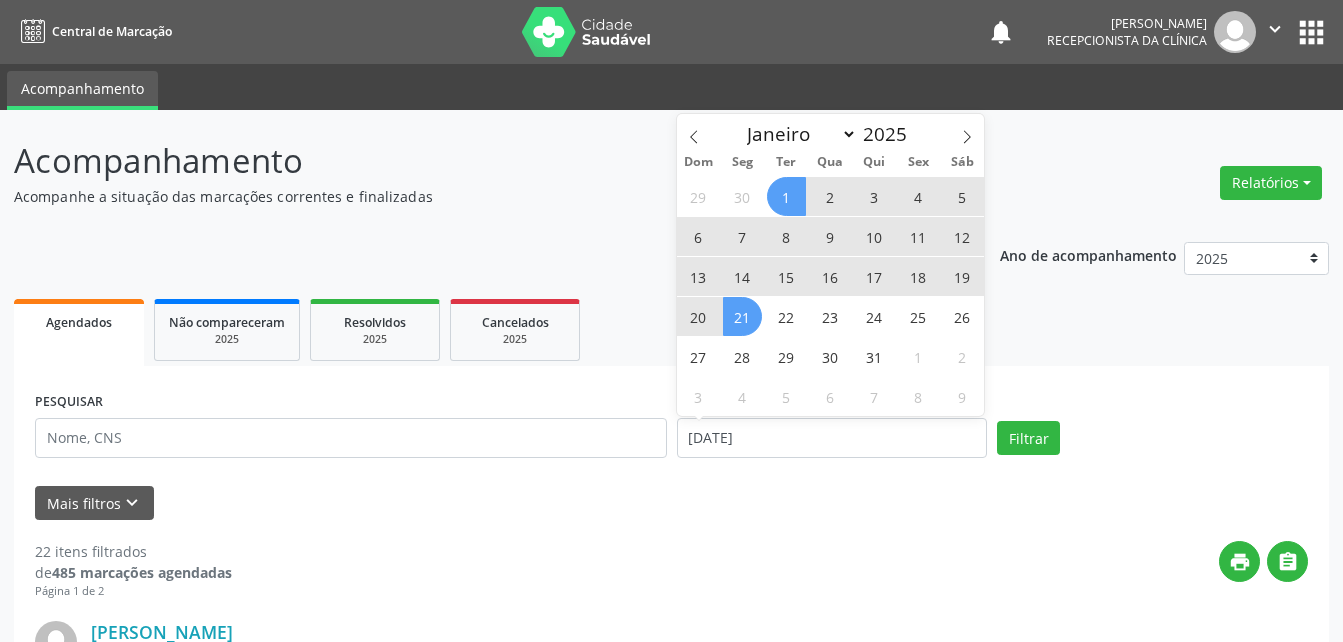click on "21" at bounding box center [742, 316] 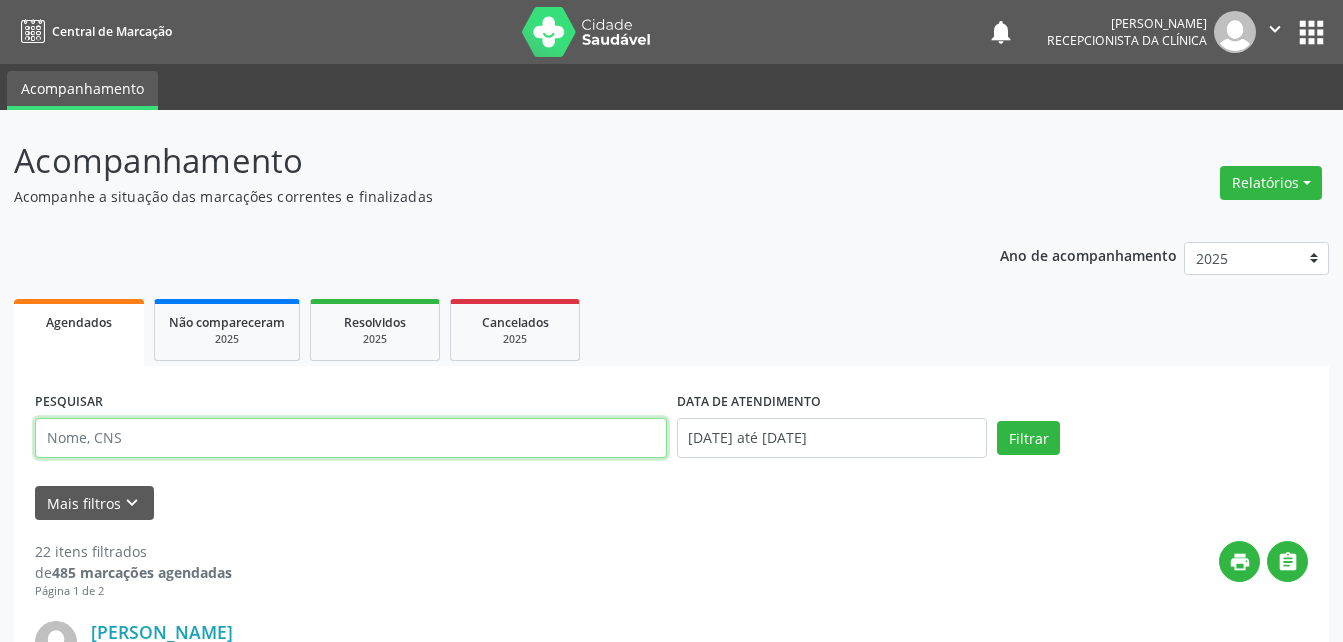 click at bounding box center [351, 438] 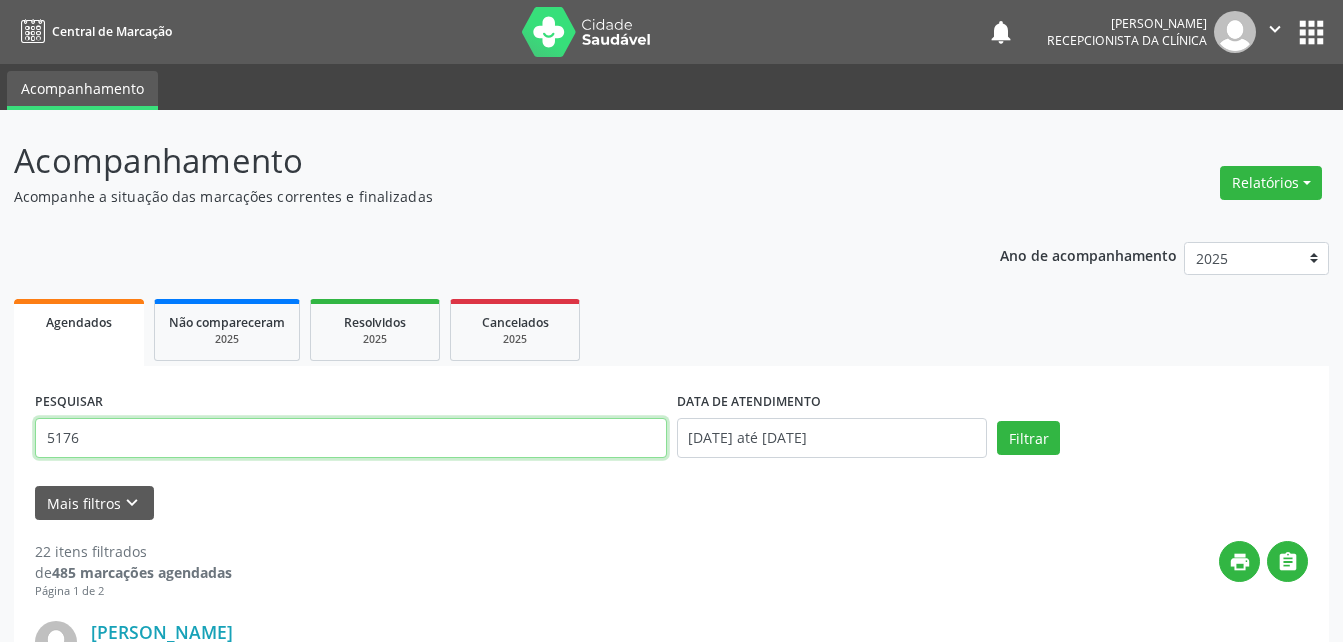 type on "5176" 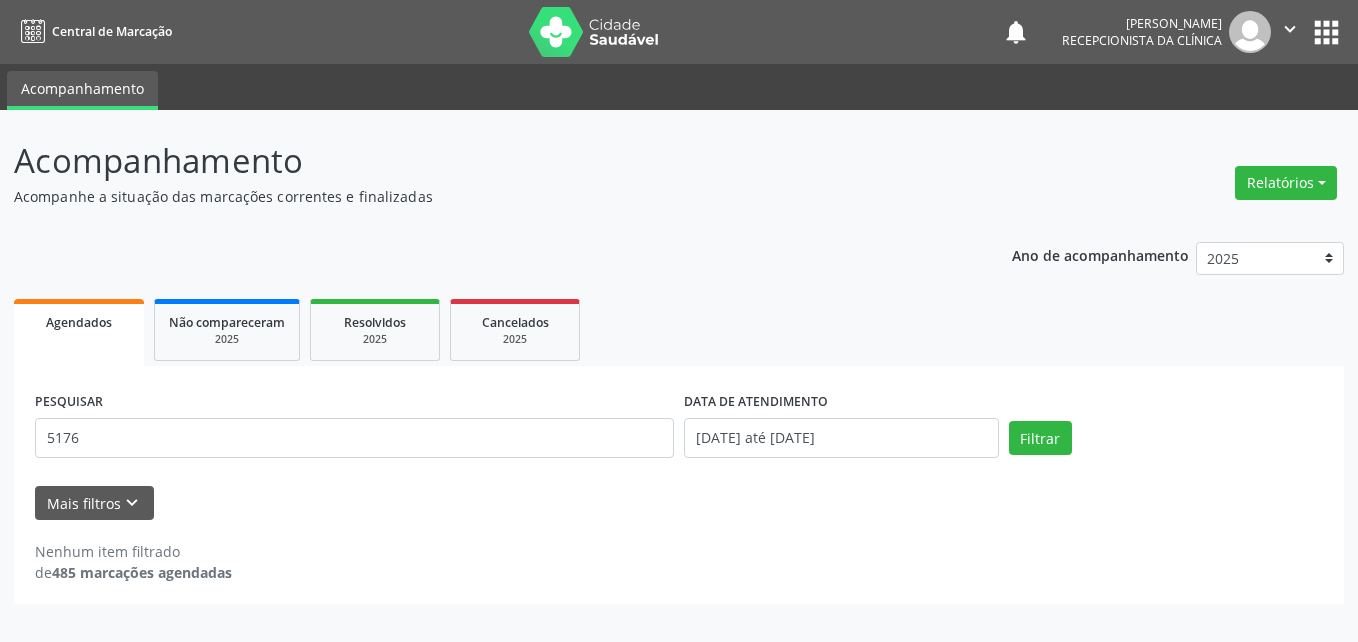 click on "Nenhum item filtrado
de
485 marcações agendadas" at bounding box center (679, 562) 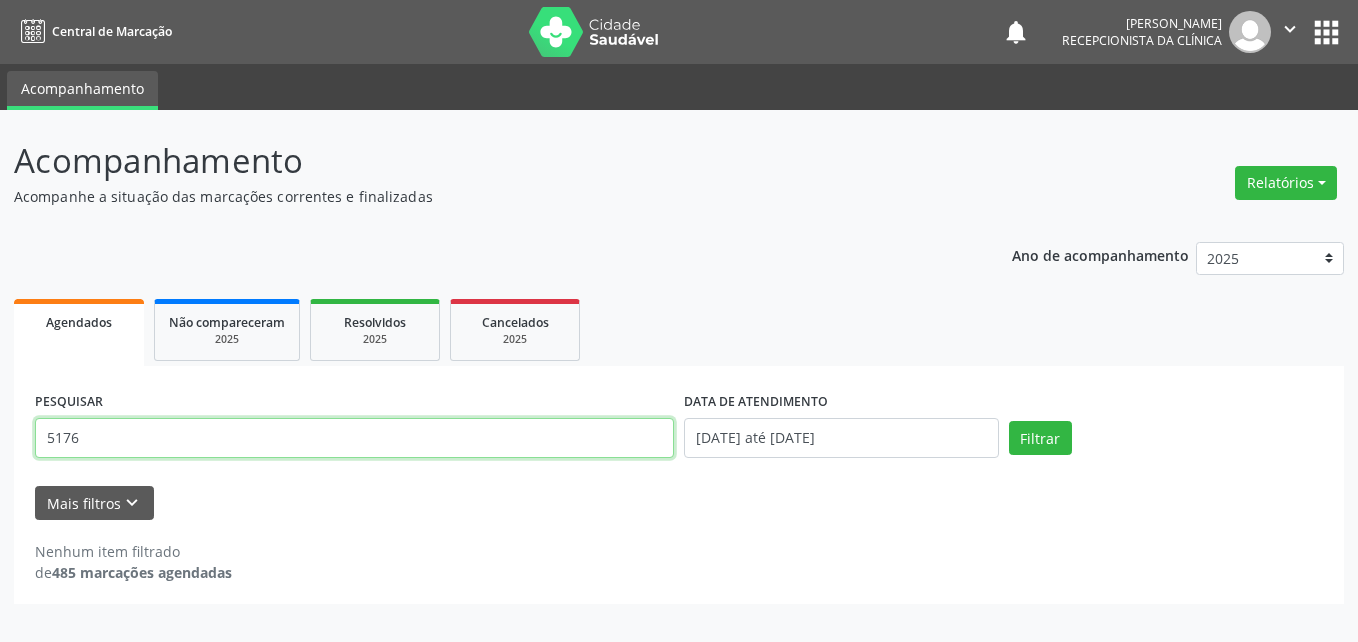 click on "5176" at bounding box center [354, 438] 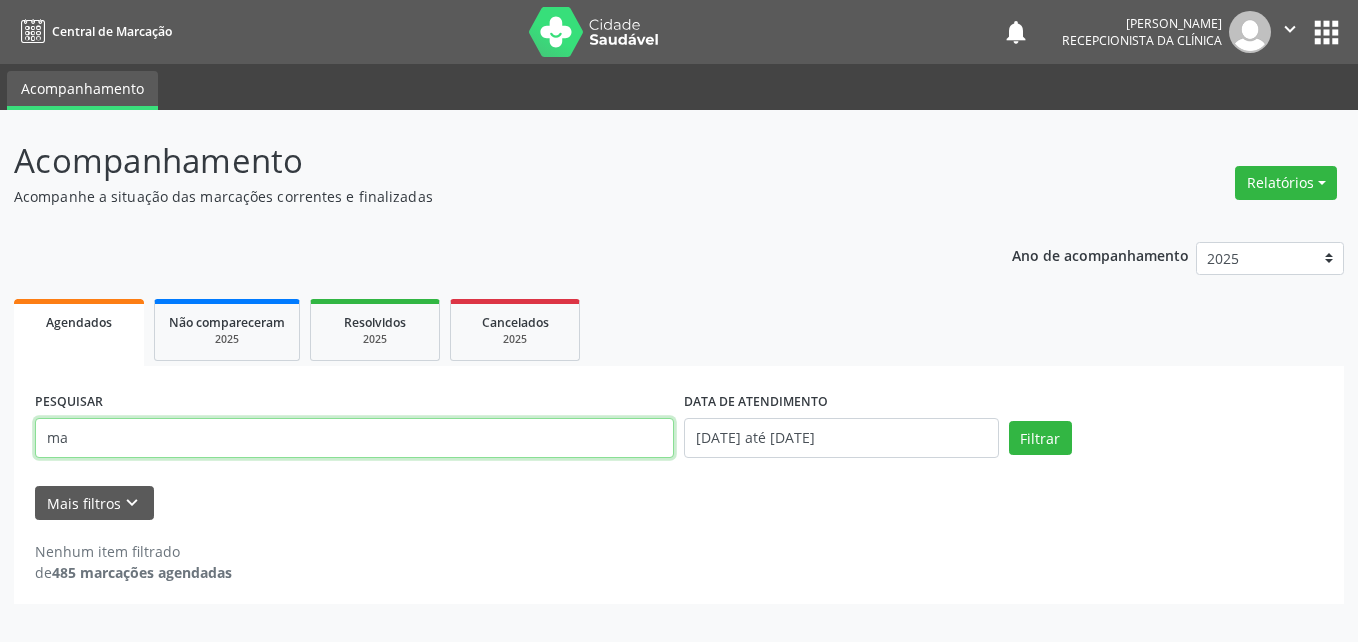 type on "m" 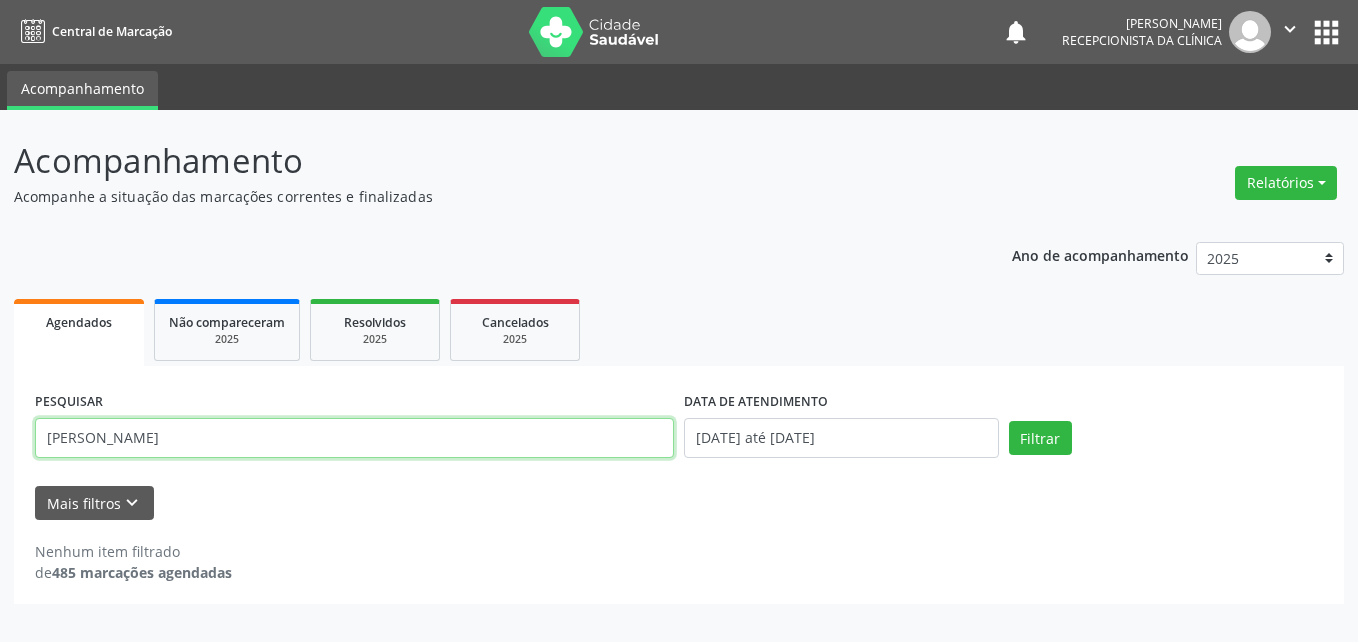 type on "[PERSON_NAME]" 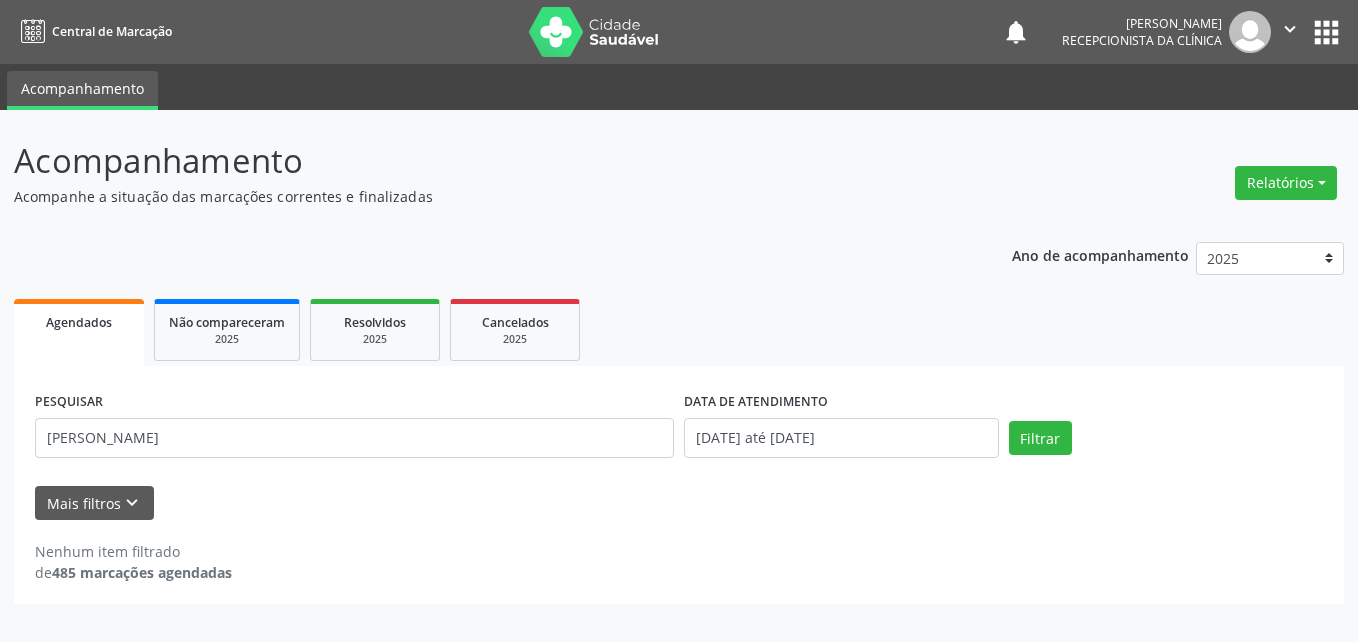 click on "Nenhum item filtrado
de
485 marcações agendadas" at bounding box center (679, 562) 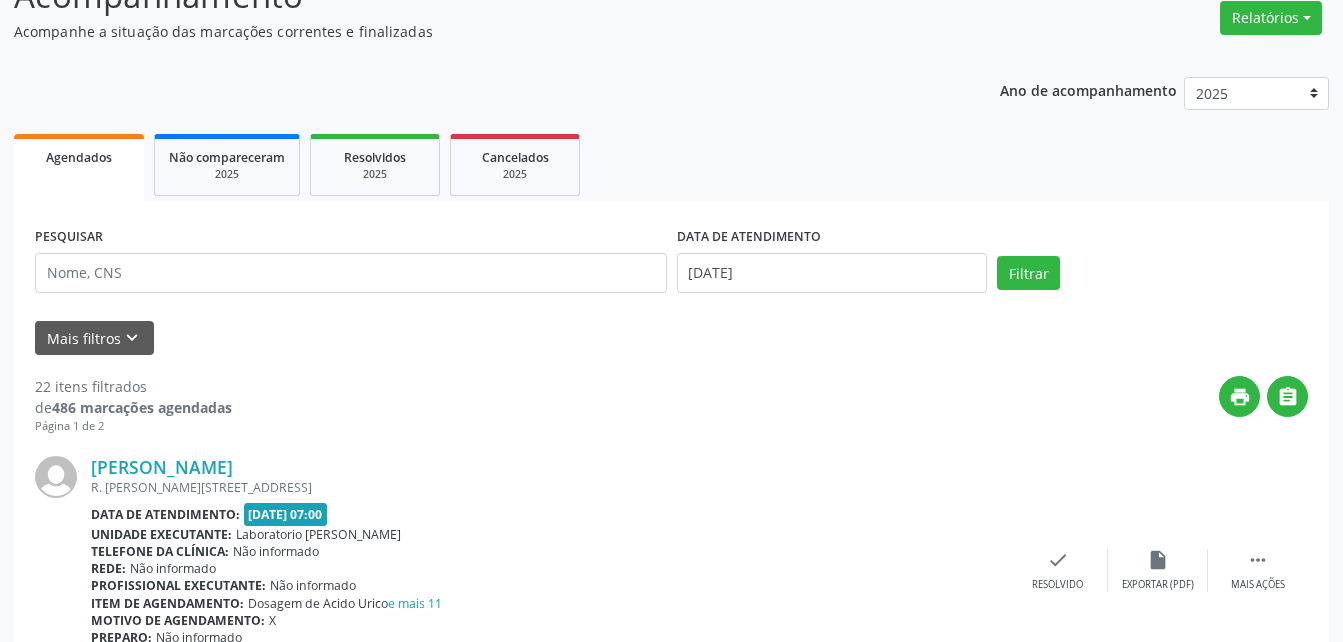 scroll, scrollTop: 141, scrollLeft: 0, axis: vertical 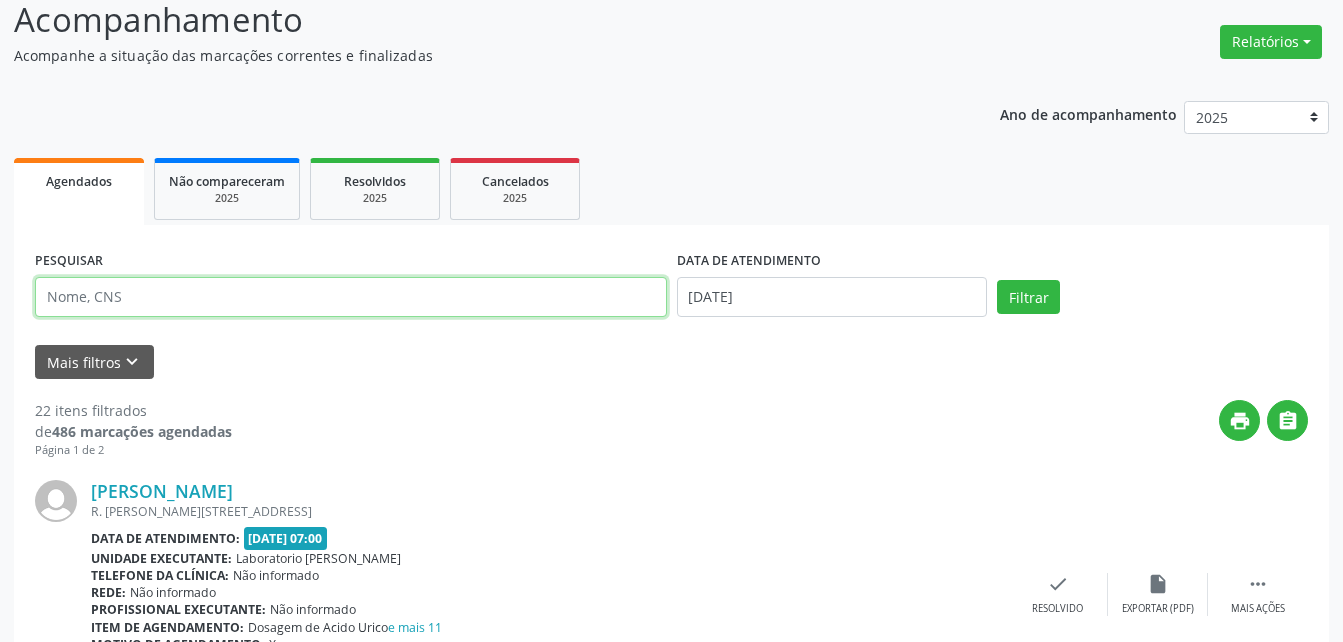 click at bounding box center (351, 297) 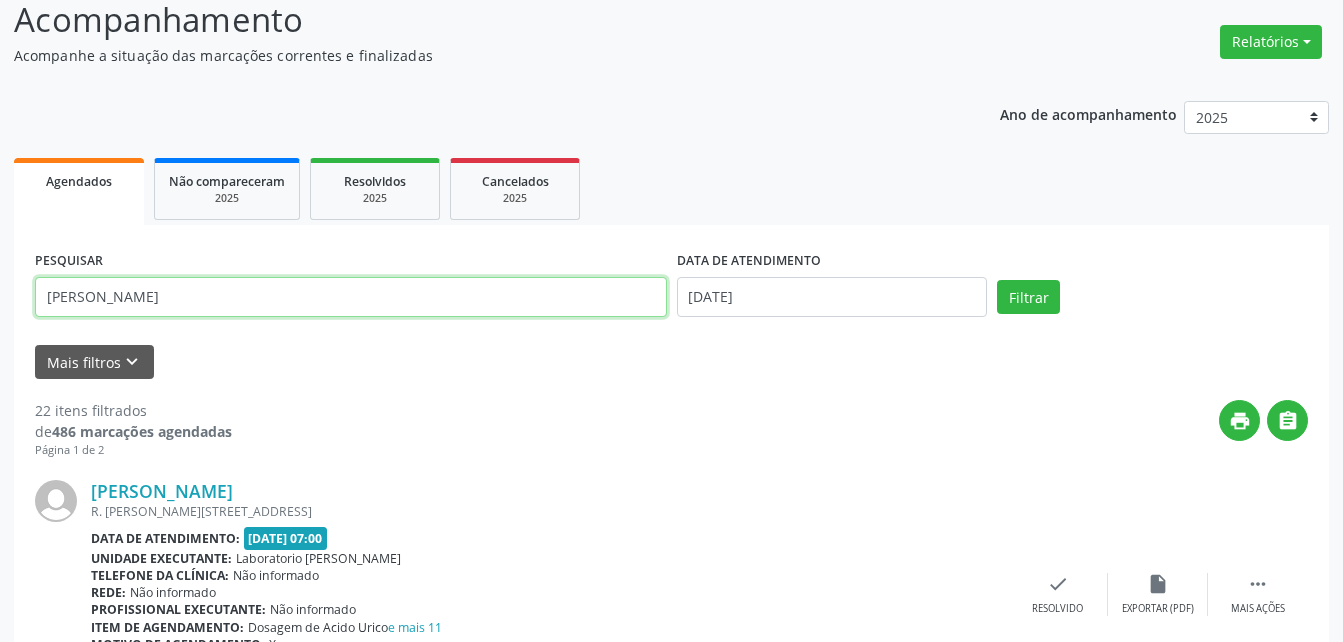 type on "[PERSON_NAME]" 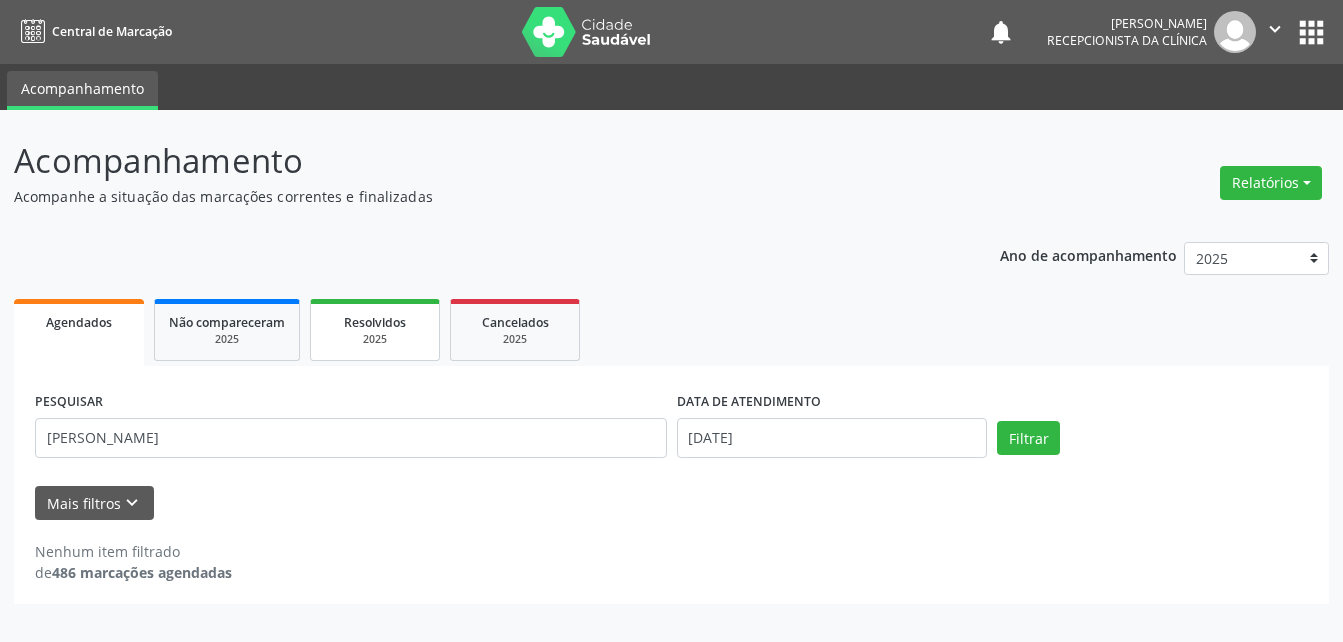 scroll, scrollTop: 0, scrollLeft: 0, axis: both 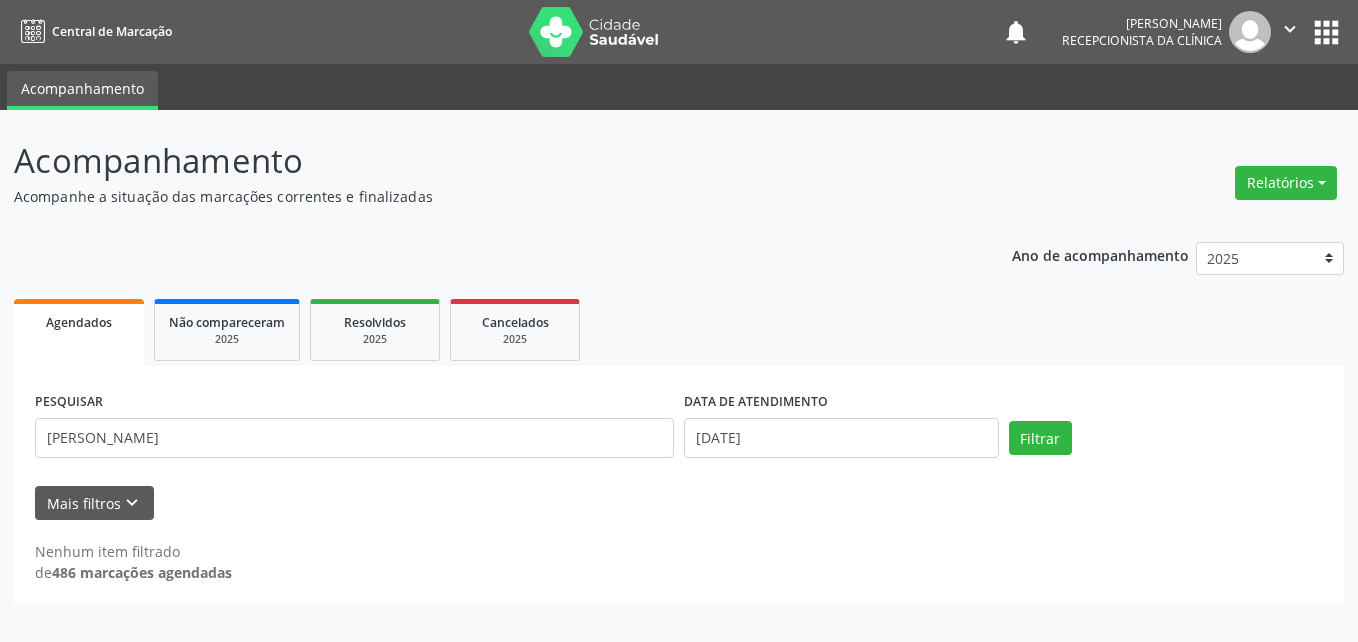 drag, startPoint x: 434, startPoint y: 545, endPoint x: 372, endPoint y: 496, distance: 79.025314 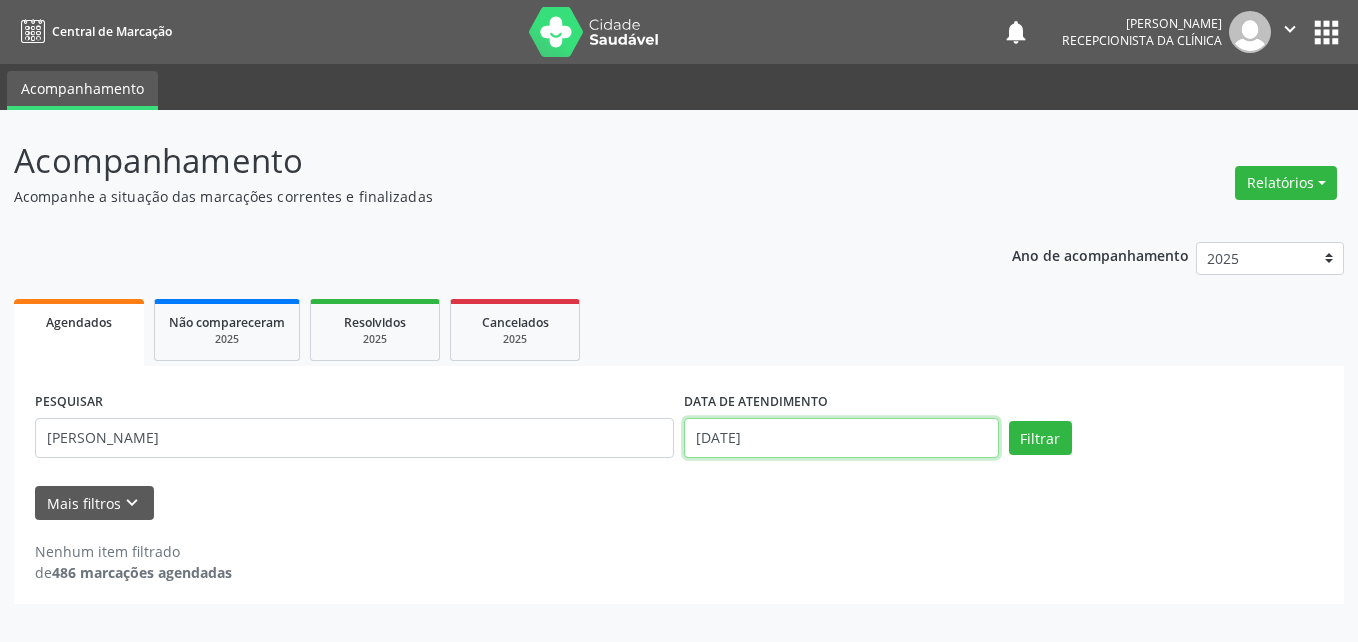 click on "[DATE]" at bounding box center (841, 438) 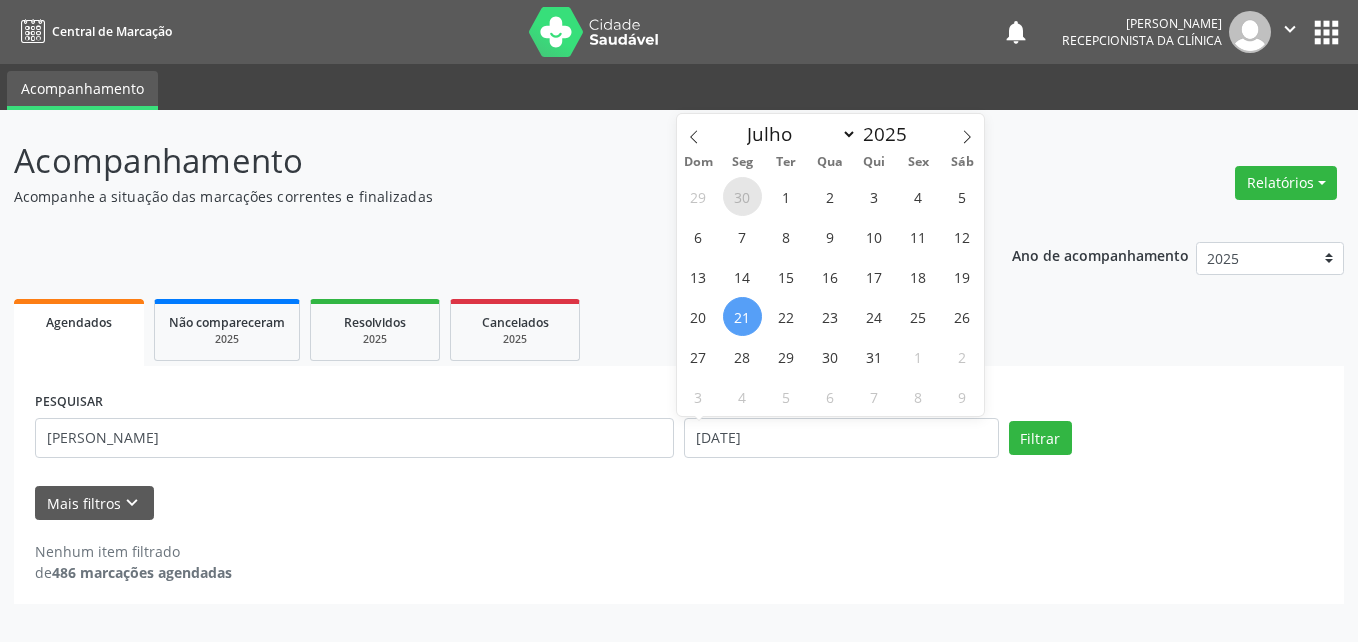 click on "30" at bounding box center (742, 196) 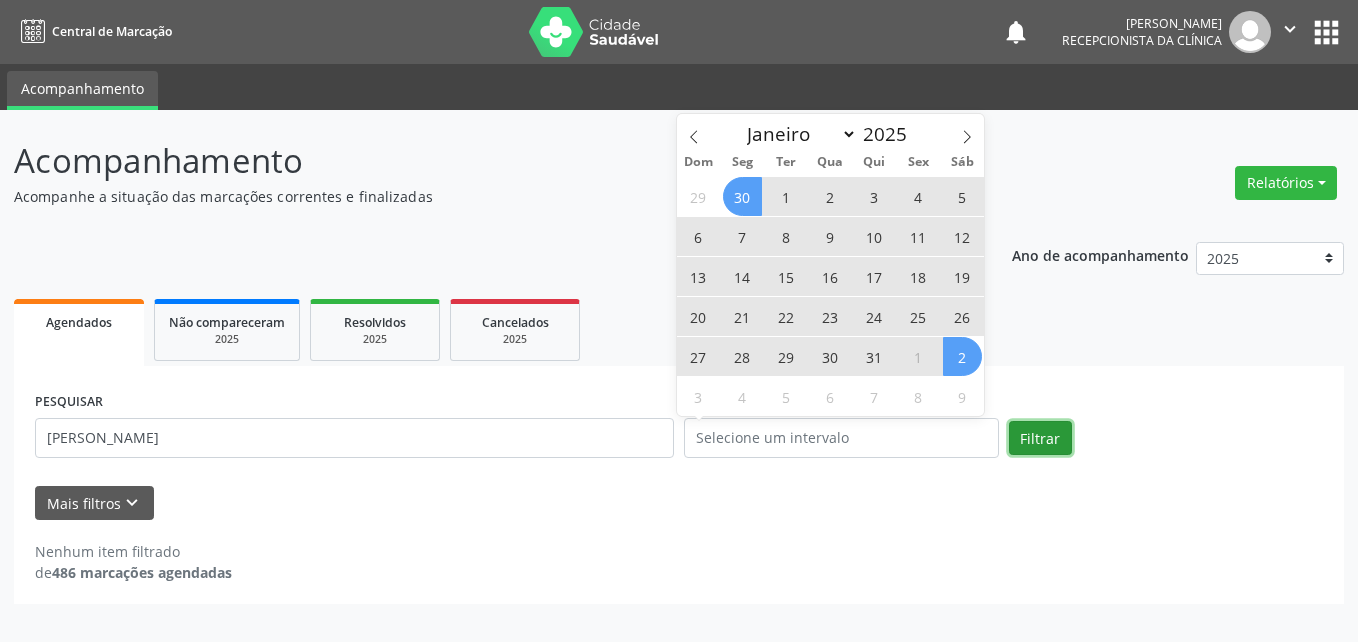 click on "Filtrar" at bounding box center [1040, 438] 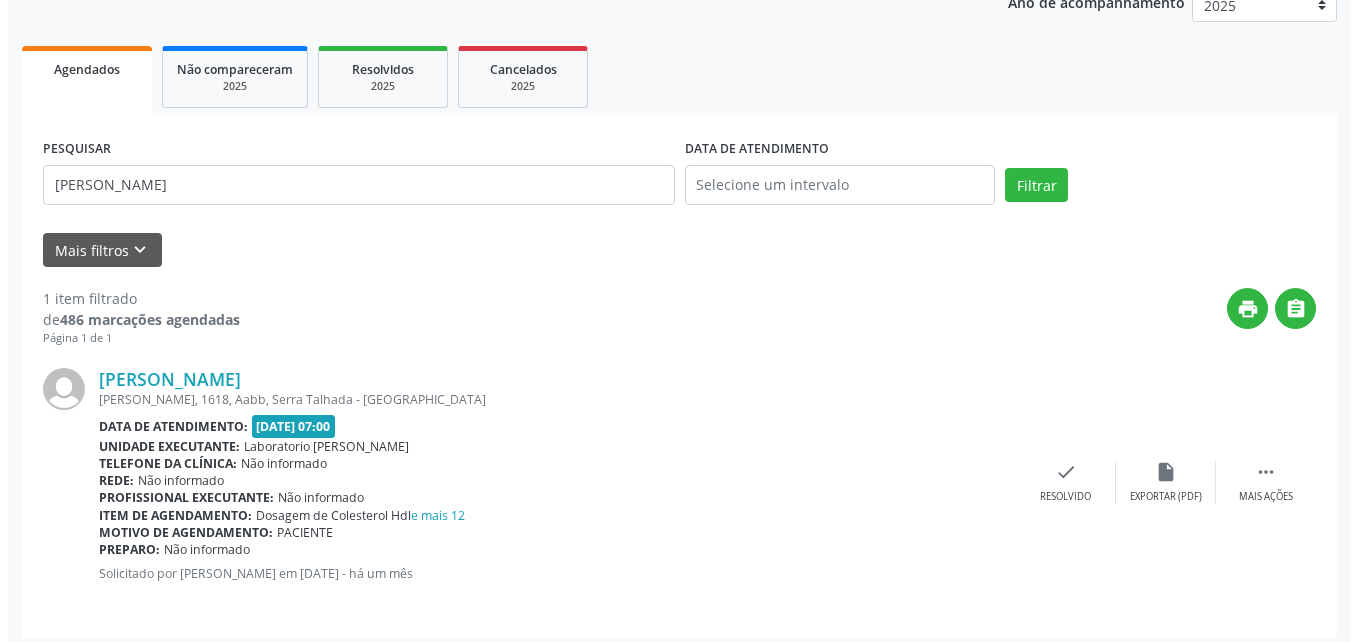 scroll, scrollTop: 263, scrollLeft: 0, axis: vertical 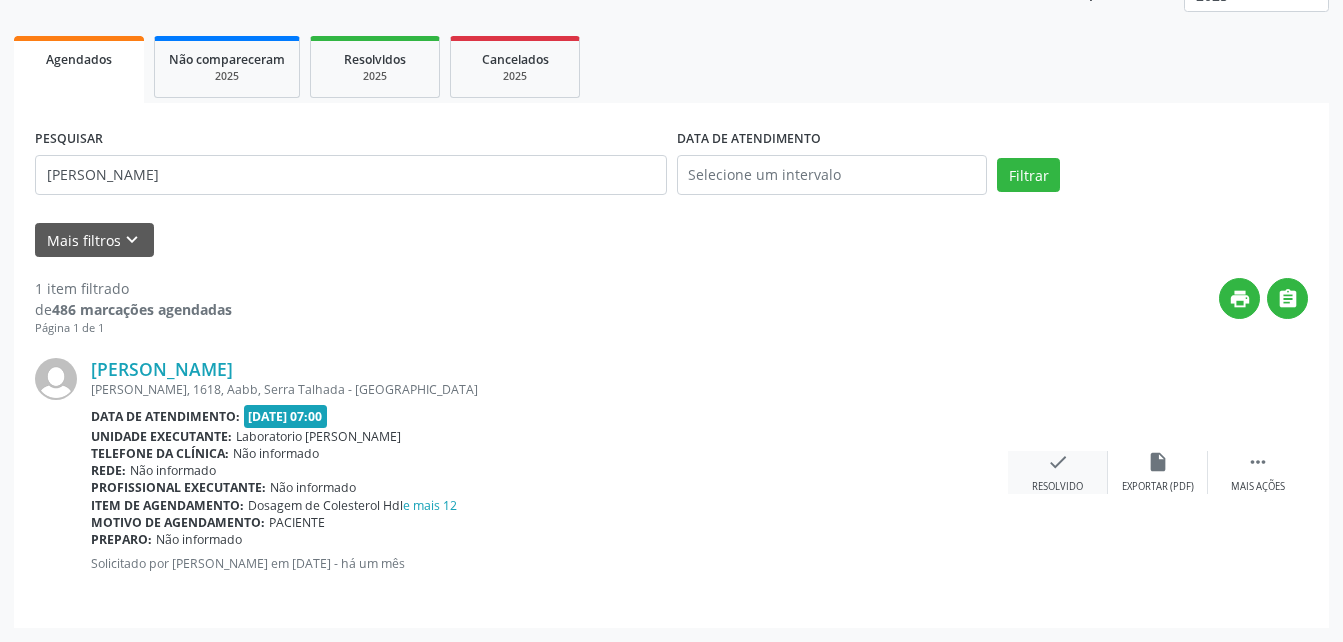 click on "Resolvido" at bounding box center (1057, 487) 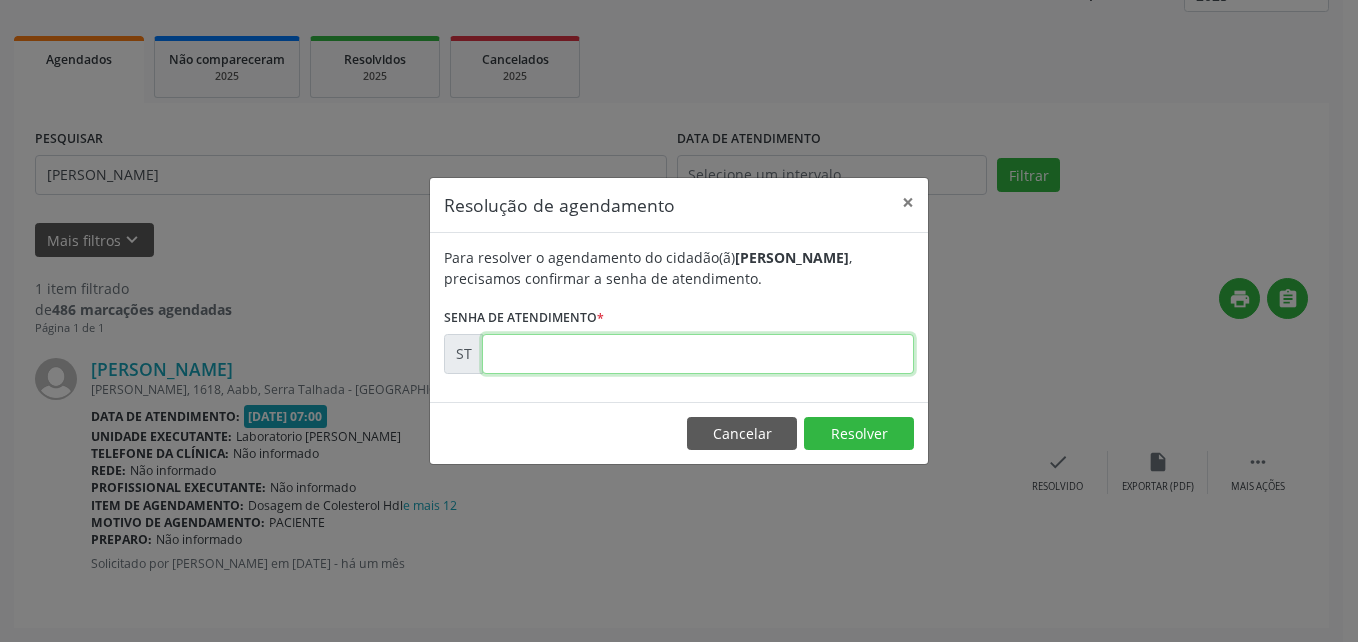 click at bounding box center [698, 354] 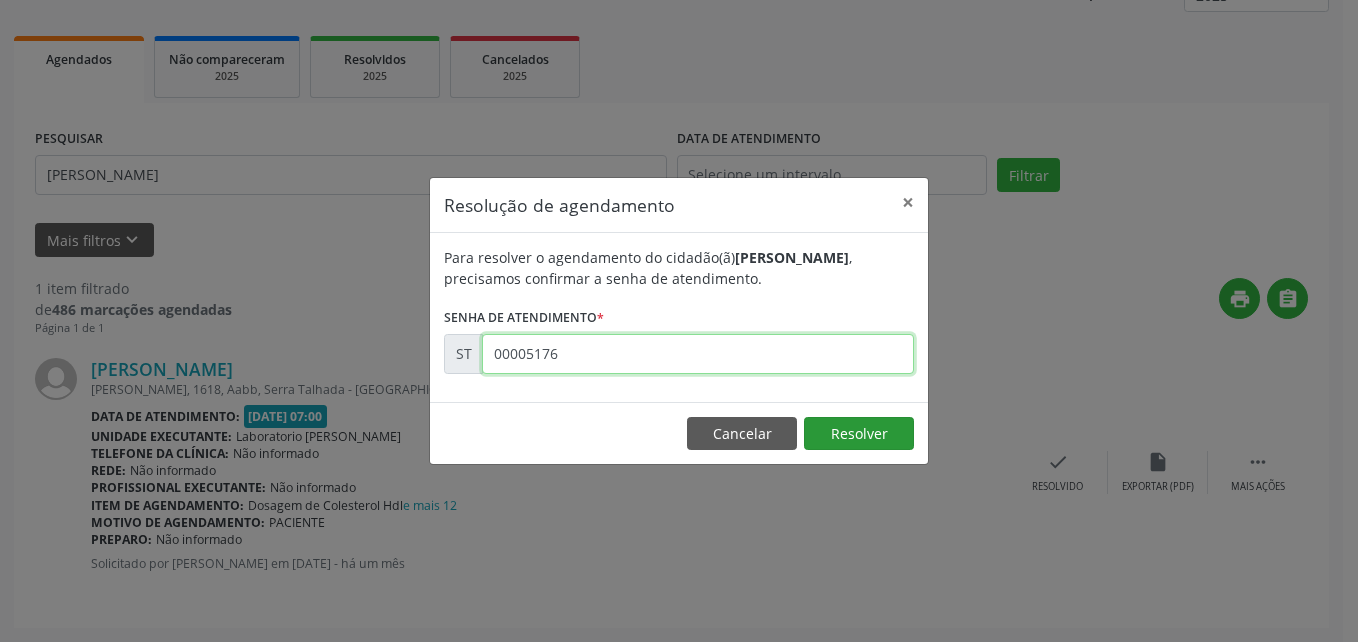 type on "00005176" 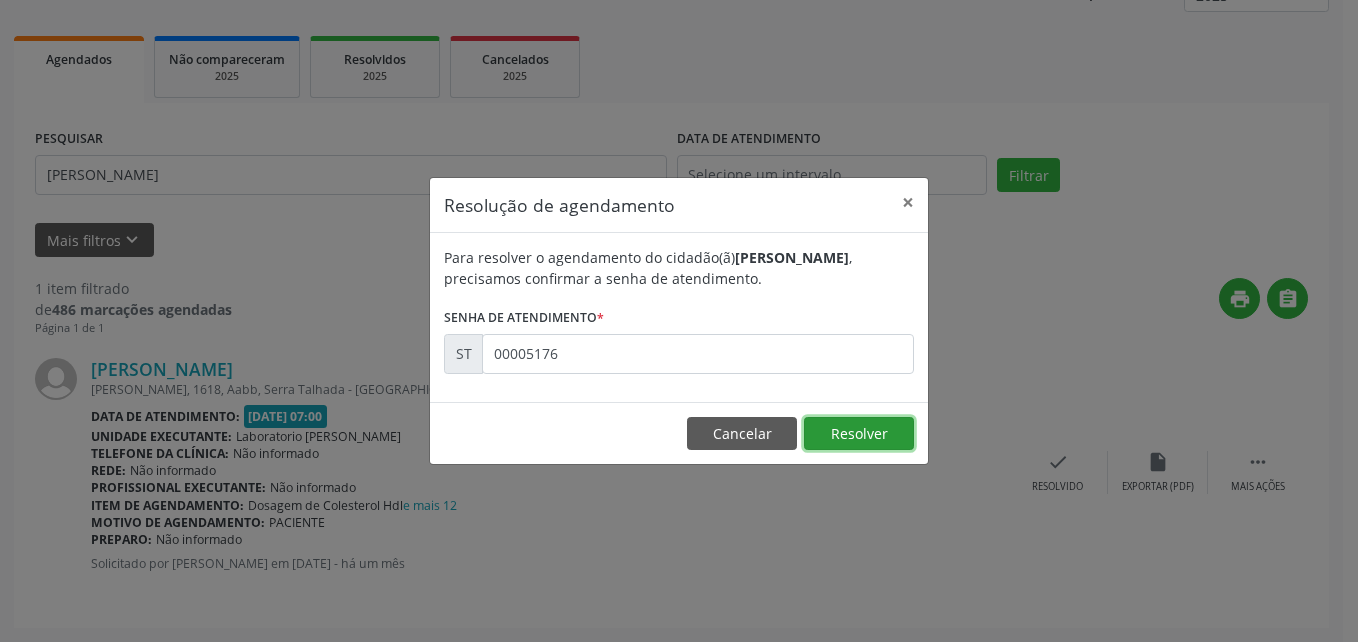 click on "Resolver" at bounding box center [859, 434] 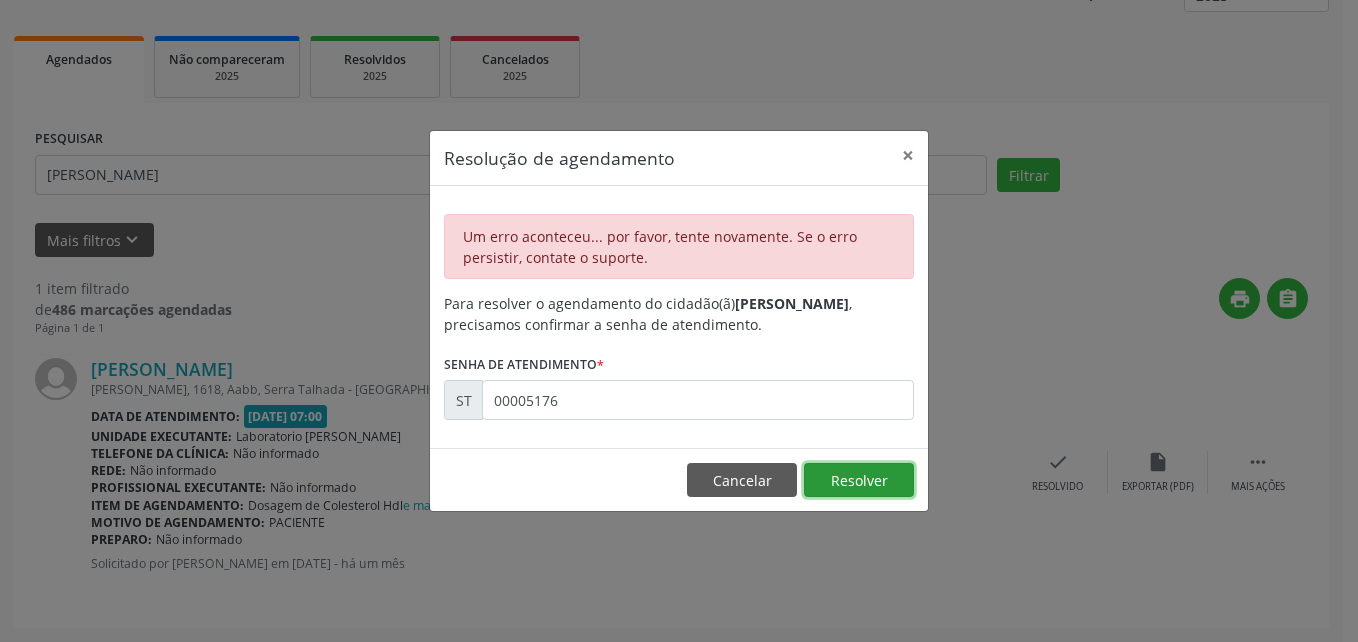 click on "Resolver" at bounding box center [859, 480] 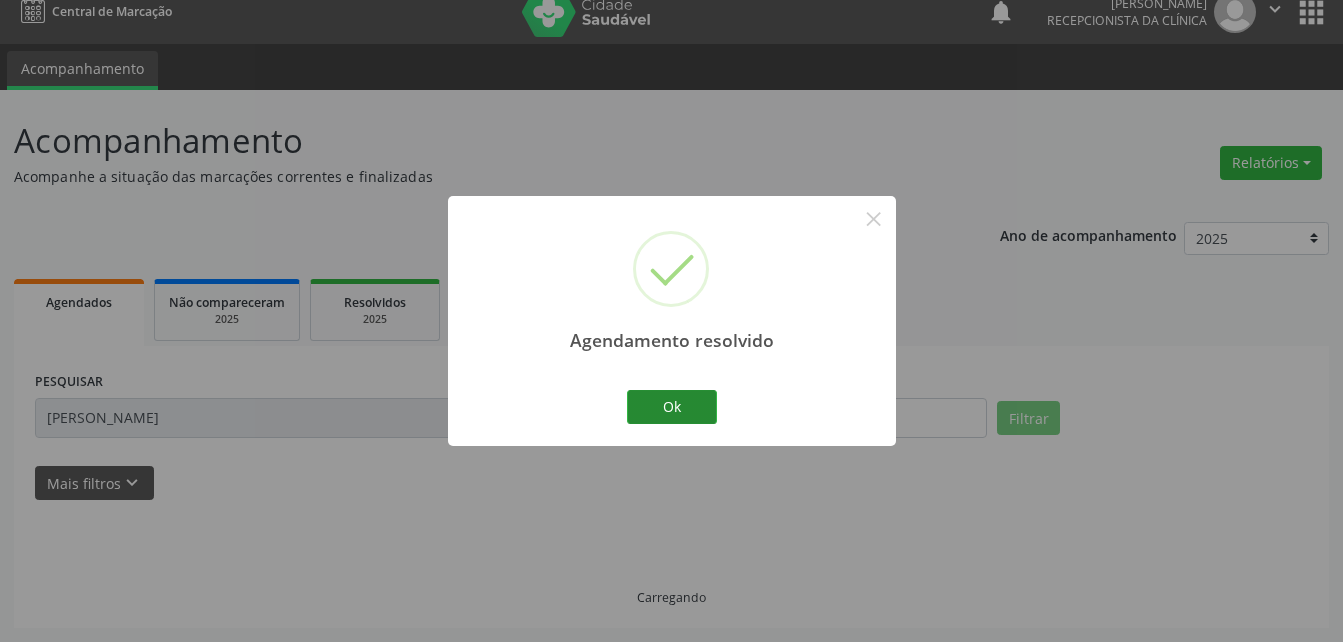 scroll, scrollTop: 41, scrollLeft: 0, axis: vertical 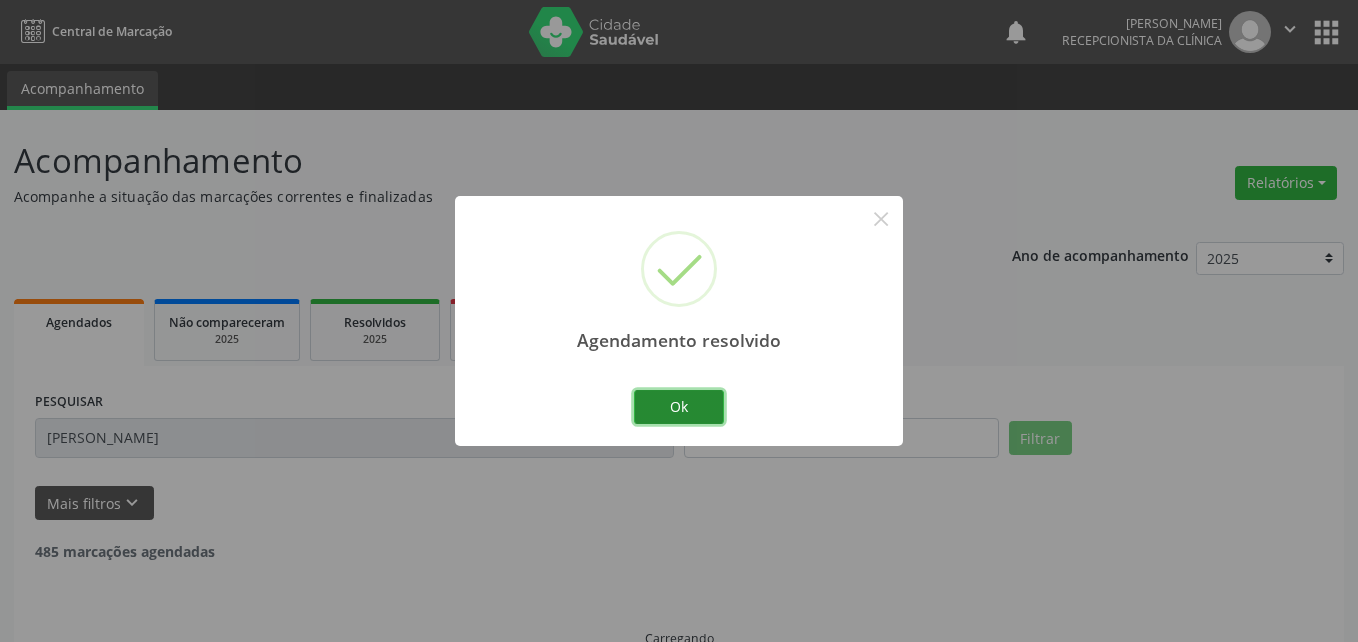 click on "Ok" at bounding box center [679, 407] 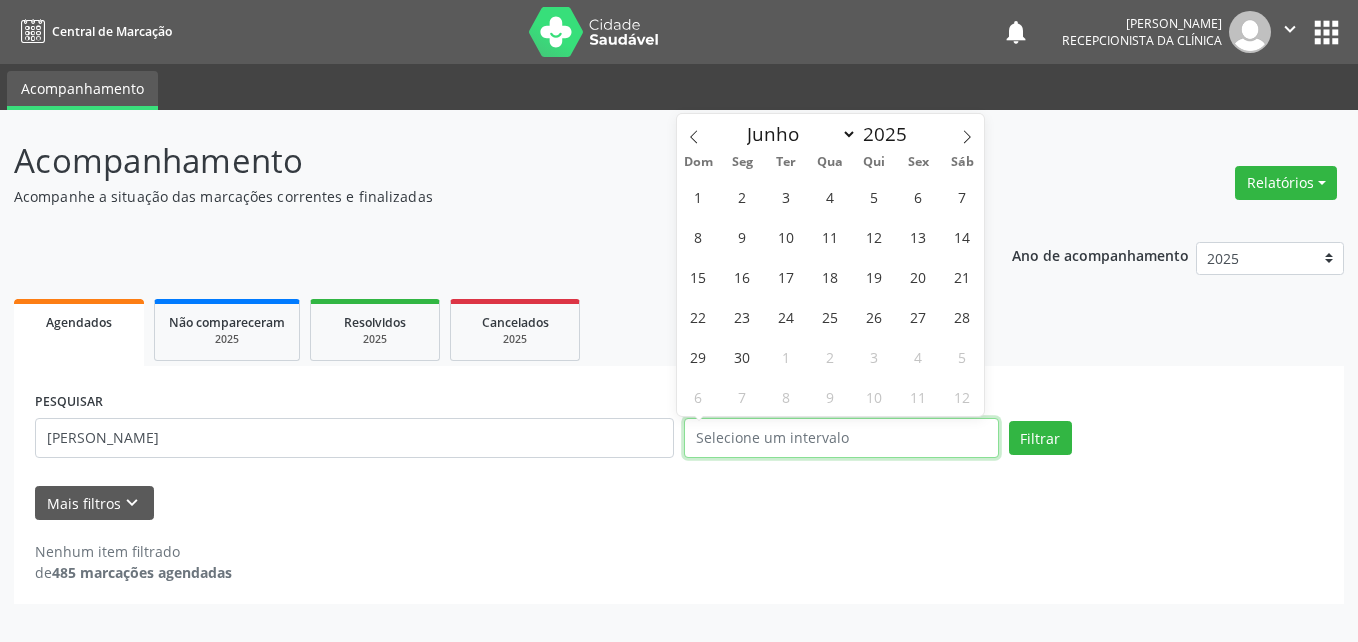 click at bounding box center (841, 438) 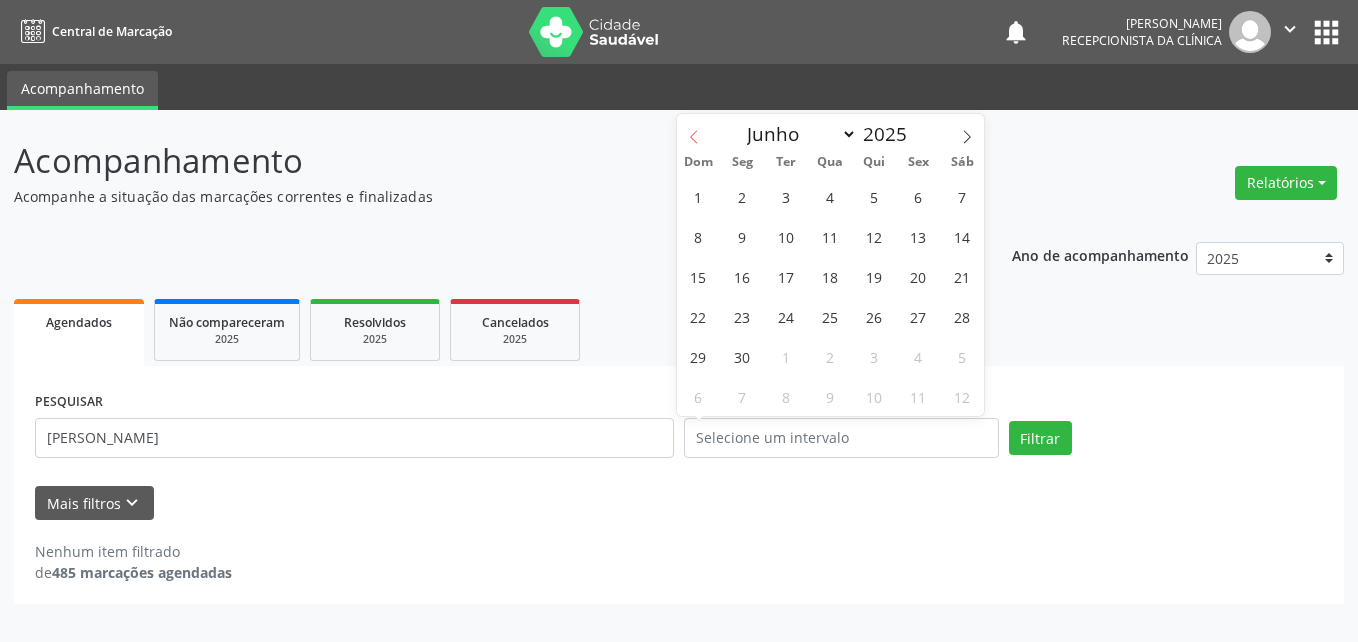 click at bounding box center [694, 131] 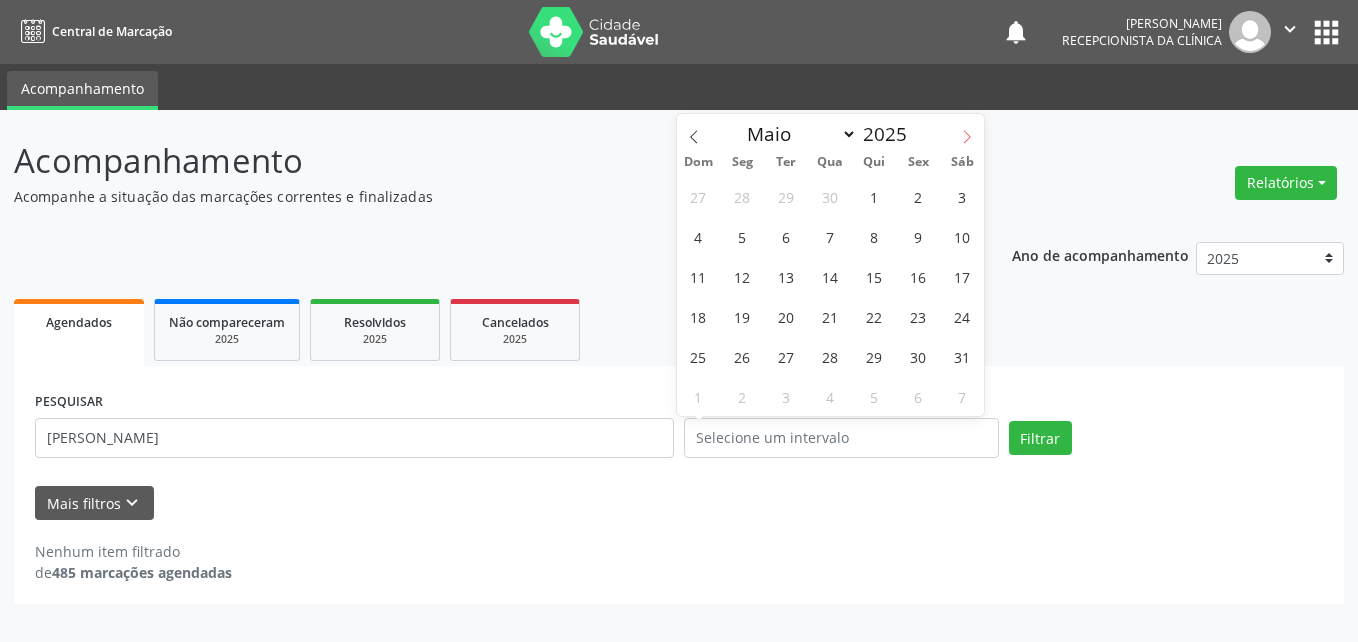 click 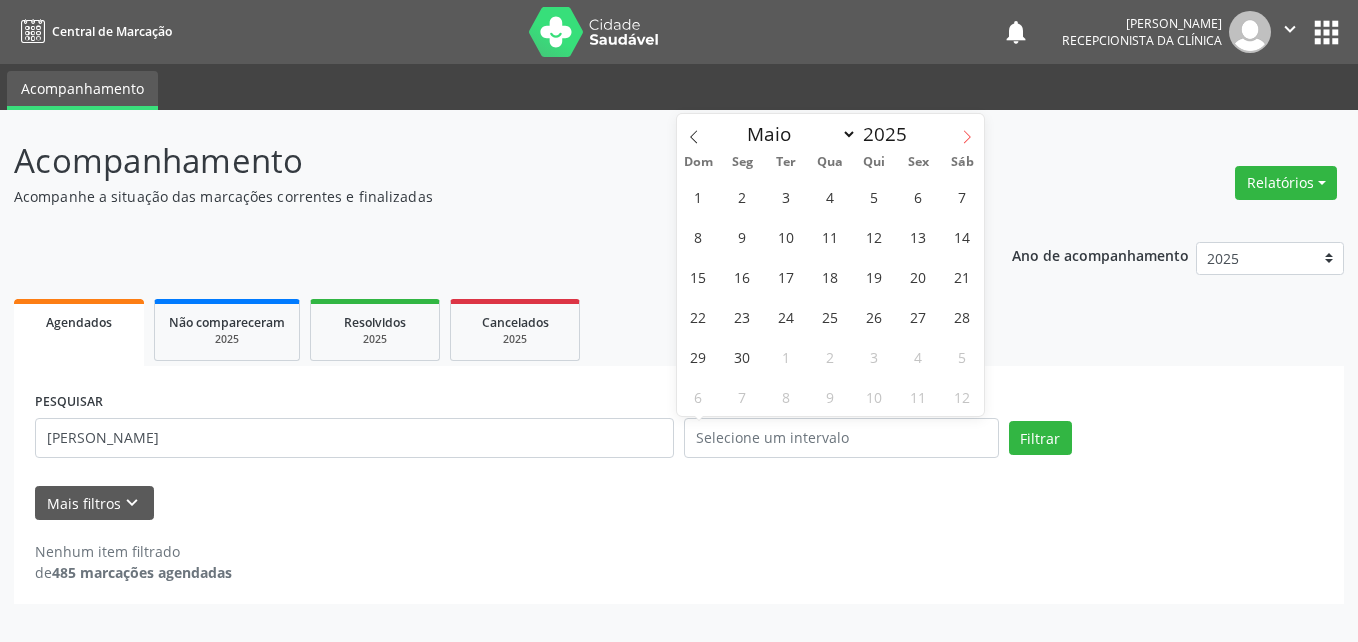 select on "5" 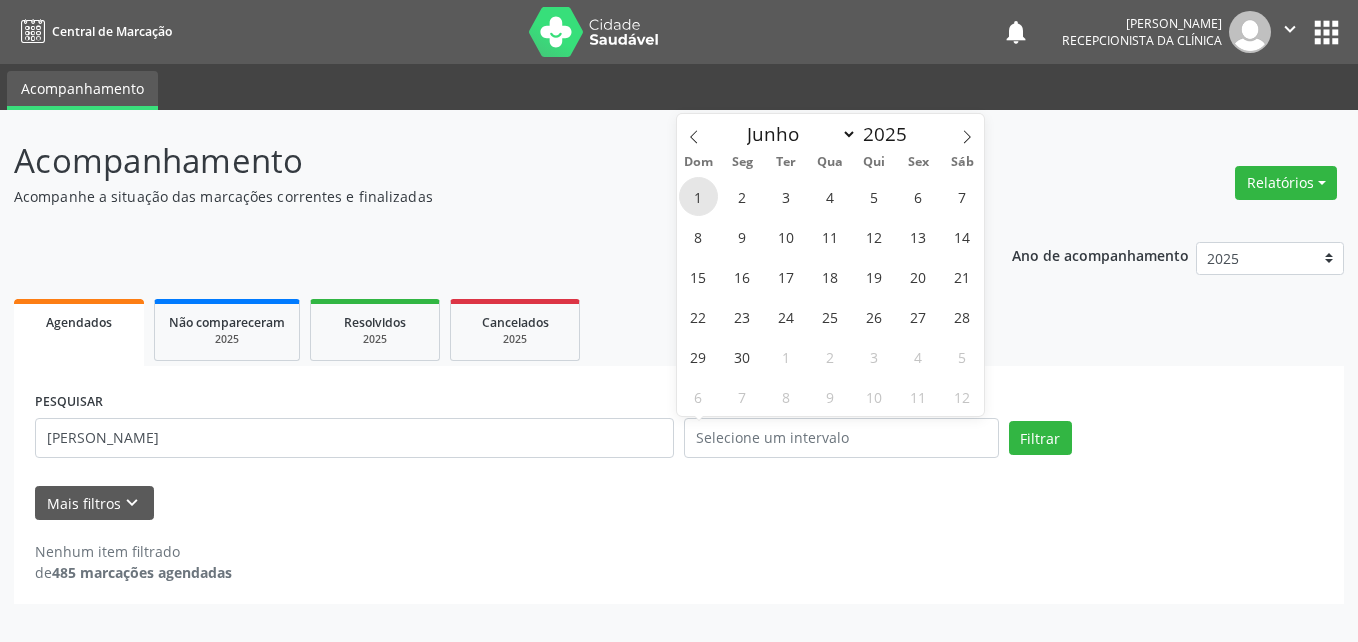 click on "1" at bounding box center [698, 196] 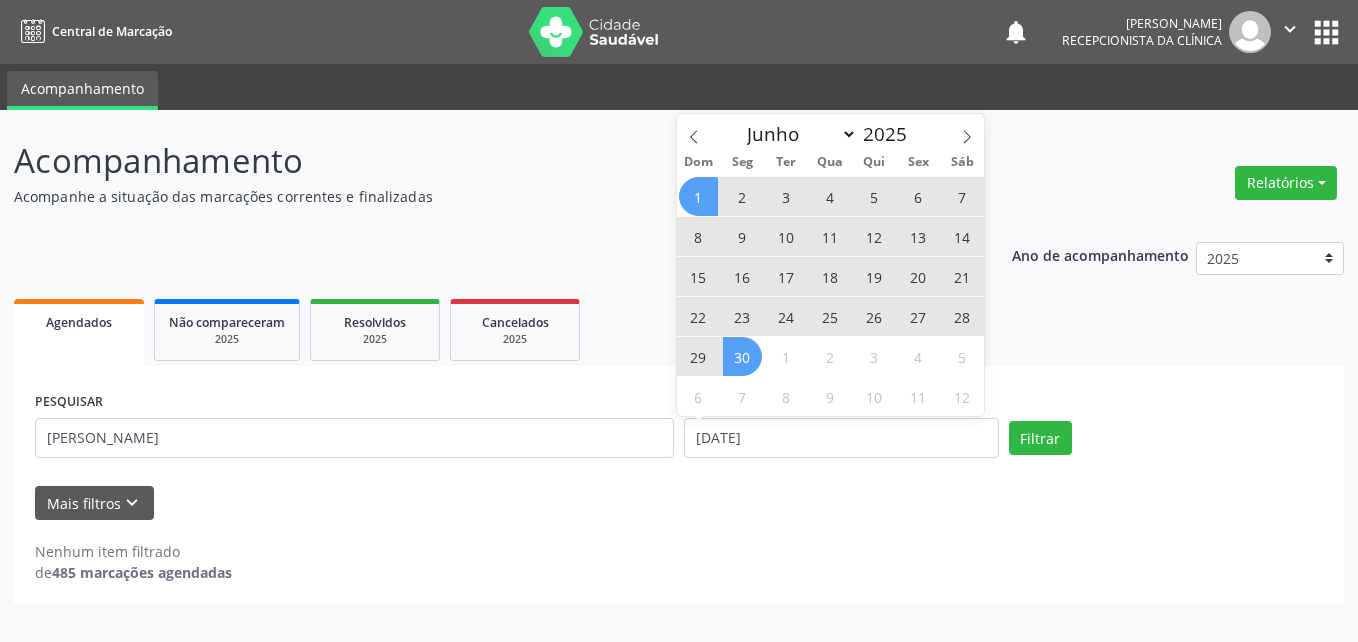 click on "30" at bounding box center (742, 356) 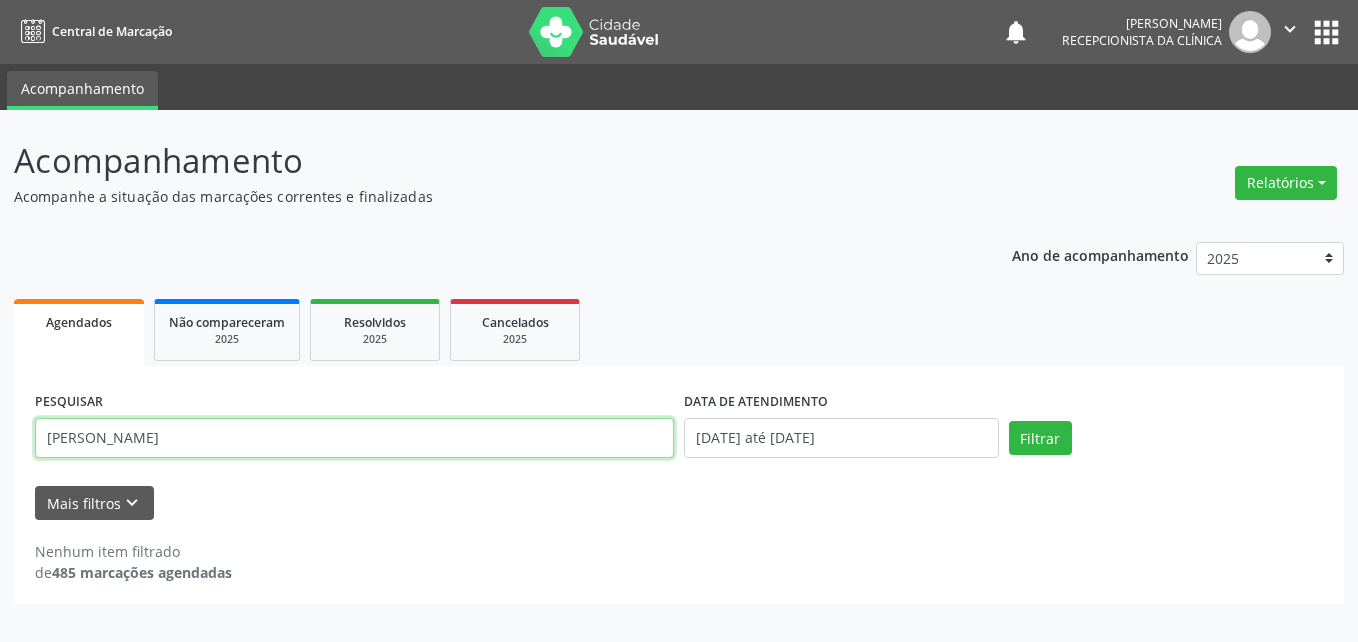 drag, startPoint x: 556, startPoint y: 445, endPoint x: 567, endPoint y: 440, distance: 12.083046 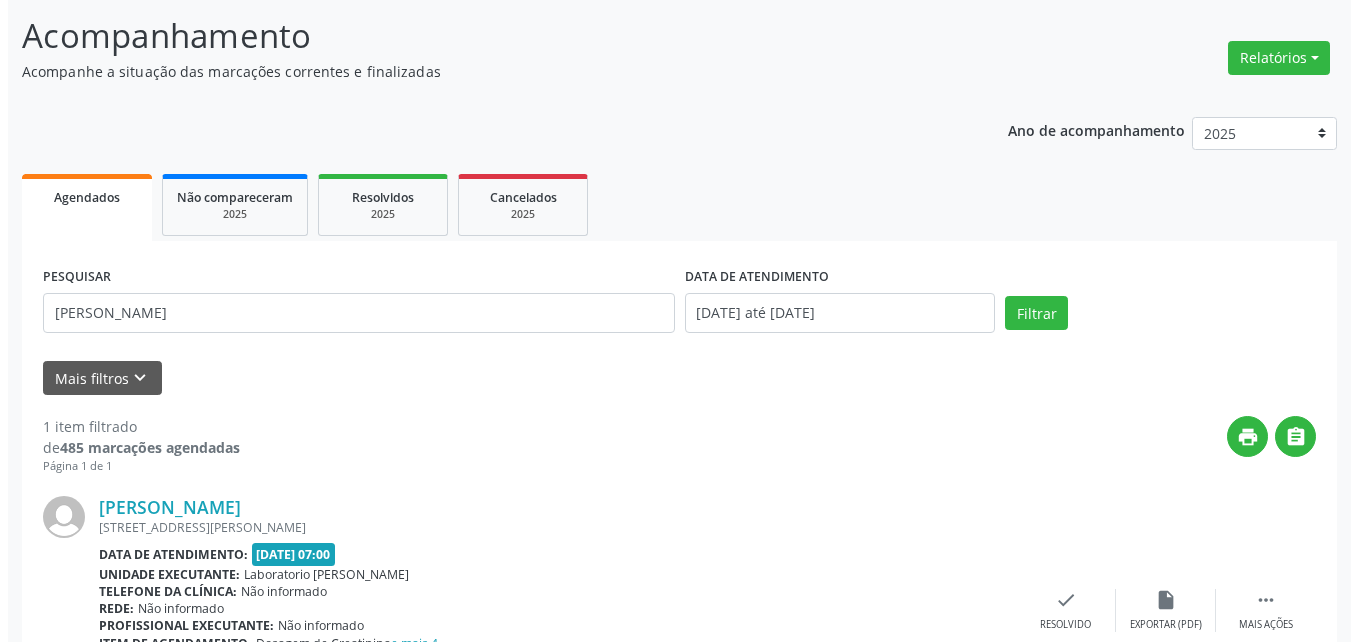 scroll, scrollTop: 263, scrollLeft: 0, axis: vertical 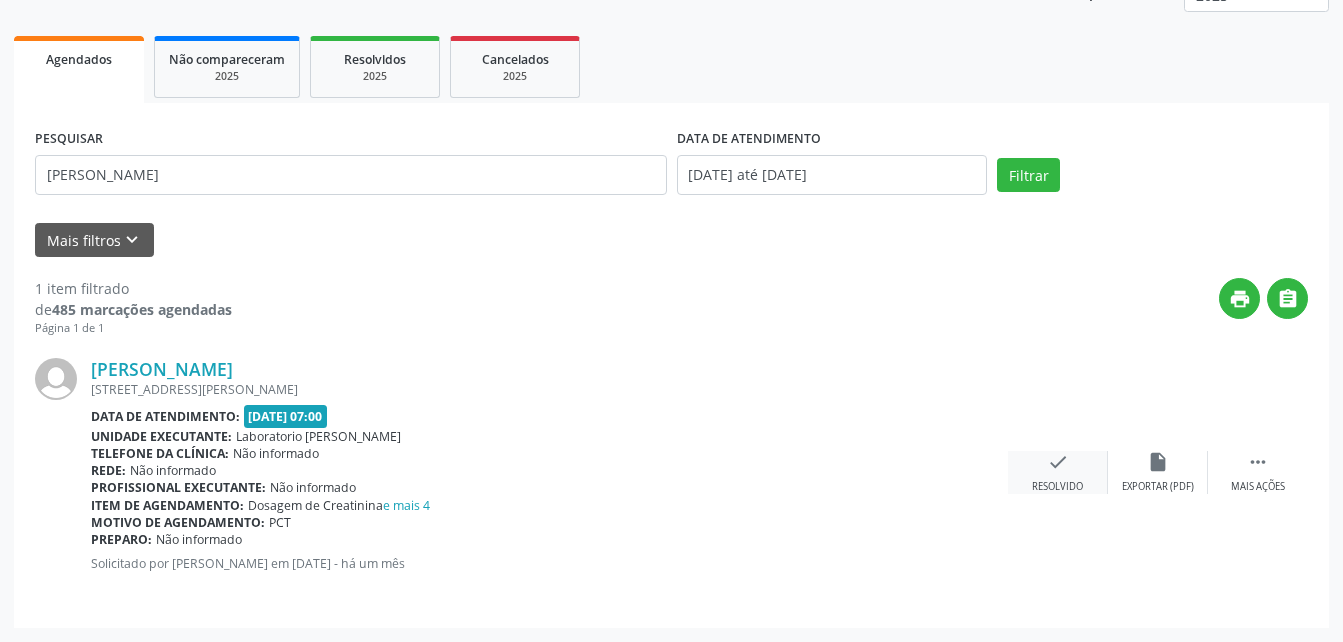 click on "check" at bounding box center (1058, 462) 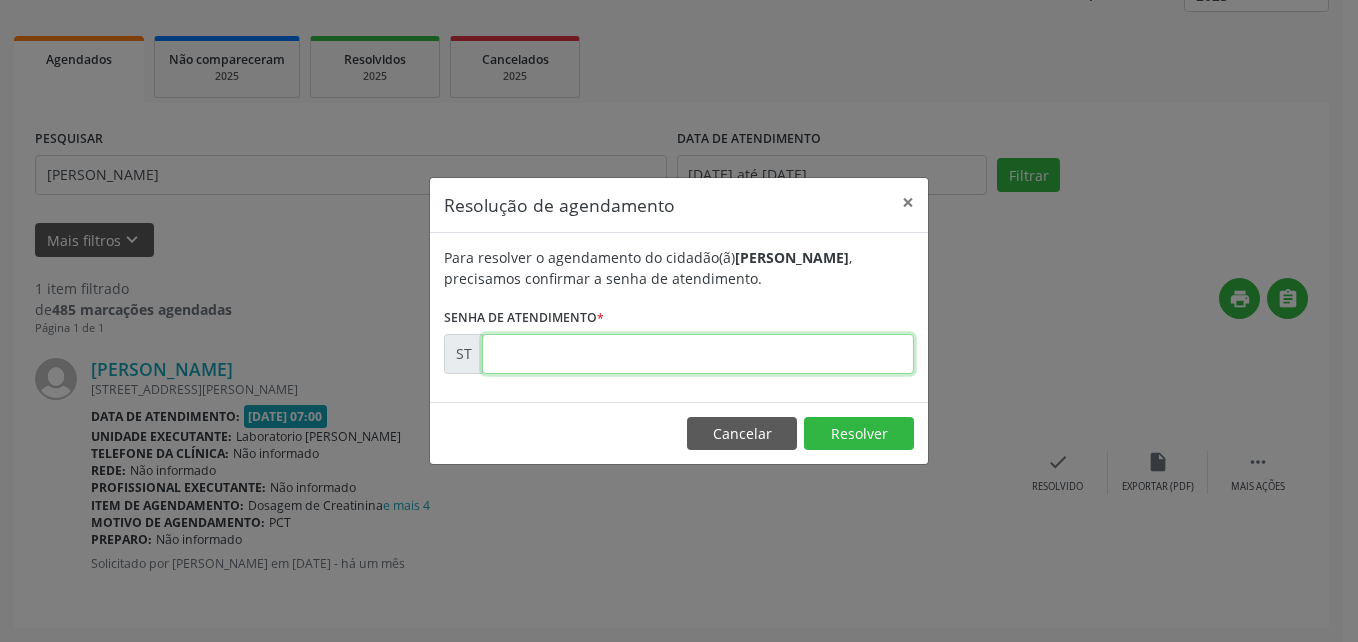 click at bounding box center (698, 354) 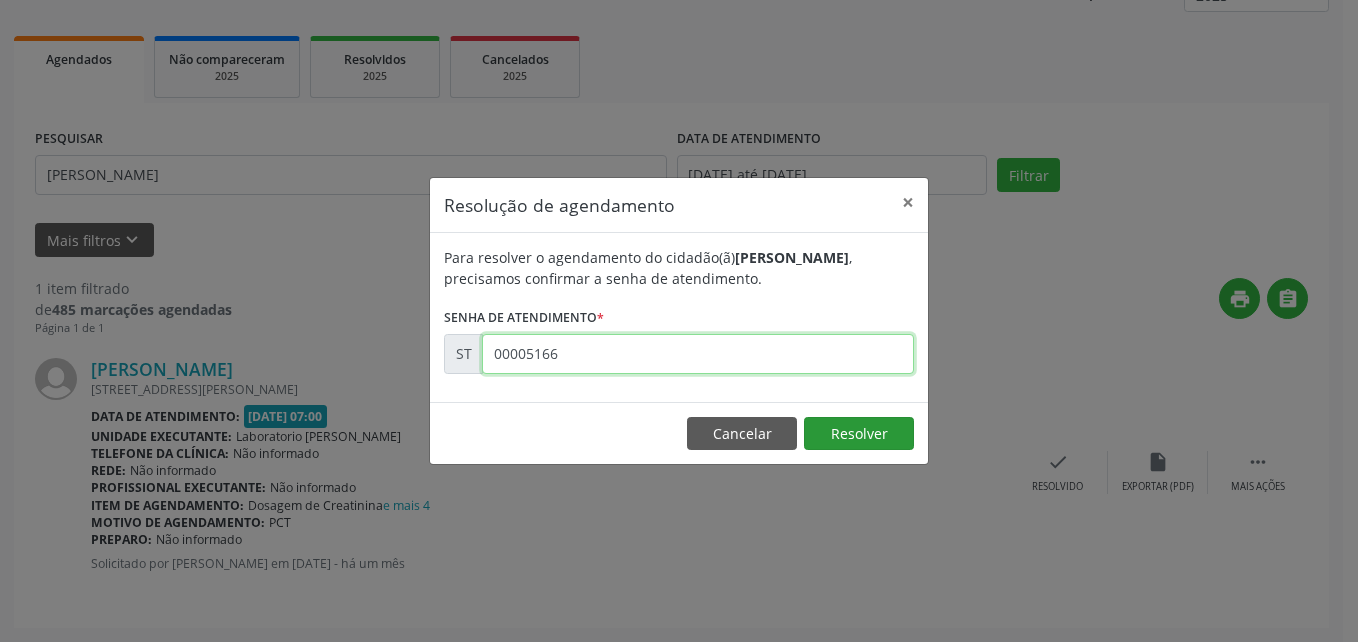 type on "00005166" 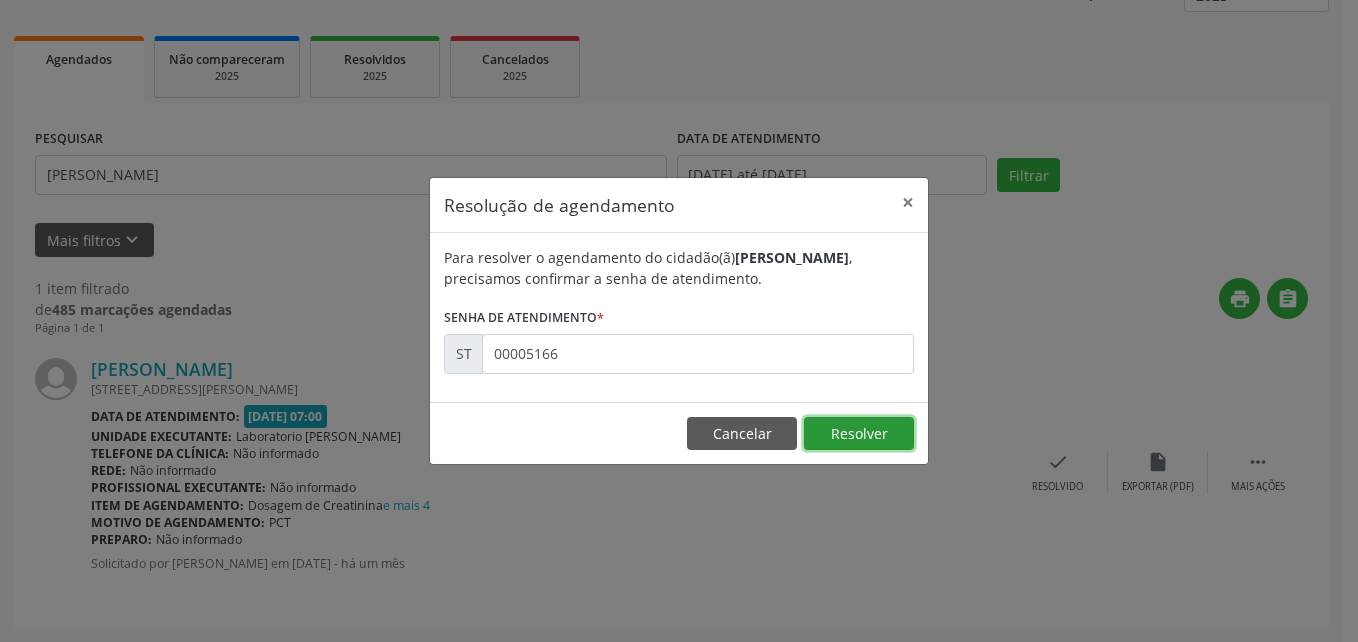 click on "Resolver" at bounding box center (859, 434) 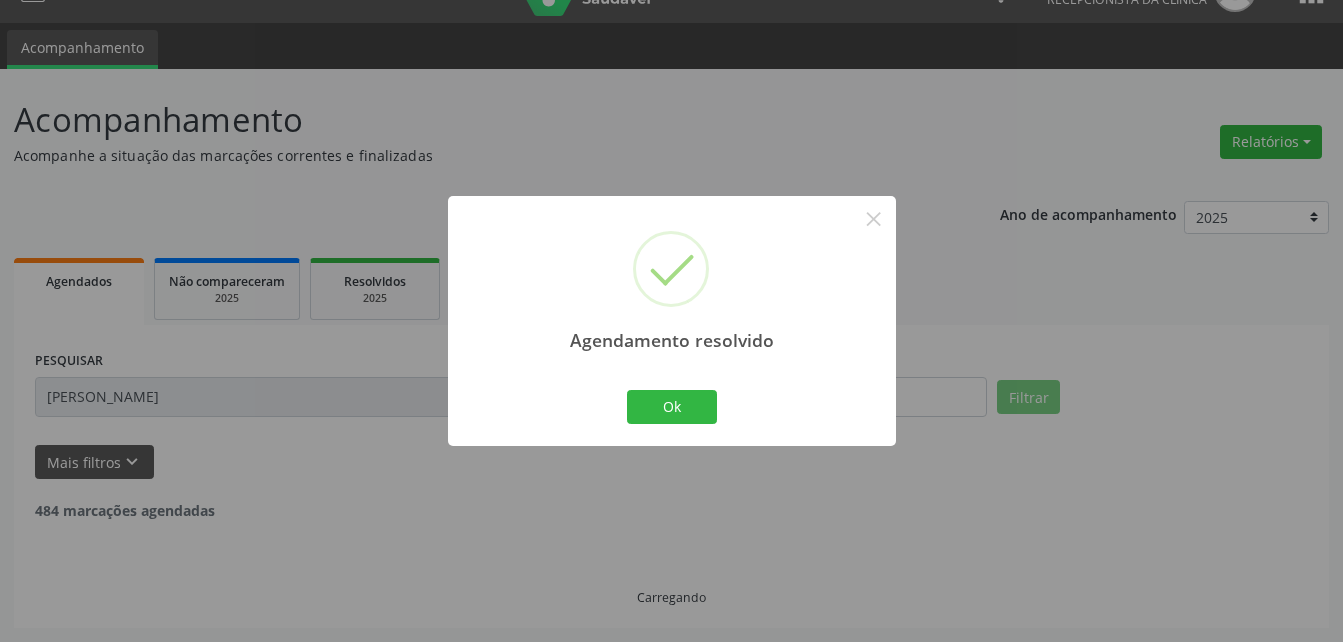 scroll, scrollTop: 0, scrollLeft: 0, axis: both 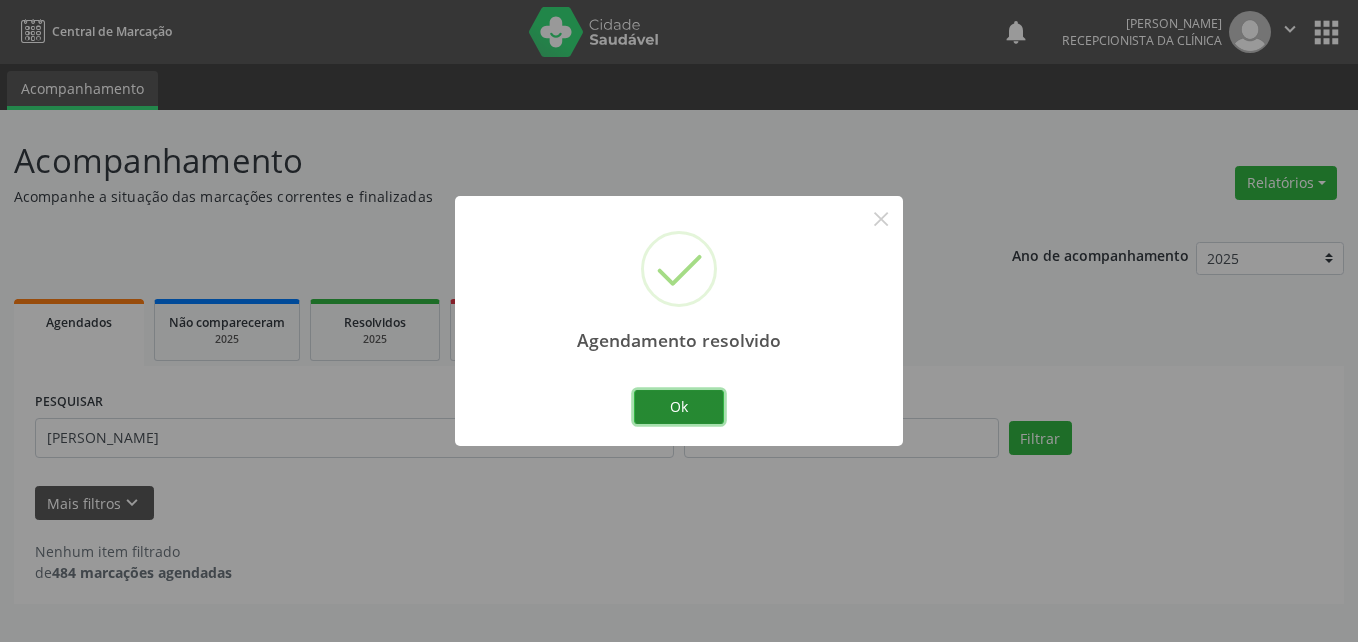 click on "Ok" at bounding box center [679, 407] 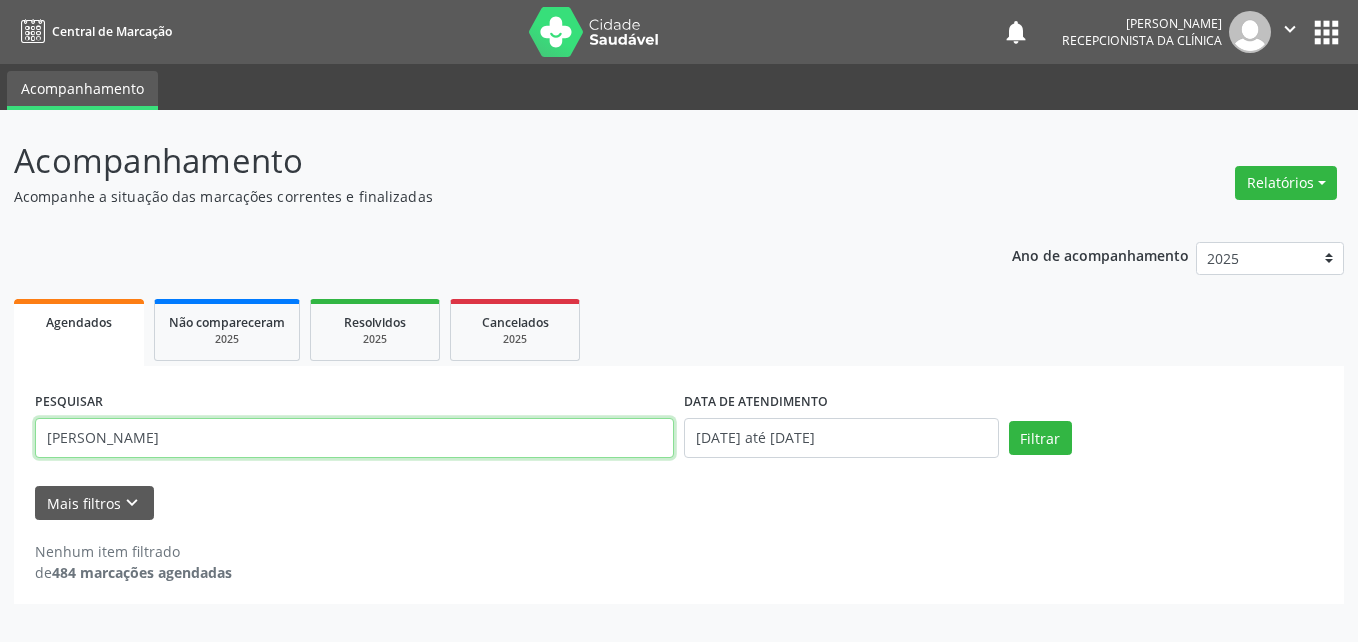 click on "[PERSON_NAME]" at bounding box center (354, 438) 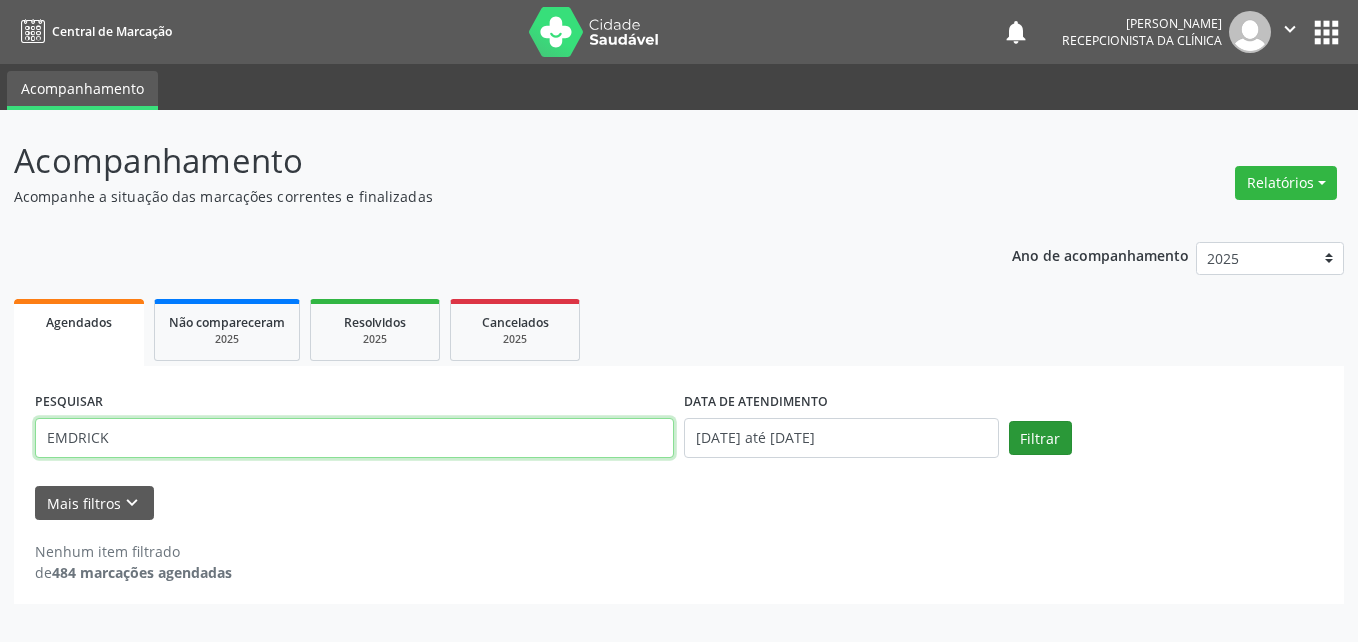 type on "EMDRICK" 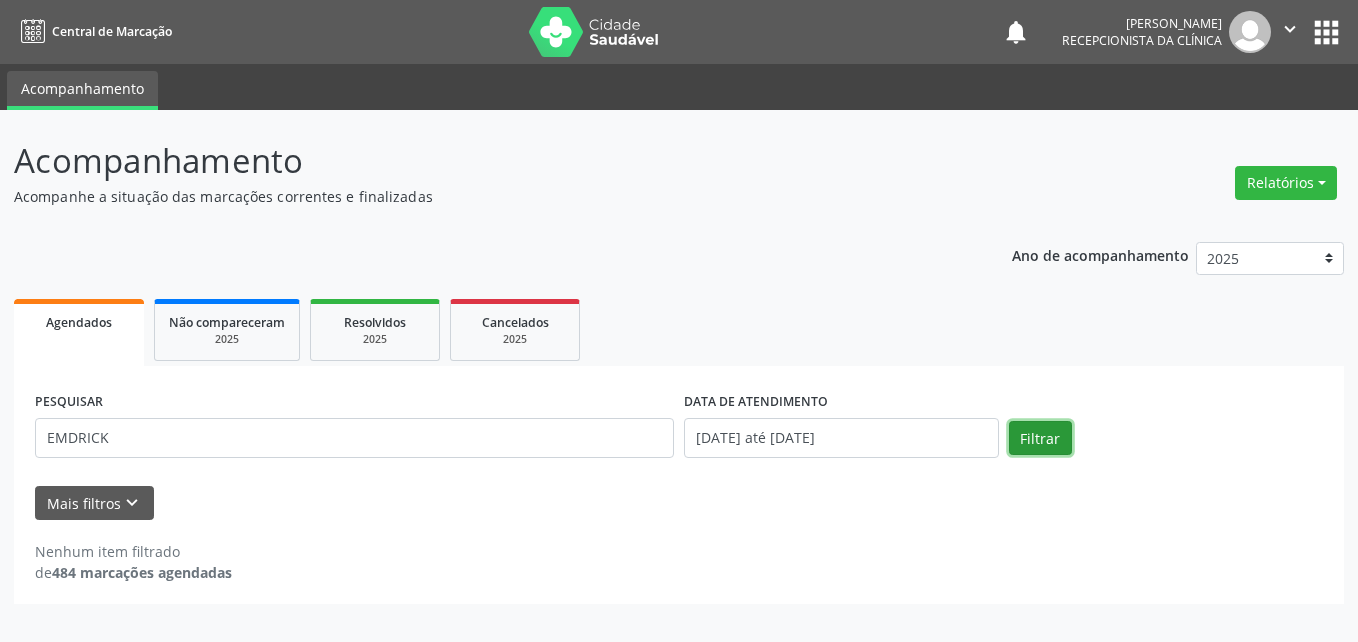 click on "Filtrar" at bounding box center (1040, 438) 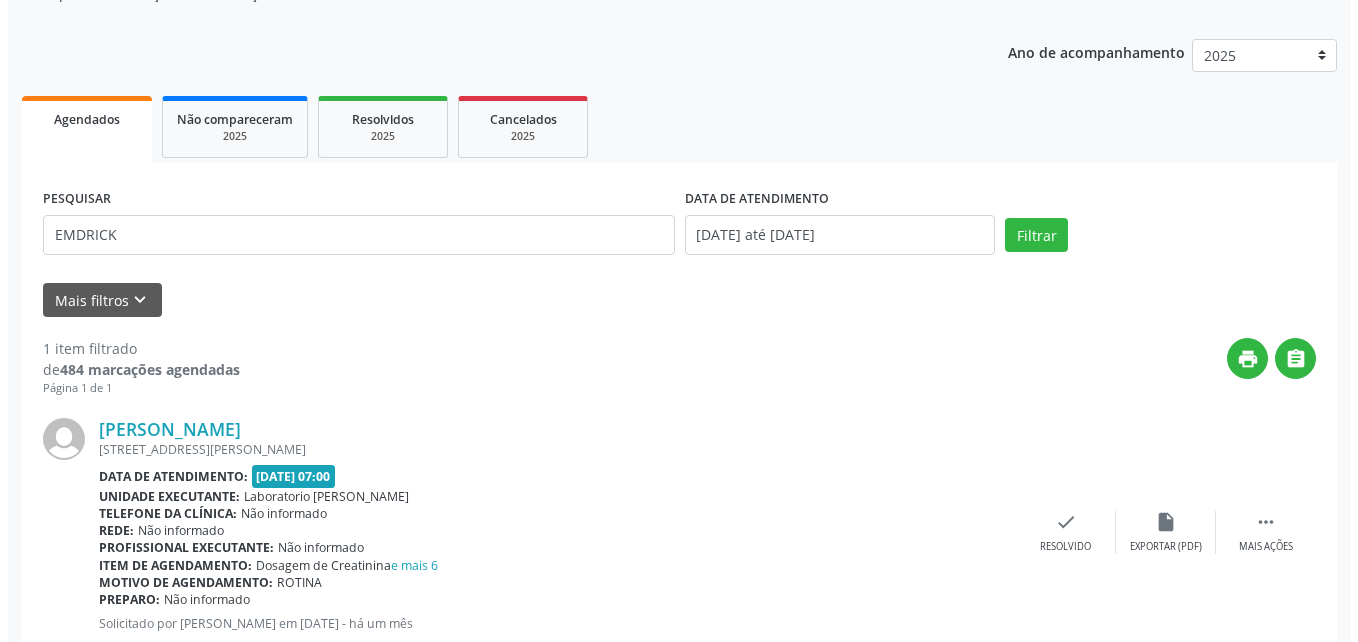 scroll, scrollTop: 263, scrollLeft: 0, axis: vertical 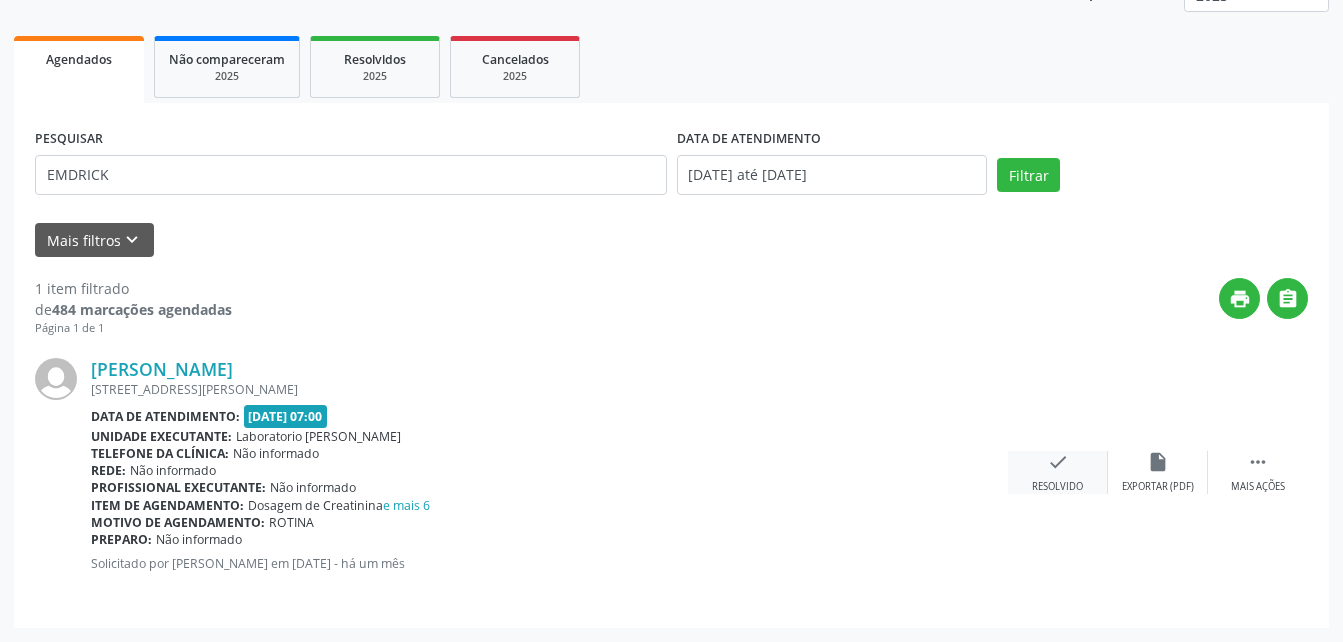 click on "check" at bounding box center (1058, 462) 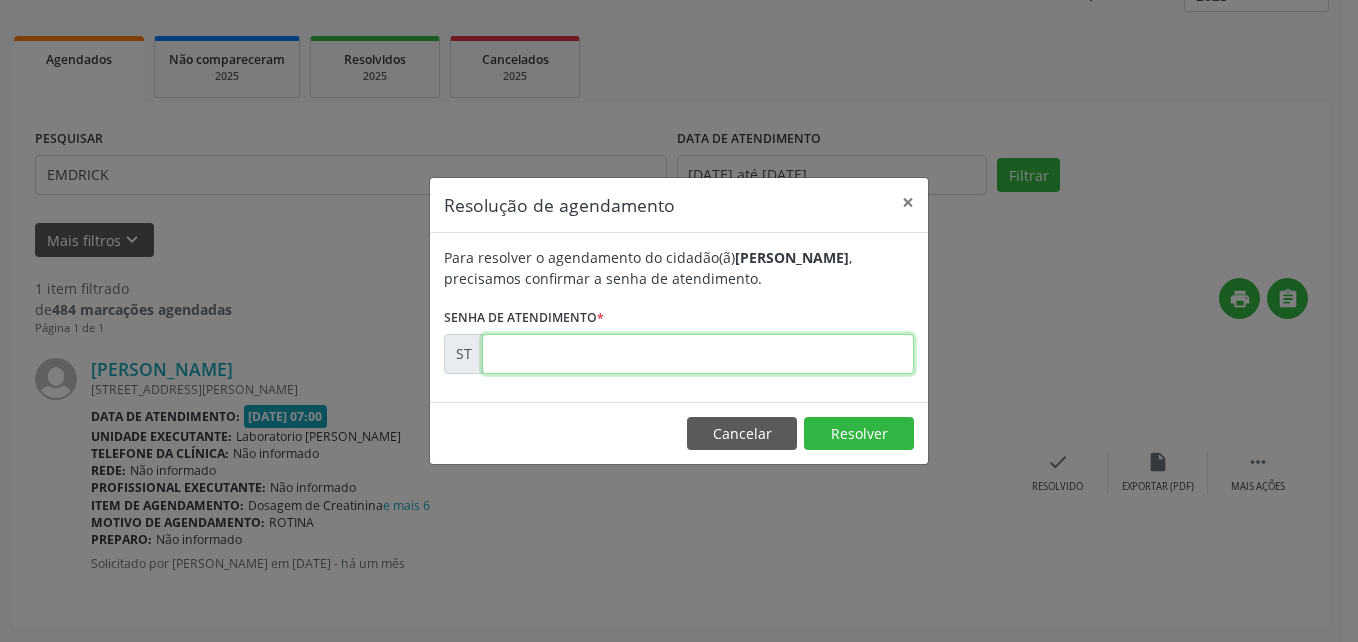 click at bounding box center (698, 354) 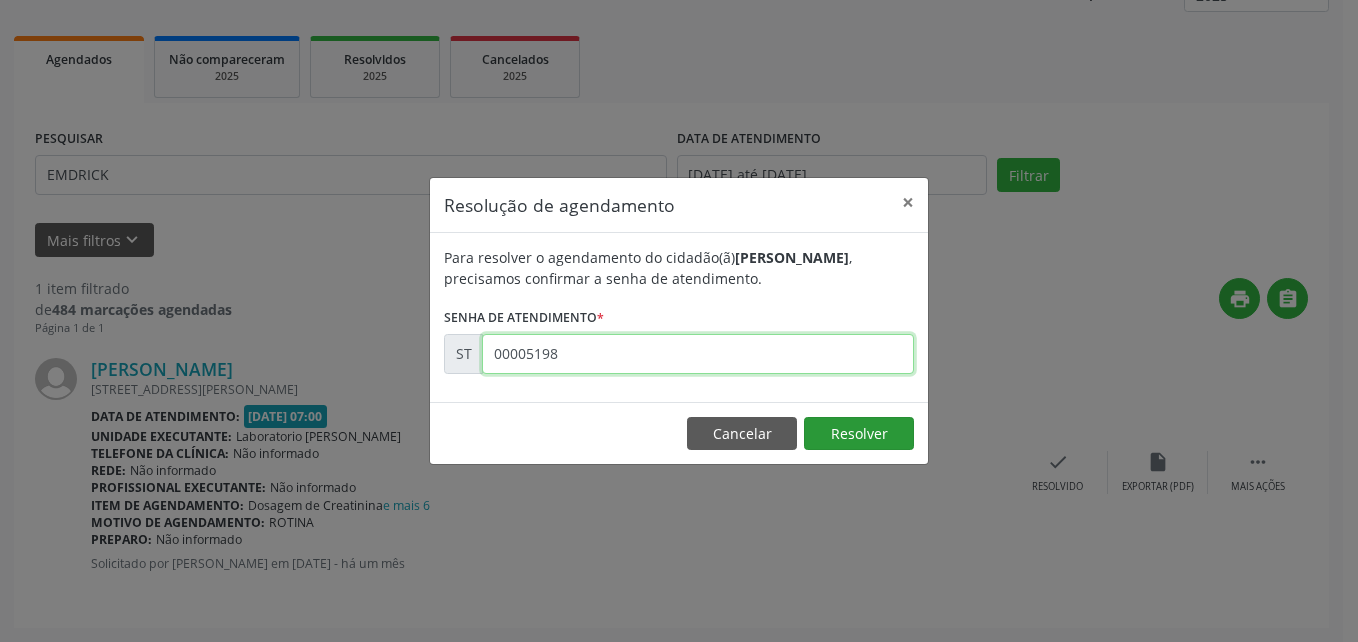 type on "00005198" 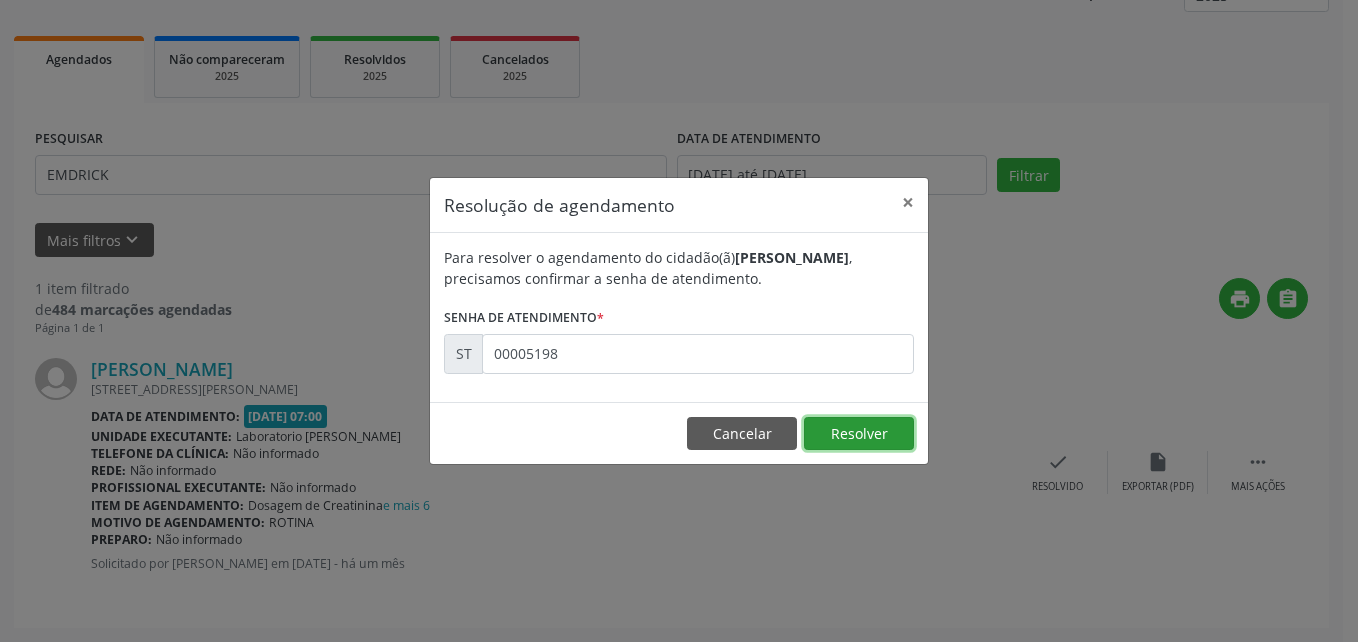click on "Resolver" at bounding box center (859, 434) 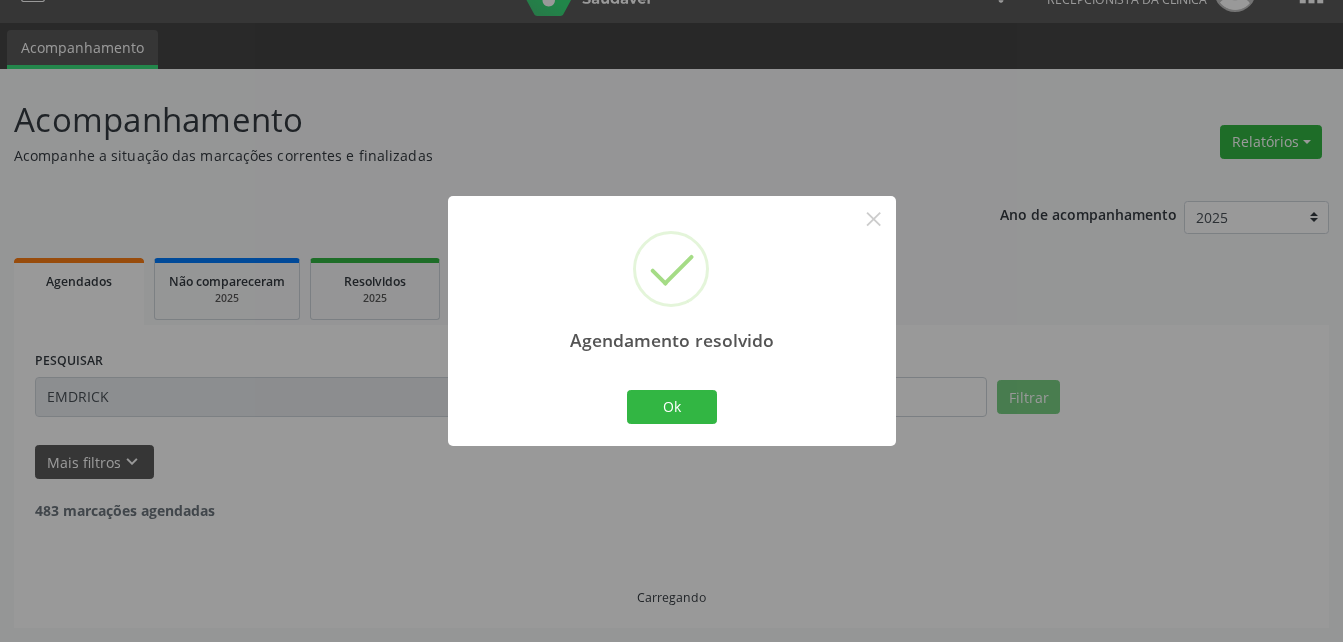 scroll, scrollTop: 0, scrollLeft: 0, axis: both 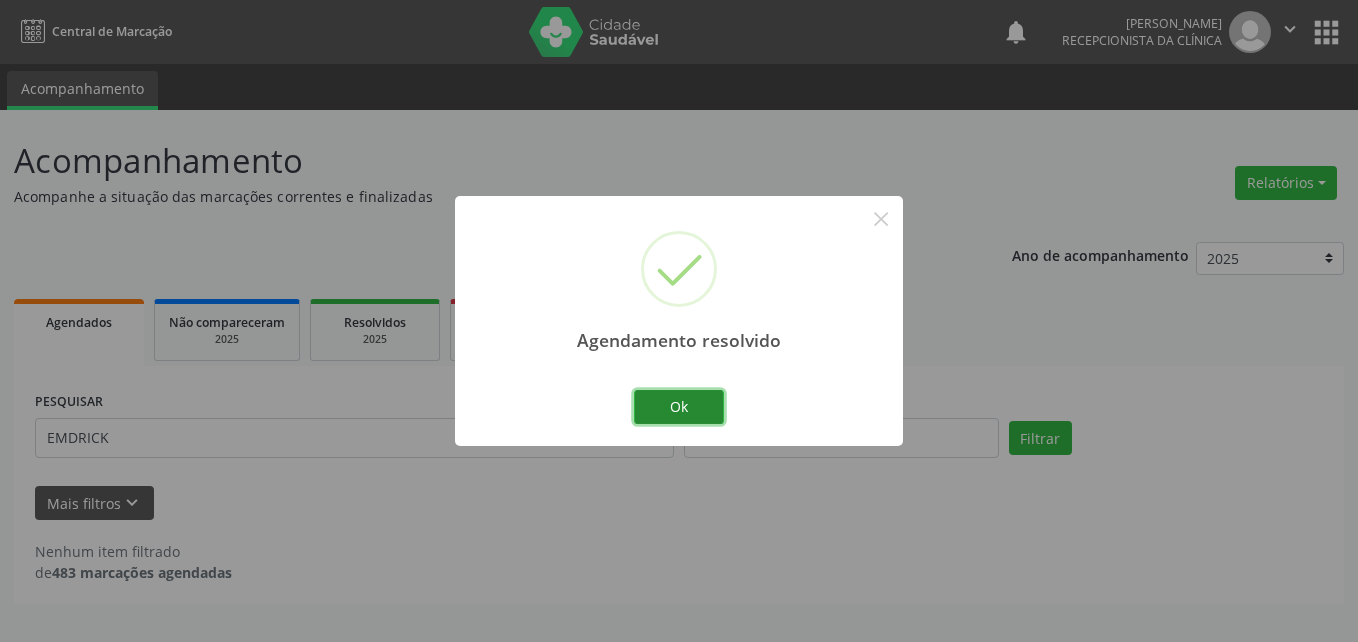 click on "Ok" at bounding box center (679, 407) 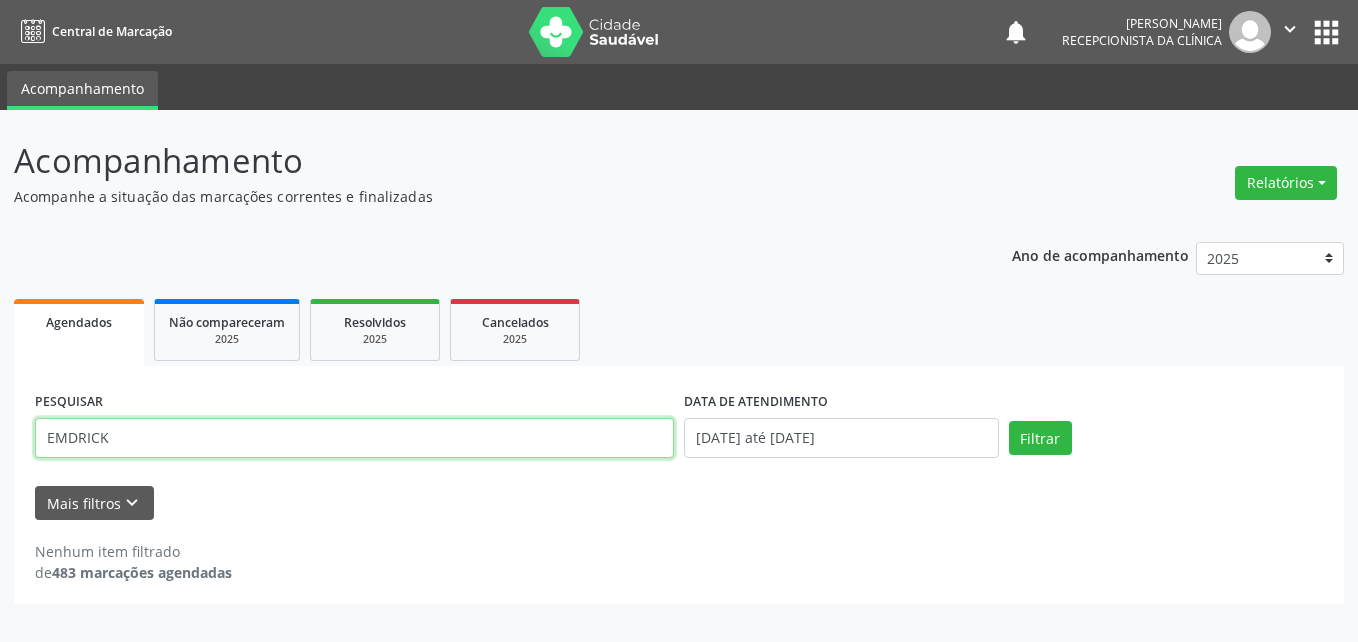 click on "EMDRICK" at bounding box center (354, 438) 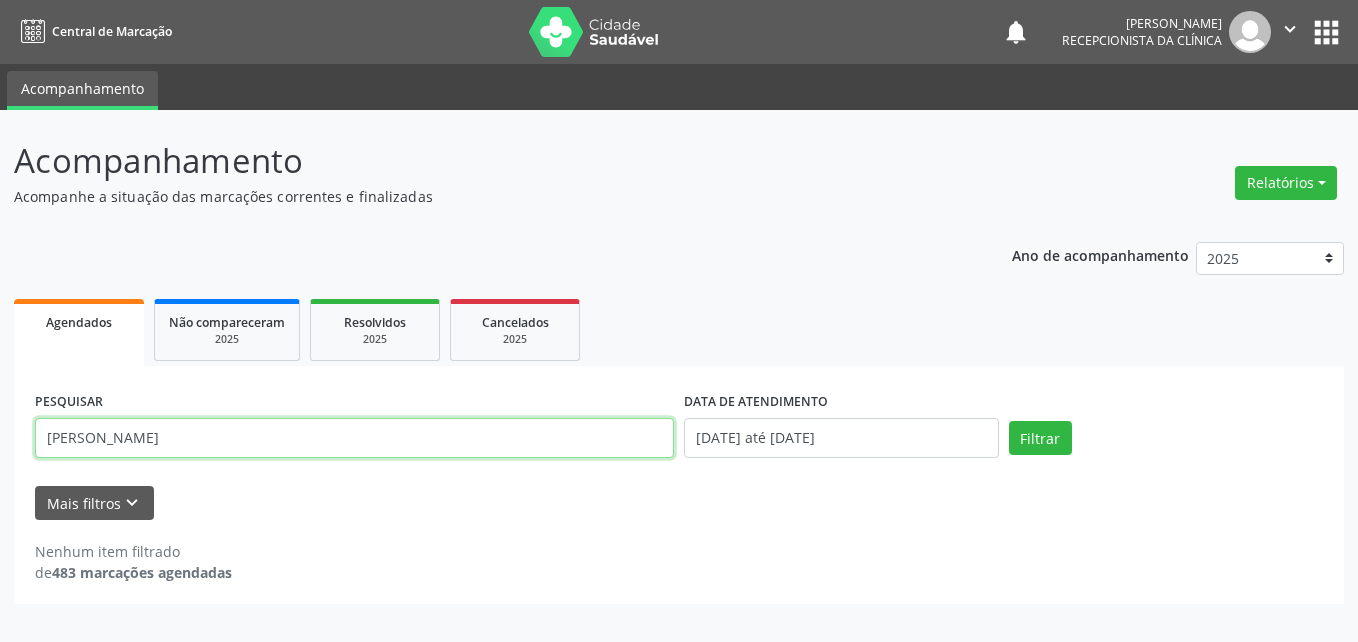 type on "[PERSON_NAME]" 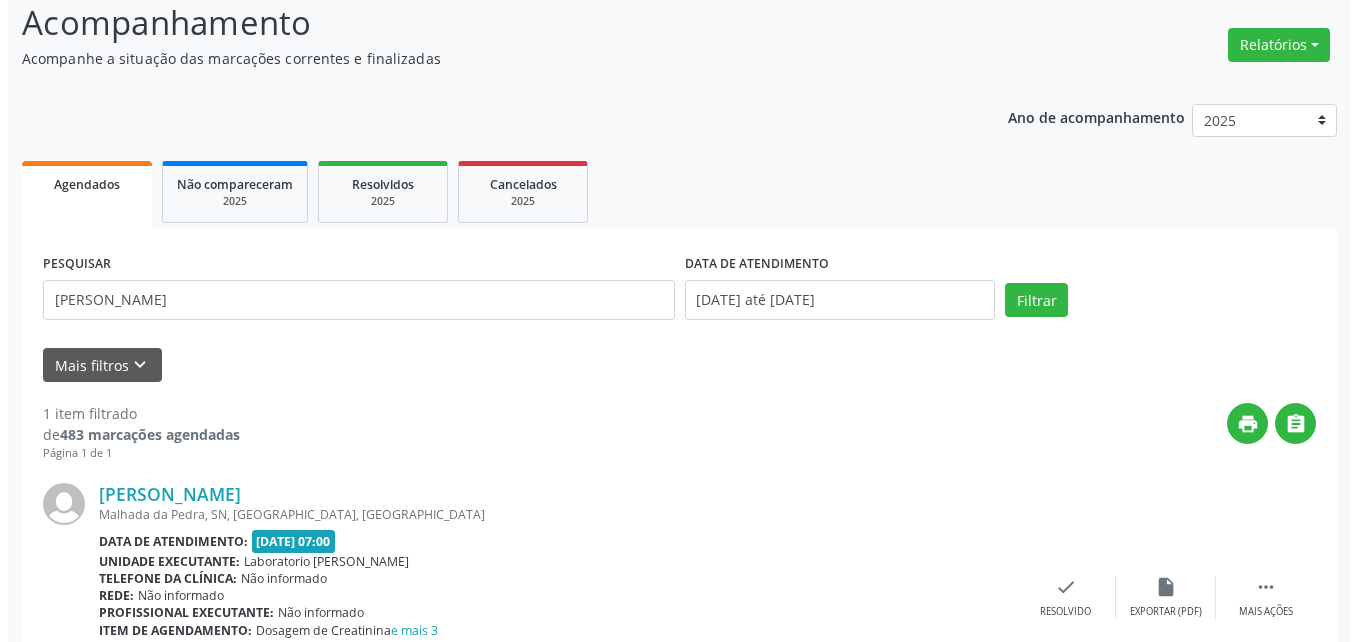 scroll, scrollTop: 263, scrollLeft: 0, axis: vertical 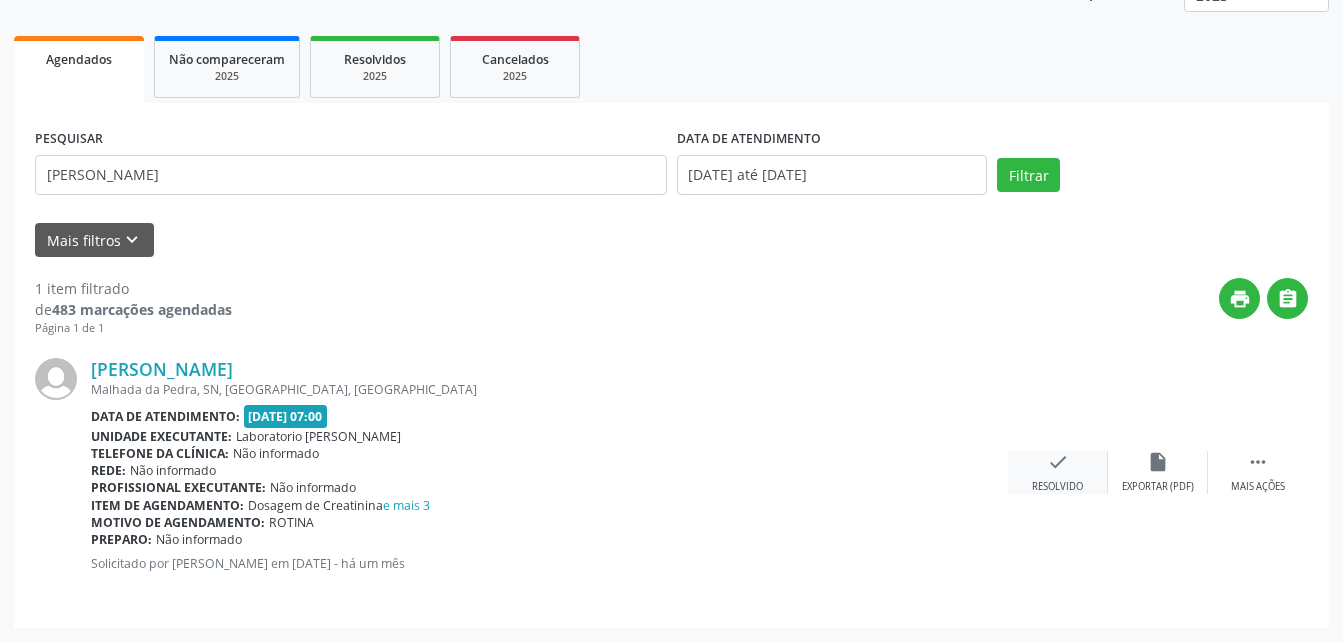 click on "check" at bounding box center (1058, 462) 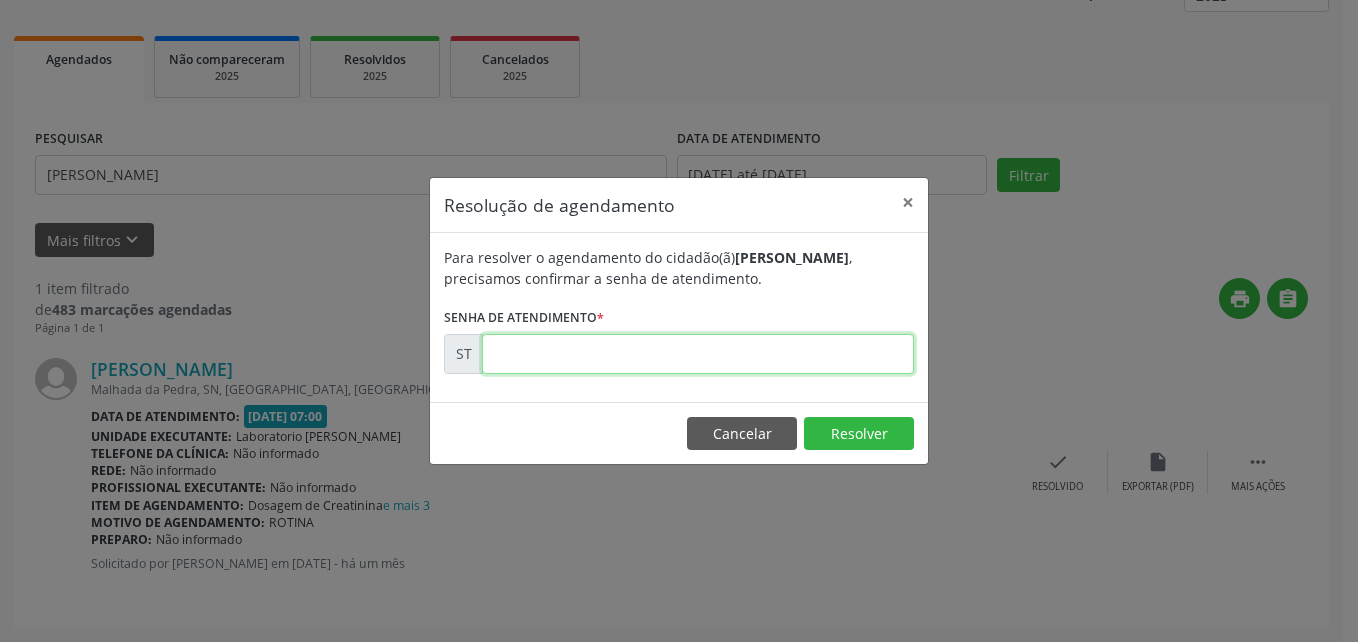 click at bounding box center (698, 354) 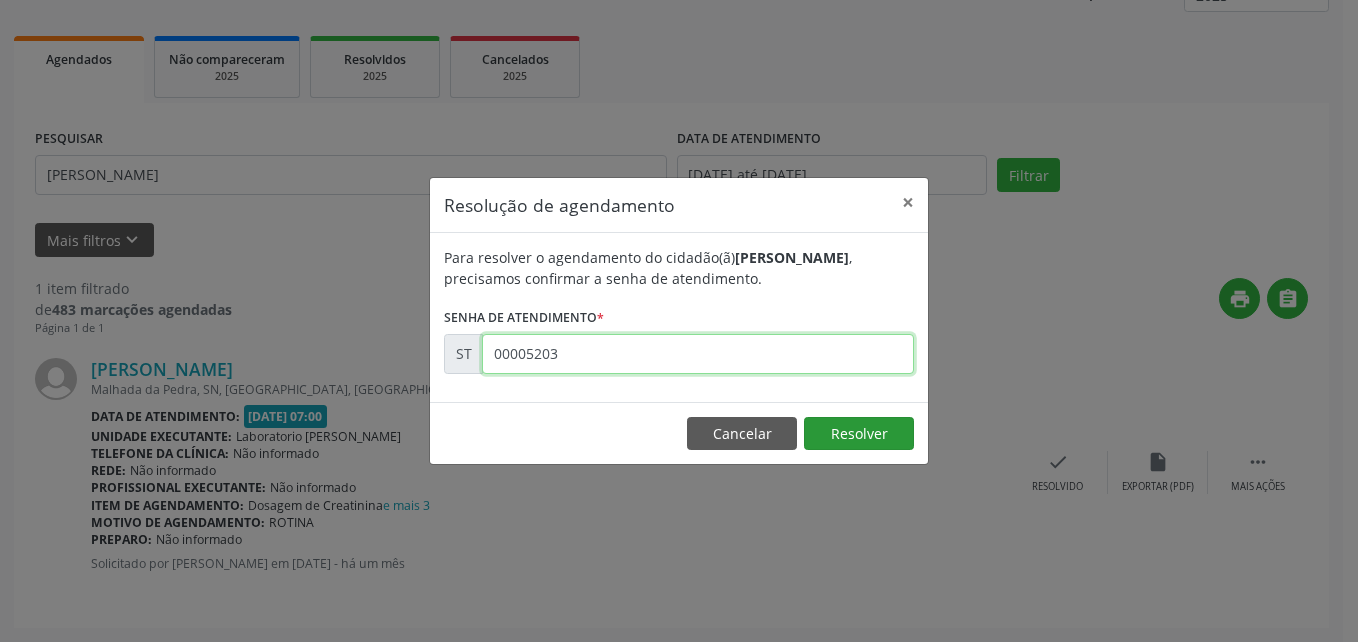 type on "00005203" 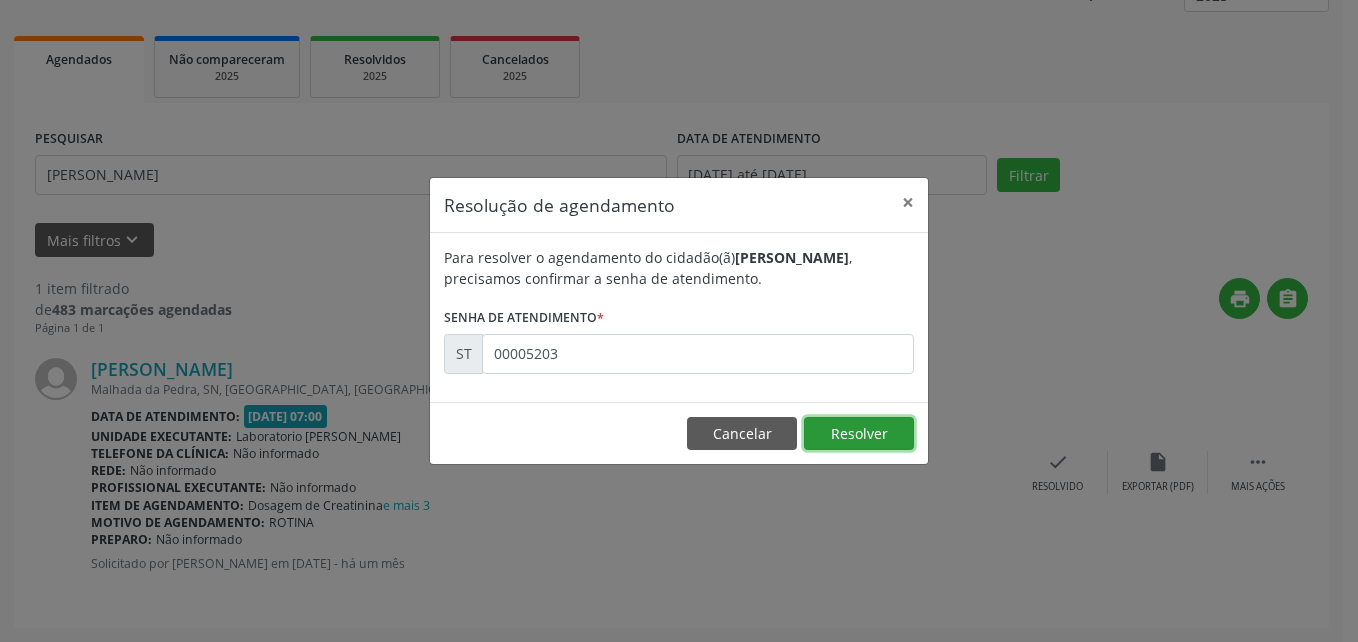 click on "Resolver" at bounding box center (859, 434) 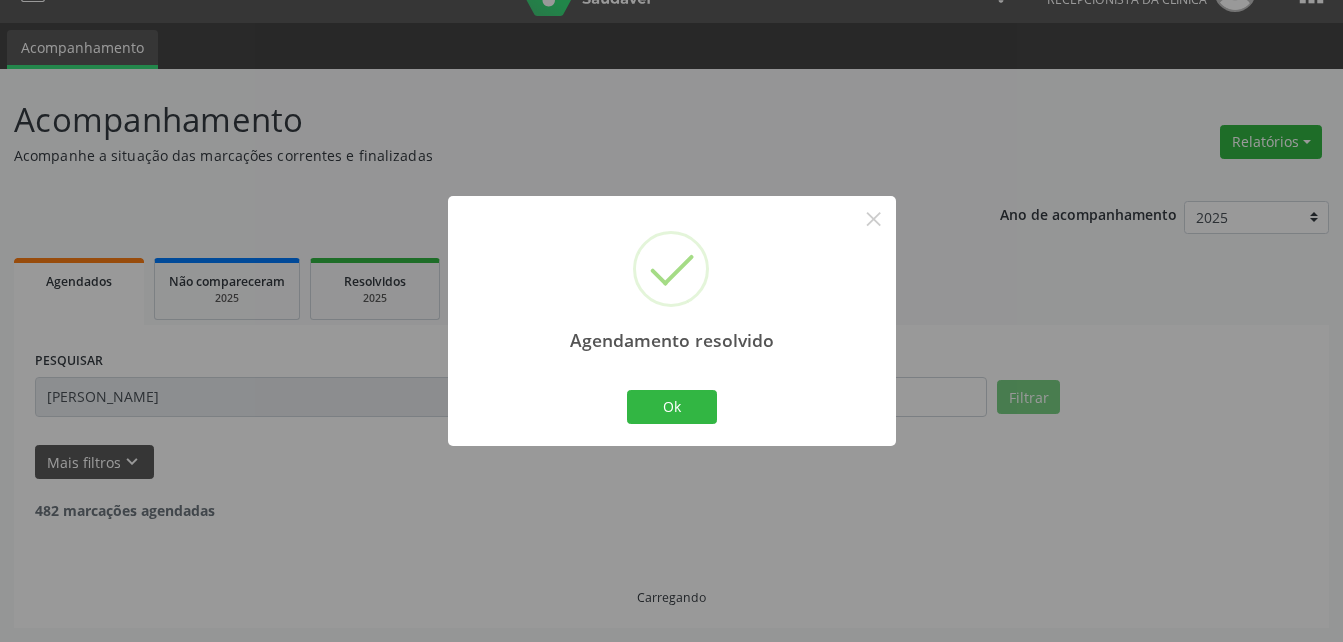 scroll, scrollTop: 0, scrollLeft: 0, axis: both 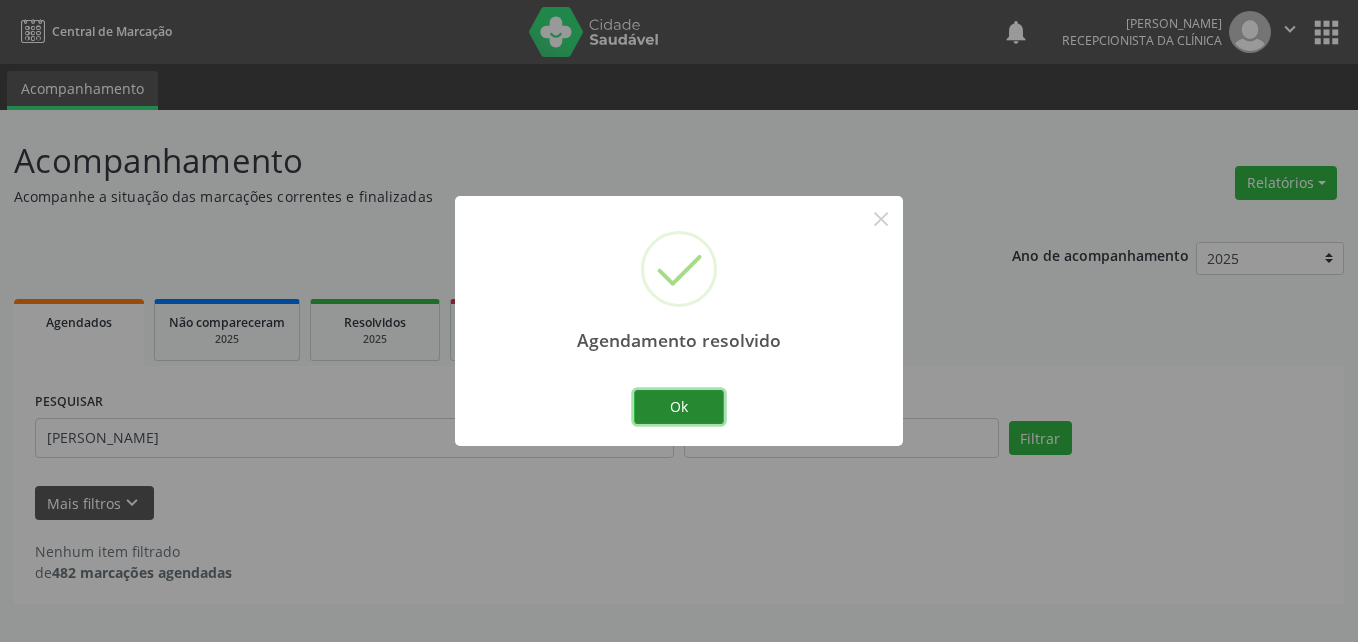 click on "Ok" at bounding box center (679, 407) 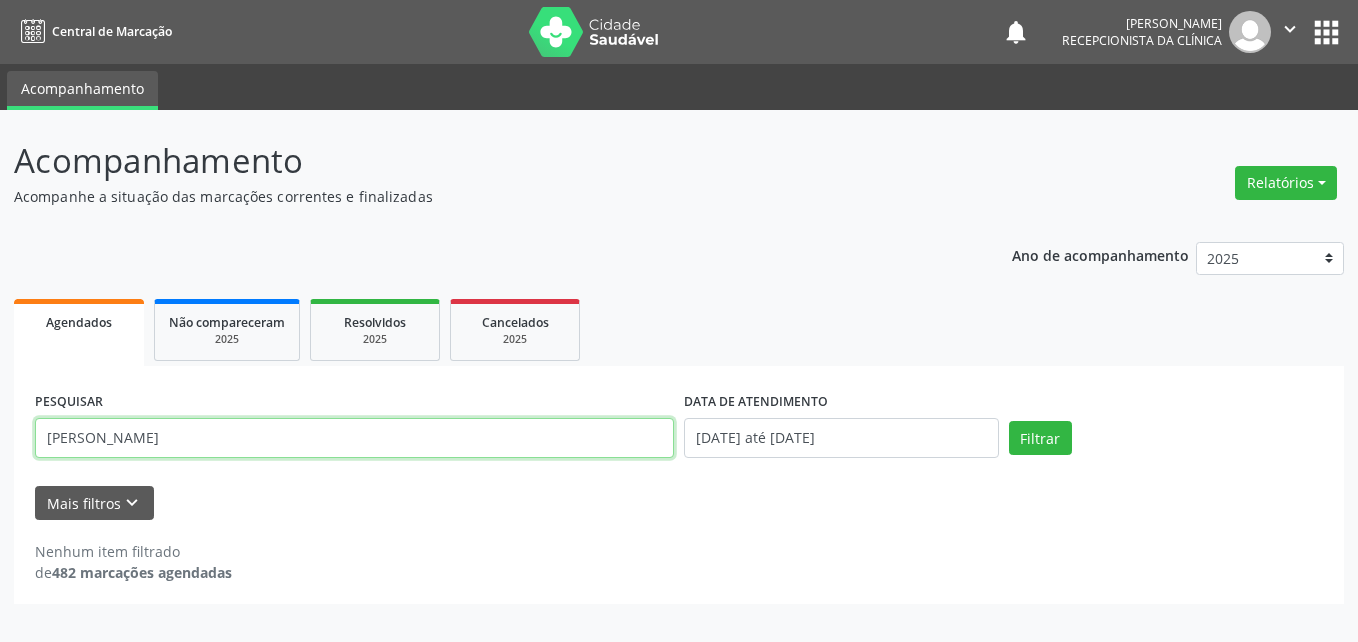 click on "[PERSON_NAME]" at bounding box center (354, 438) 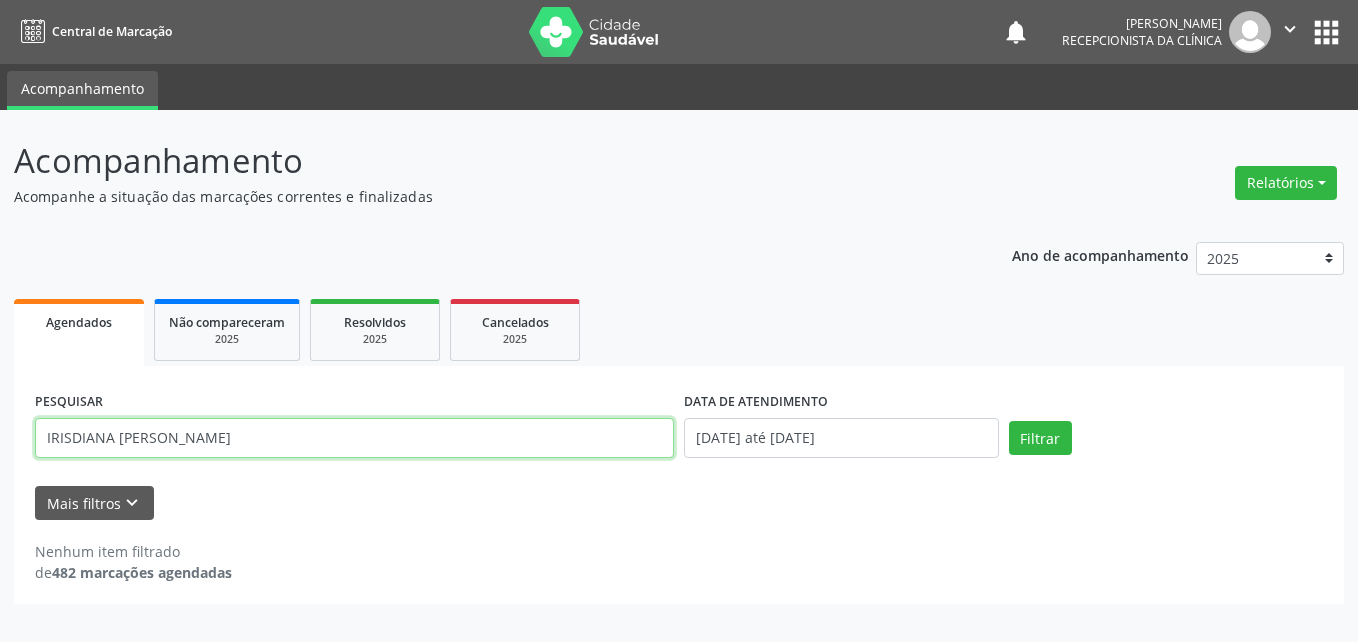 type on "IRISDIANA [PERSON_NAME]" 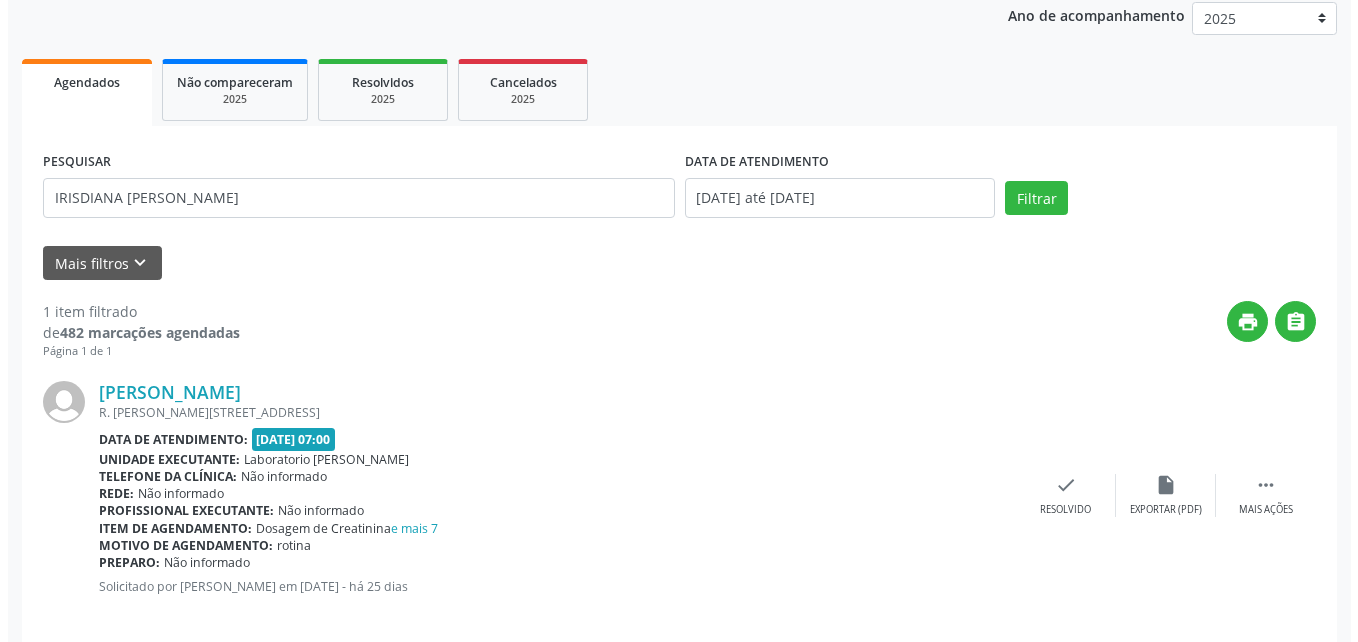 scroll, scrollTop: 263, scrollLeft: 0, axis: vertical 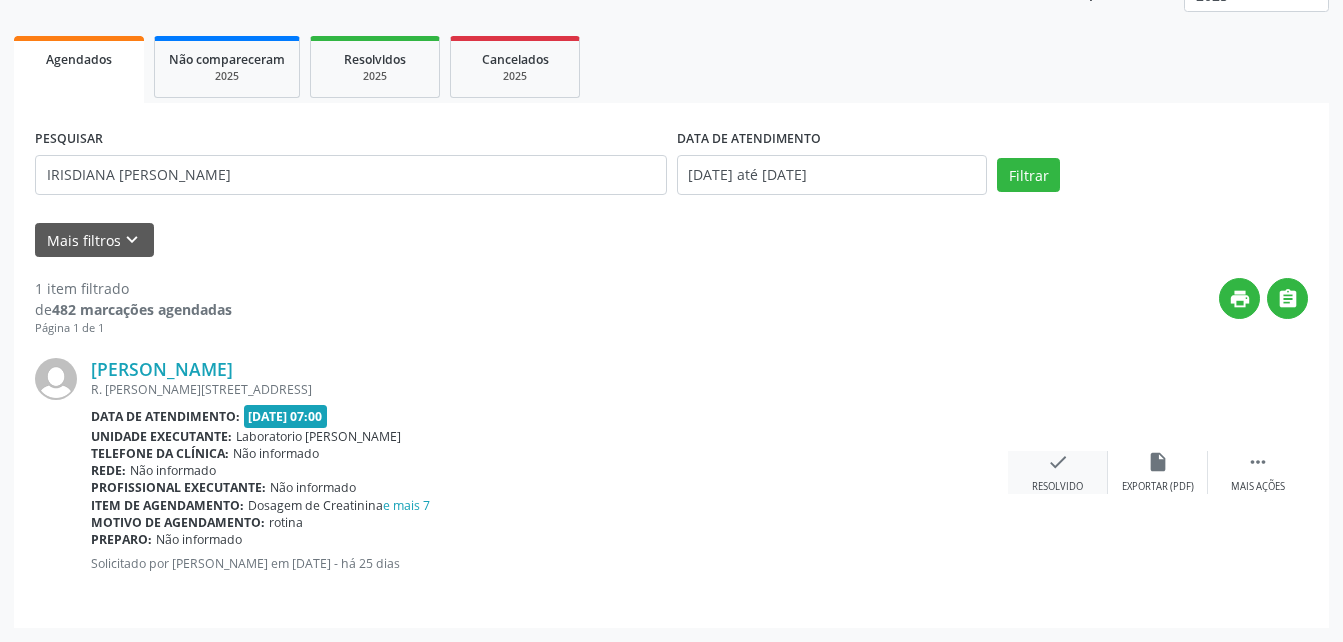 click on "check" at bounding box center (1058, 462) 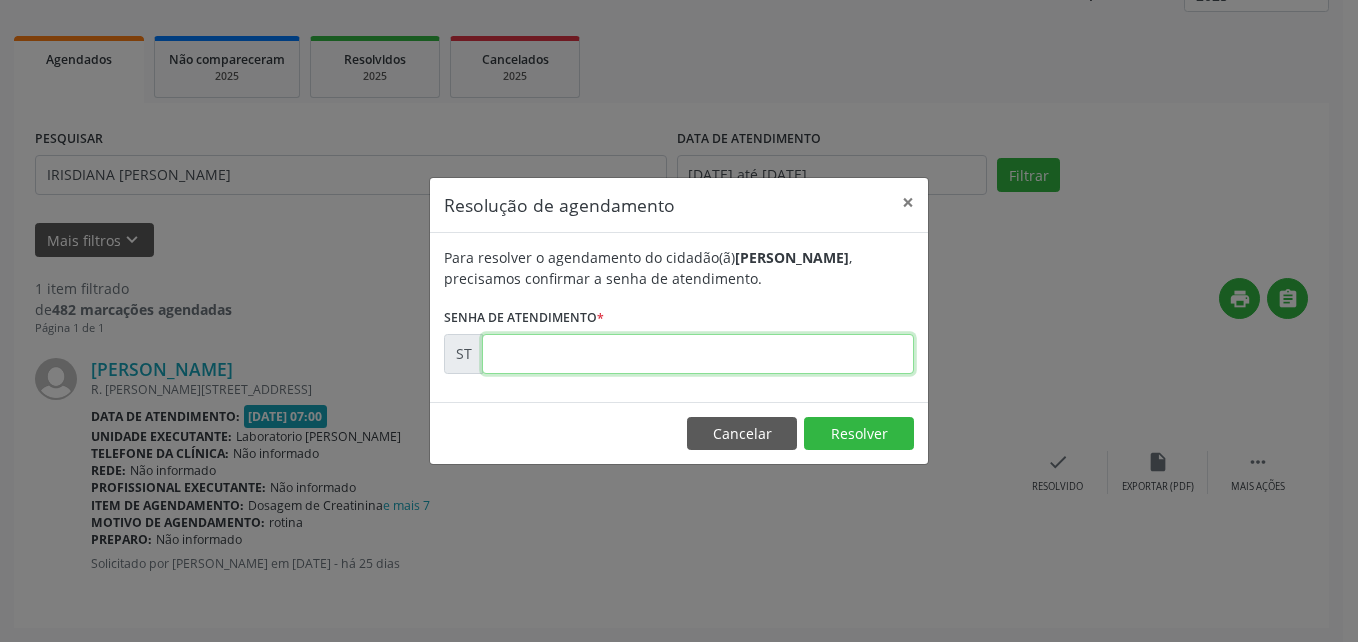 click at bounding box center (698, 354) 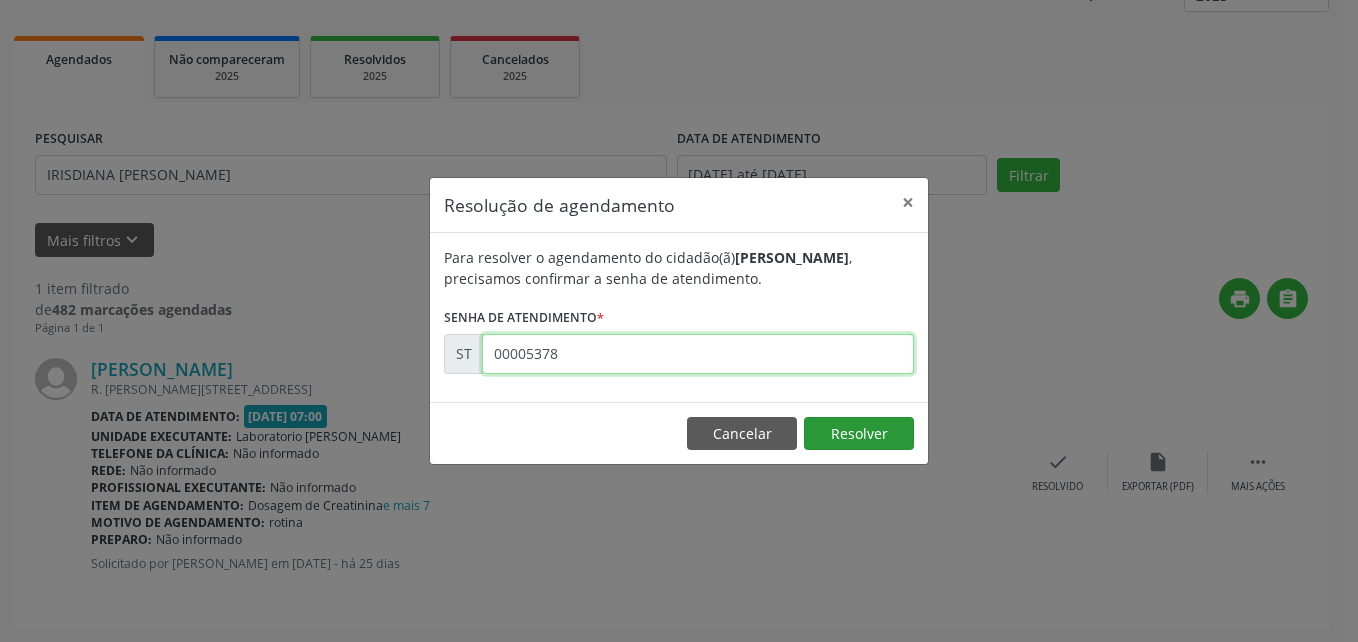 type on "00005378" 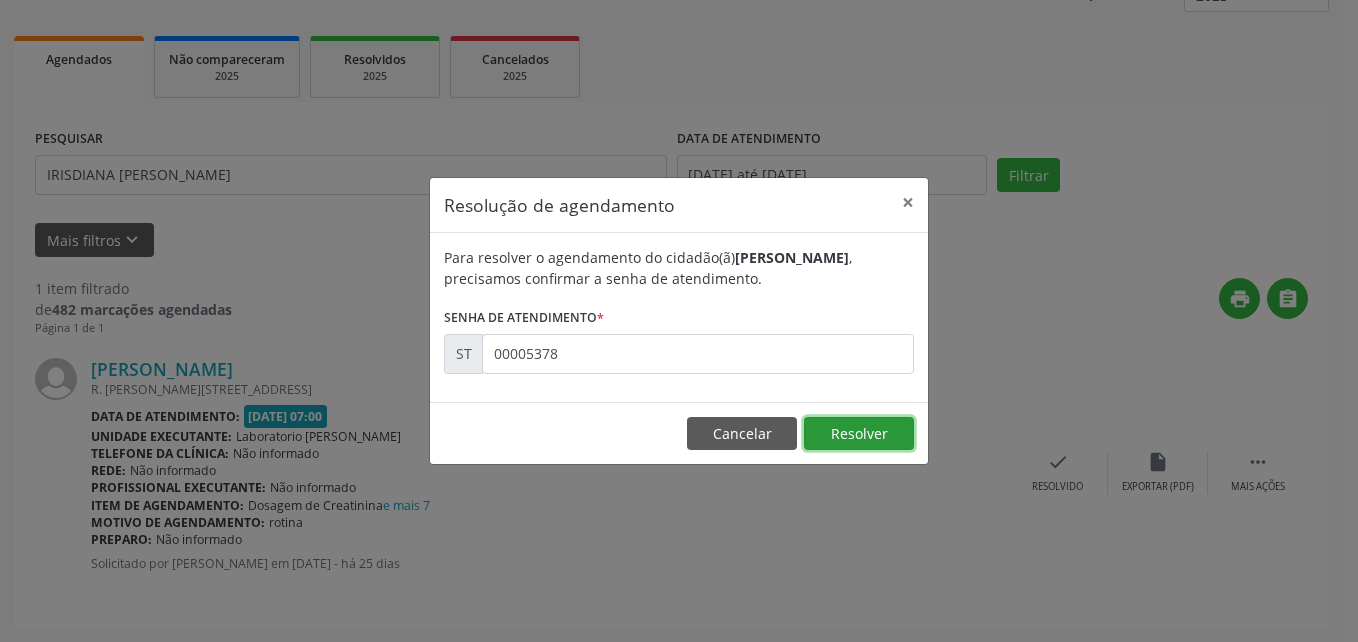 click on "Resolver" at bounding box center [859, 434] 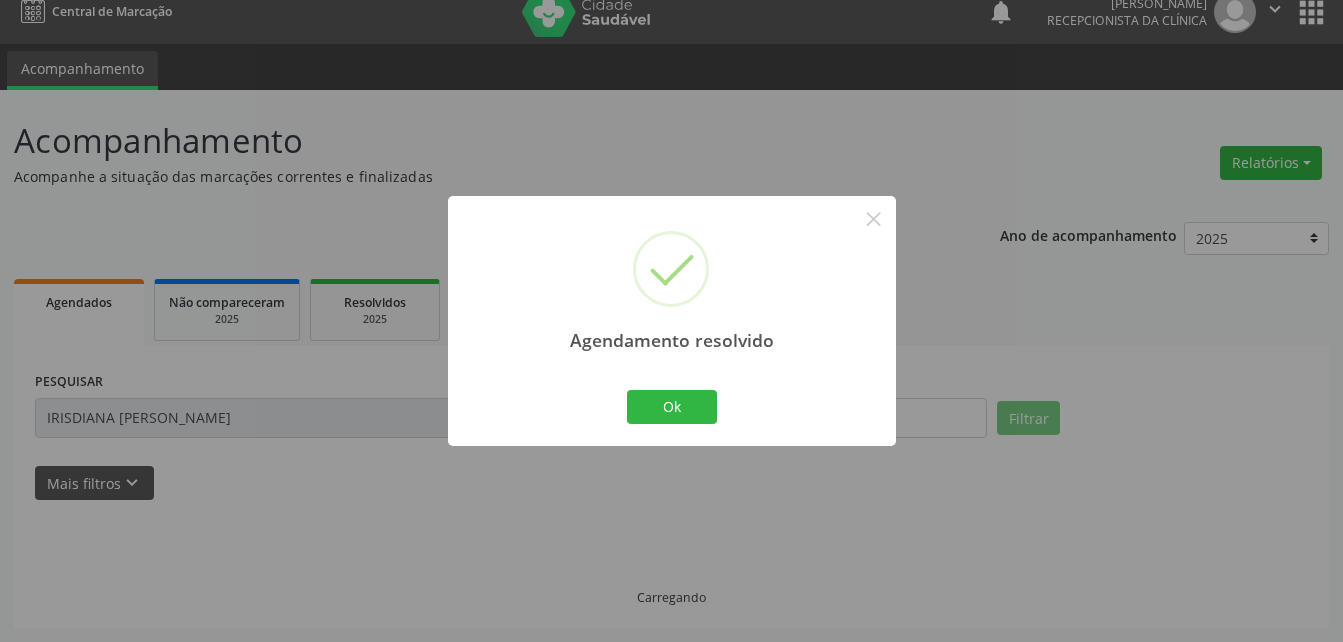 scroll, scrollTop: 41, scrollLeft: 0, axis: vertical 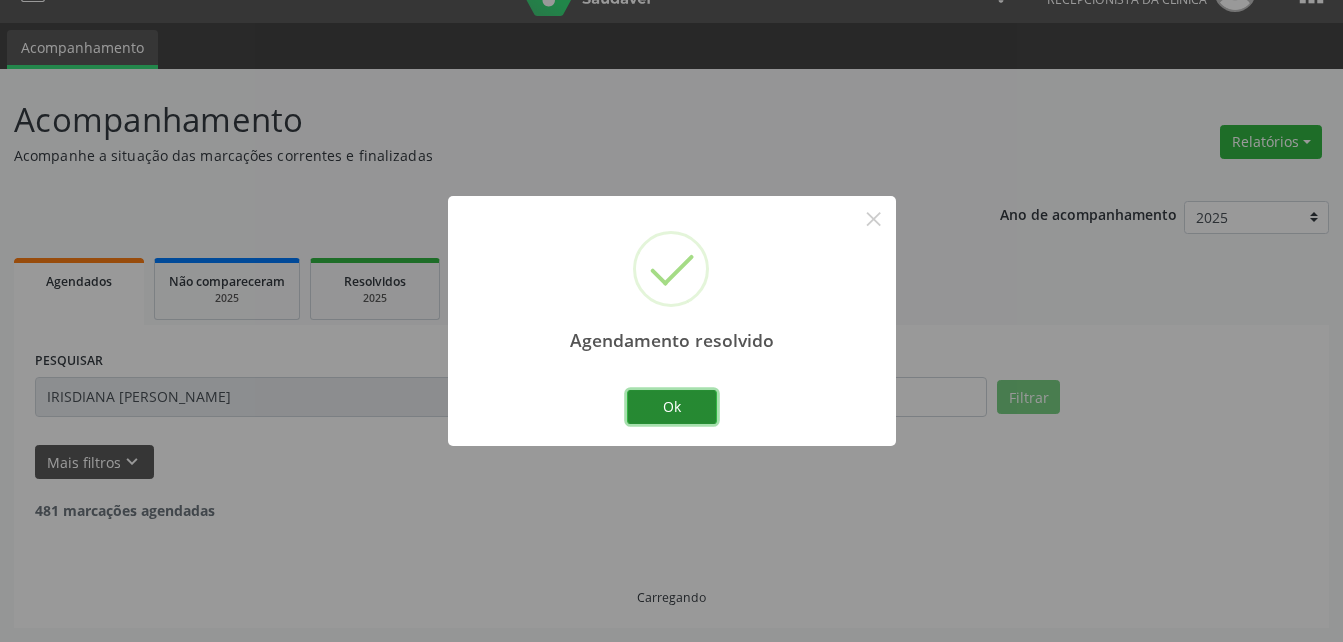 click on "Ok" at bounding box center [672, 407] 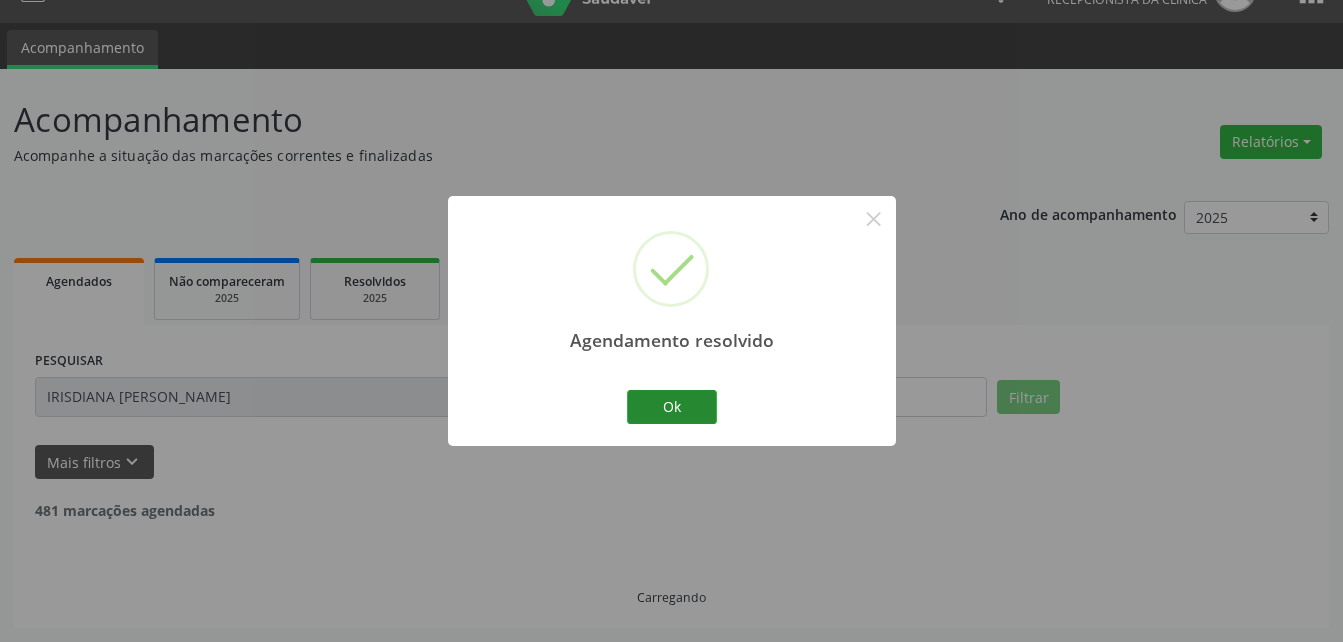 scroll, scrollTop: 0, scrollLeft: 0, axis: both 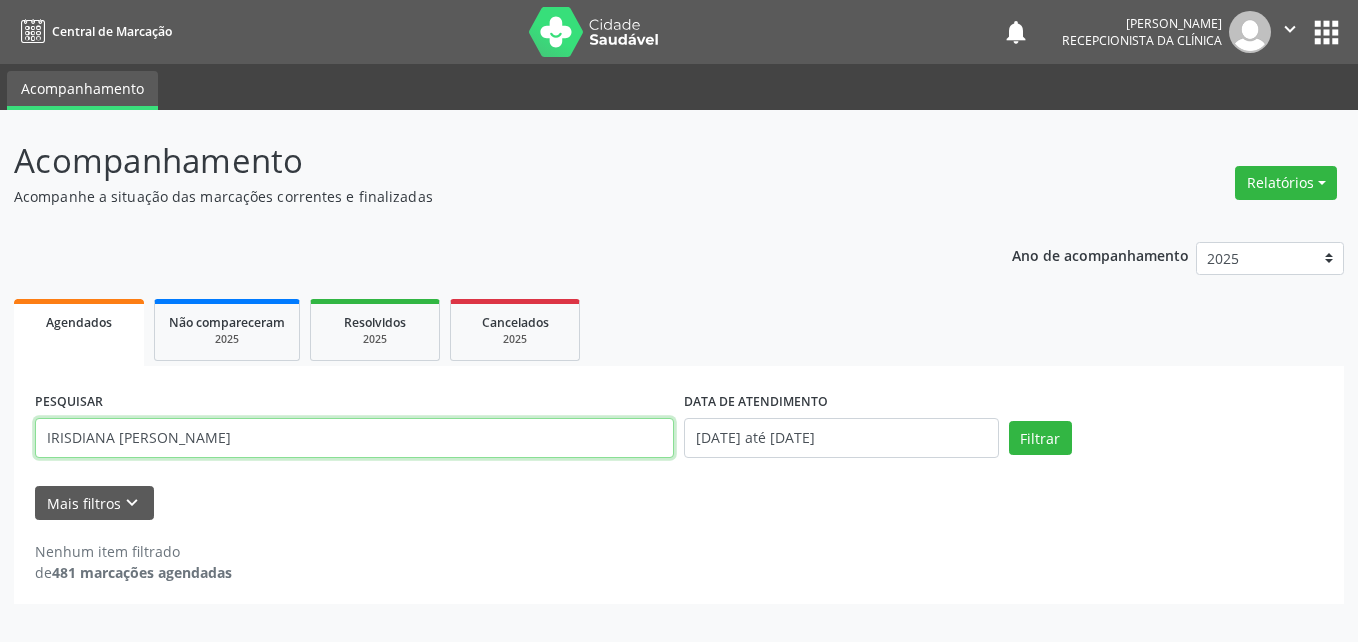 click on "IRISDIANA [PERSON_NAME]" at bounding box center [354, 438] 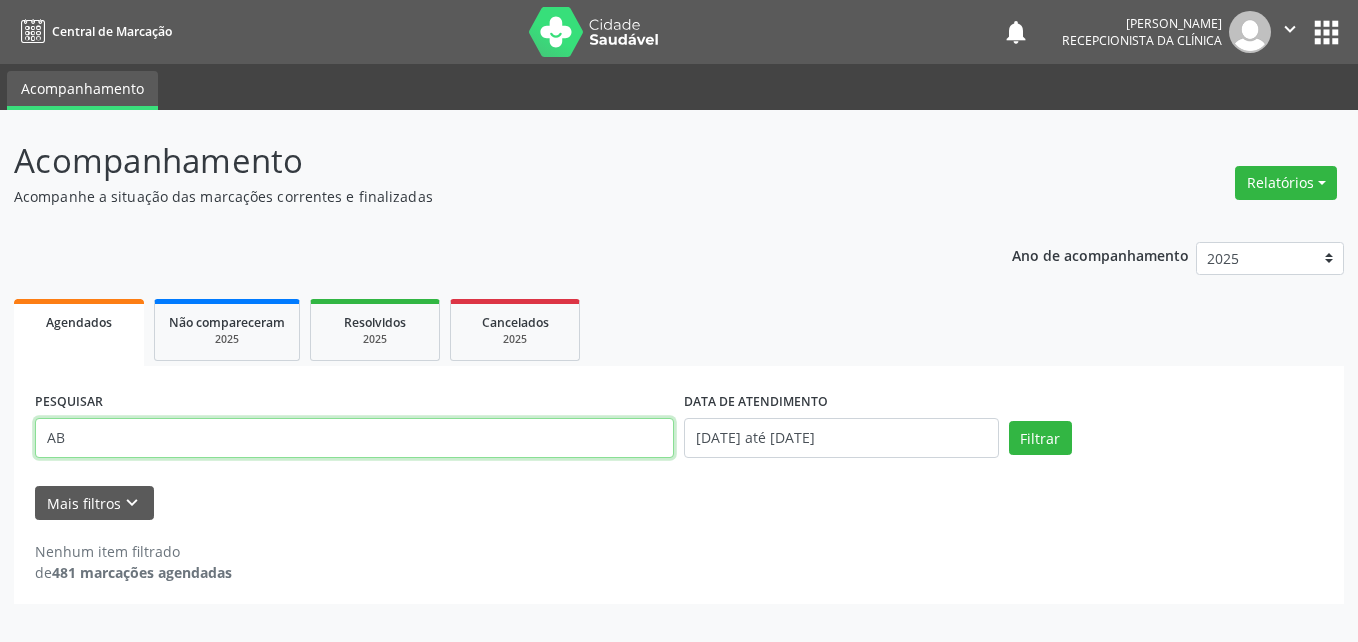 type on "A" 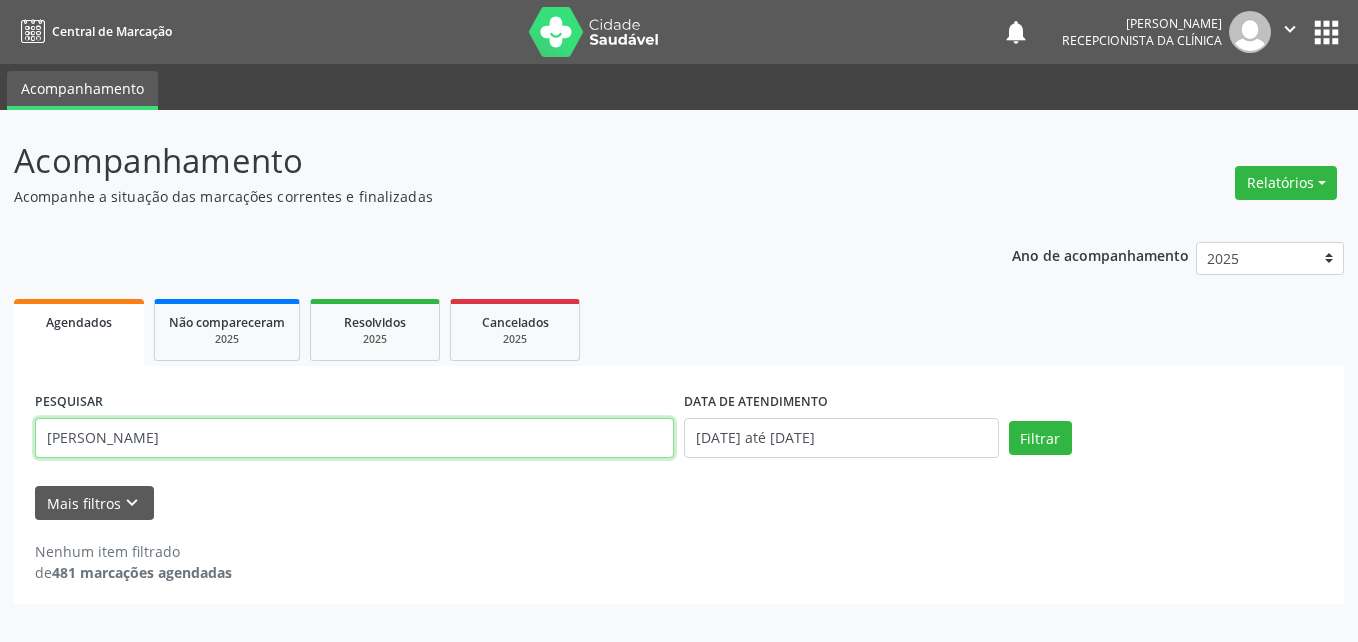 type on "[PERSON_NAME]" 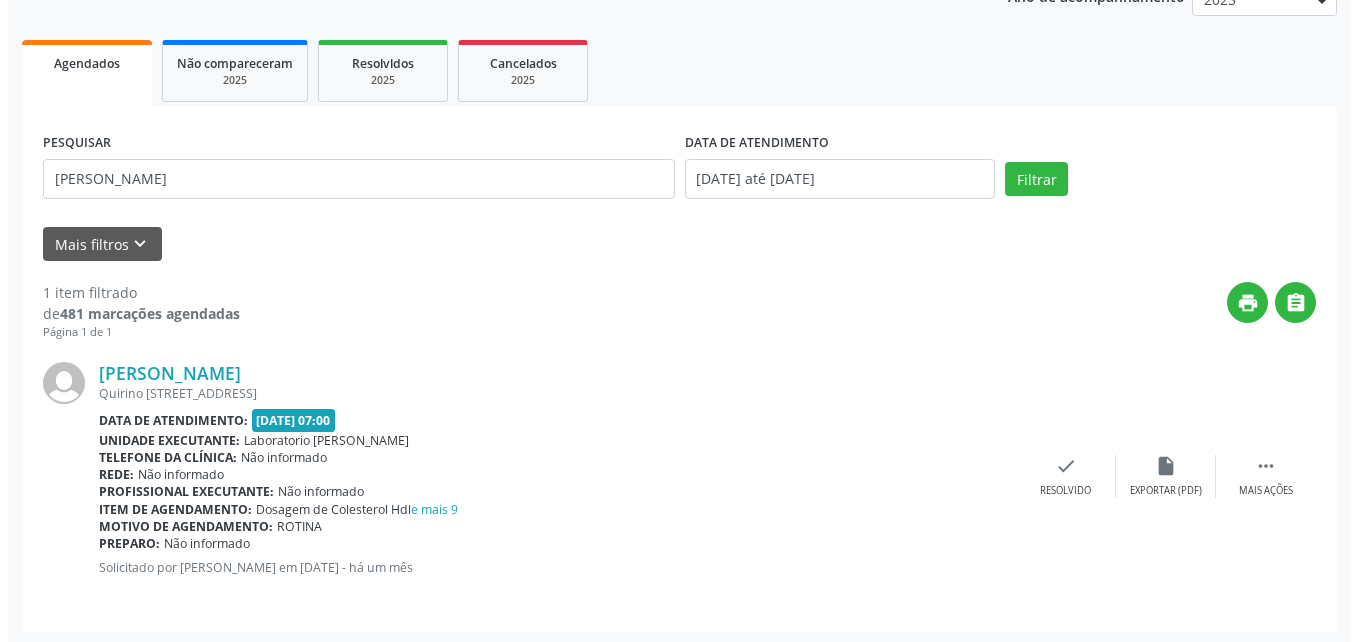 scroll, scrollTop: 263, scrollLeft: 0, axis: vertical 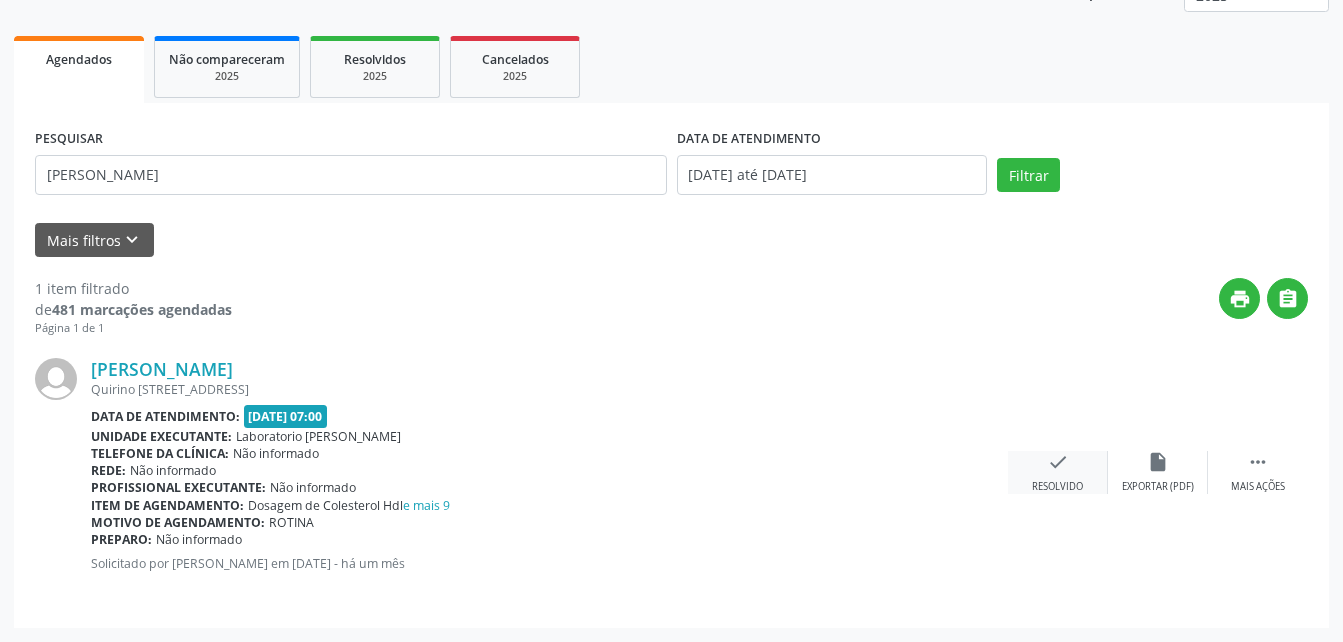 click on "check
Resolvido" at bounding box center [1058, 472] 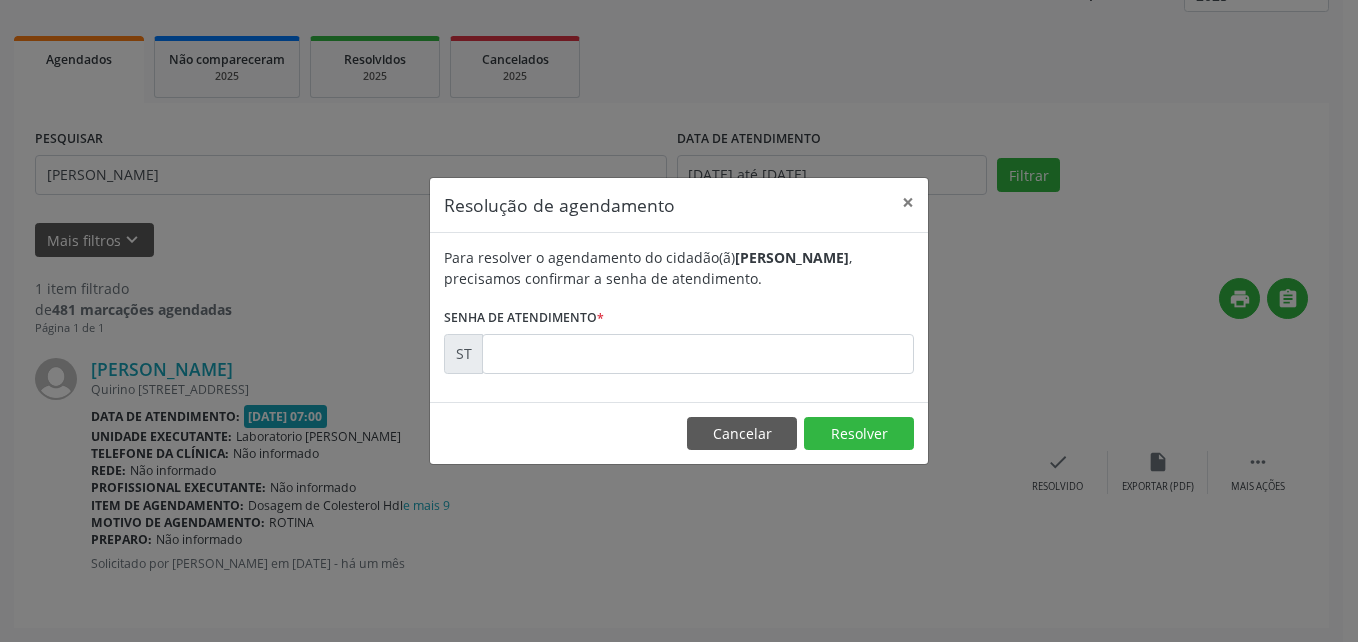 drag, startPoint x: 657, startPoint y: 329, endPoint x: 664, endPoint y: 352, distance: 24.04163 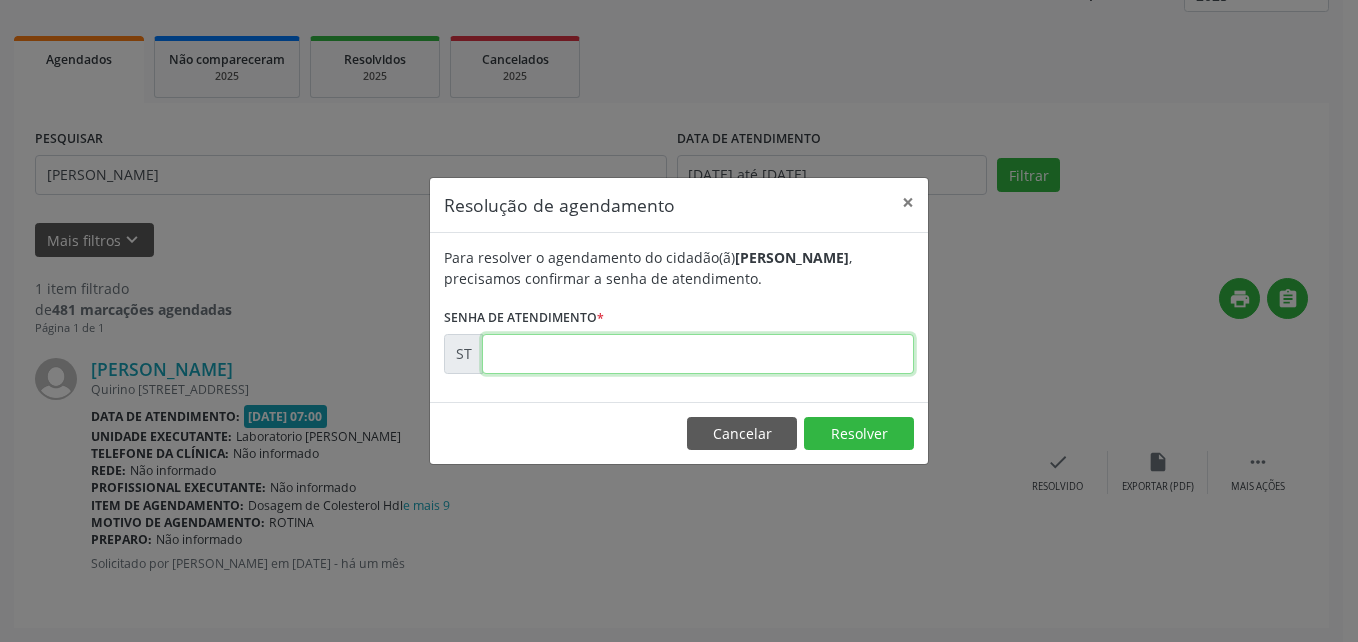 click at bounding box center [698, 354] 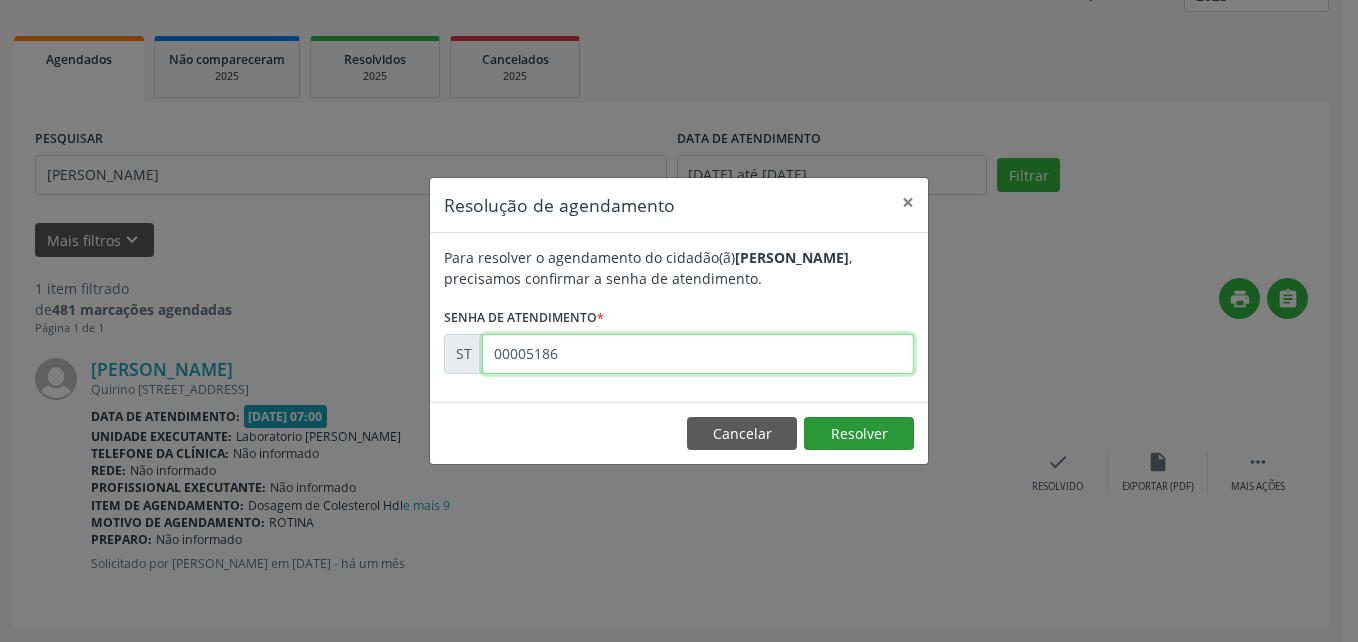 type on "00005186" 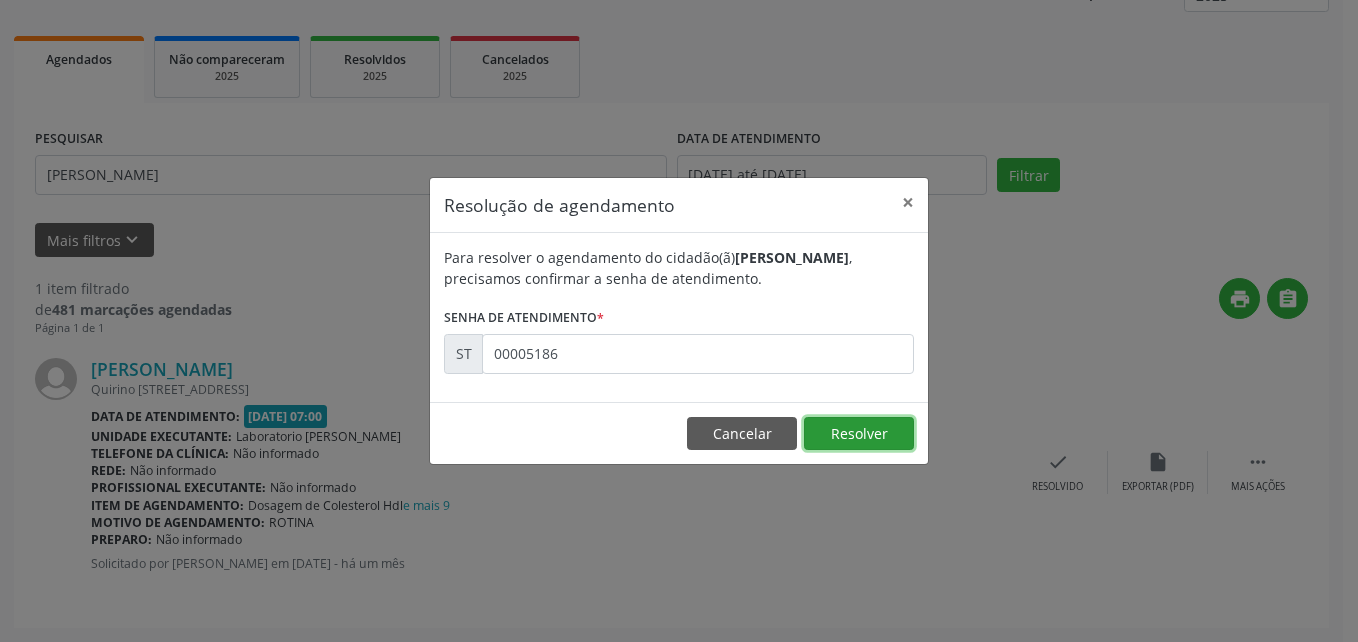 click on "Resolver" at bounding box center (859, 434) 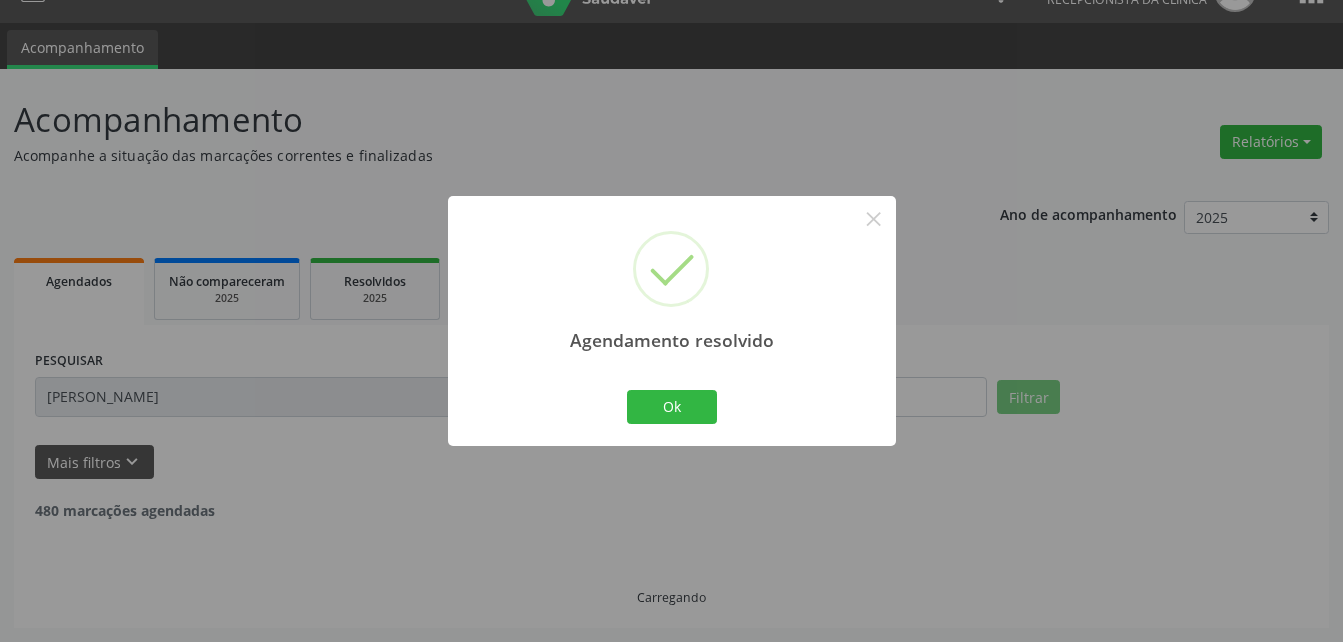 scroll, scrollTop: 0, scrollLeft: 0, axis: both 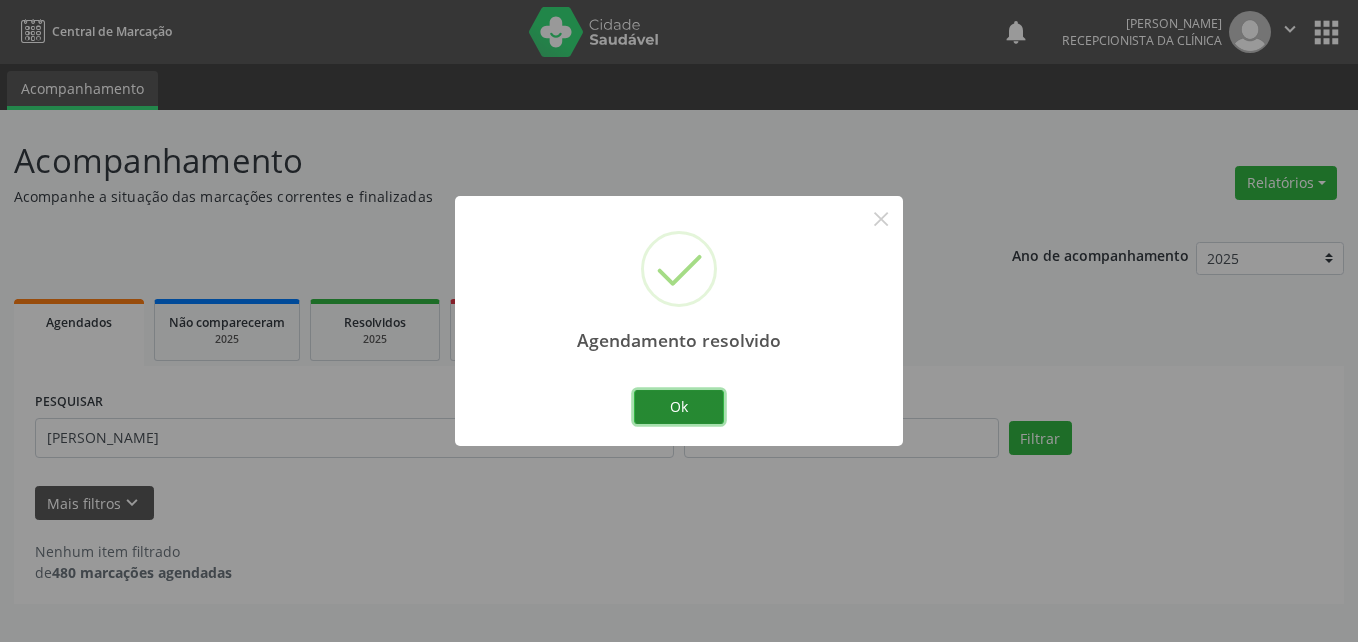click on "Ok" at bounding box center (679, 407) 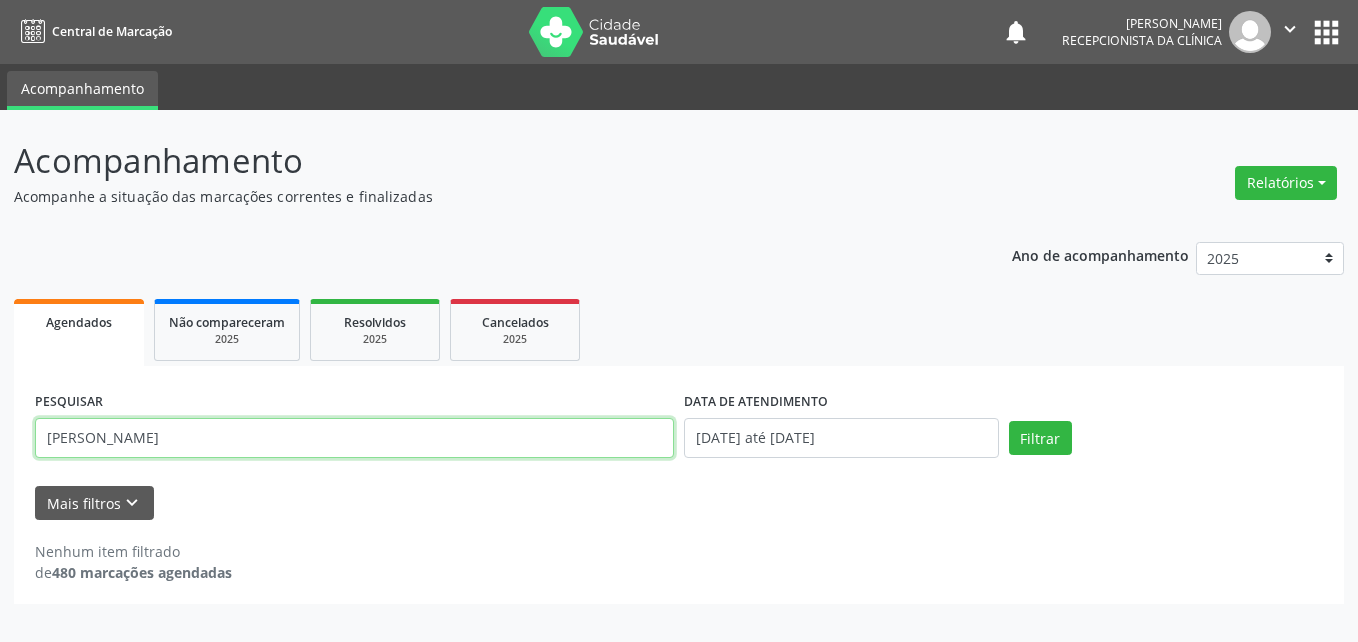 click on "[PERSON_NAME]" at bounding box center (354, 438) 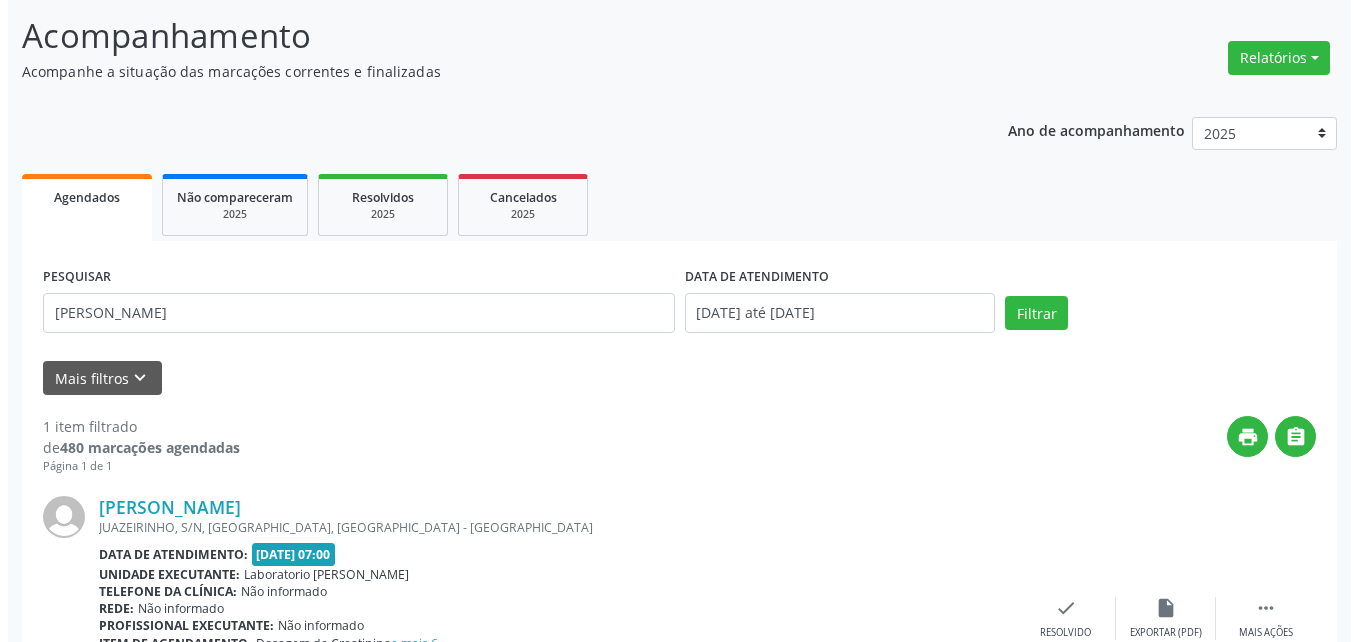 scroll, scrollTop: 280, scrollLeft: 0, axis: vertical 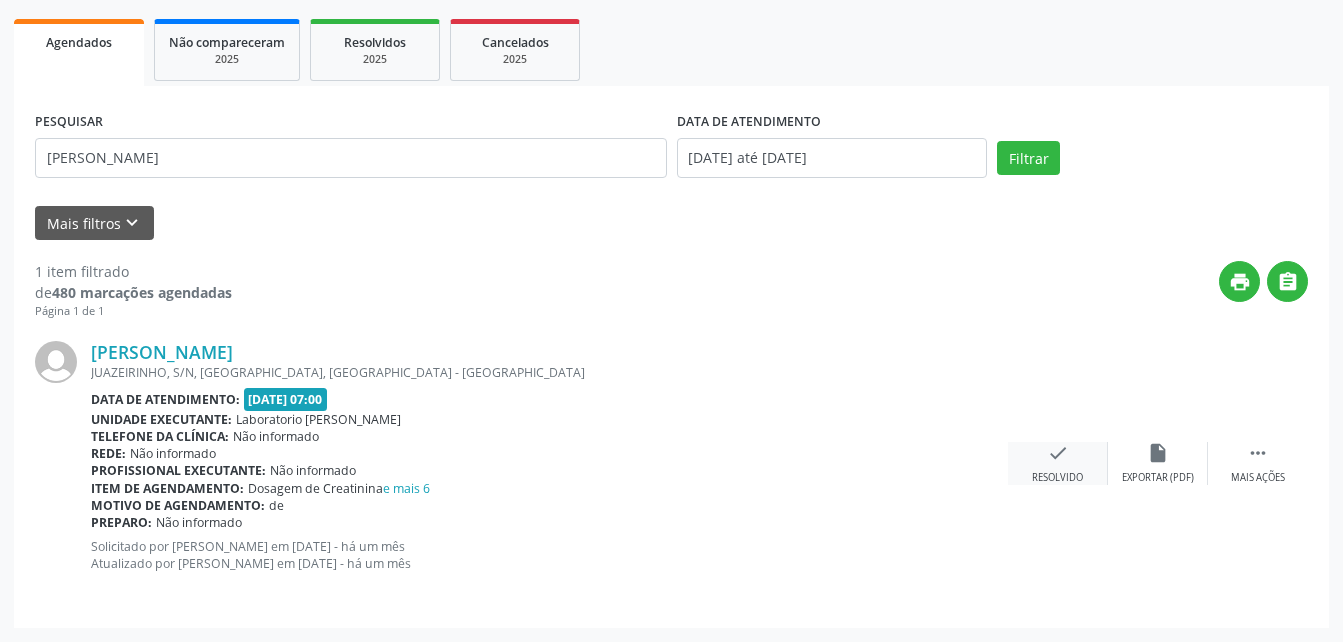 click on "check" at bounding box center [1058, 453] 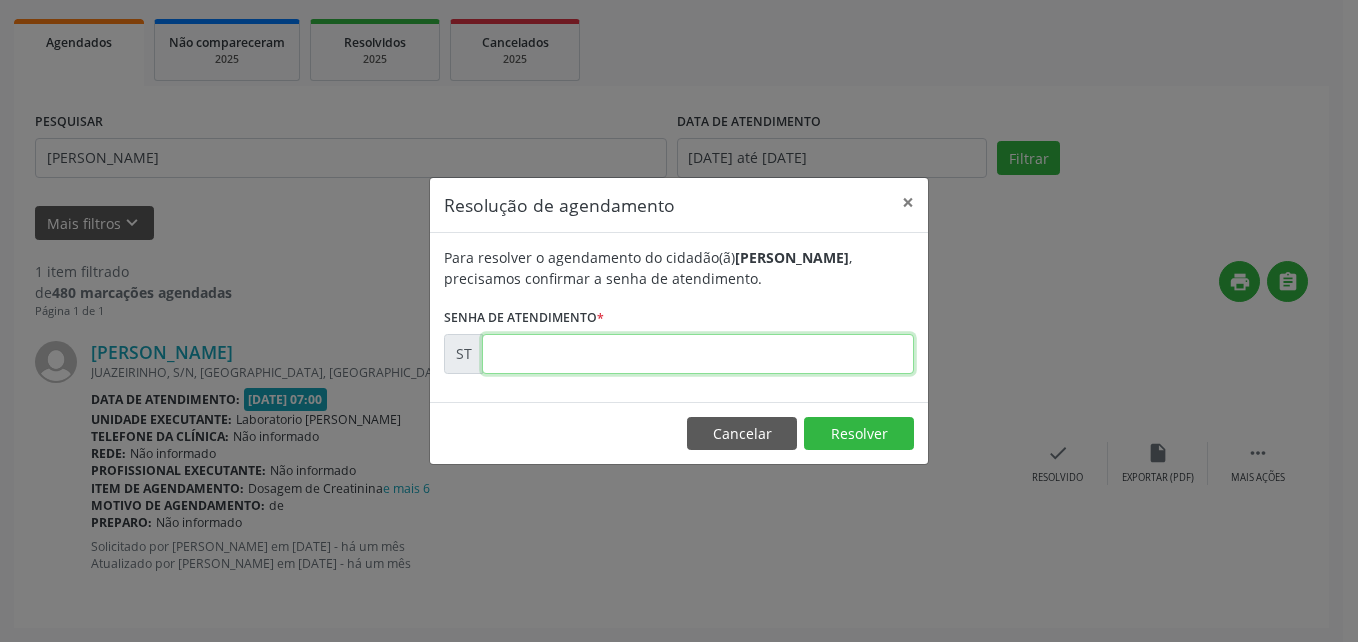 click at bounding box center [698, 354] 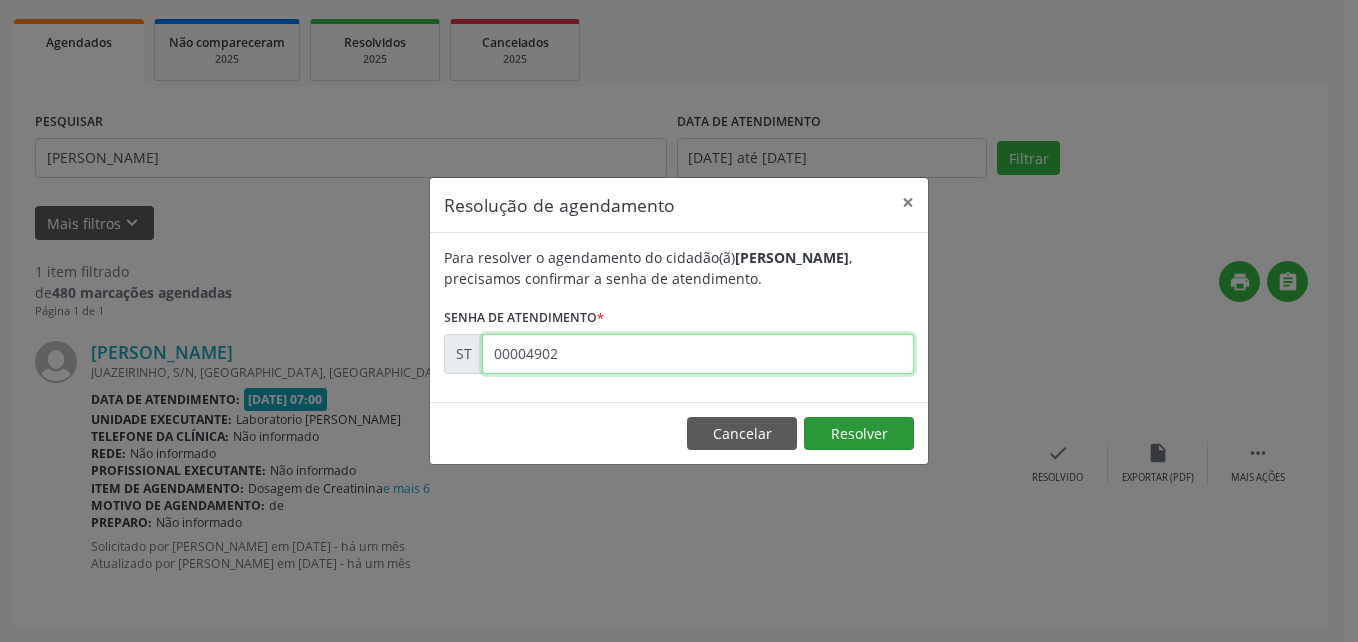 type on "00004902" 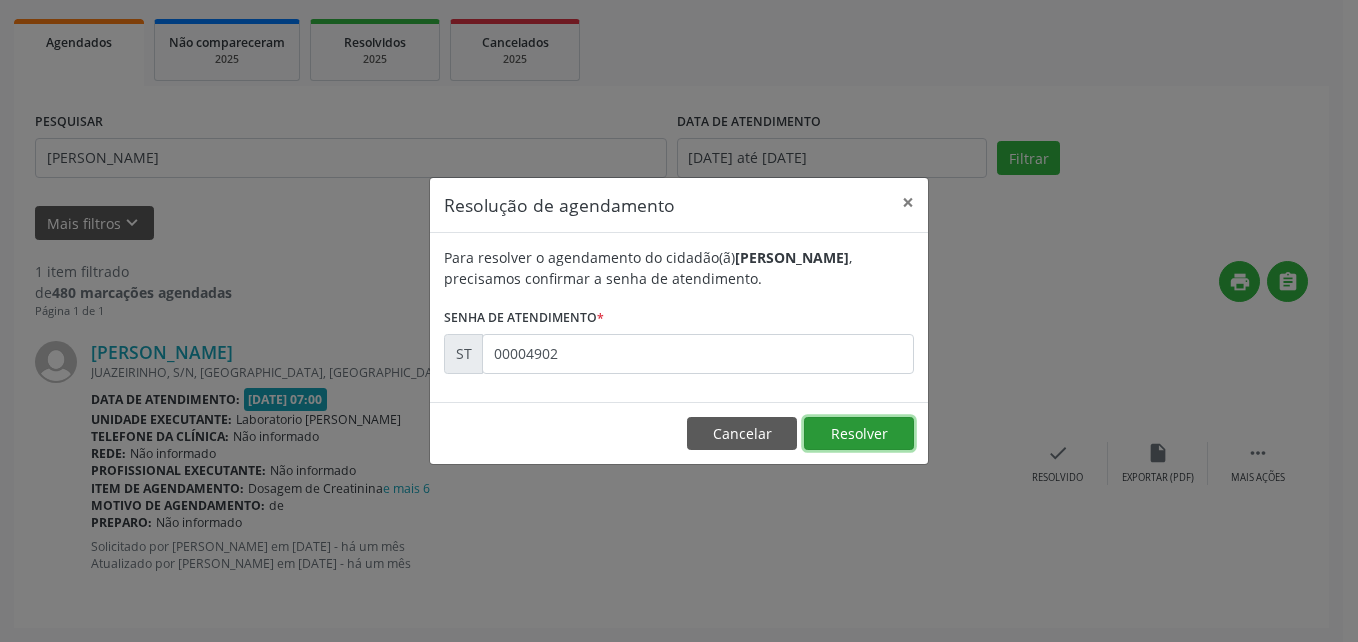 click on "Resolver" at bounding box center (859, 434) 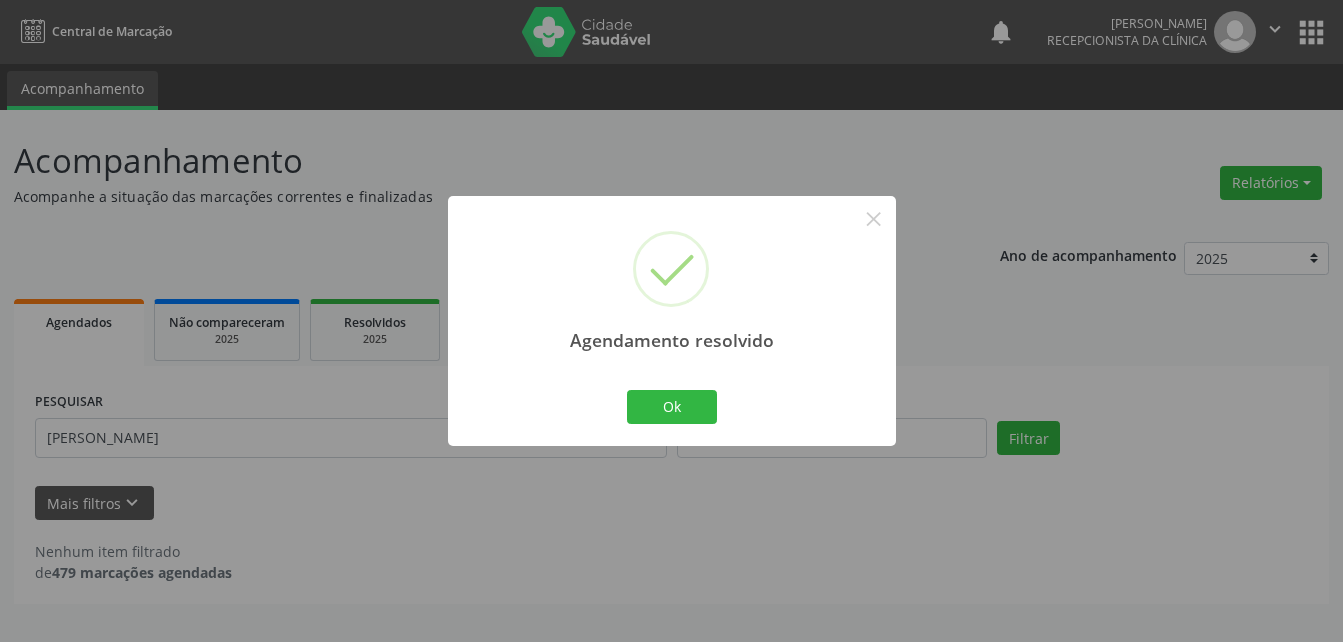 scroll, scrollTop: 0, scrollLeft: 0, axis: both 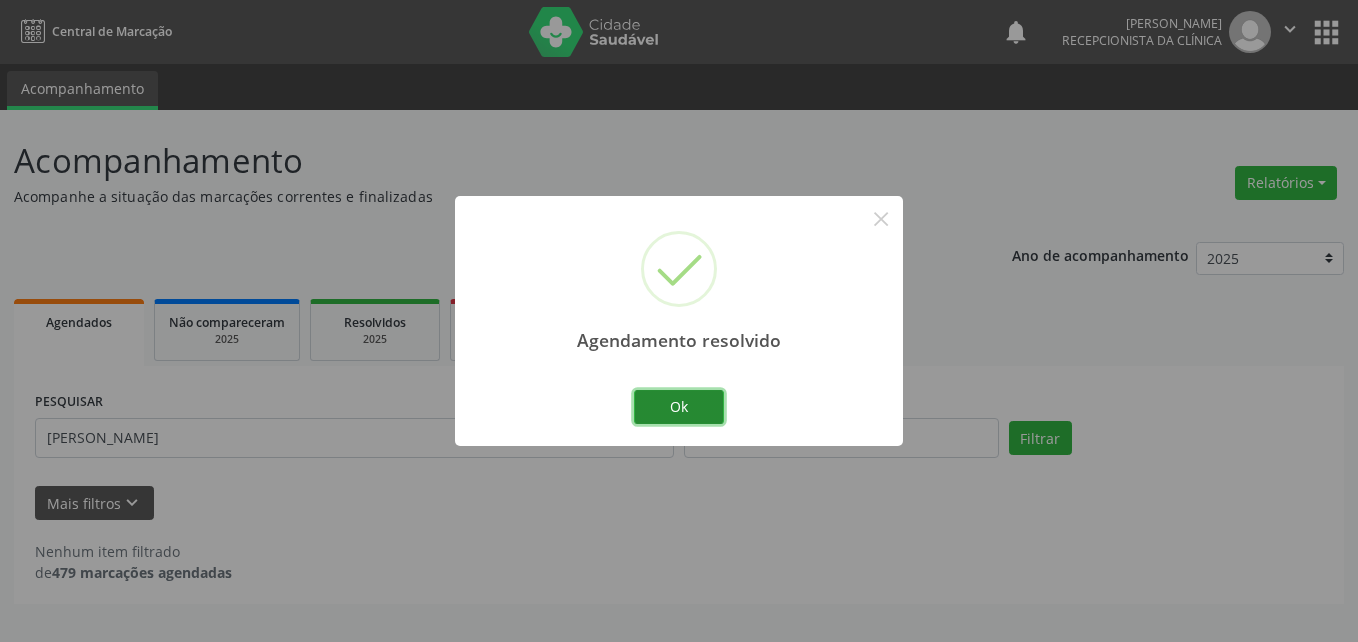click on "Ok" at bounding box center (679, 407) 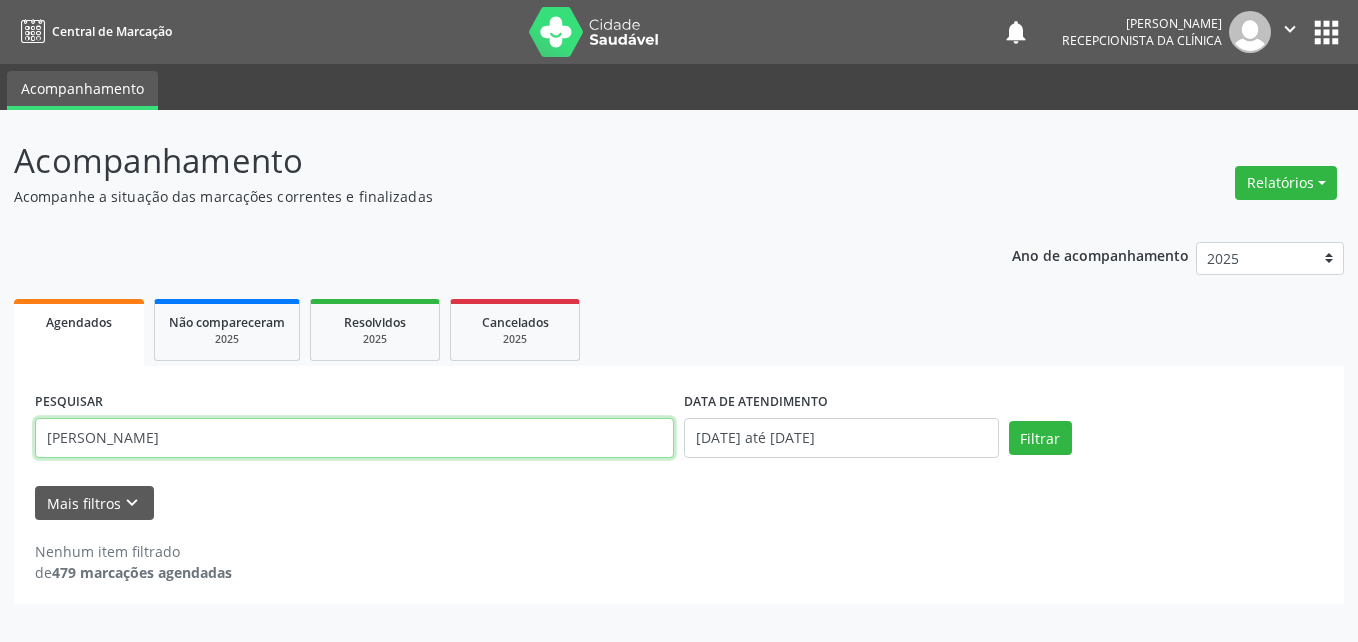 click on "[PERSON_NAME]" at bounding box center [354, 438] 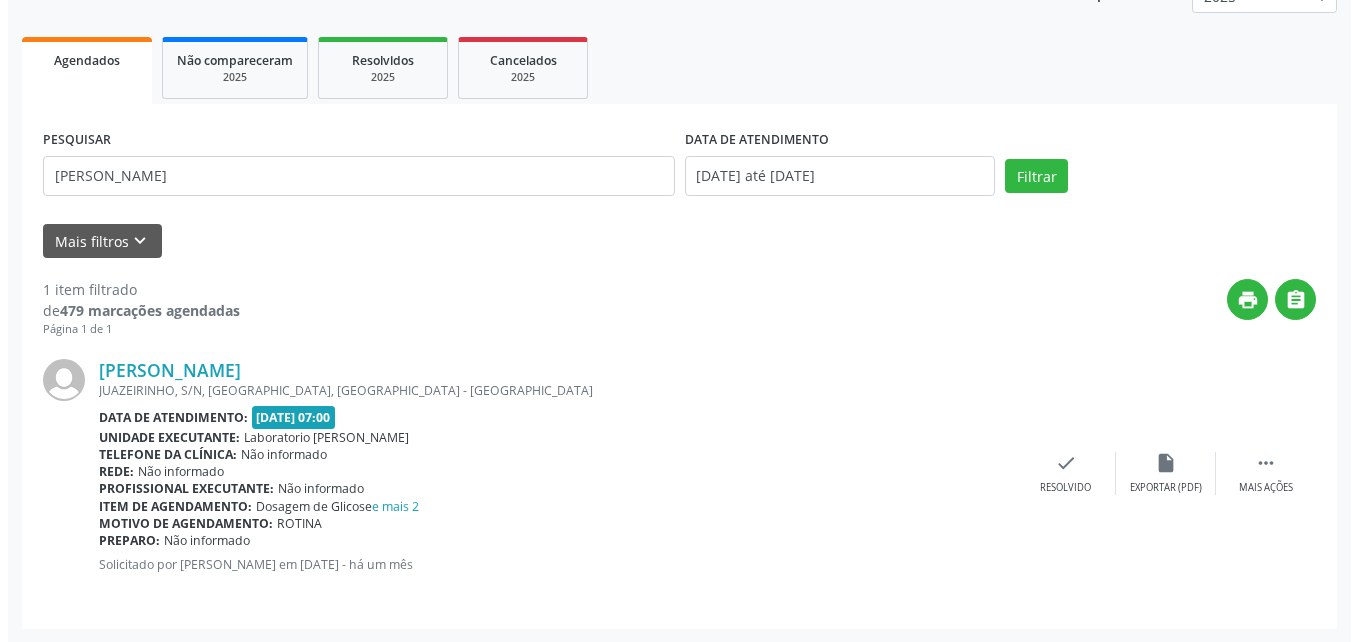 scroll, scrollTop: 263, scrollLeft: 0, axis: vertical 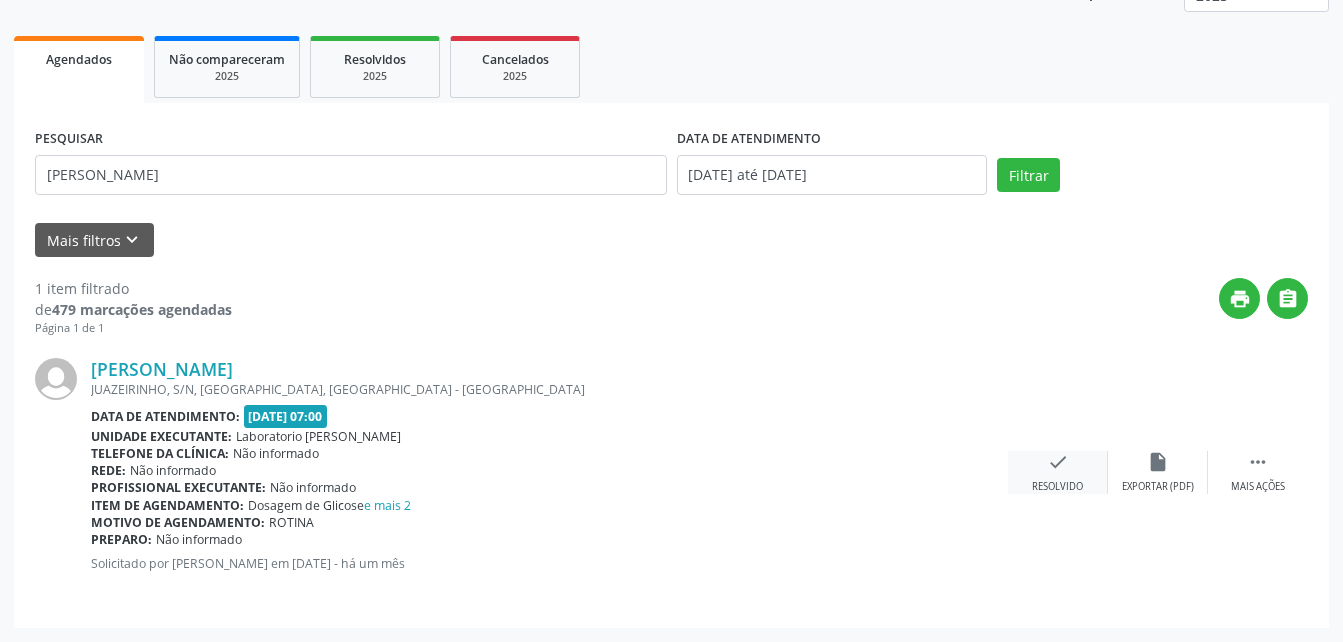 click on "check
Resolvido" at bounding box center [1058, 472] 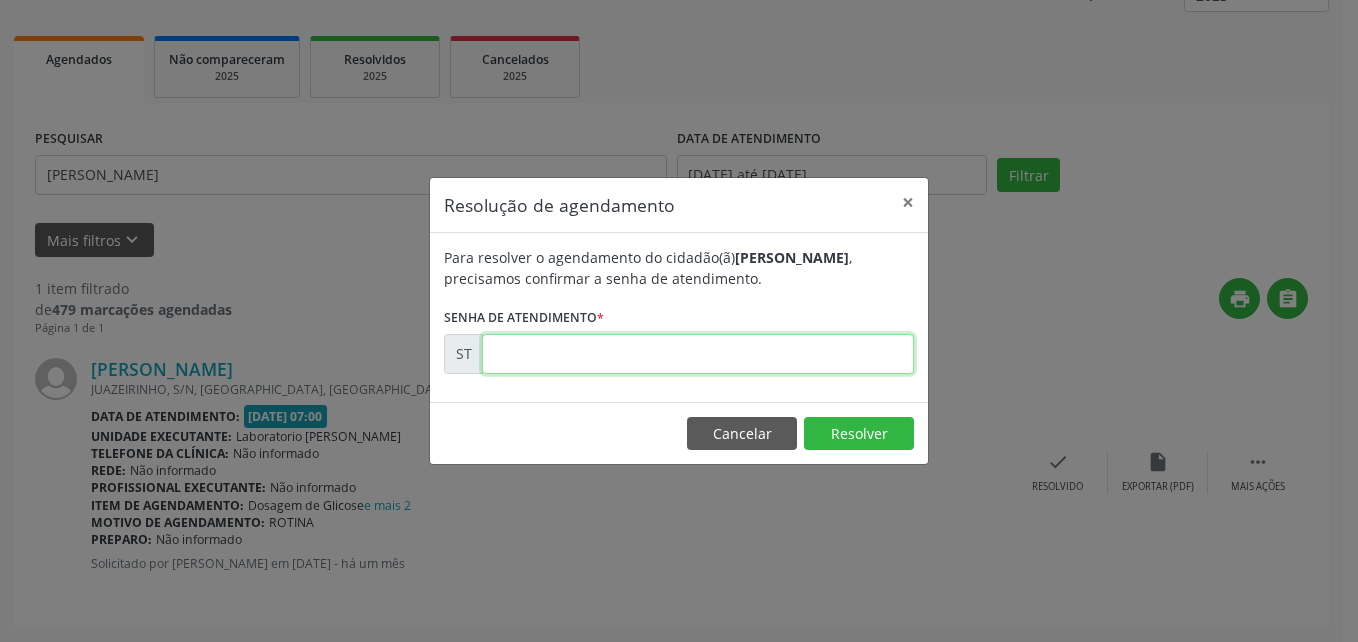 click at bounding box center (698, 354) 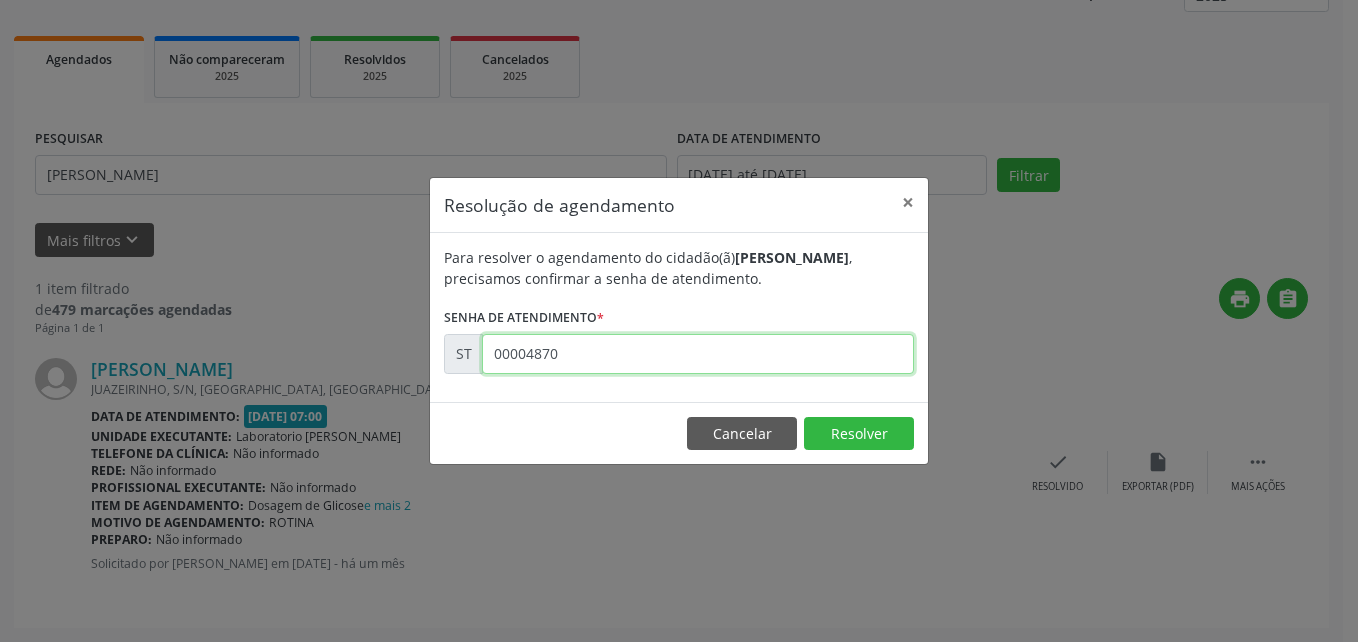 type on "00004870" 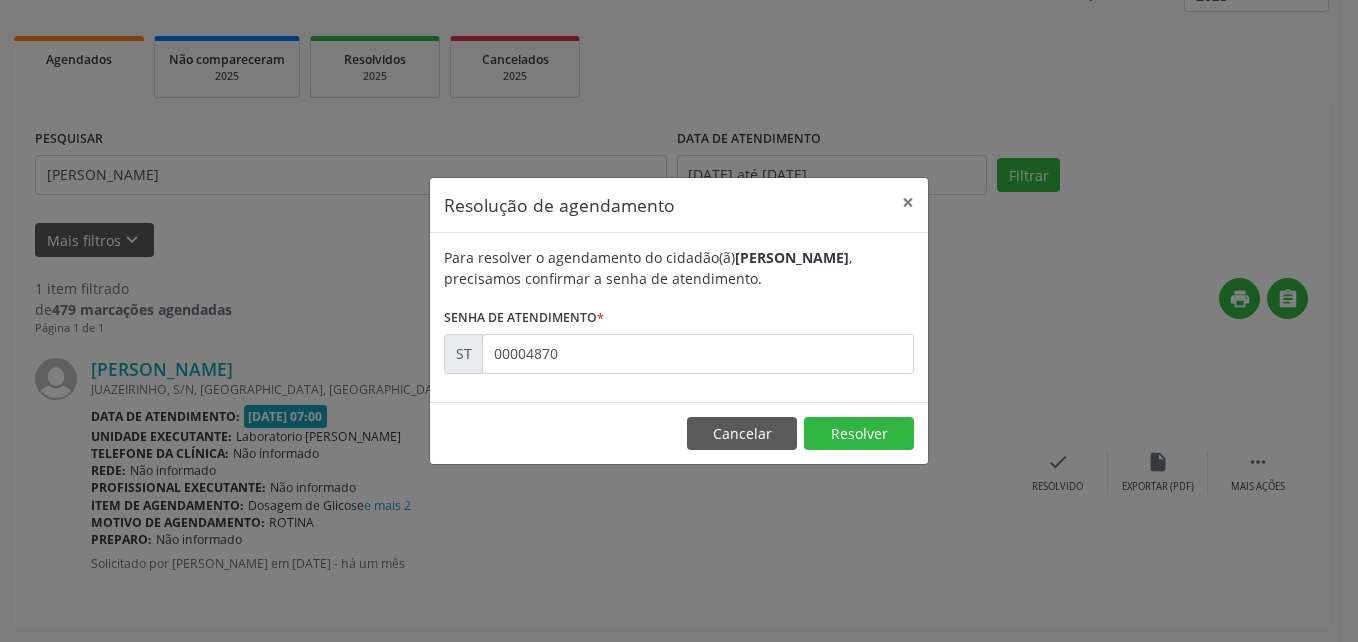 click on "Cancelar Resolver" at bounding box center [679, 433] 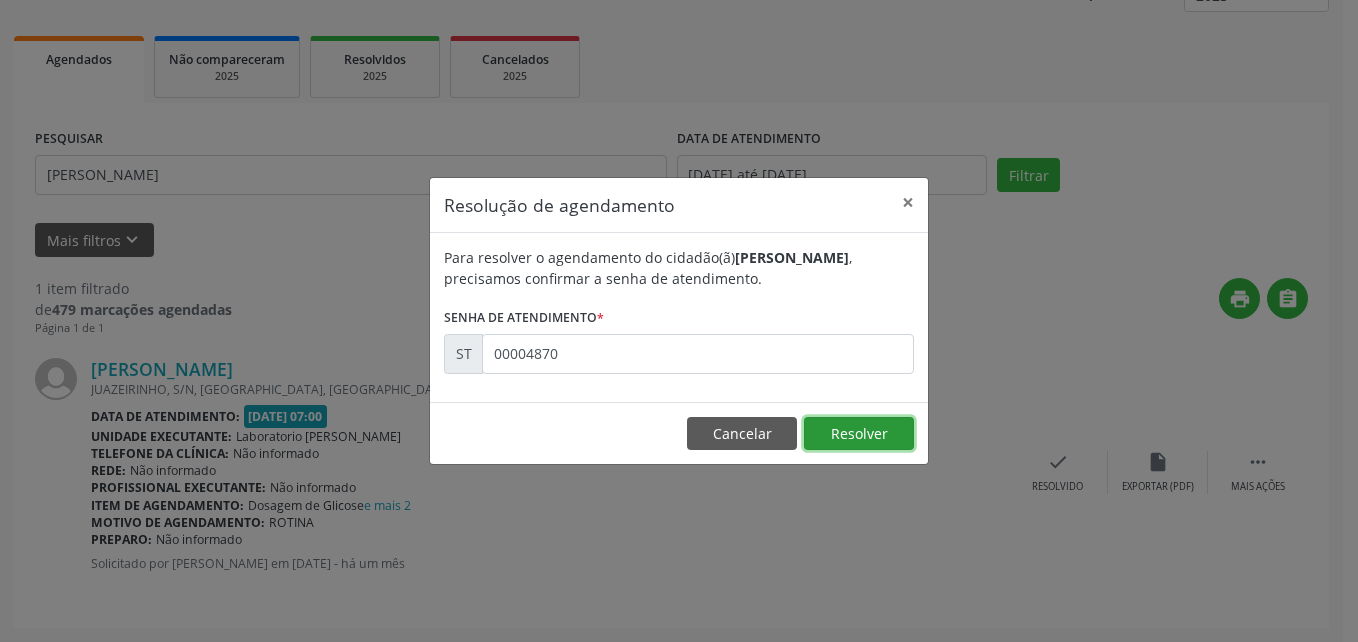 click on "Resolver" at bounding box center [859, 434] 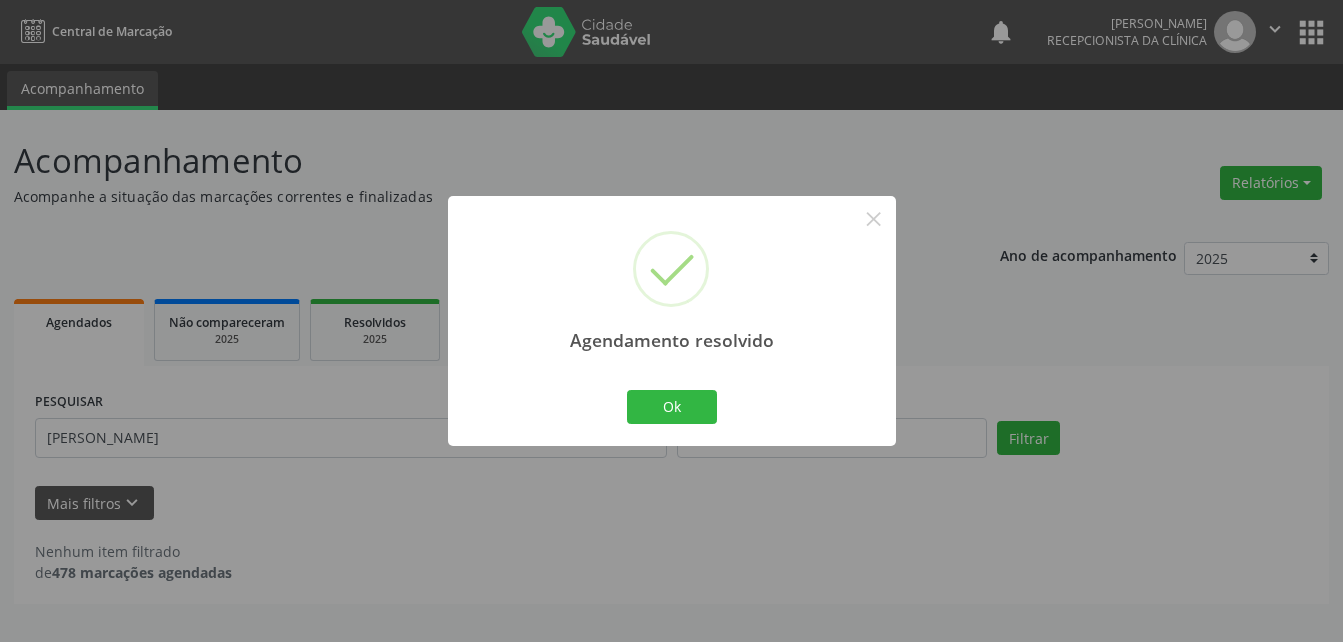 scroll, scrollTop: 0, scrollLeft: 0, axis: both 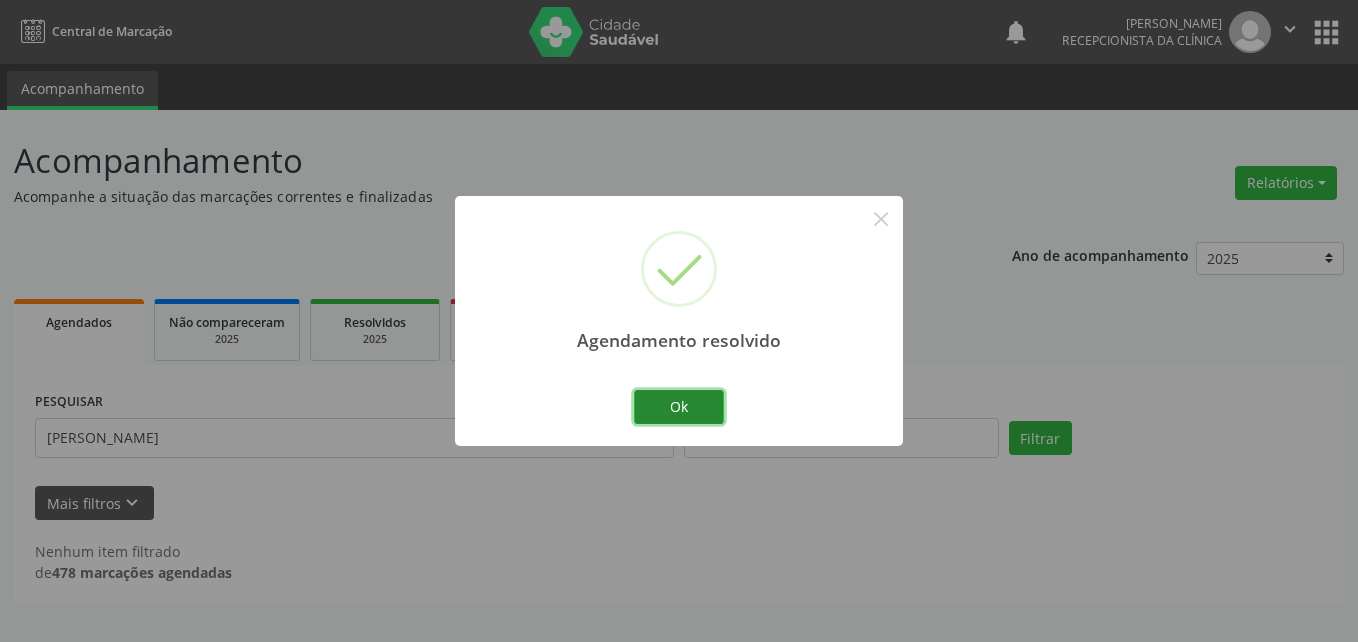 click on "Ok" at bounding box center [679, 407] 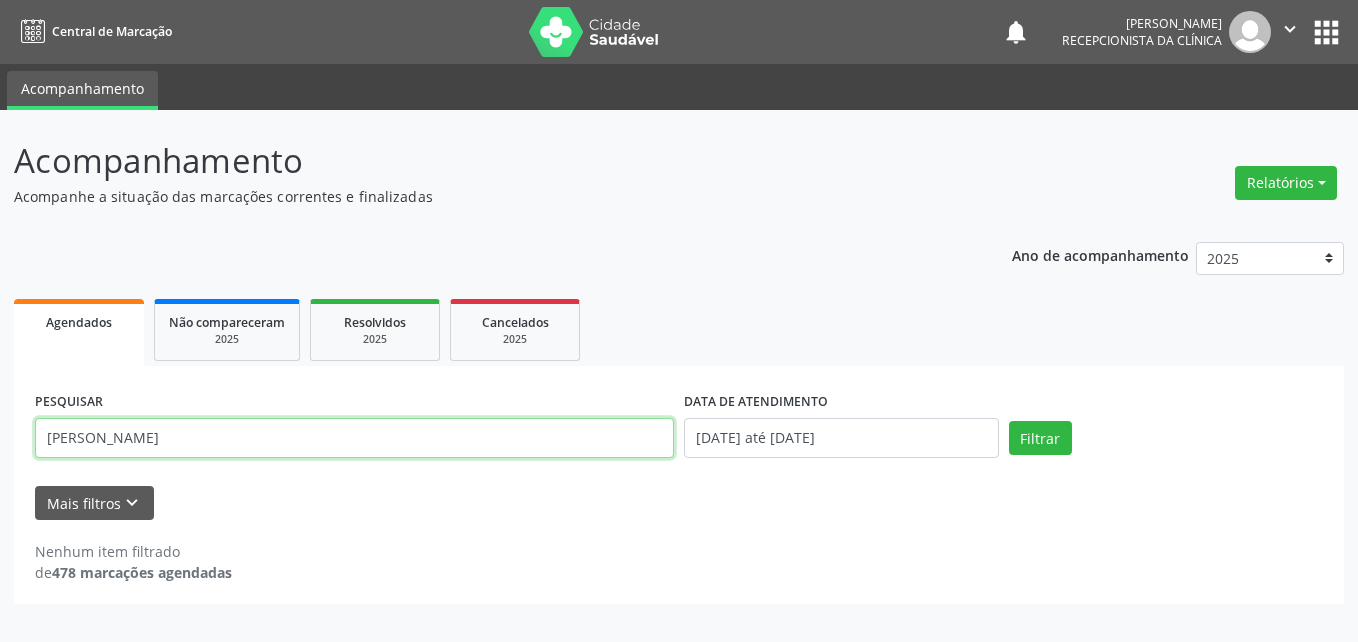 click on "[PERSON_NAME]" at bounding box center [354, 438] 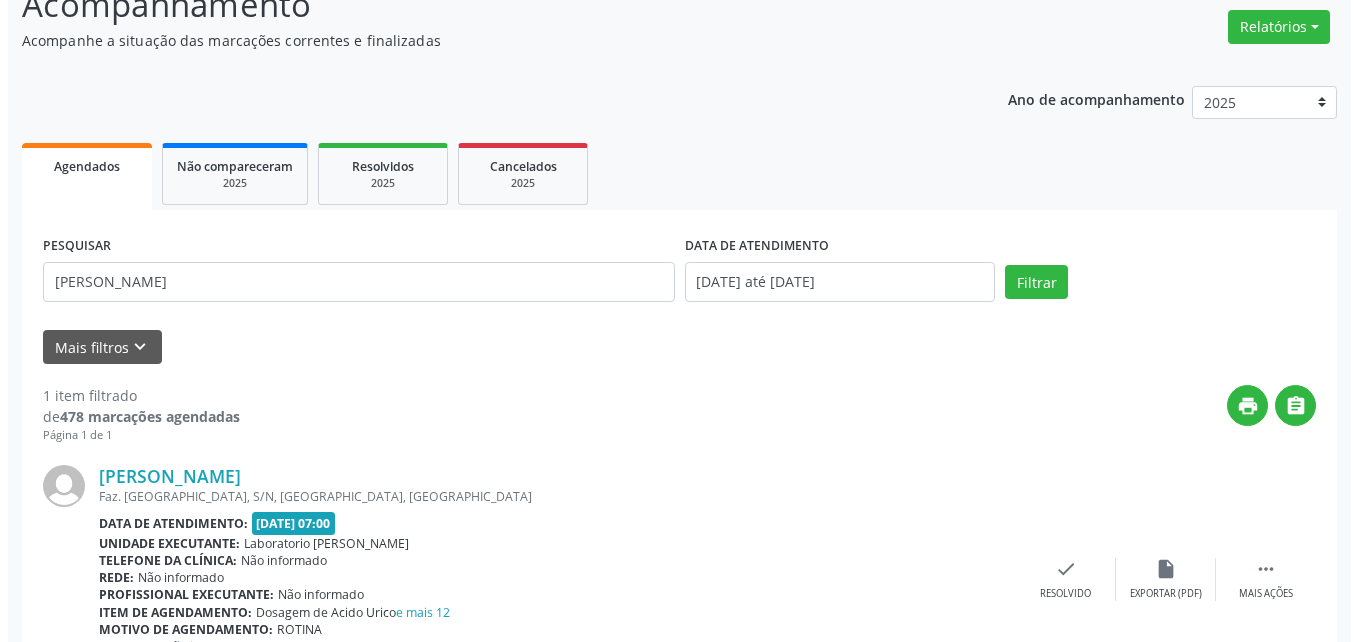 scroll, scrollTop: 263, scrollLeft: 0, axis: vertical 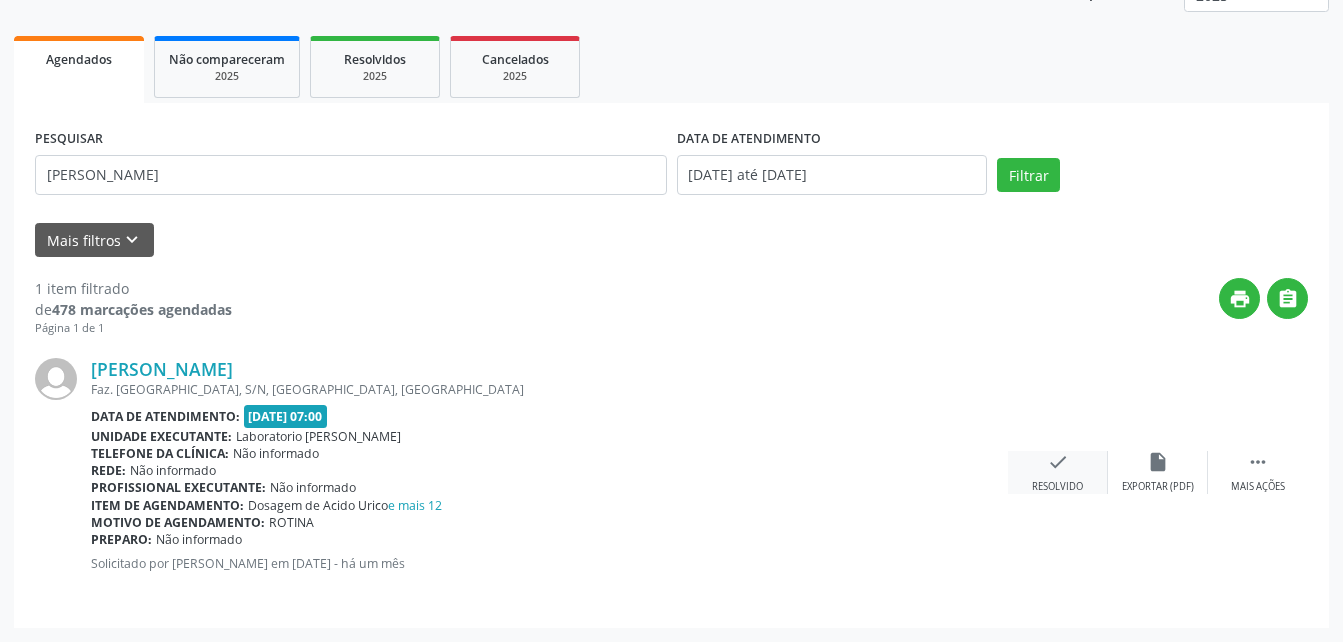 click on "check" at bounding box center (1058, 462) 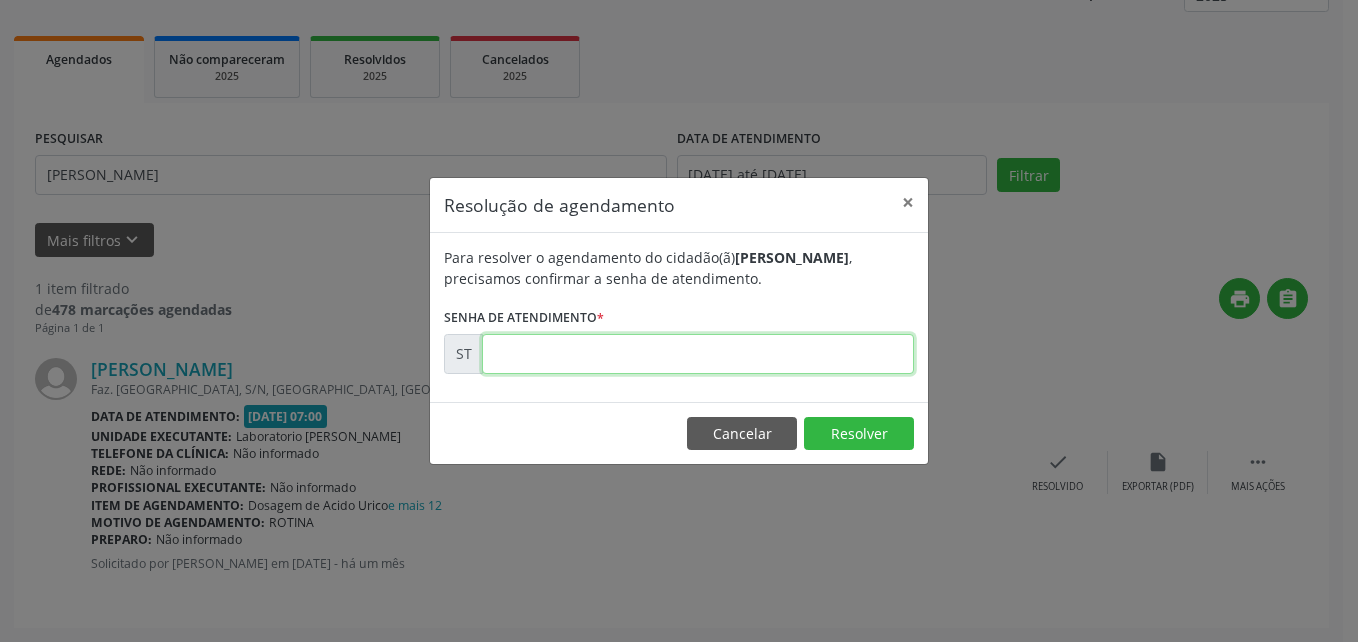 click at bounding box center [698, 354] 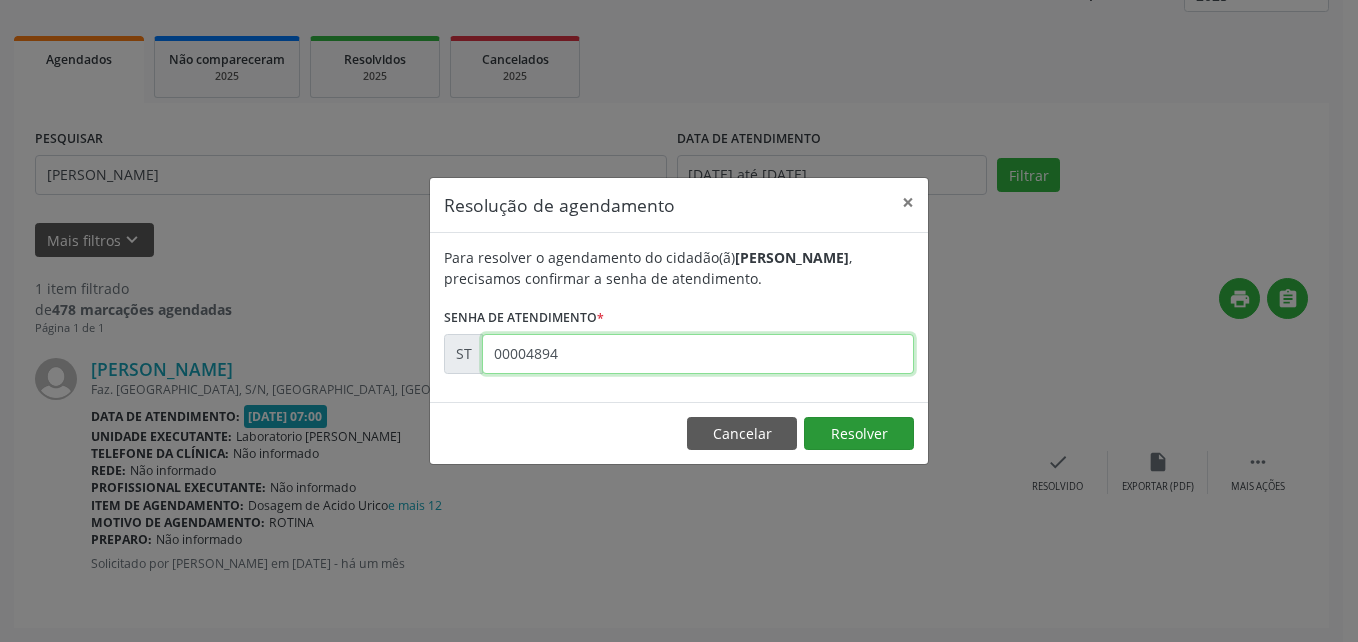 type on "00004894" 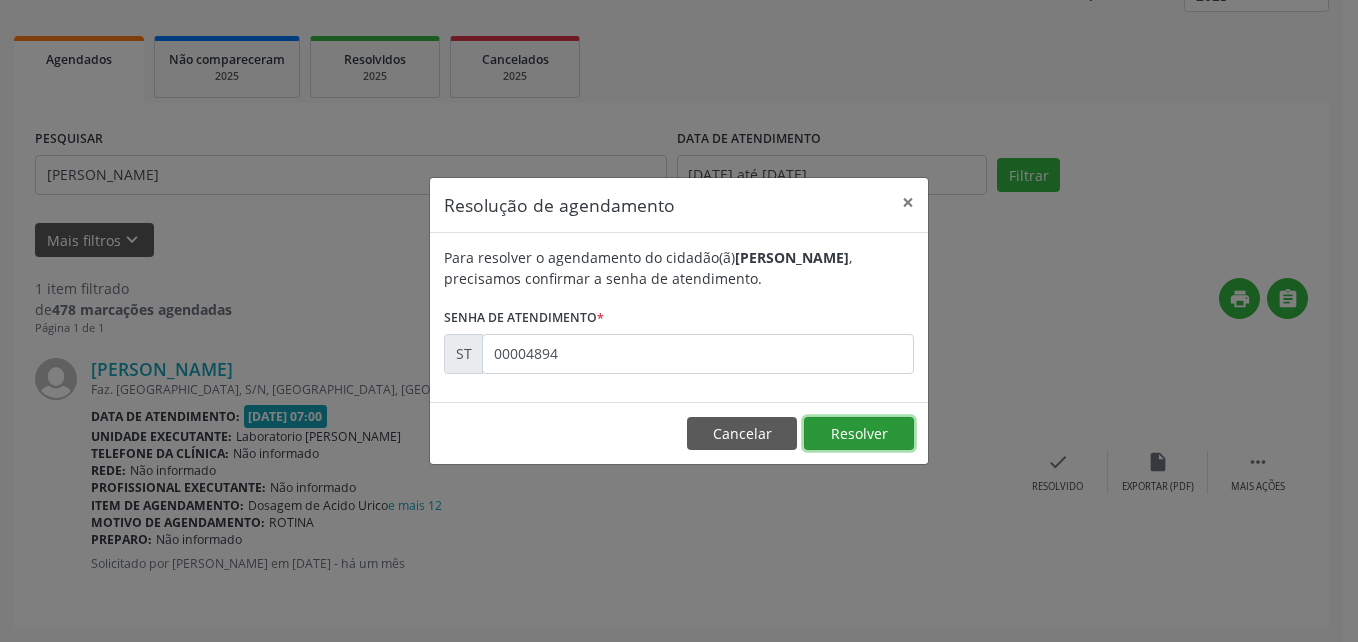 click on "Resolver" at bounding box center (859, 434) 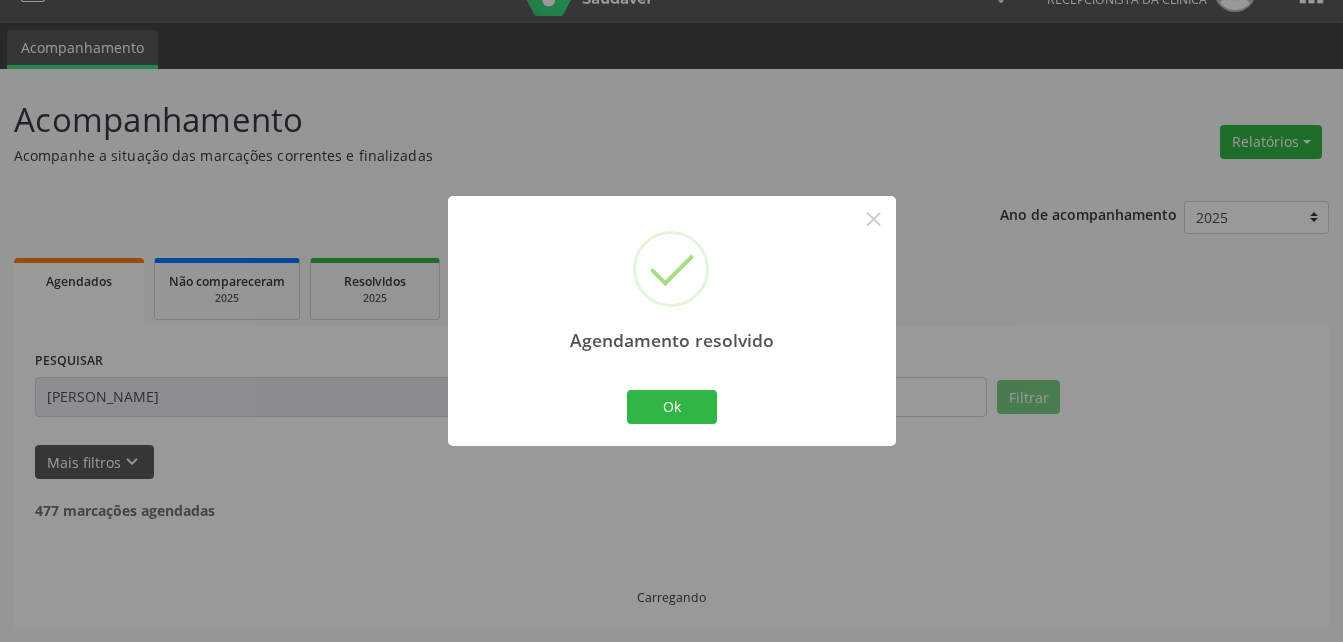 scroll, scrollTop: 0, scrollLeft: 0, axis: both 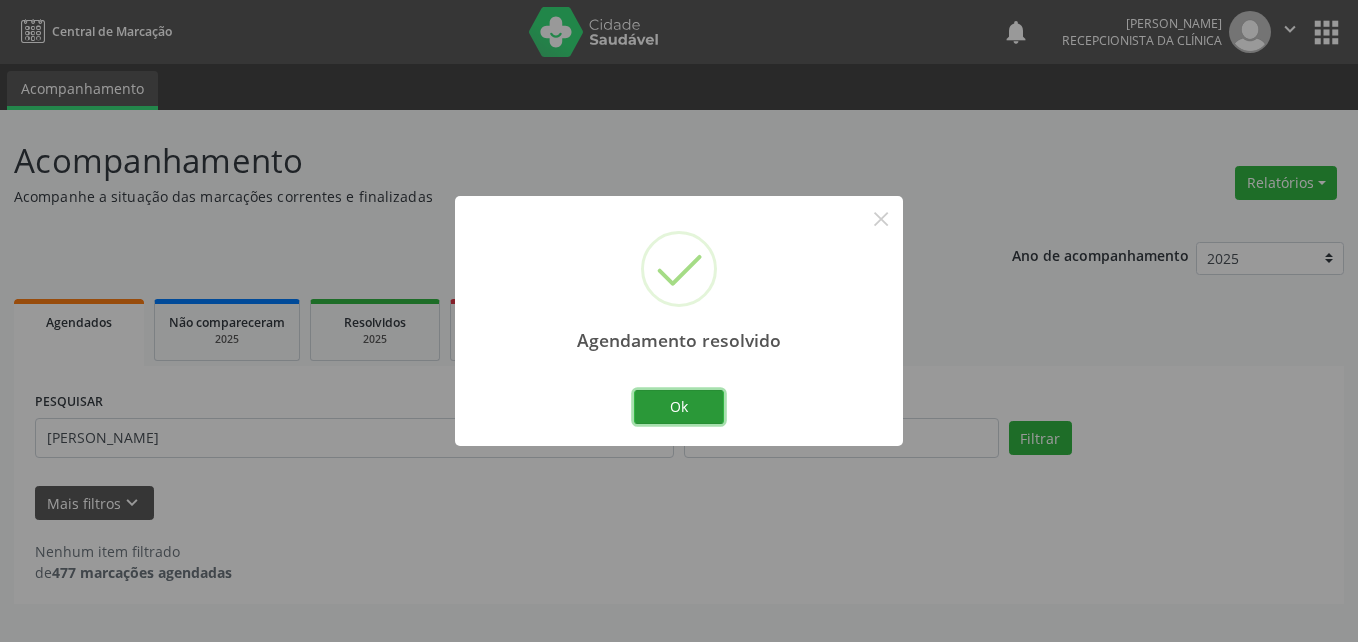 drag, startPoint x: 688, startPoint y: 407, endPoint x: 475, endPoint y: 448, distance: 216.91013 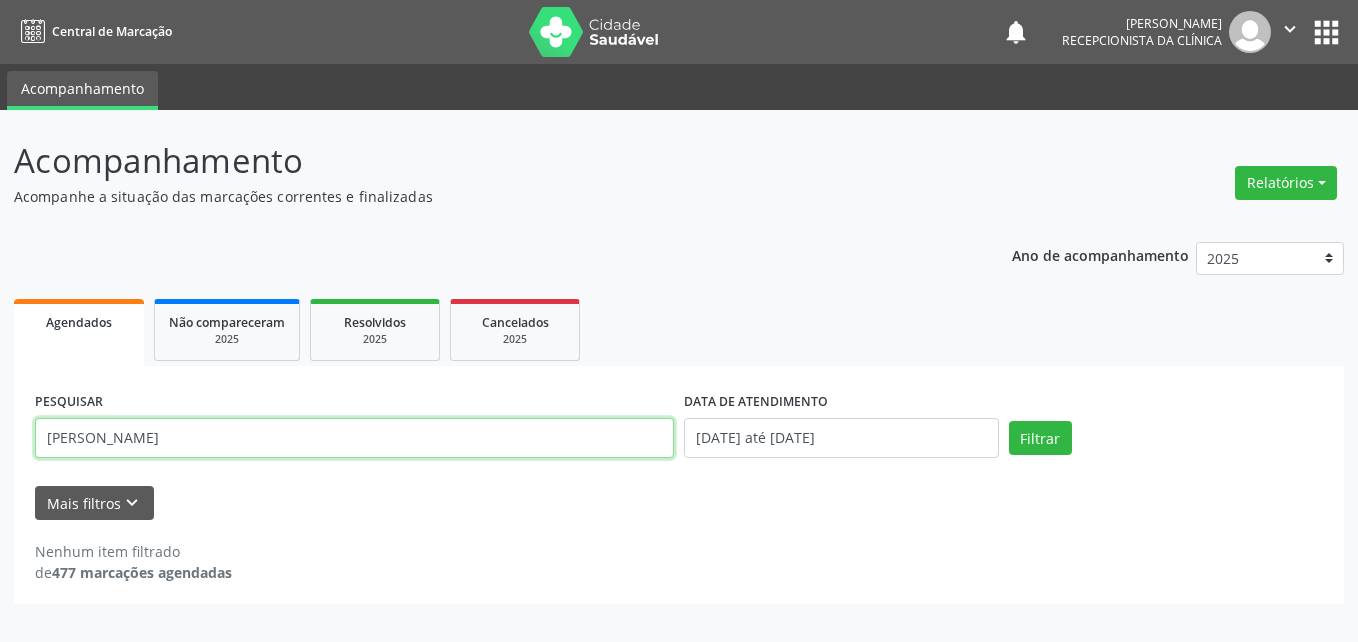 click on "[PERSON_NAME]" at bounding box center [354, 438] 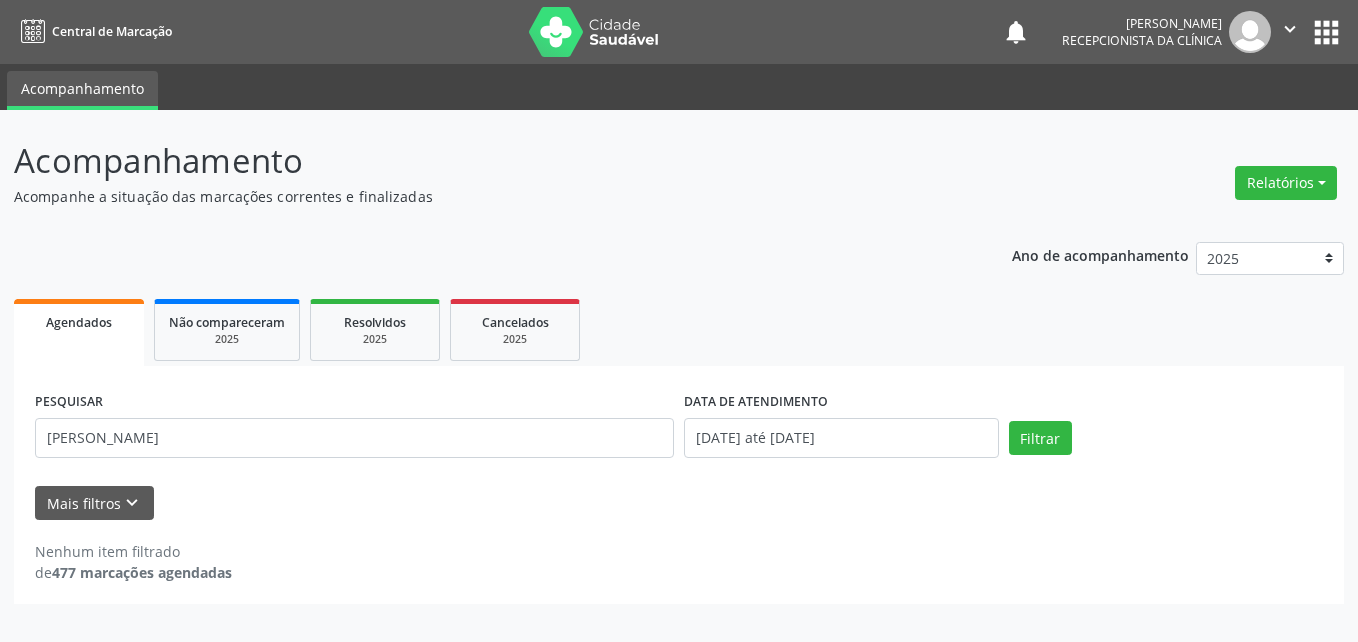 drag, startPoint x: 470, startPoint y: 568, endPoint x: 454, endPoint y: 515, distance: 55.362442 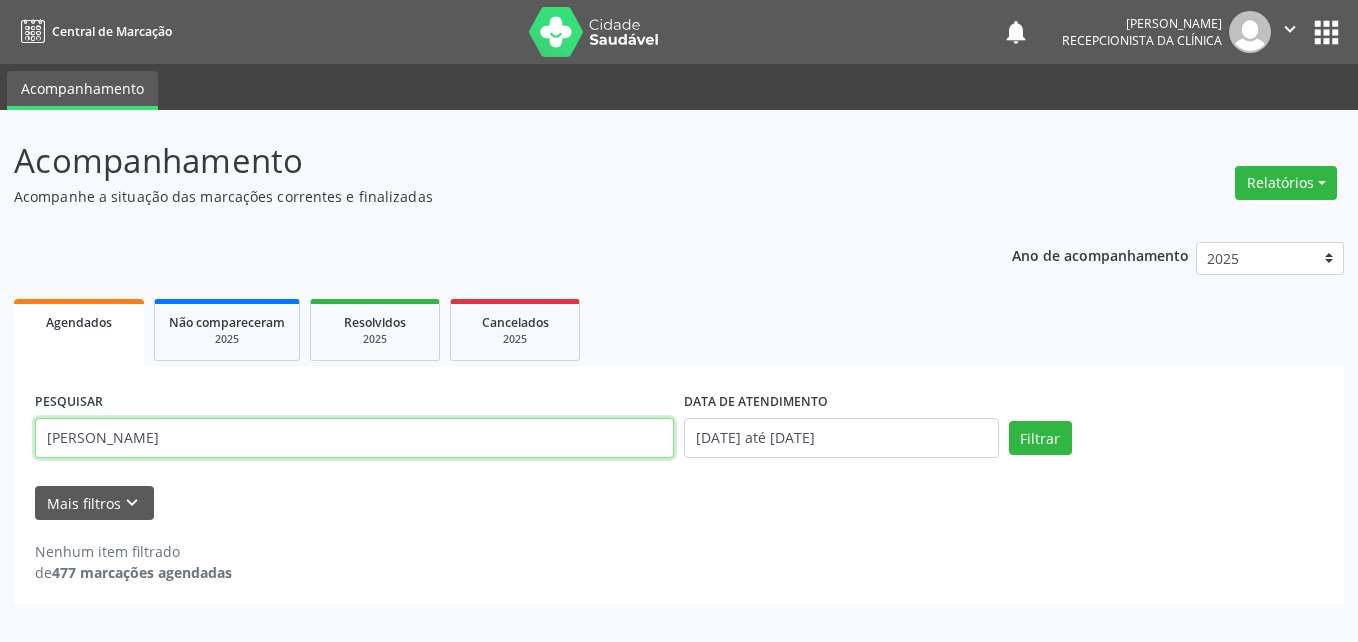 click on "[PERSON_NAME]" at bounding box center (354, 438) 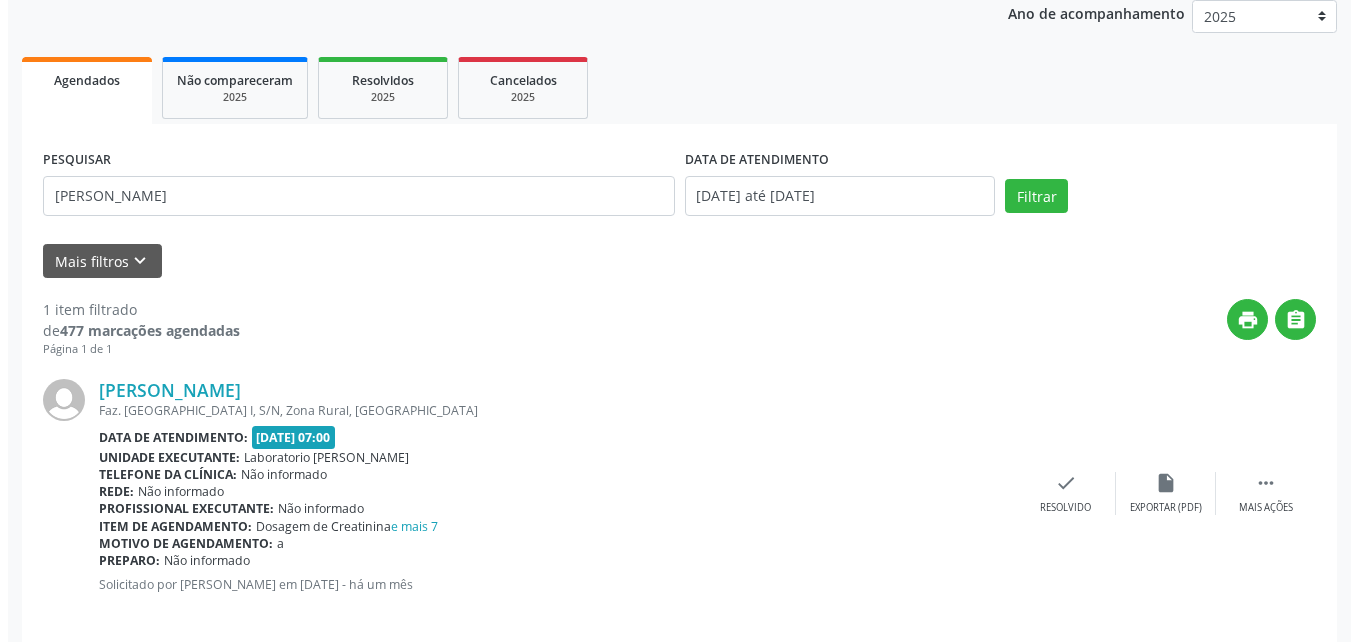 scroll, scrollTop: 263, scrollLeft: 0, axis: vertical 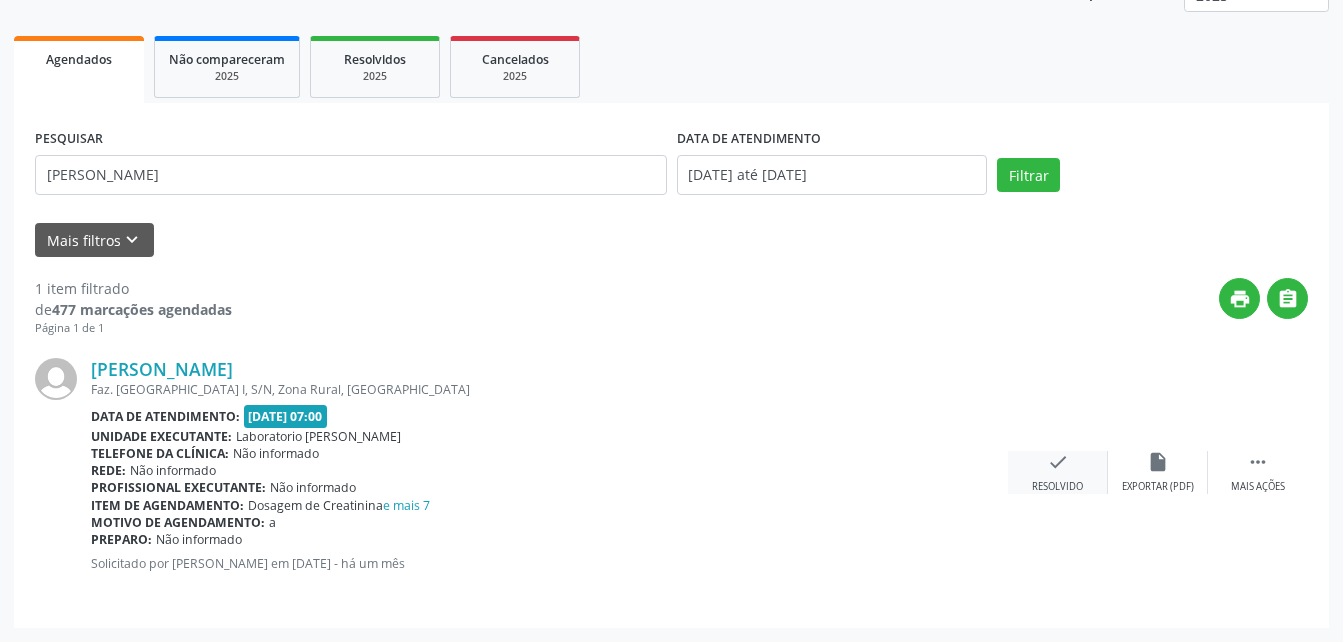 click on "check" at bounding box center [1058, 462] 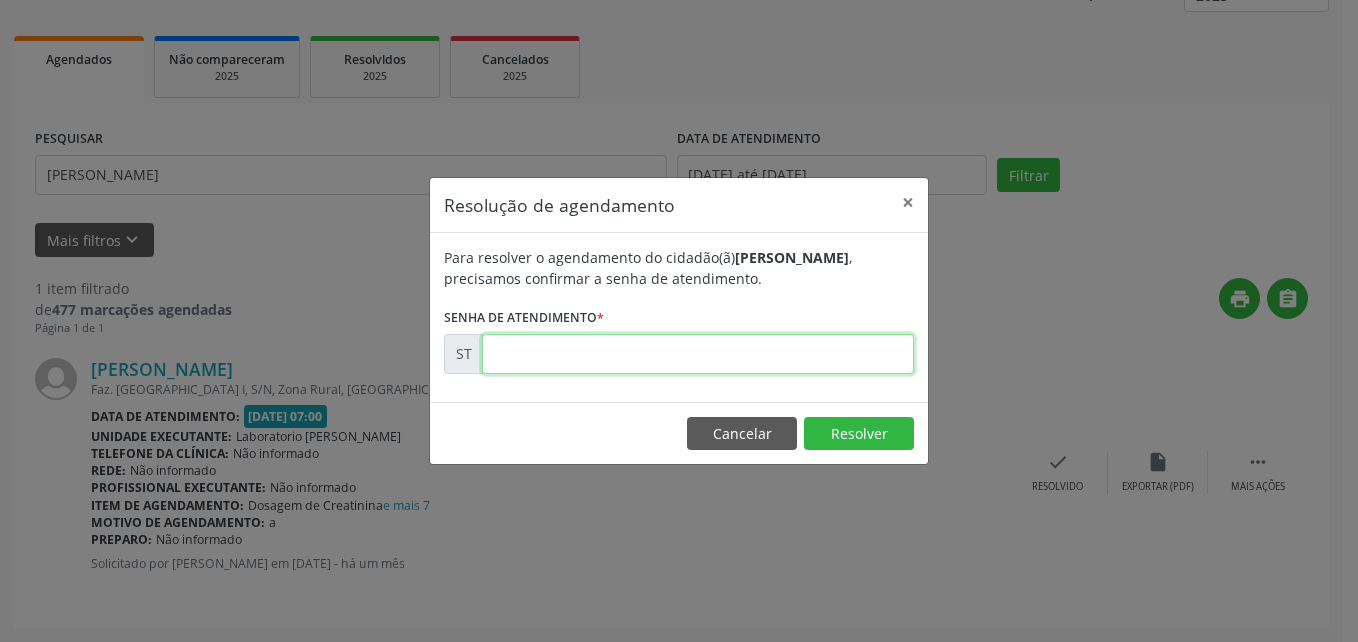 click at bounding box center (698, 354) 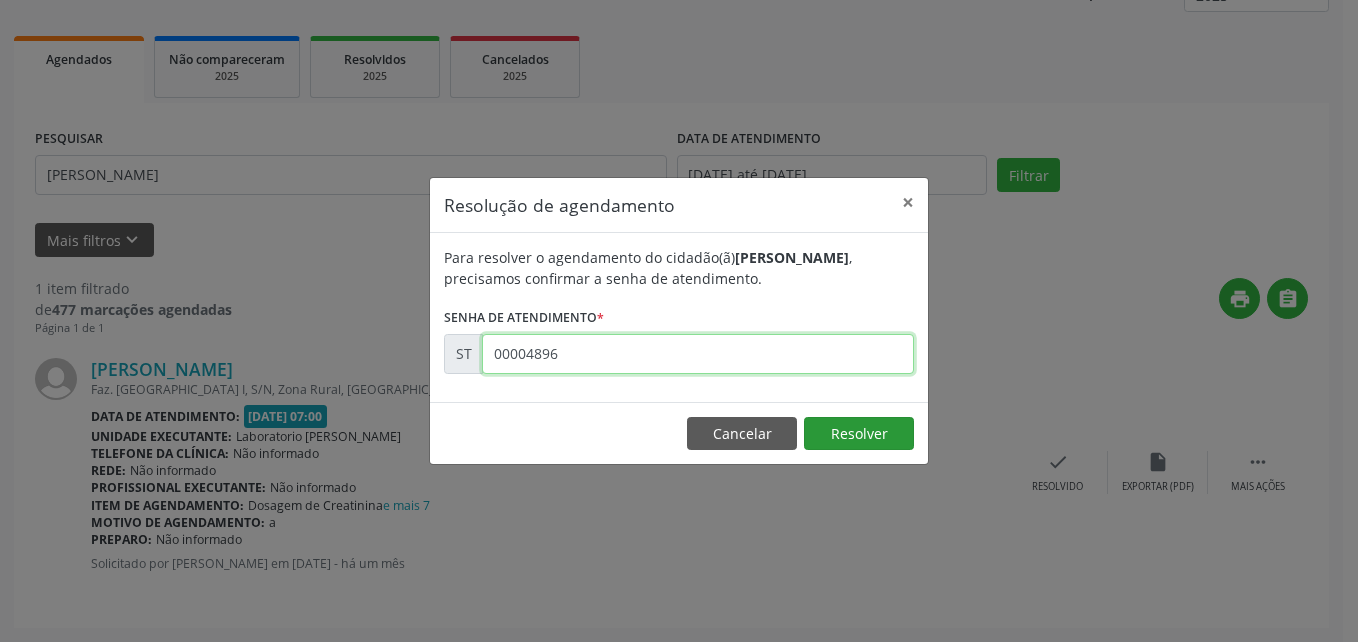 type on "00004896" 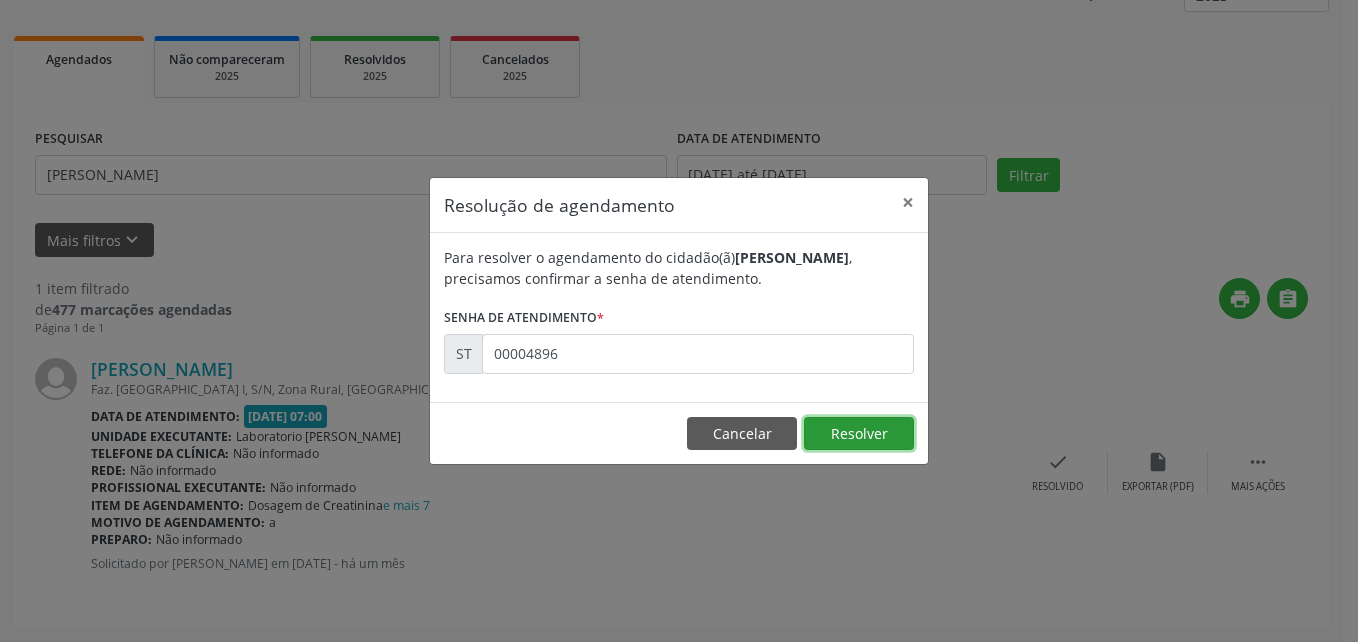click on "Resolver" at bounding box center [859, 434] 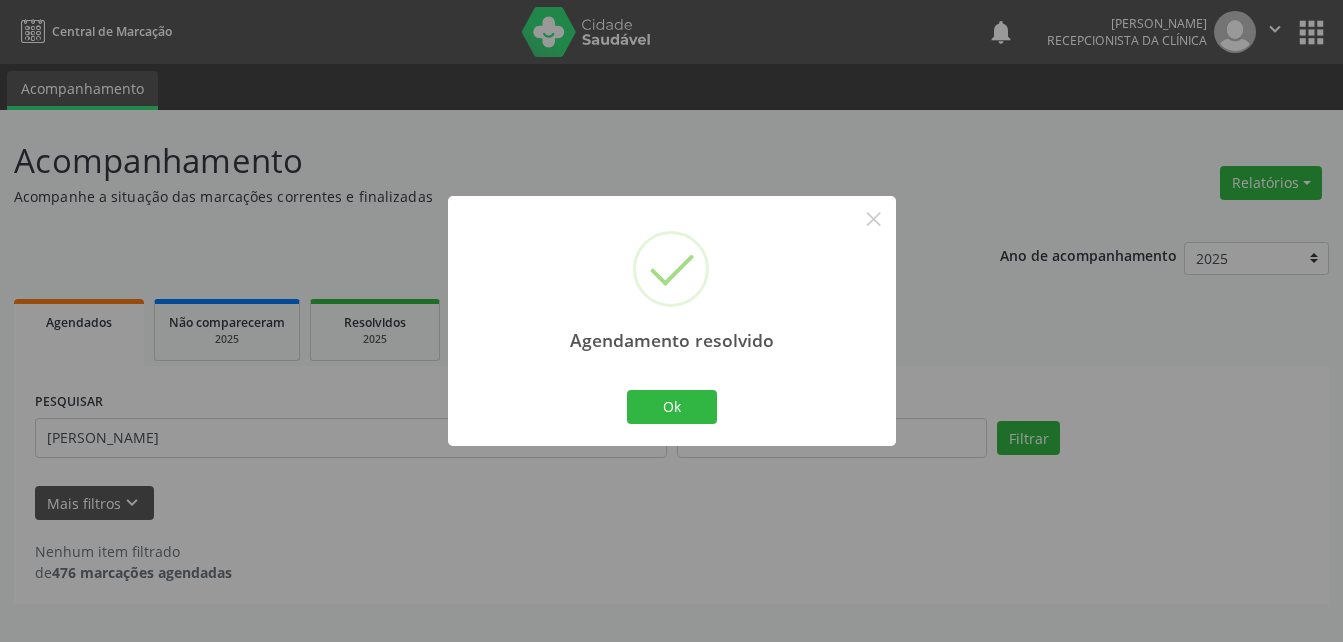 scroll, scrollTop: 0, scrollLeft: 0, axis: both 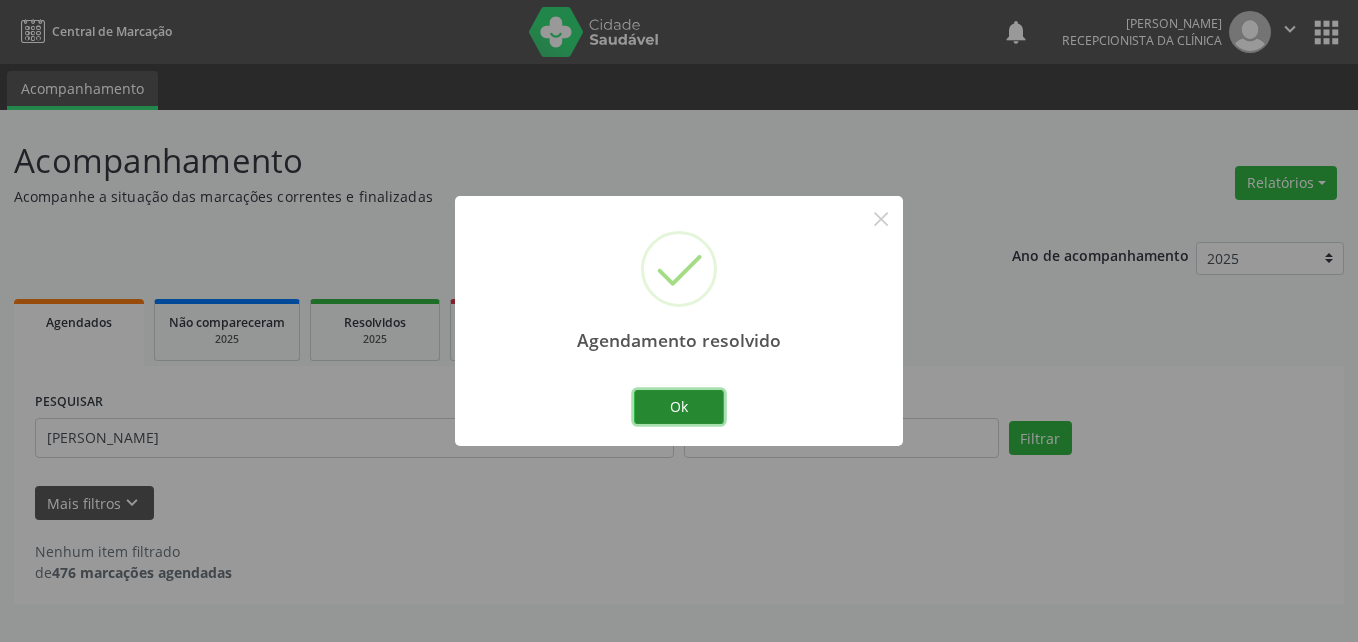 click on "Ok" at bounding box center (679, 407) 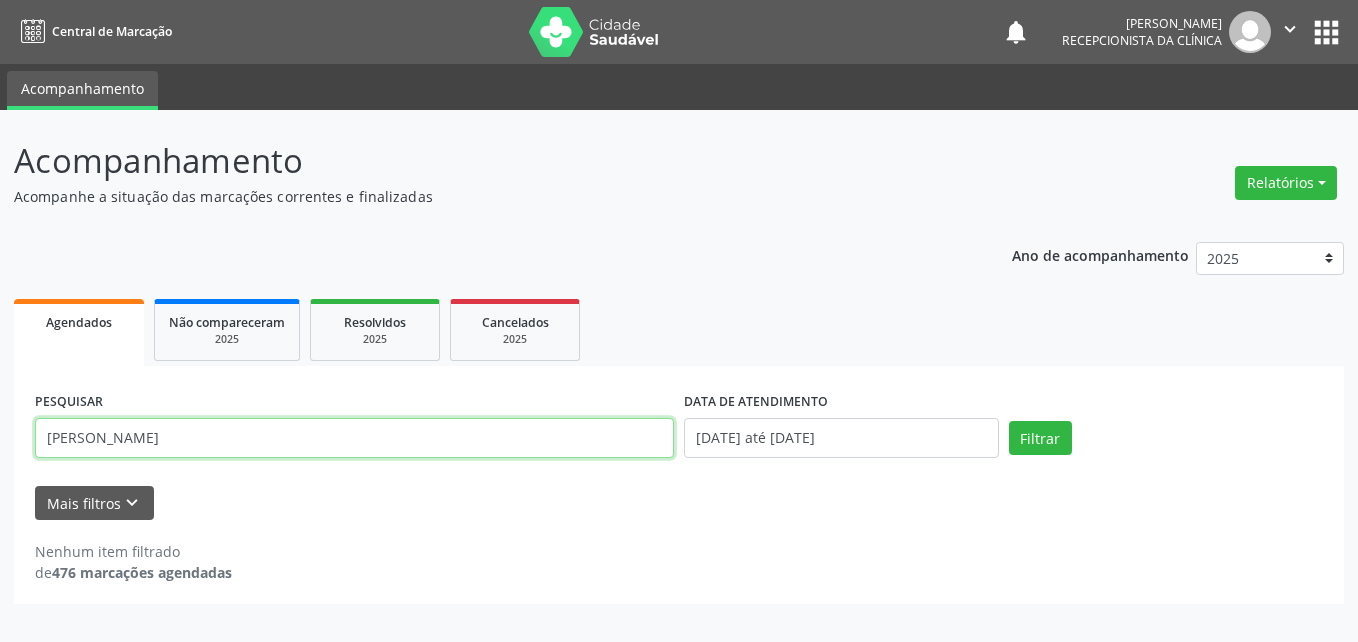 click on "[PERSON_NAME]" at bounding box center [354, 438] 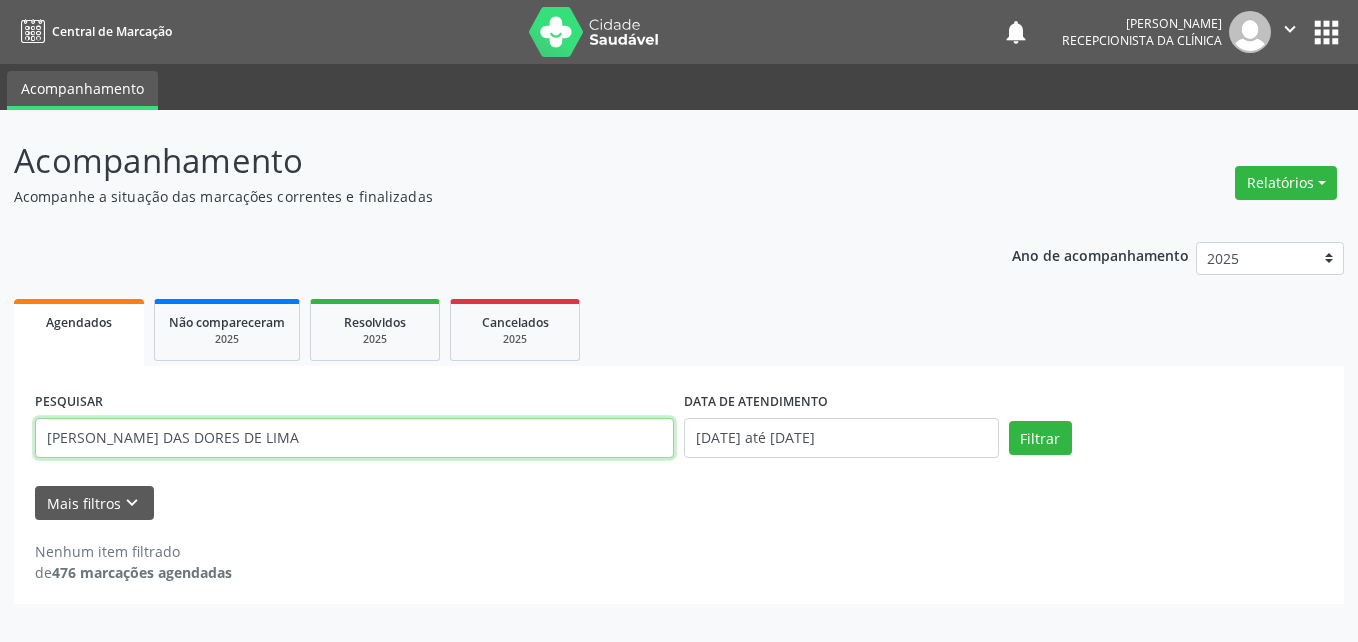 type on "[PERSON_NAME] DAS DORES DE LIMA" 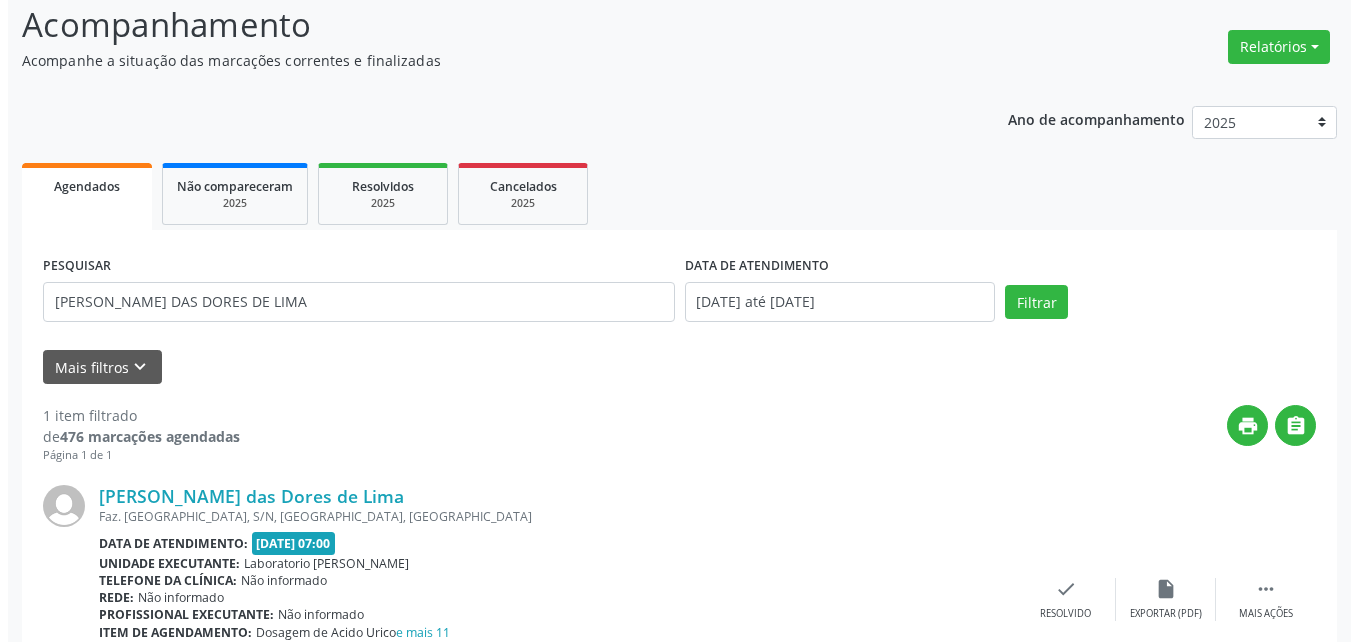 scroll, scrollTop: 263, scrollLeft: 0, axis: vertical 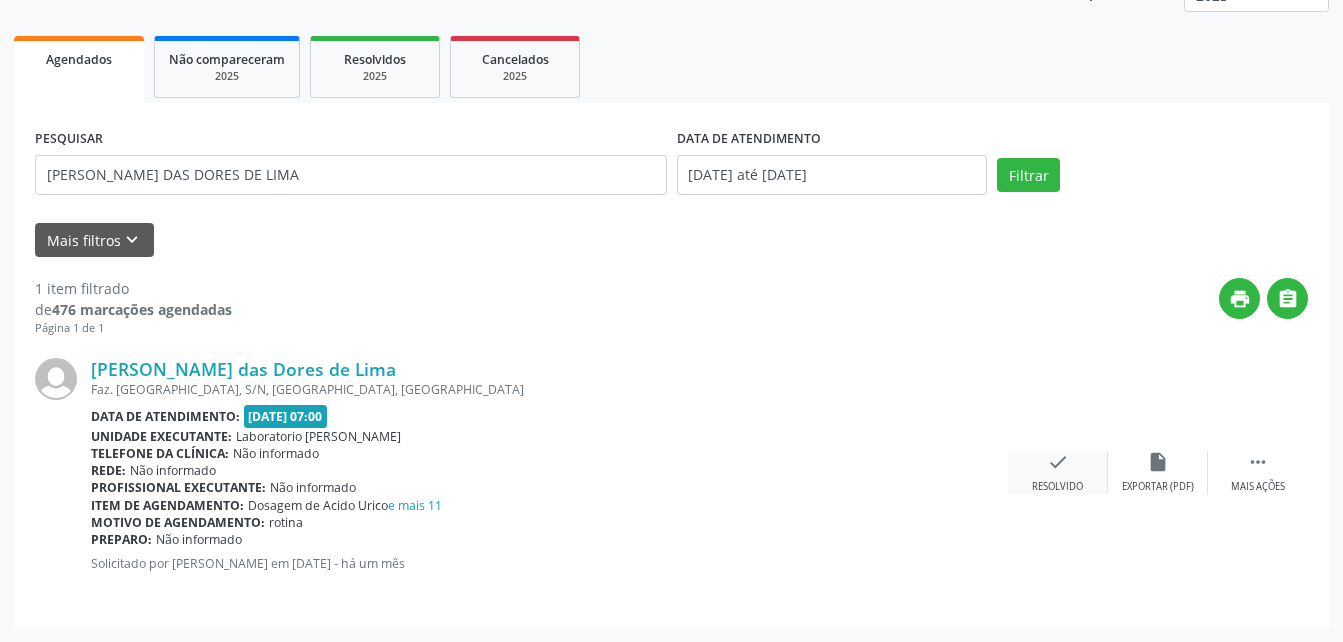 click on "check
Resolvido" at bounding box center [1058, 472] 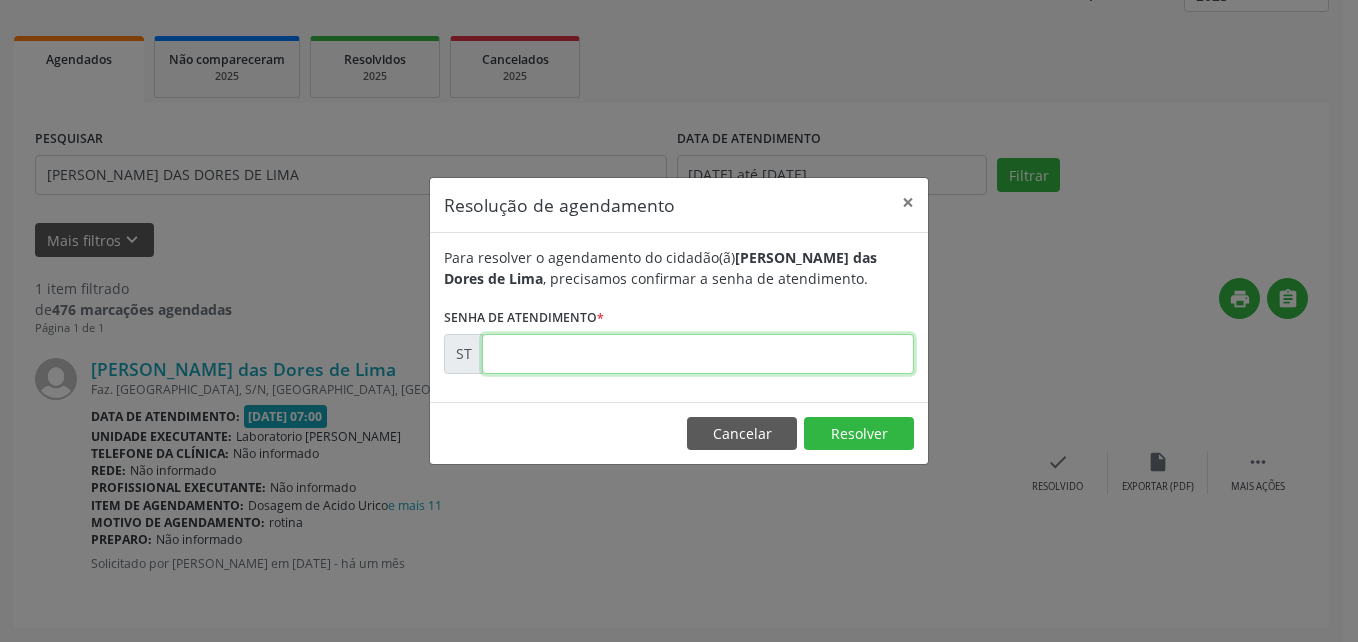 click at bounding box center [698, 354] 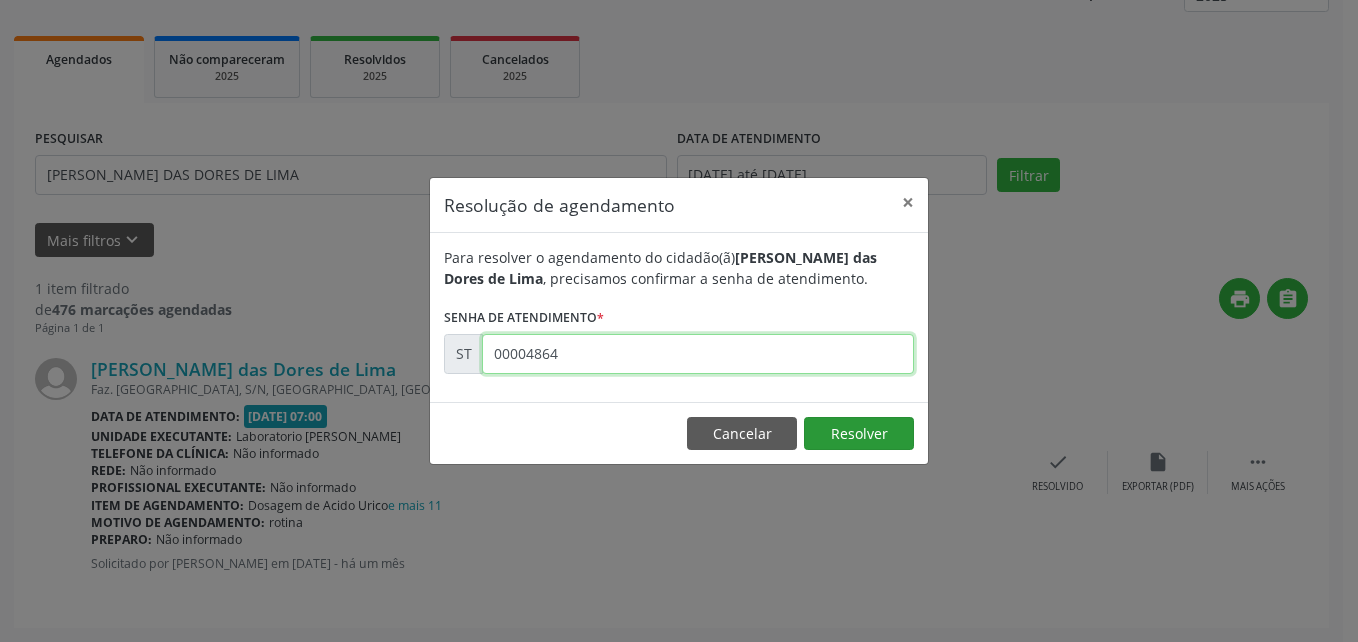 type on "00004864" 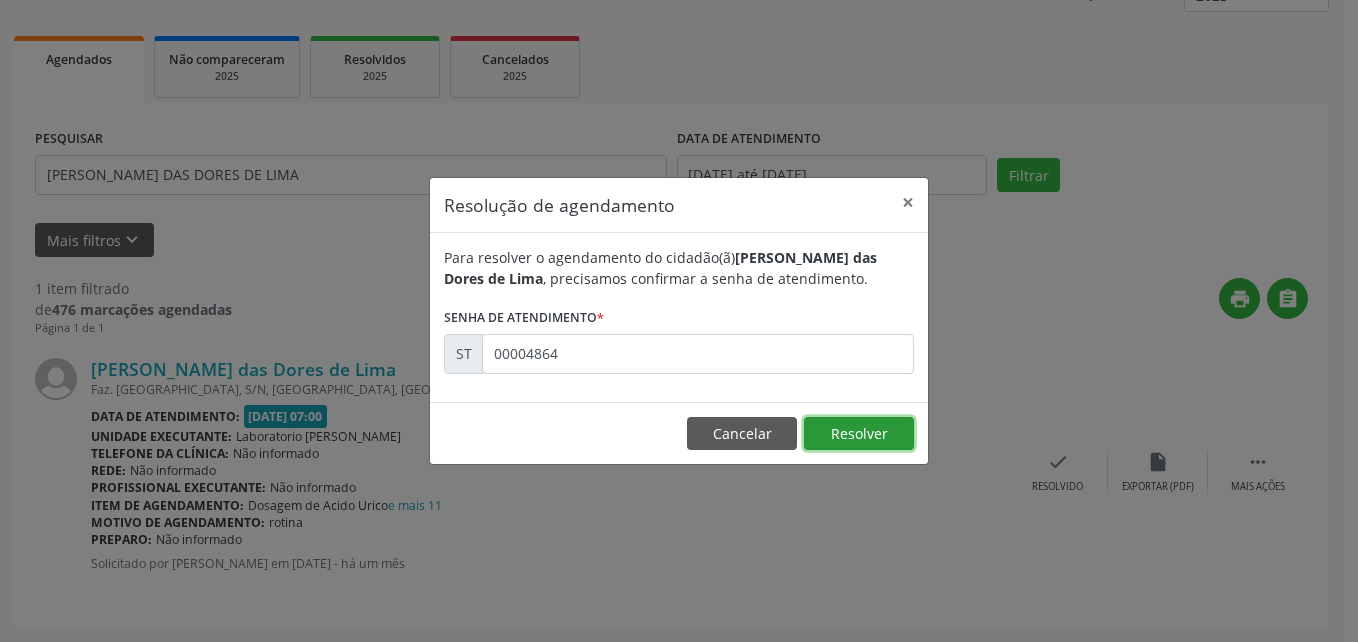 click on "Resolver" at bounding box center [859, 434] 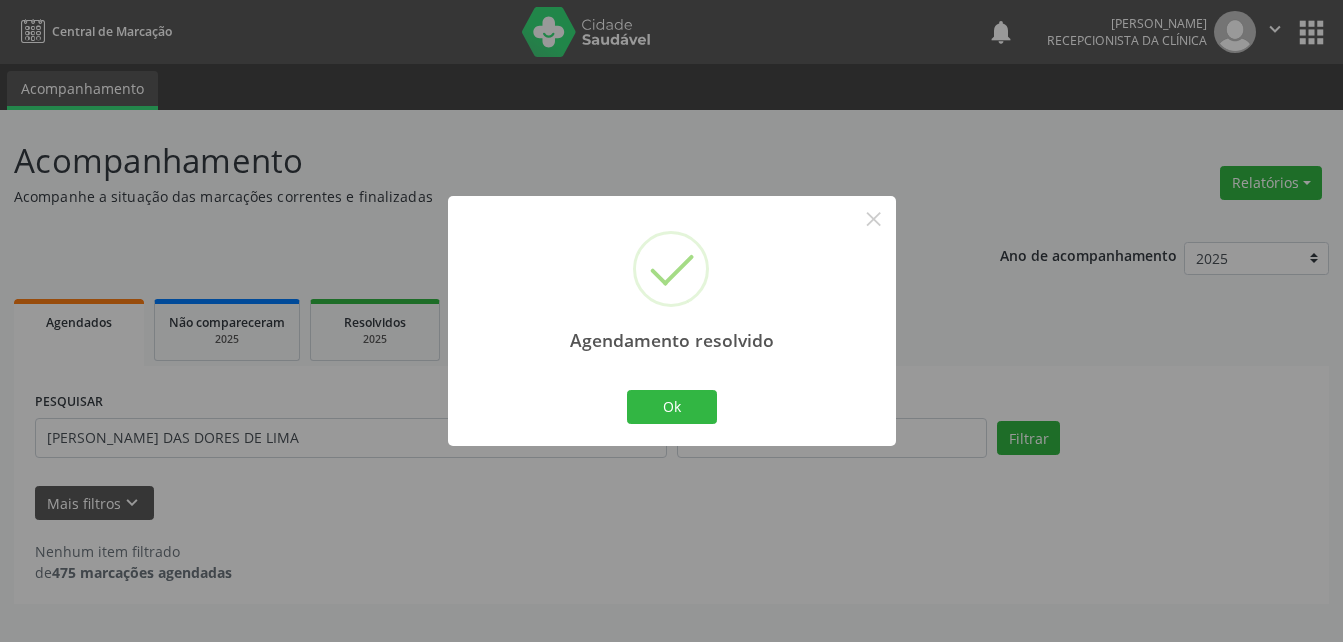 scroll, scrollTop: 0, scrollLeft: 0, axis: both 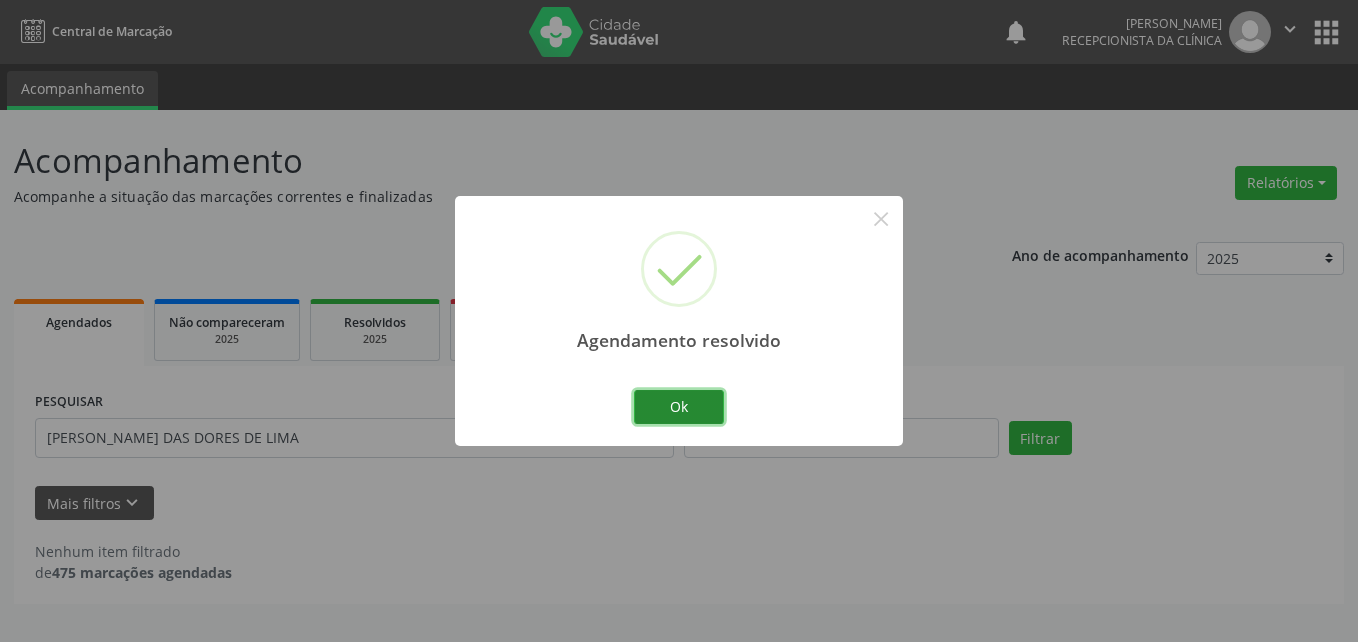 click on "Ok" at bounding box center (679, 407) 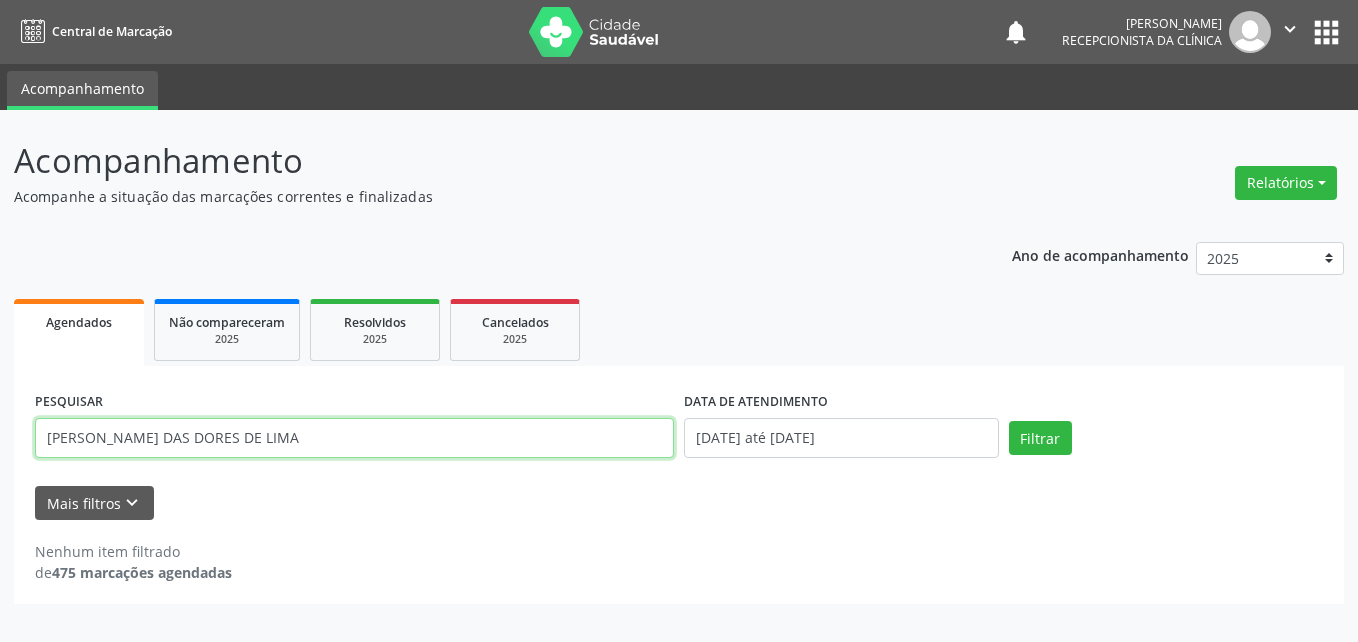 click on "[PERSON_NAME] DAS DORES DE LIMA" at bounding box center (354, 438) 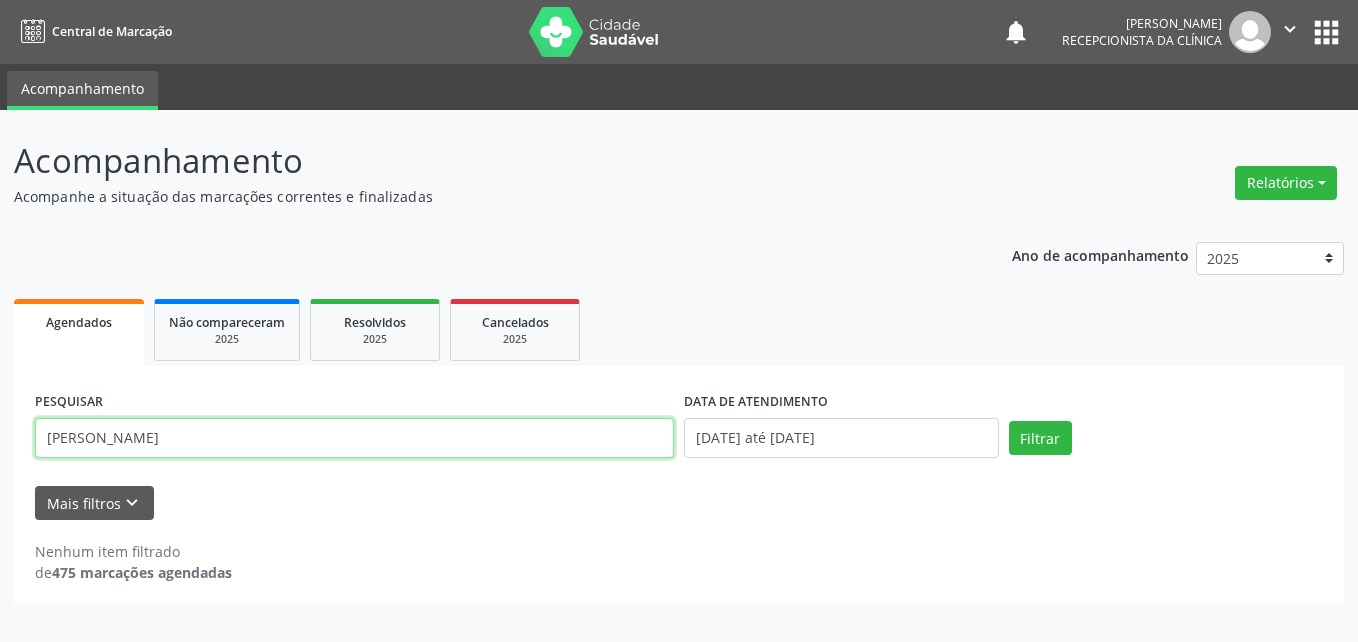 type on "[PERSON_NAME]" 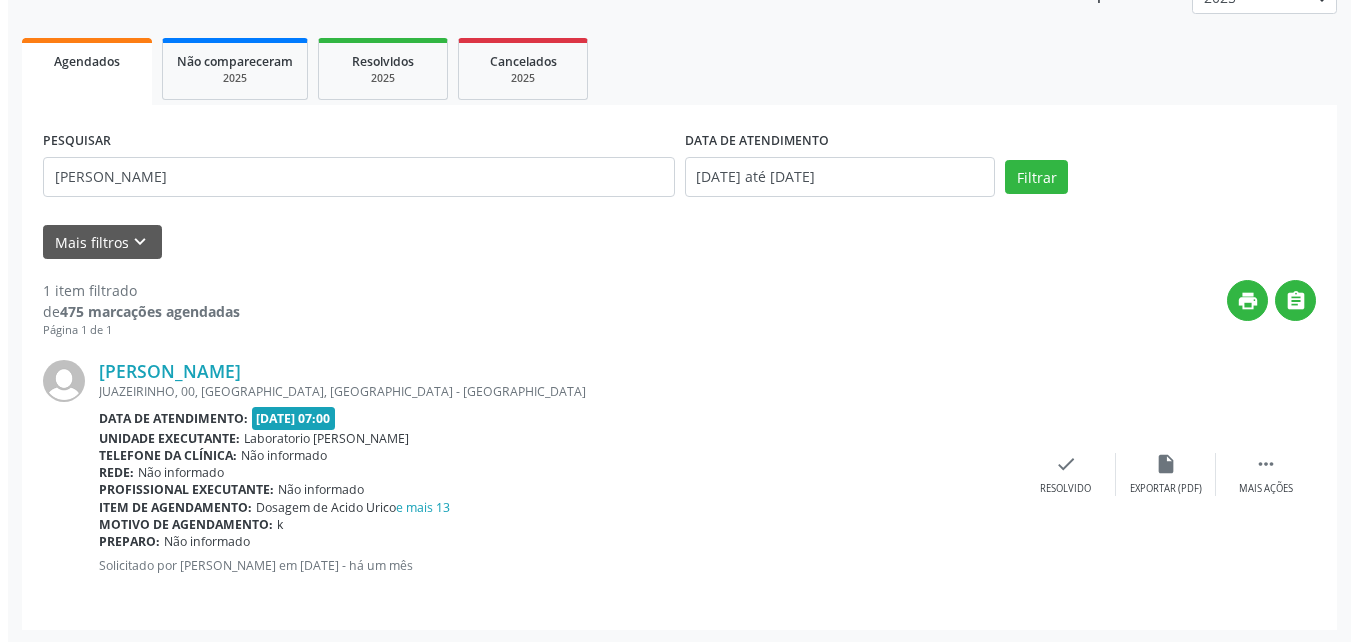 scroll, scrollTop: 263, scrollLeft: 0, axis: vertical 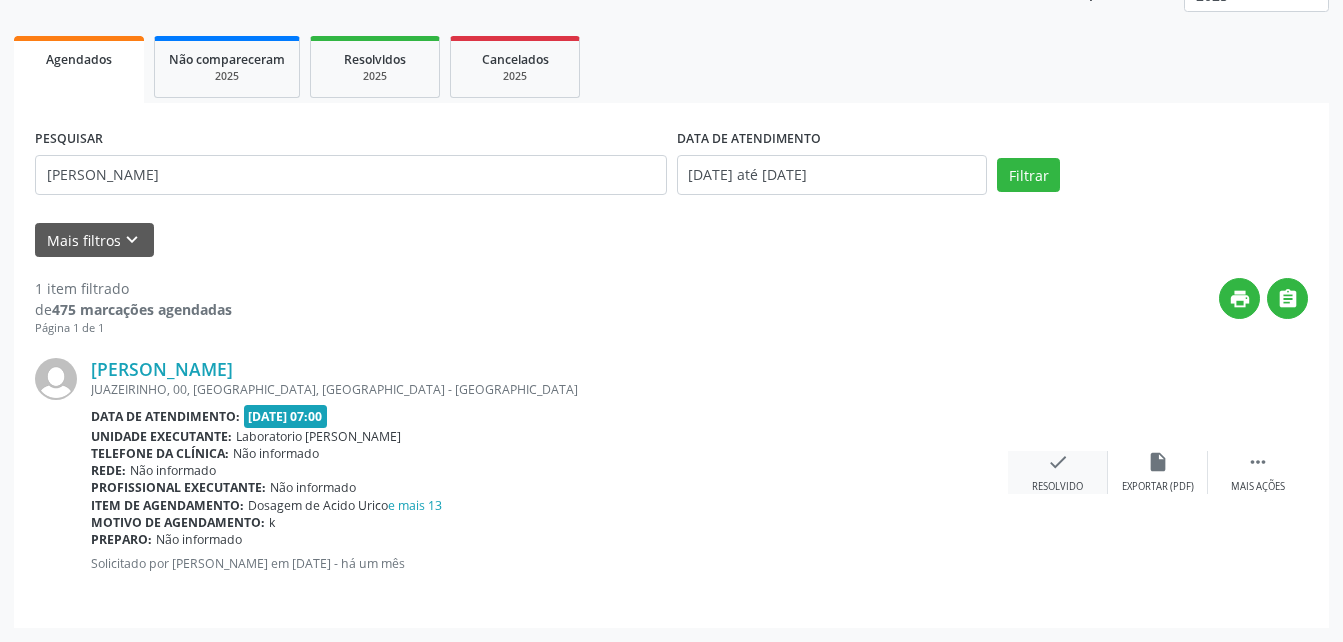 click on "Resolvido" at bounding box center [1057, 487] 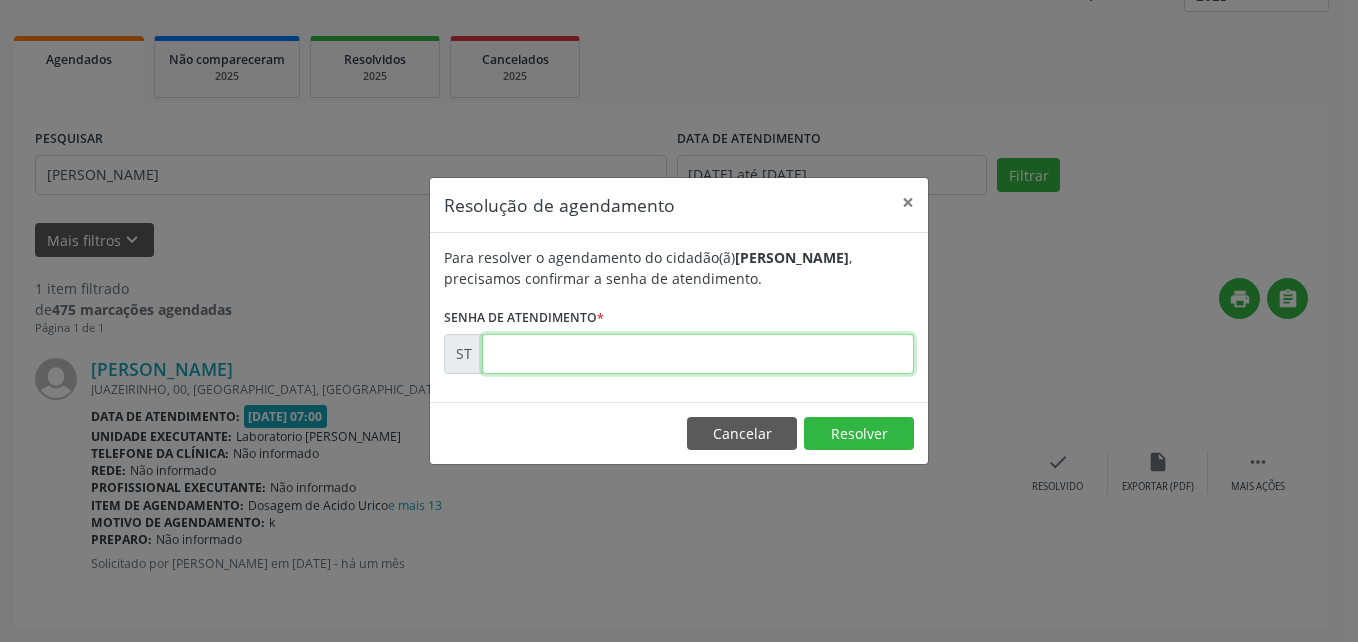 click at bounding box center [698, 354] 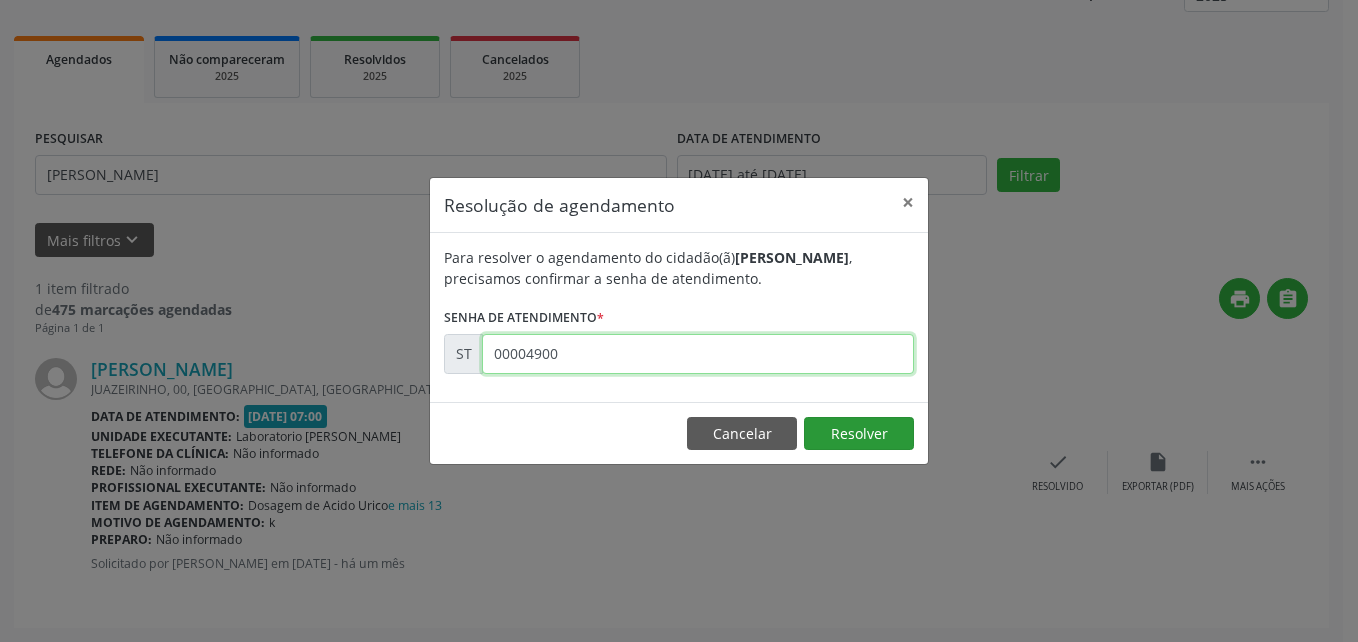 type on "00004900" 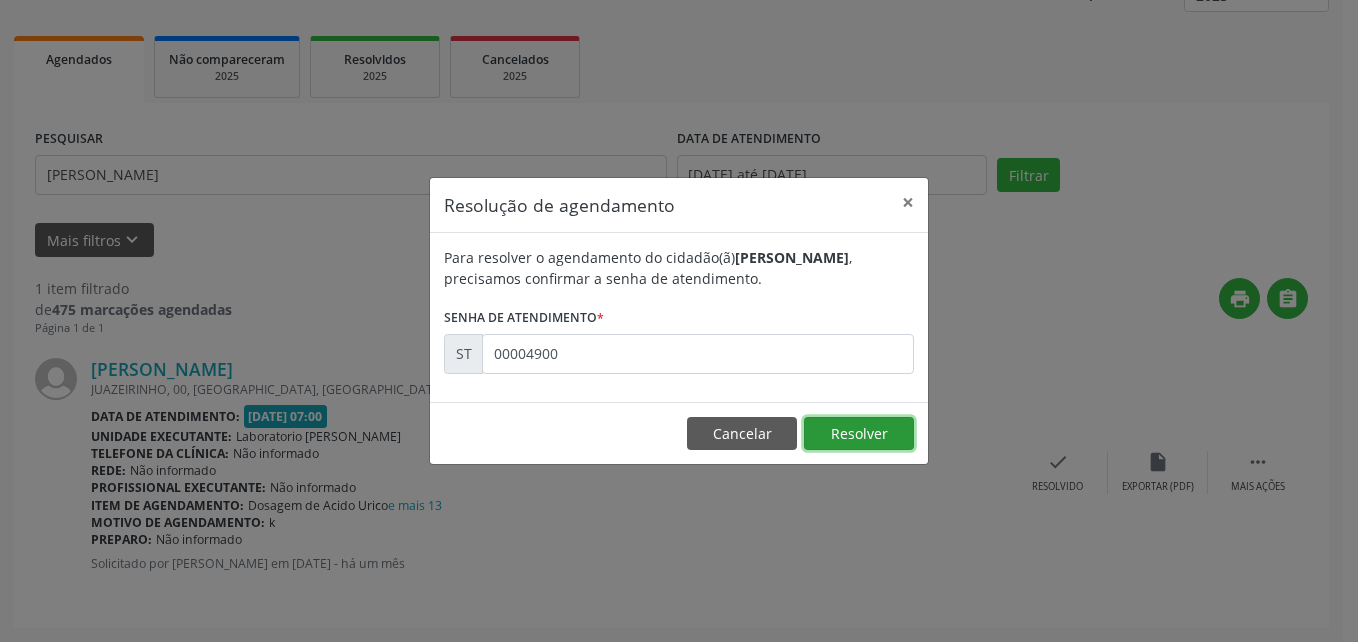 click on "Resolver" at bounding box center (859, 434) 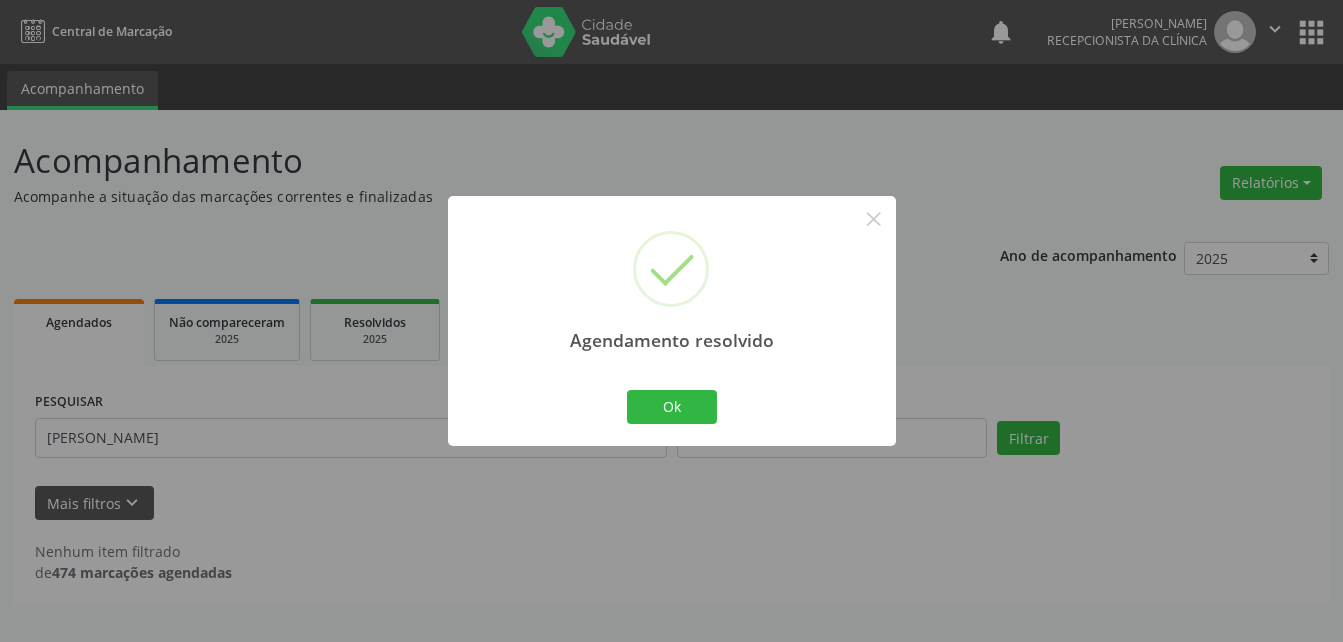 scroll, scrollTop: 0, scrollLeft: 0, axis: both 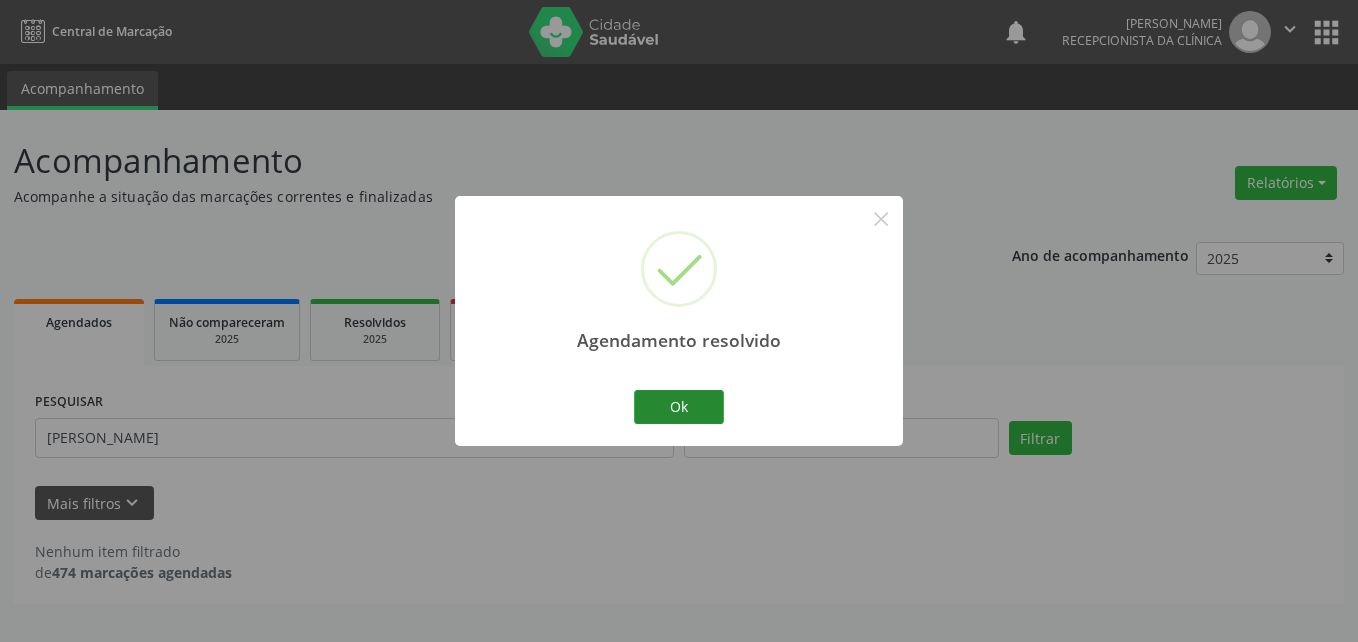 click on "Ok Cancel" at bounding box center [679, 407] 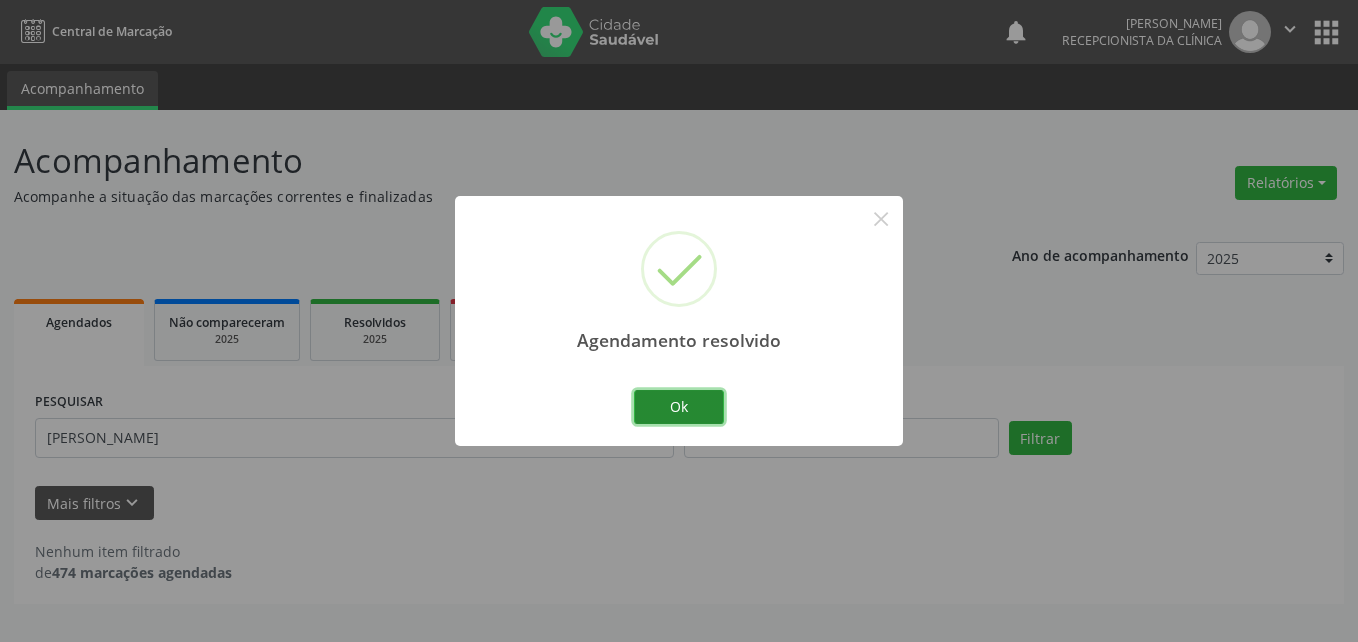 click on "Ok" at bounding box center (679, 407) 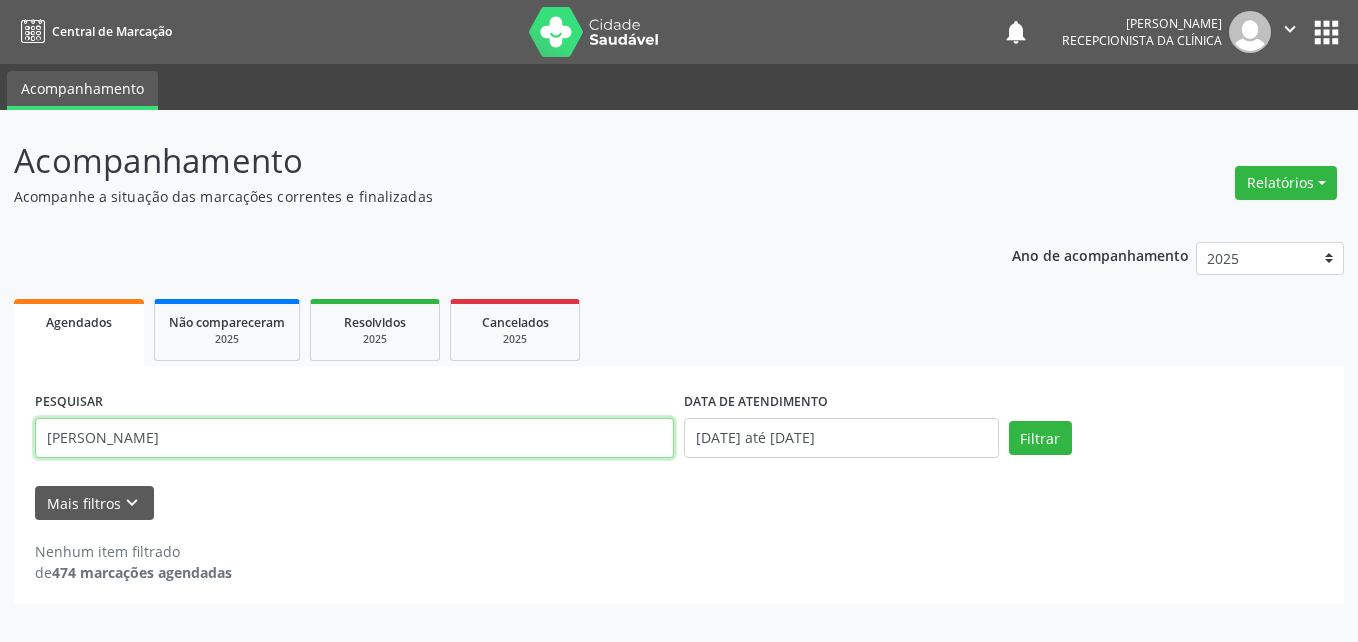 click on "[PERSON_NAME]" at bounding box center [354, 438] 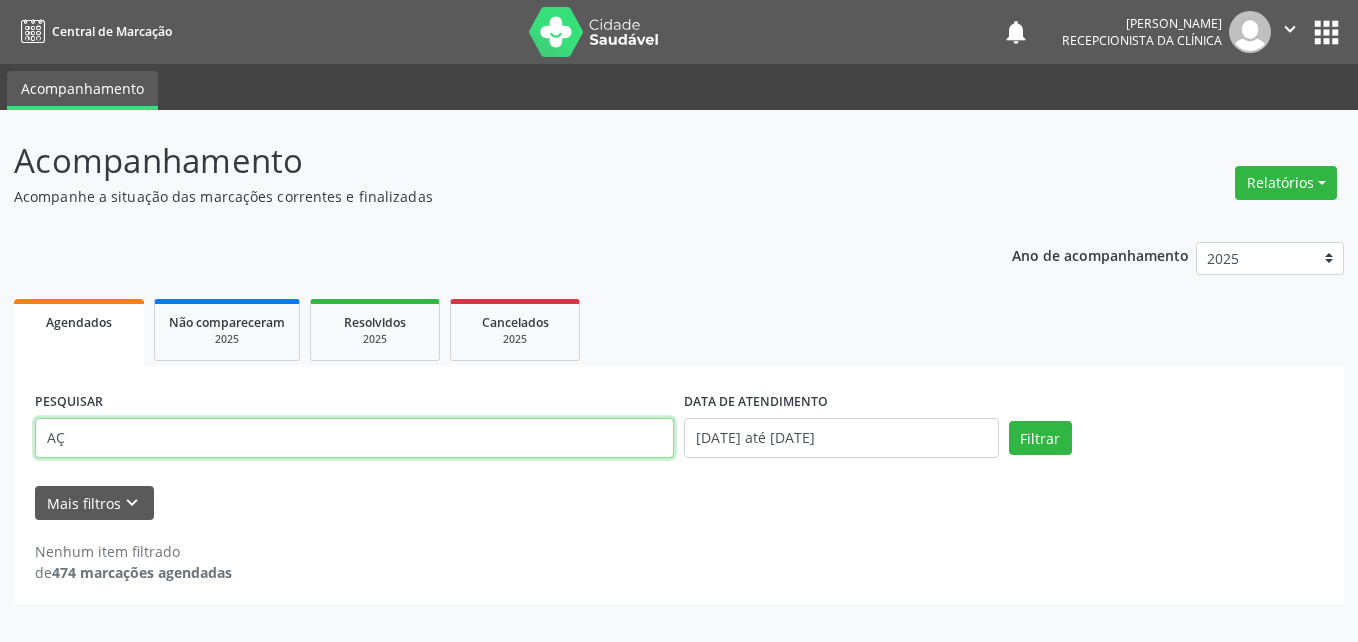type on "A" 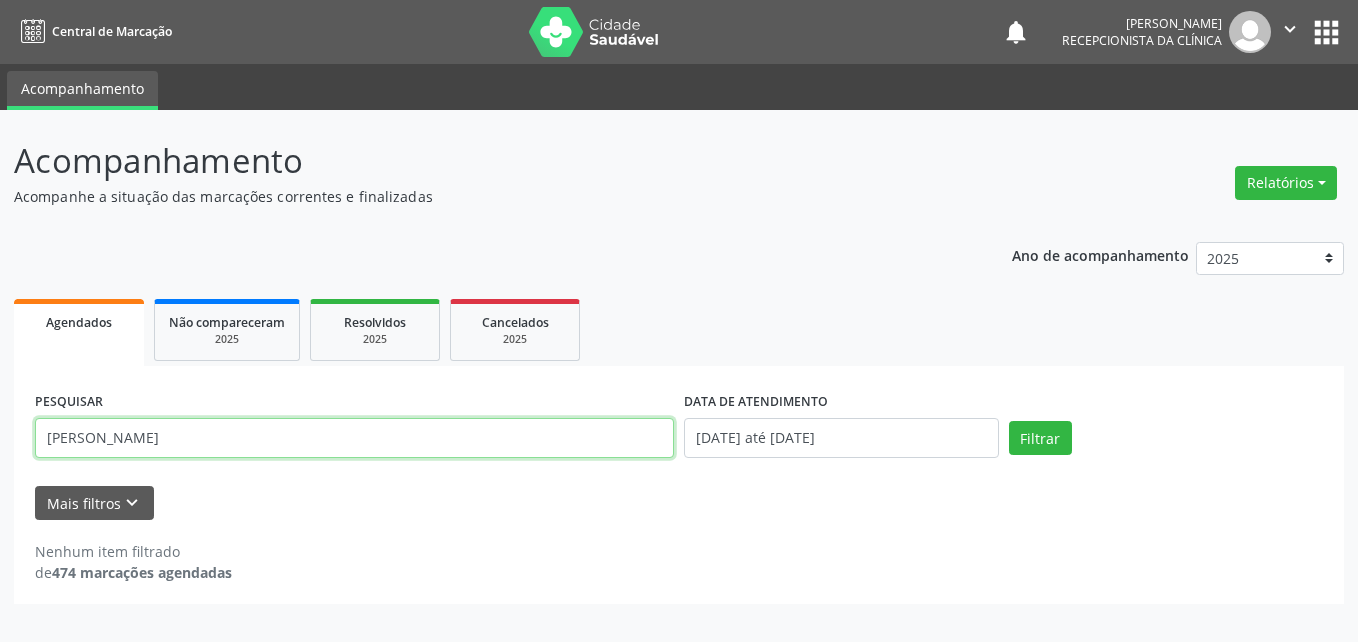 click on "Filtrar" at bounding box center [1040, 438] 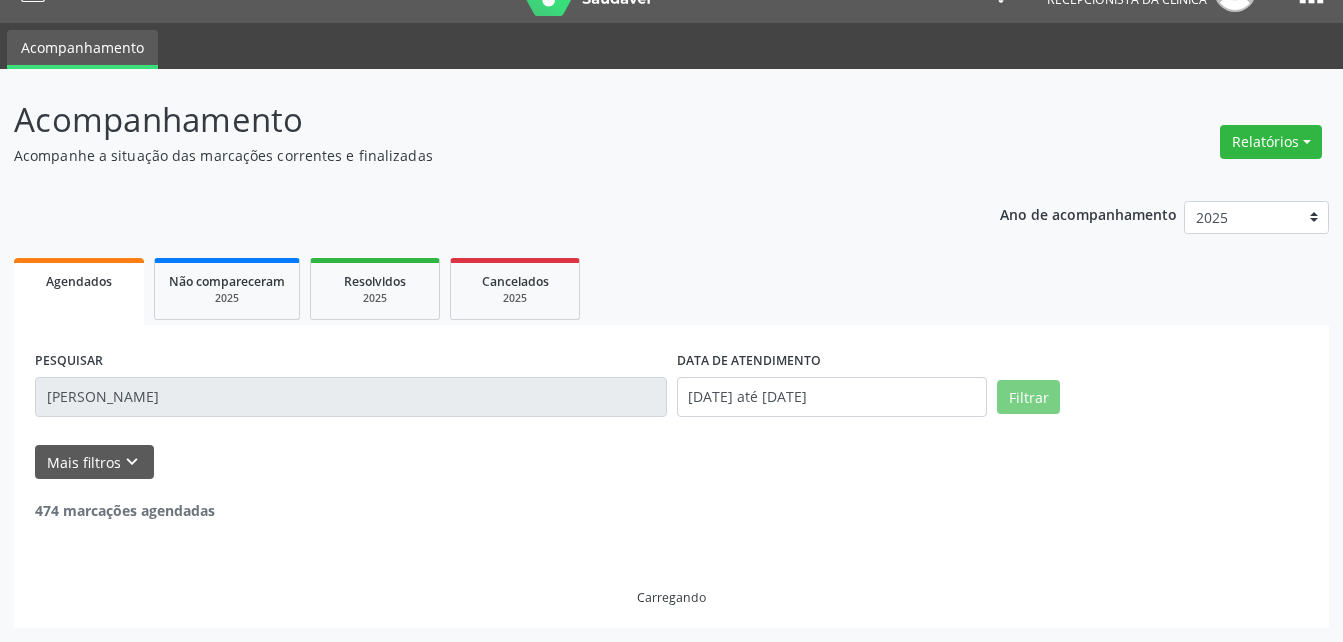 scroll, scrollTop: 0, scrollLeft: 0, axis: both 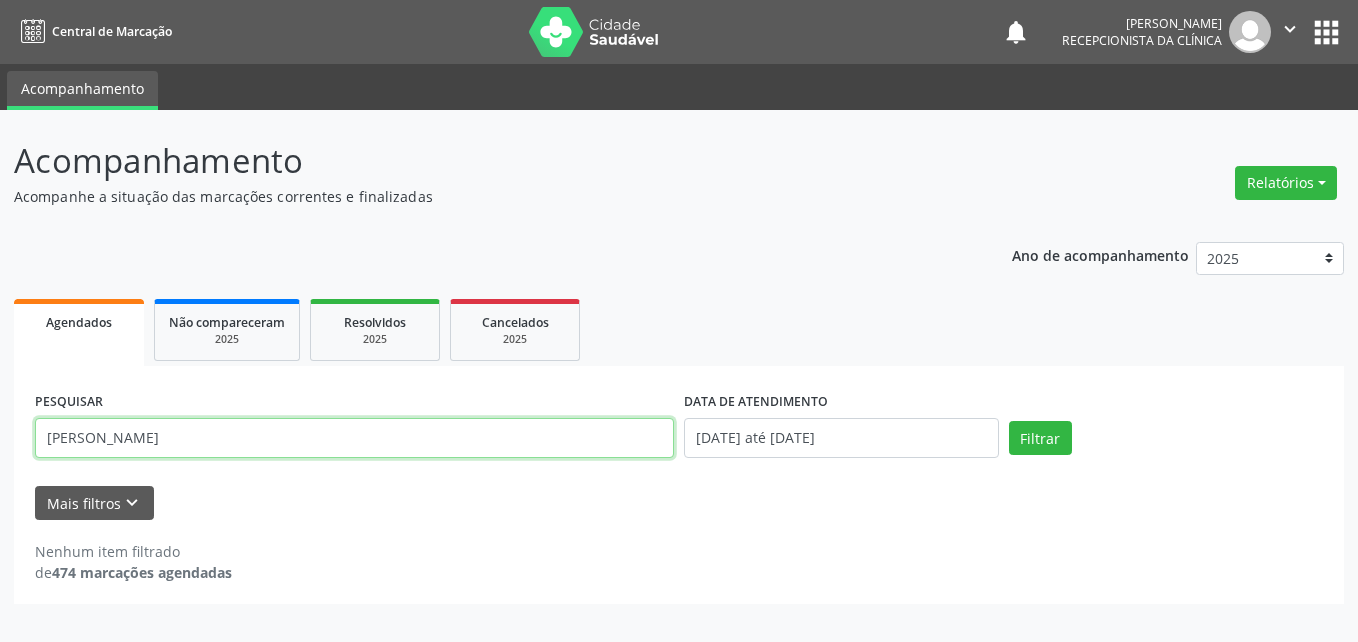 click on "[PERSON_NAME]" at bounding box center [354, 438] 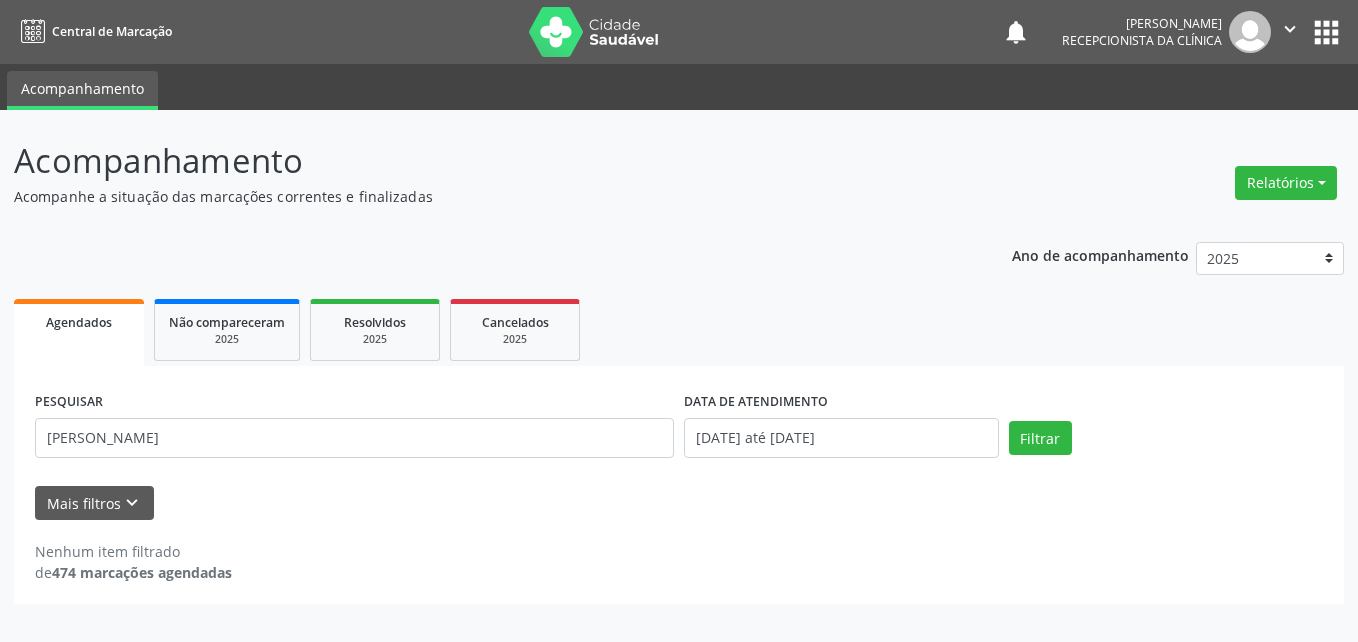 click on "Nenhum item filtrado
de
474 marcações agendadas" at bounding box center (679, 562) 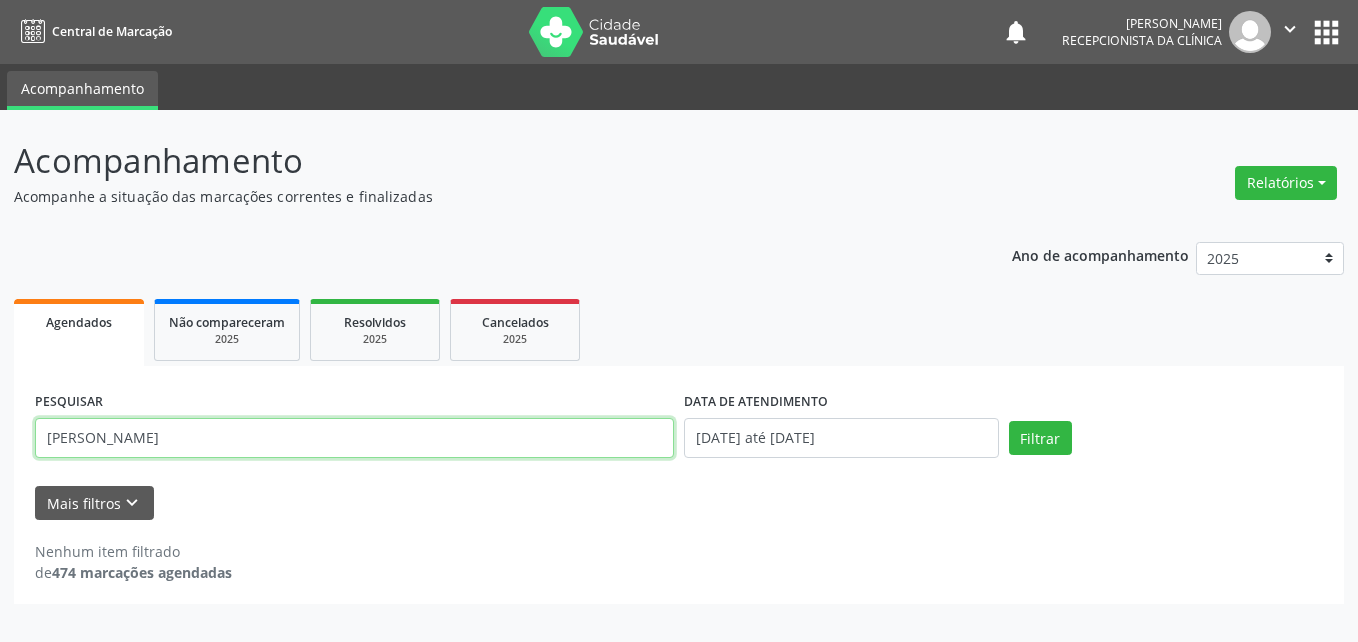 click on "[PERSON_NAME]" at bounding box center (354, 438) 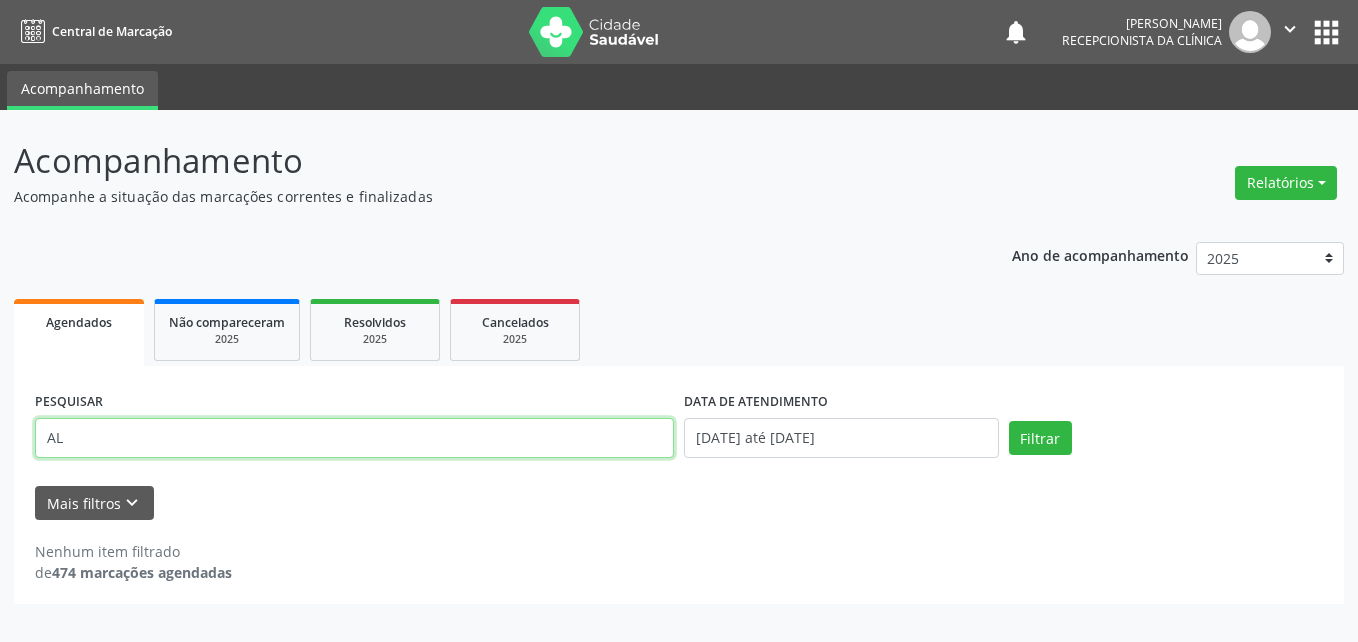 type on "A" 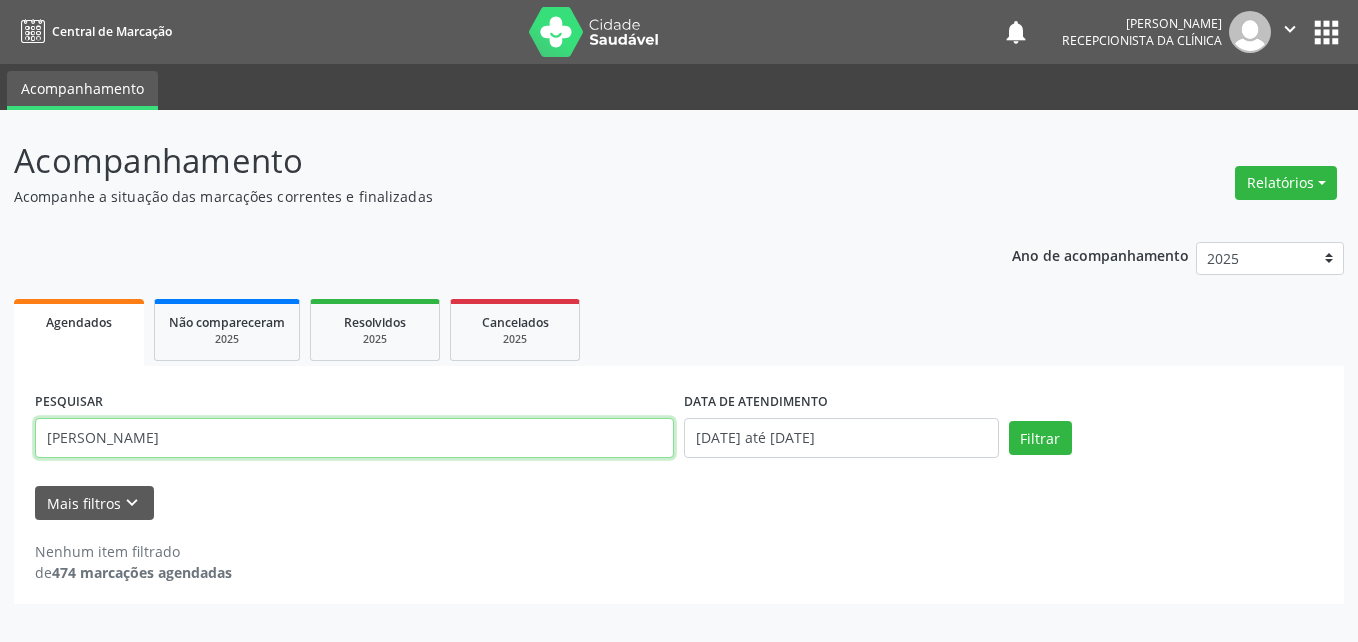 type on "[PERSON_NAME]" 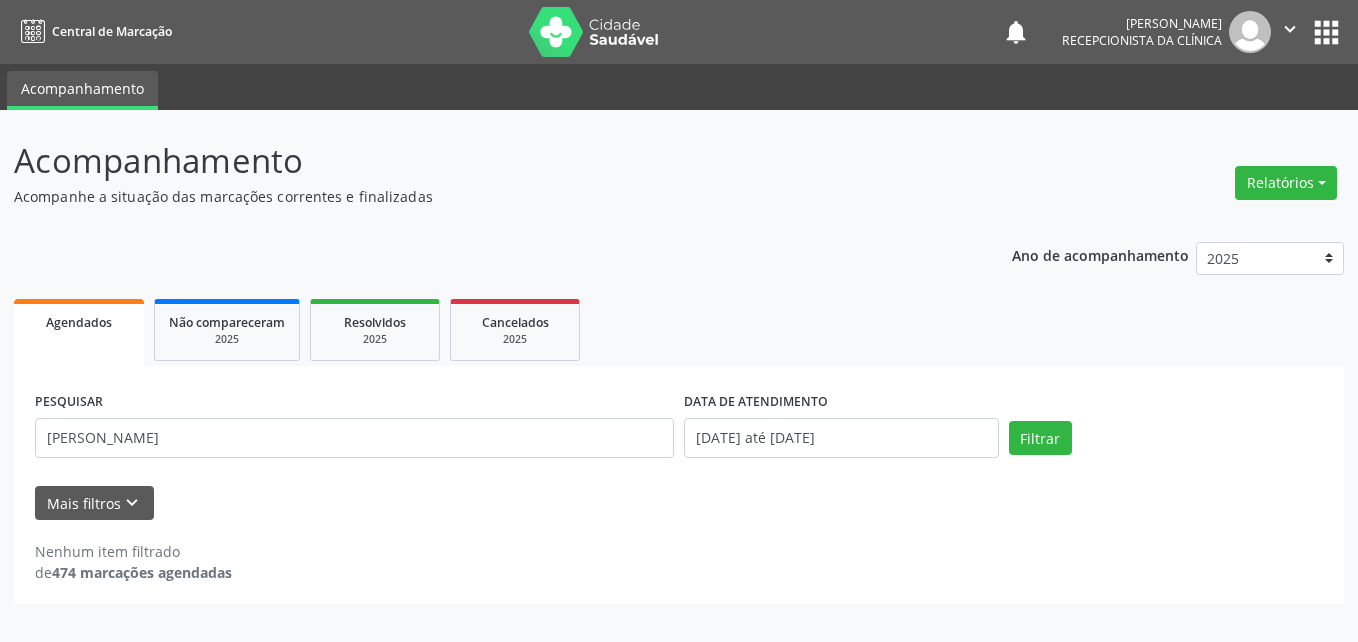 click on "Nenhum item filtrado
de
474 marcações agendadas" at bounding box center (679, 551) 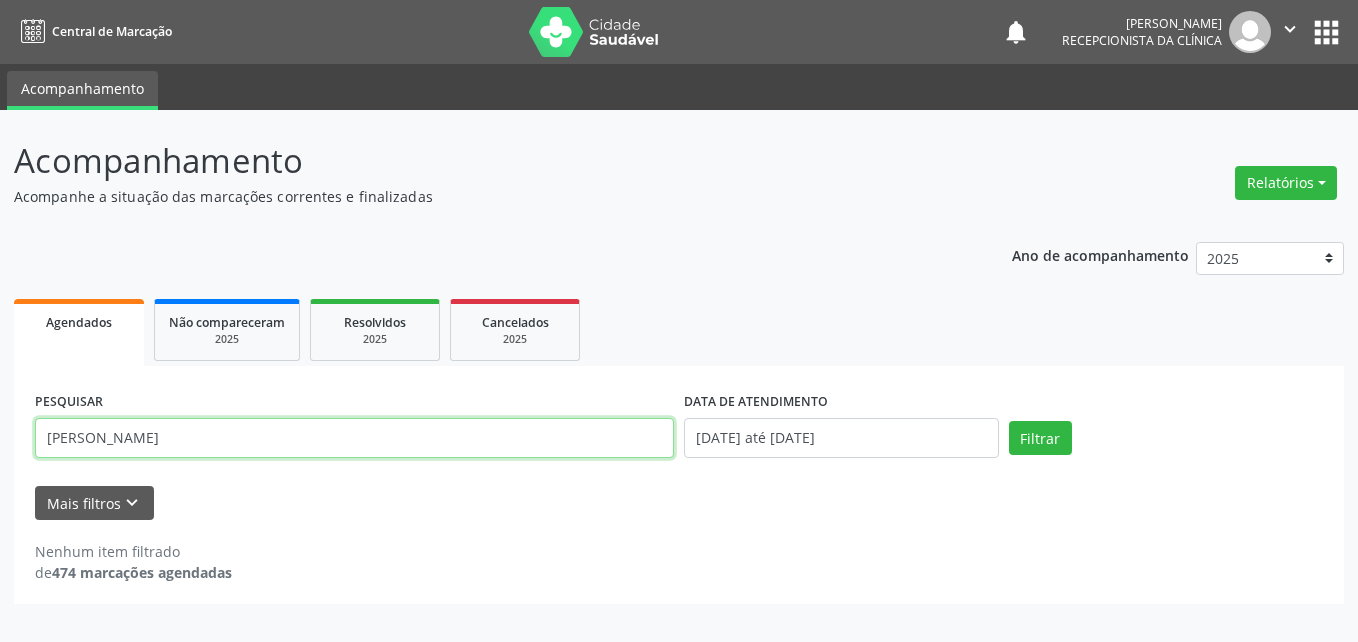 click on "[PERSON_NAME]" at bounding box center [354, 438] 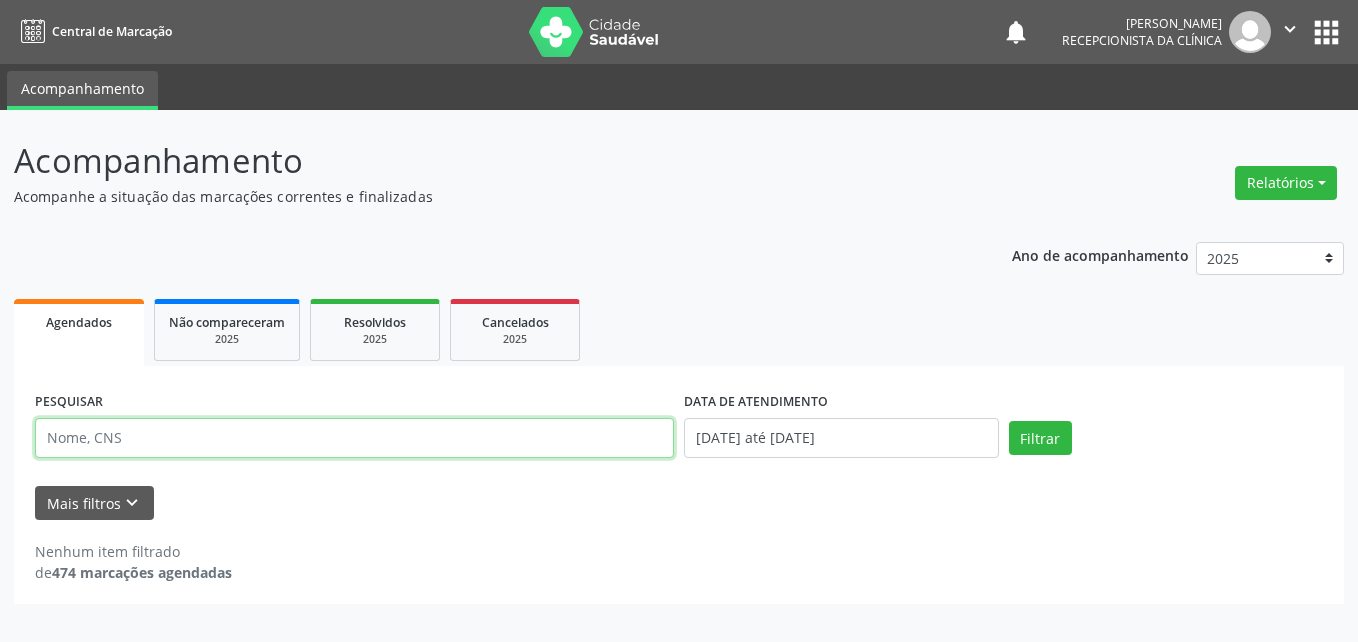 type 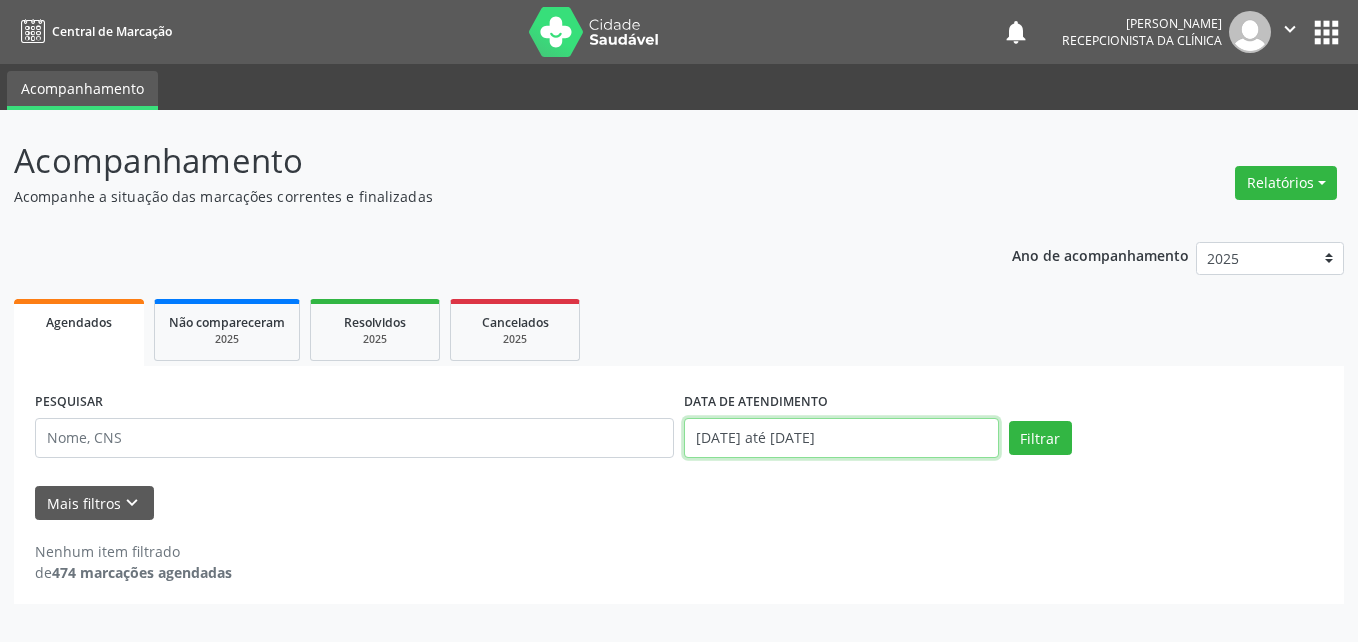 click on "[DATE] até [DATE]" at bounding box center [841, 438] 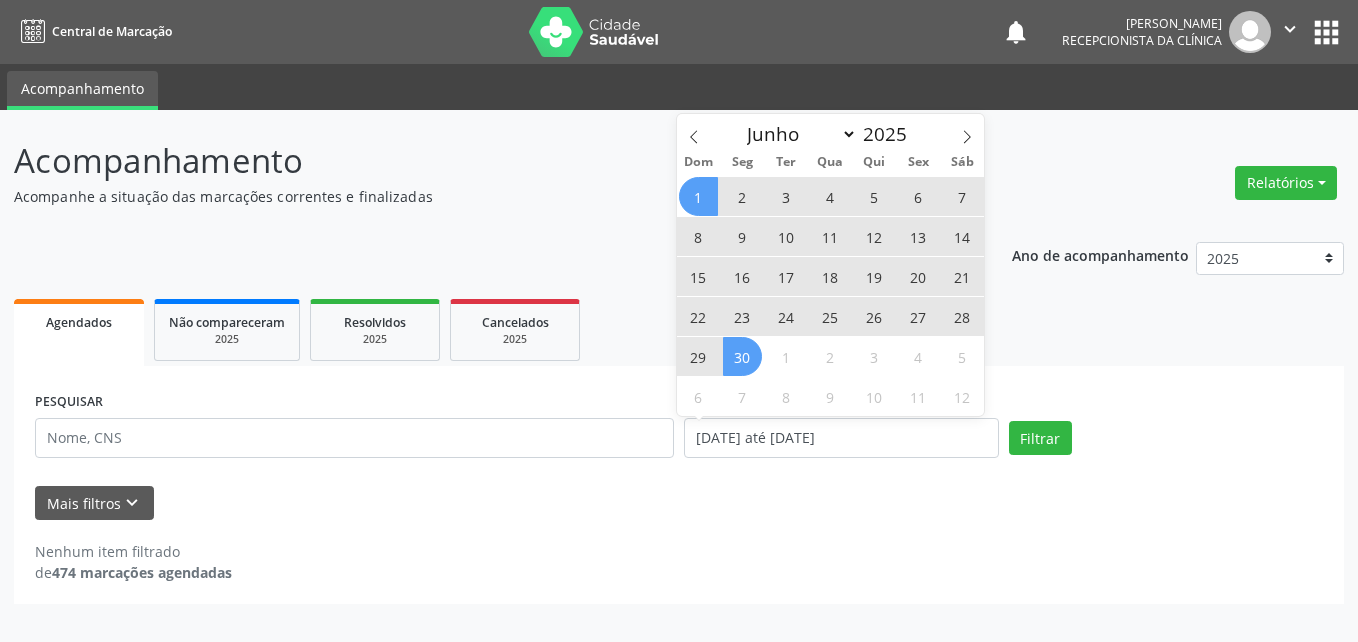 click on "2" at bounding box center (742, 196) 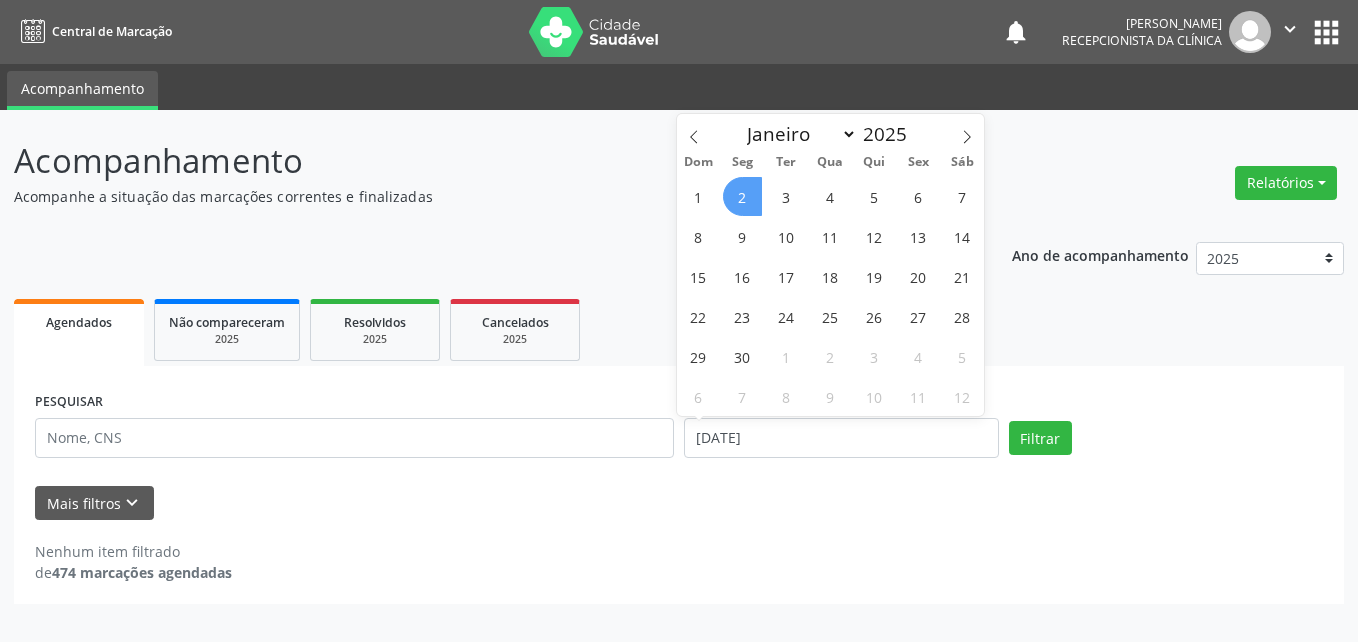 click on "2" at bounding box center (742, 196) 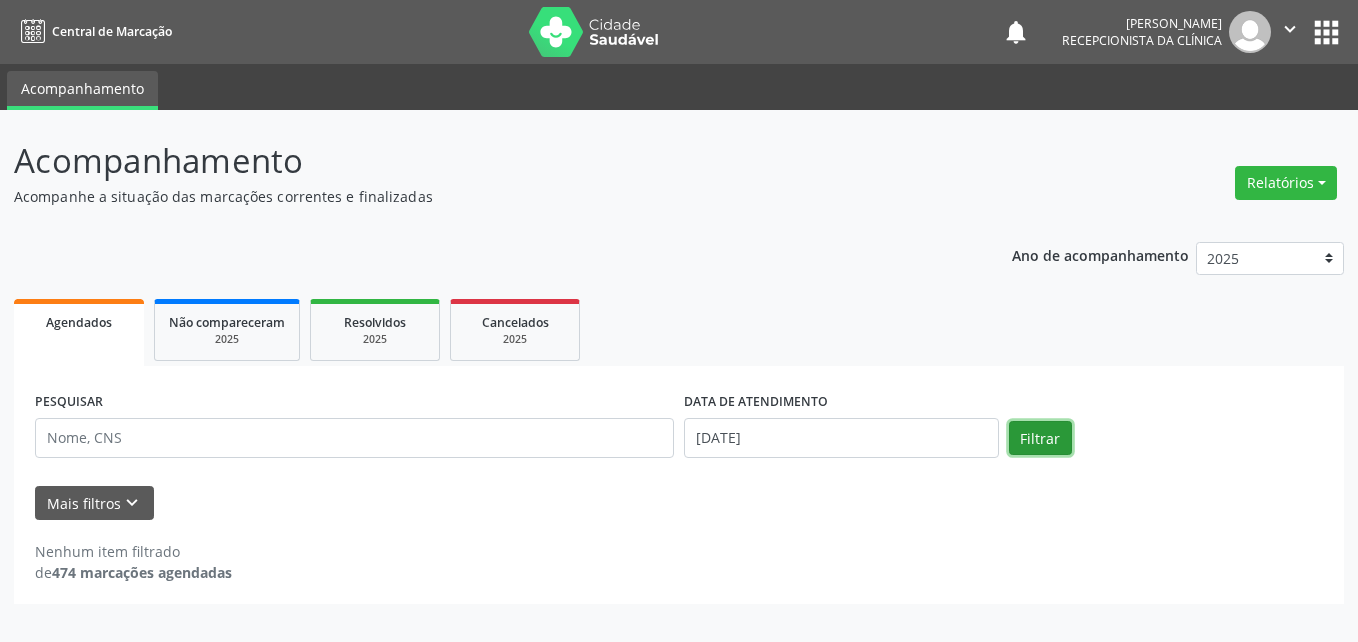 click on "Filtrar" at bounding box center (1040, 438) 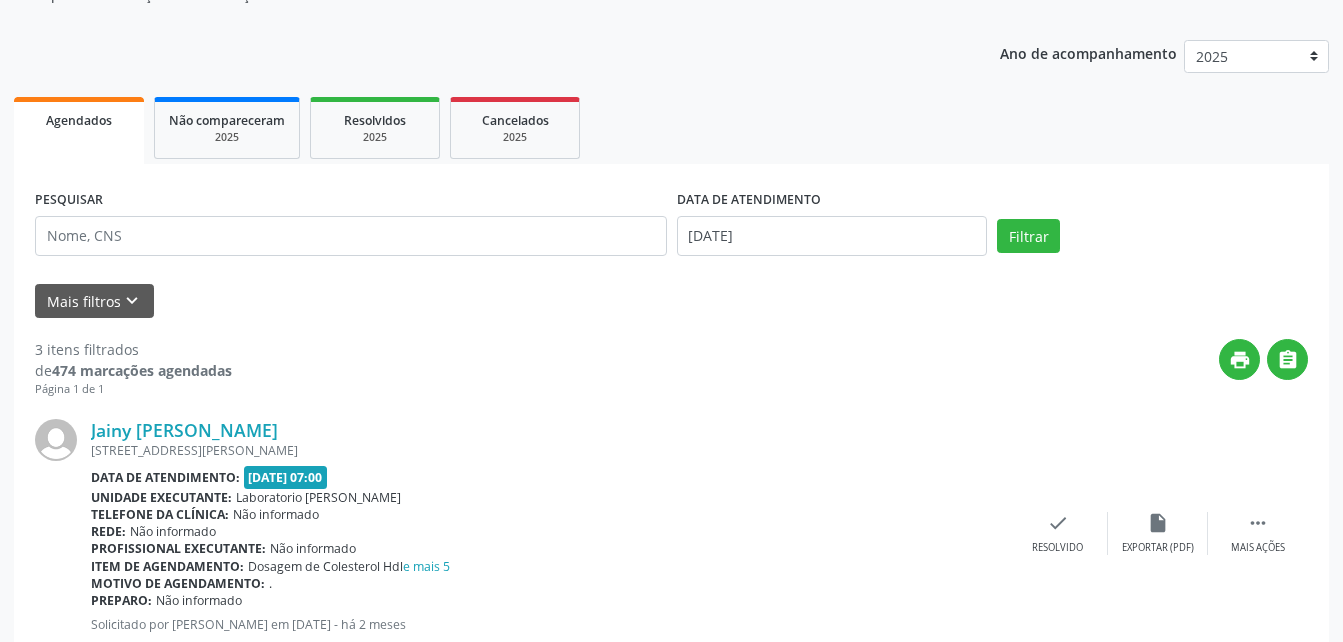 scroll, scrollTop: 200, scrollLeft: 0, axis: vertical 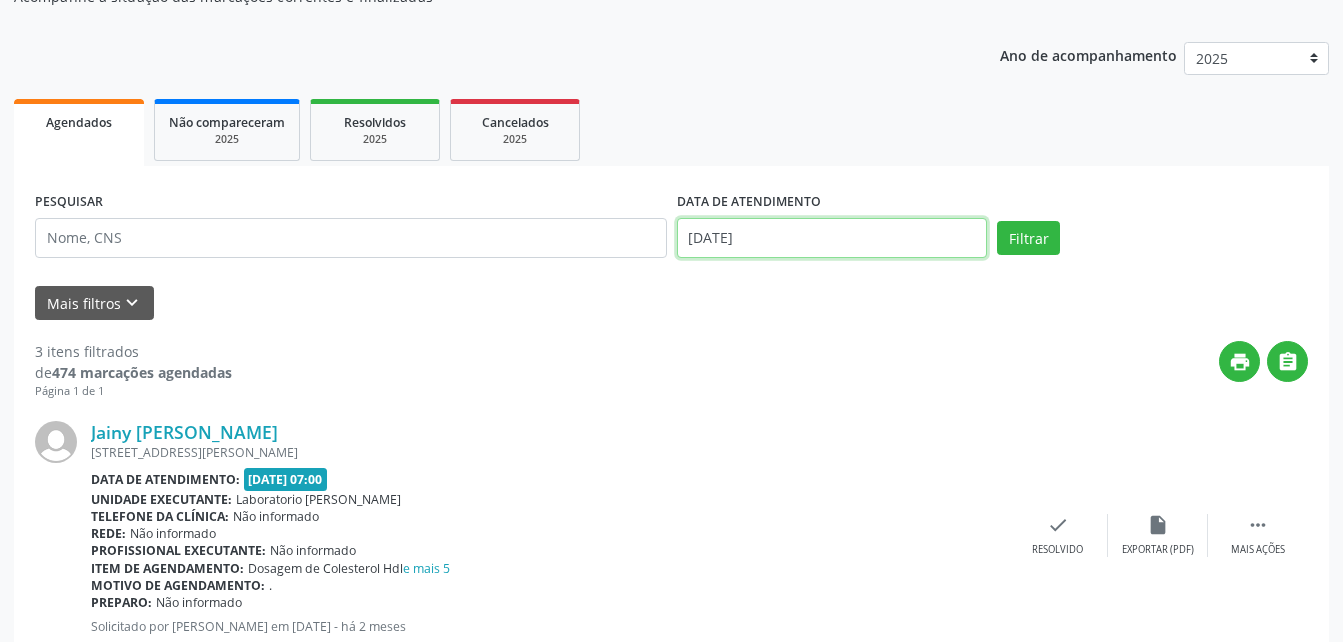 drag, startPoint x: 810, startPoint y: 242, endPoint x: 794, endPoint y: 233, distance: 18.35756 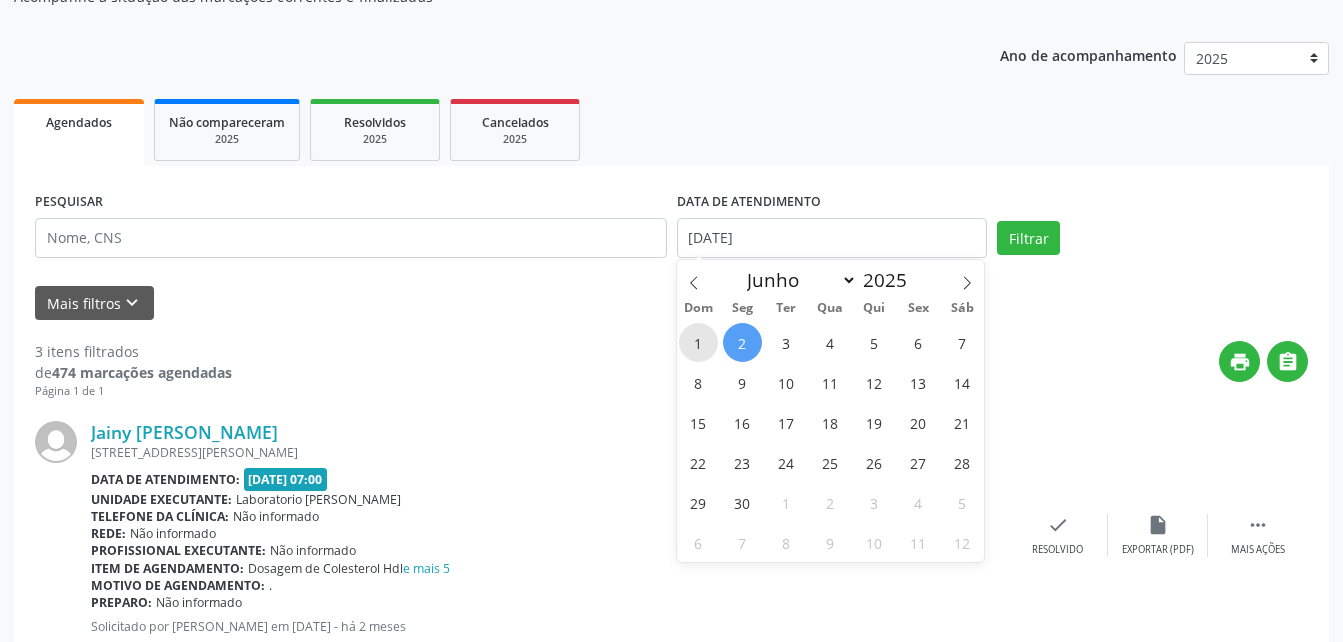 click on "1" at bounding box center (698, 342) 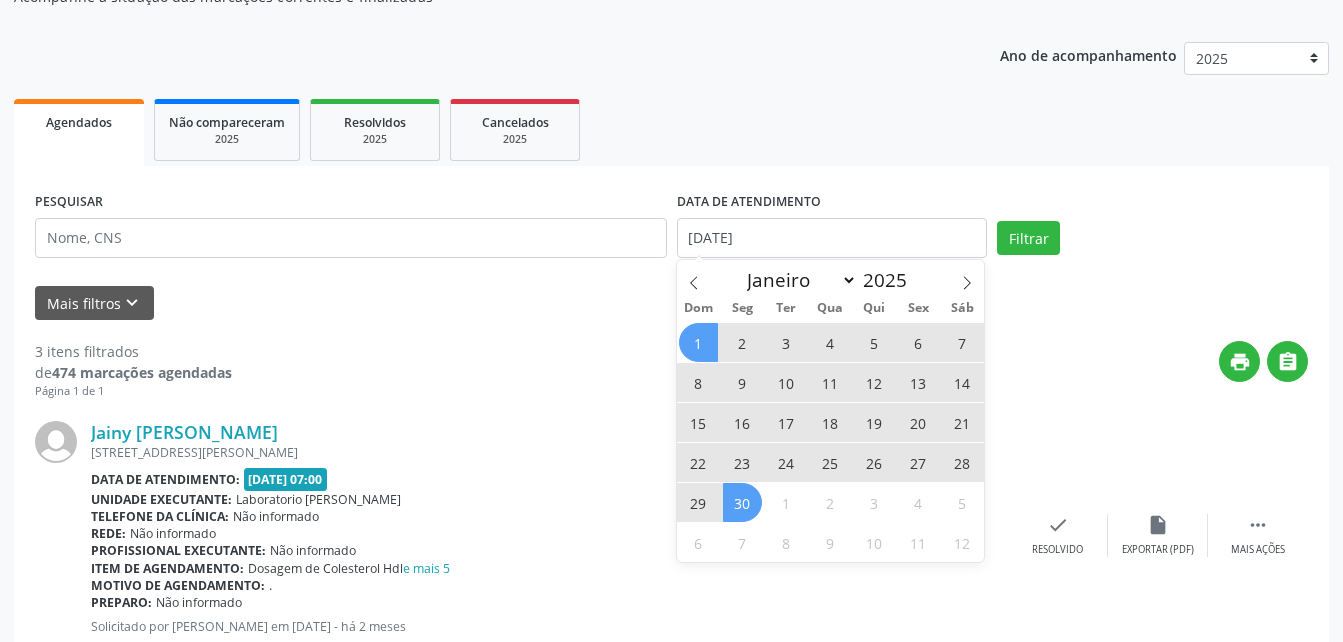 click on "30" at bounding box center [742, 502] 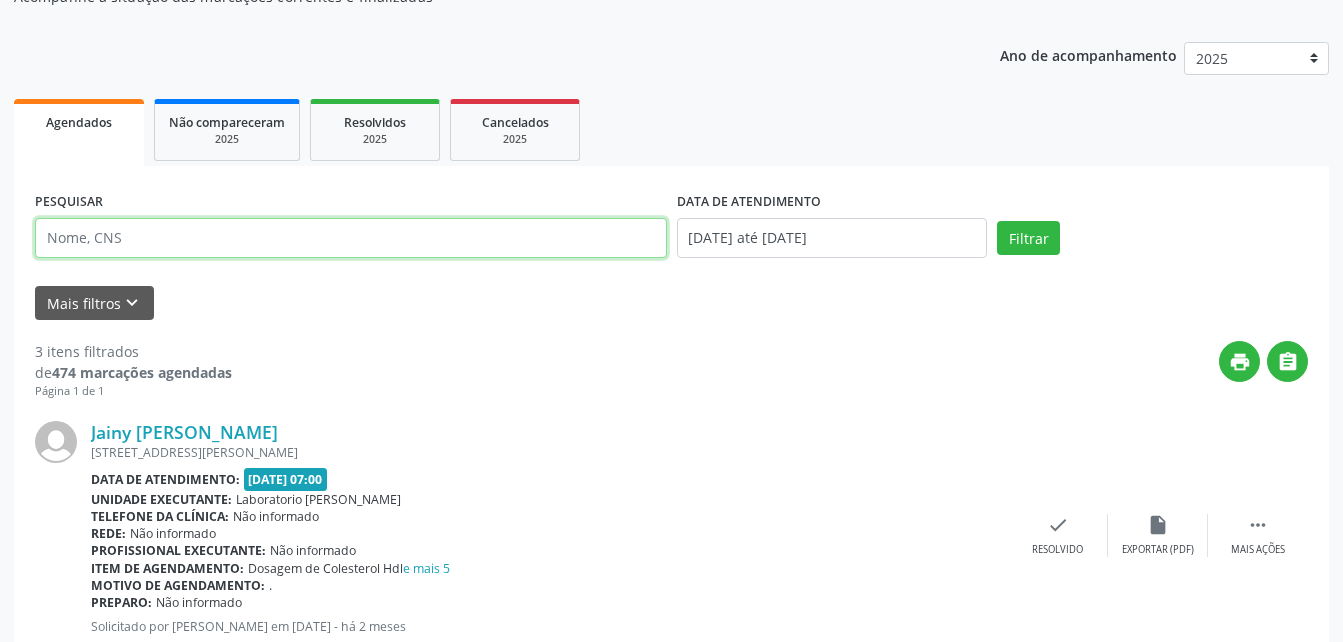 click at bounding box center [351, 238] 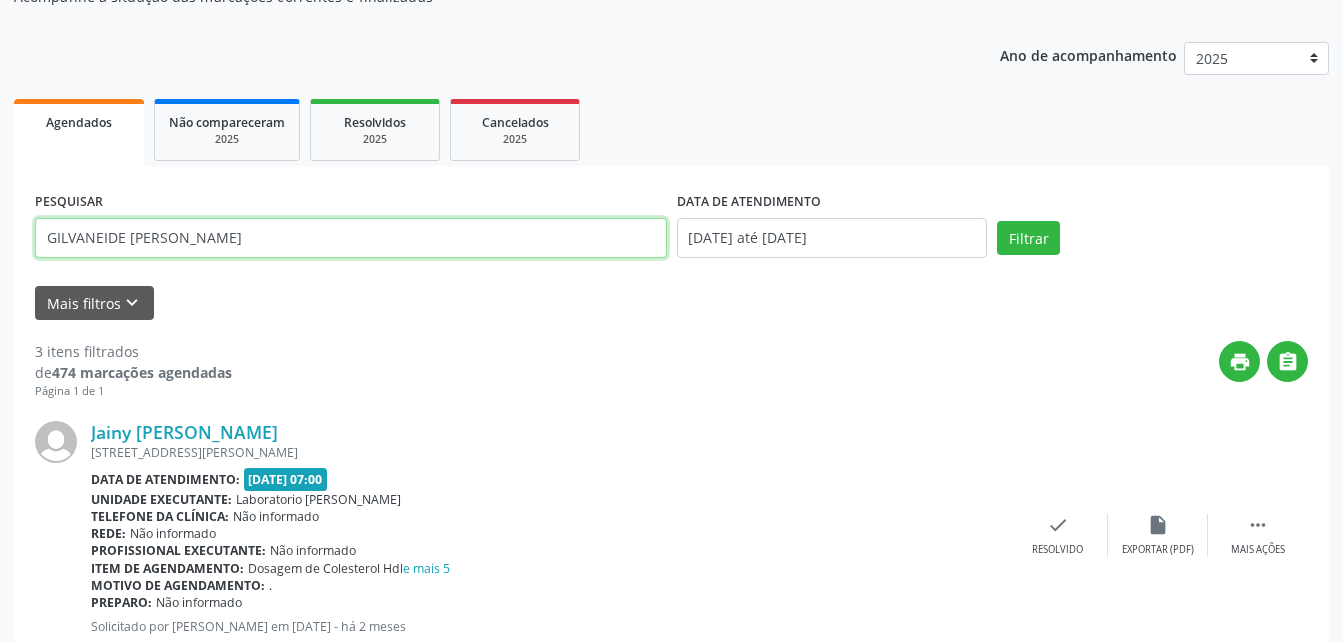 type on "GILVANEIDE [PERSON_NAME]" 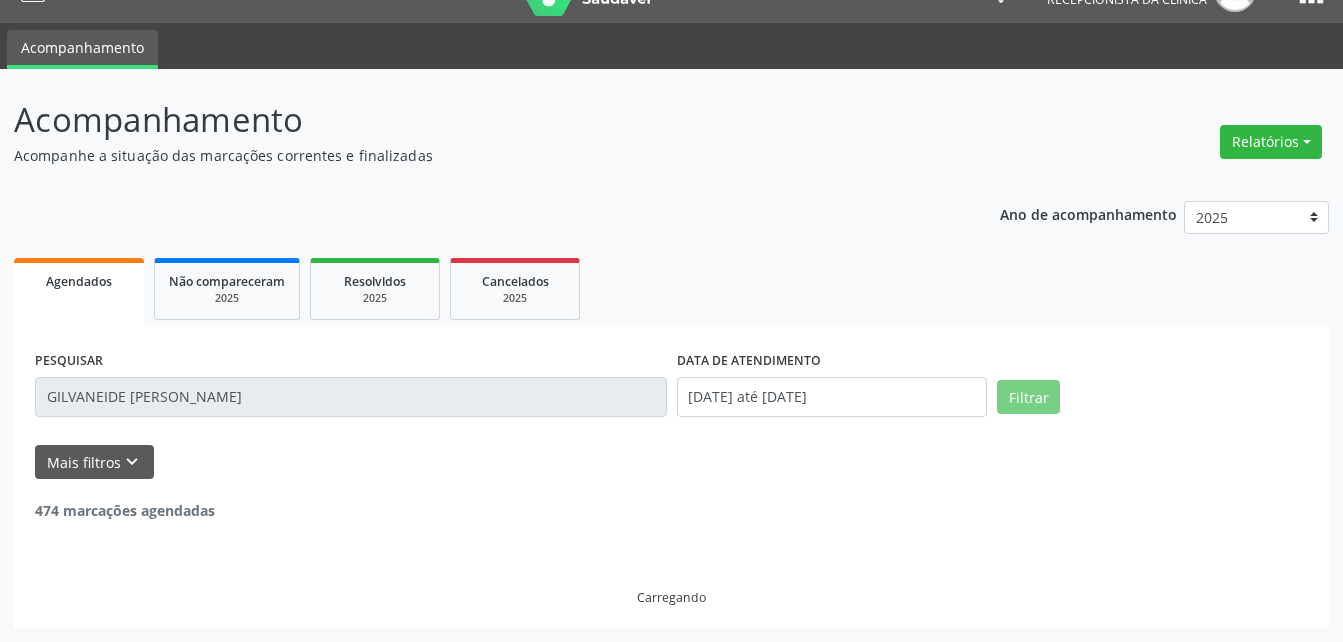 scroll, scrollTop: 0, scrollLeft: 0, axis: both 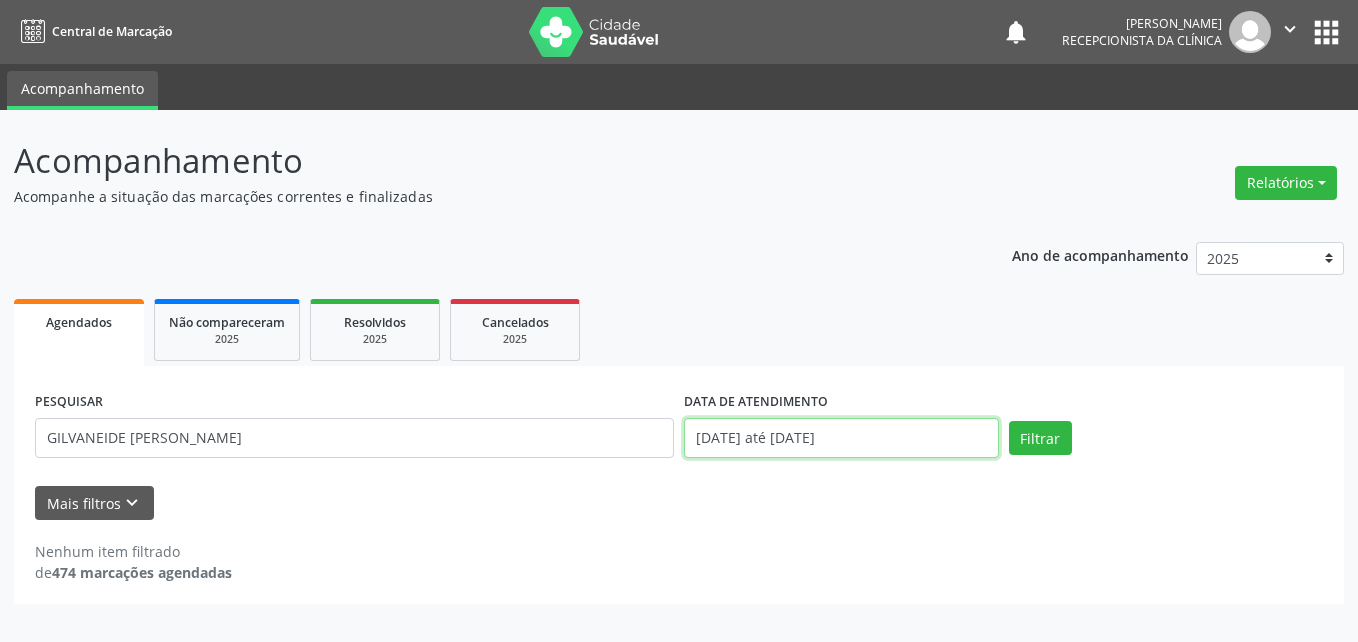 click on "[DATE] até [DATE]" at bounding box center (841, 438) 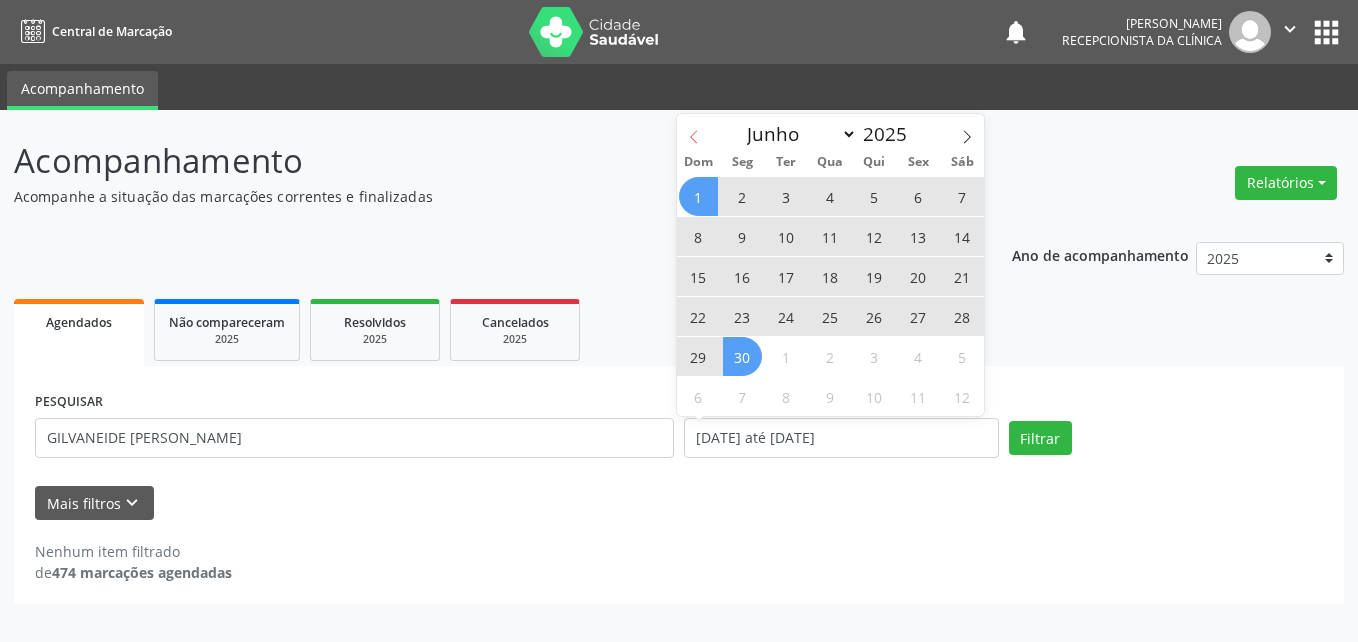 click at bounding box center [694, 131] 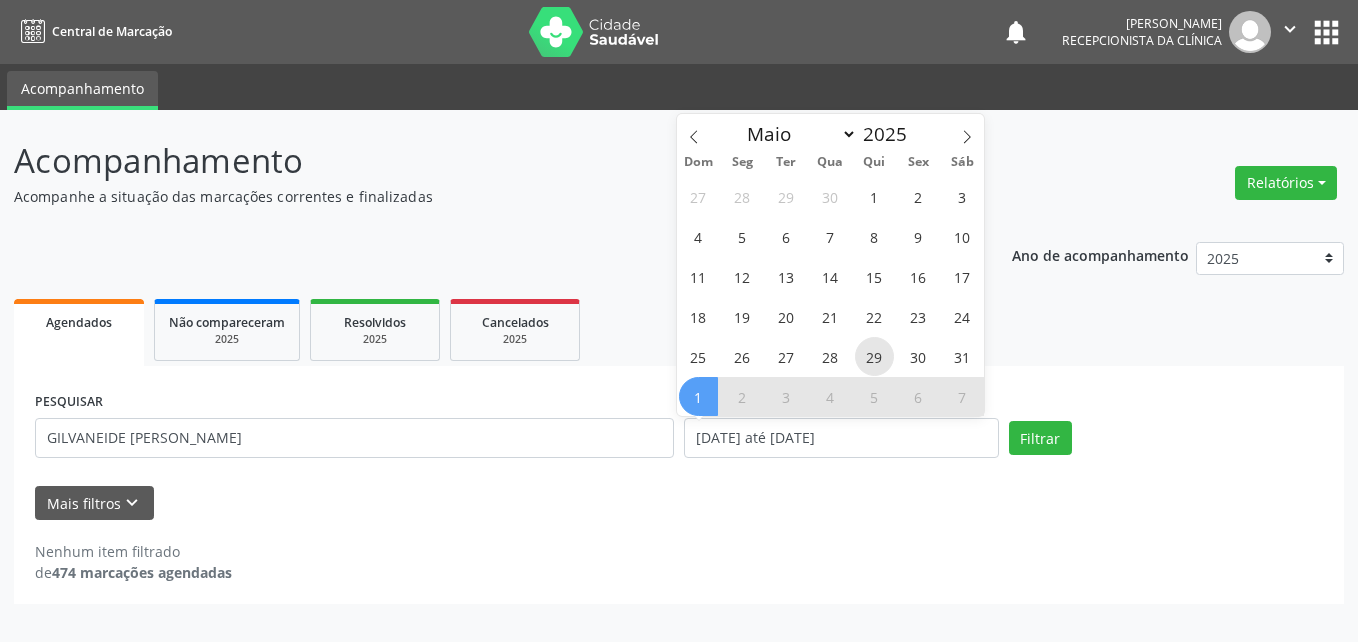 click on "29" at bounding box center [874, 356] 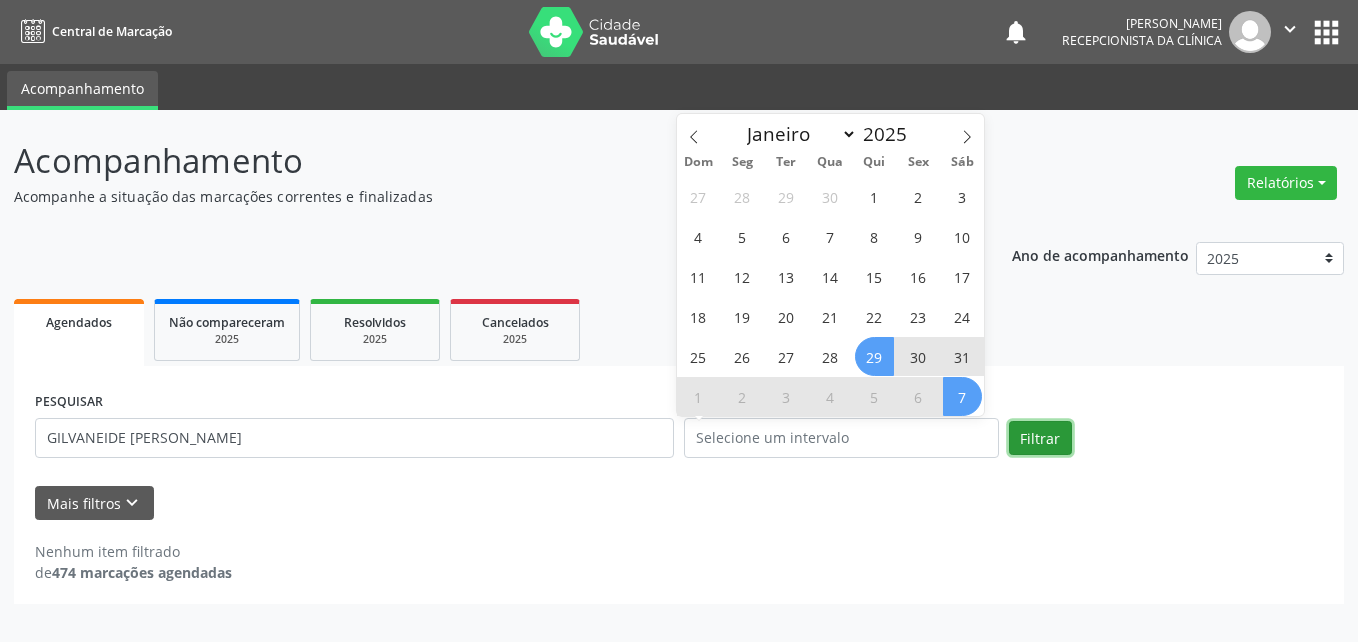 click on "Filtrar" at bounding box center [1040, 438] 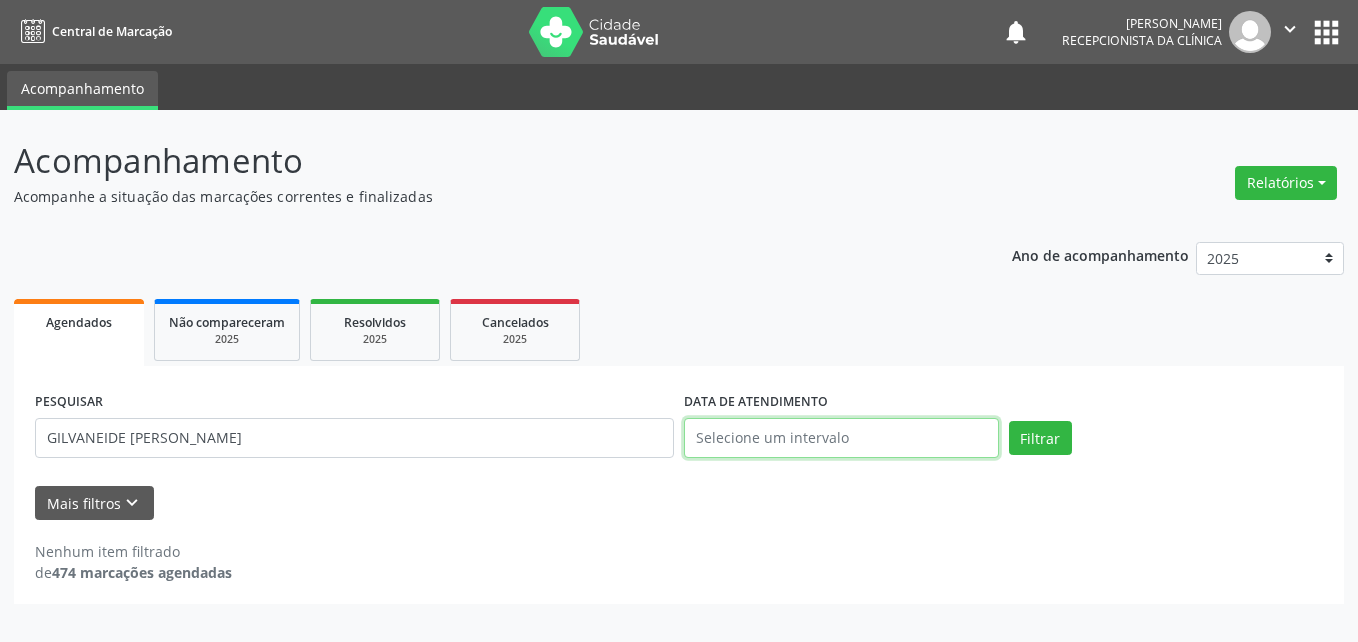 click at bounding box center (841, 438) 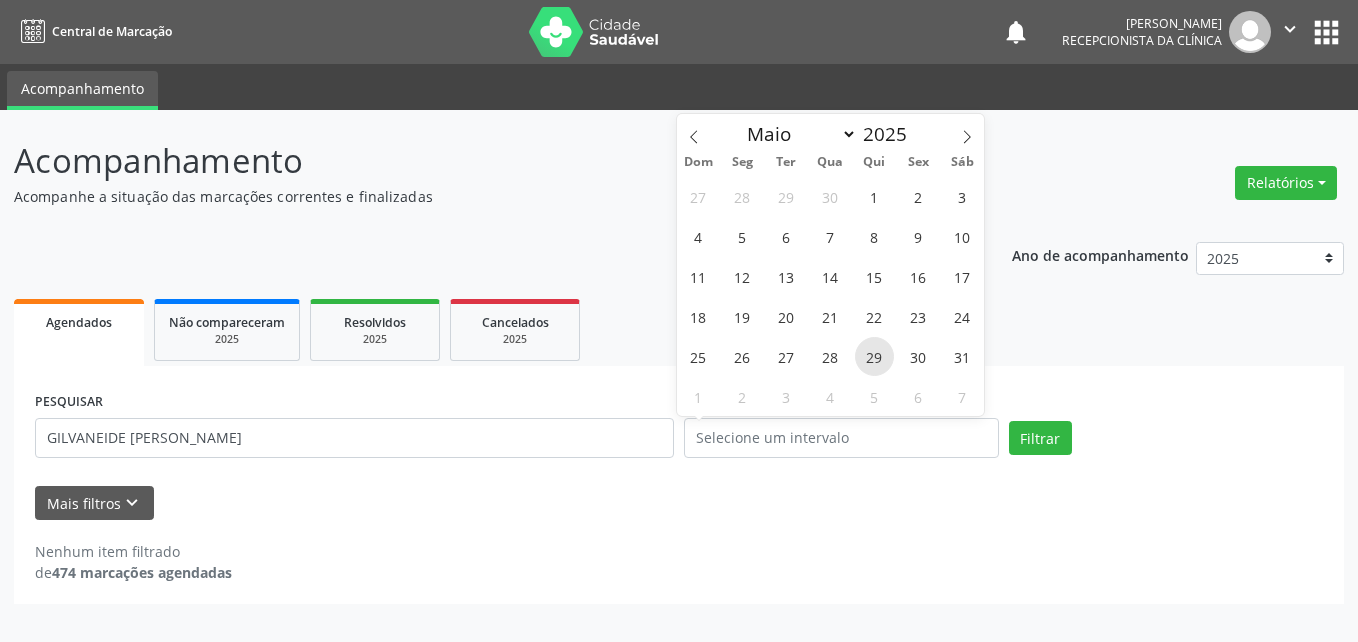 click on "29" at bounding box center (874, 356) 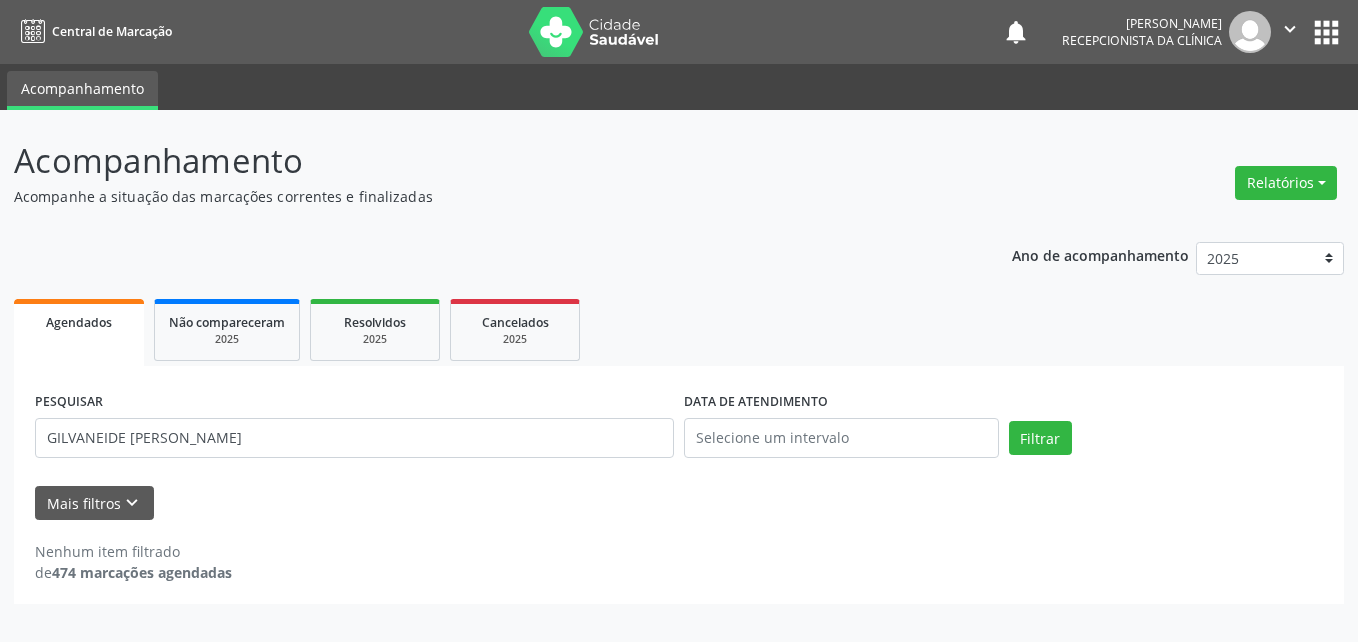 click on "Agendados   Não compareceram
2025
Resolvidos
2025
Cancelados
2025" at bounding box center (679, 330) 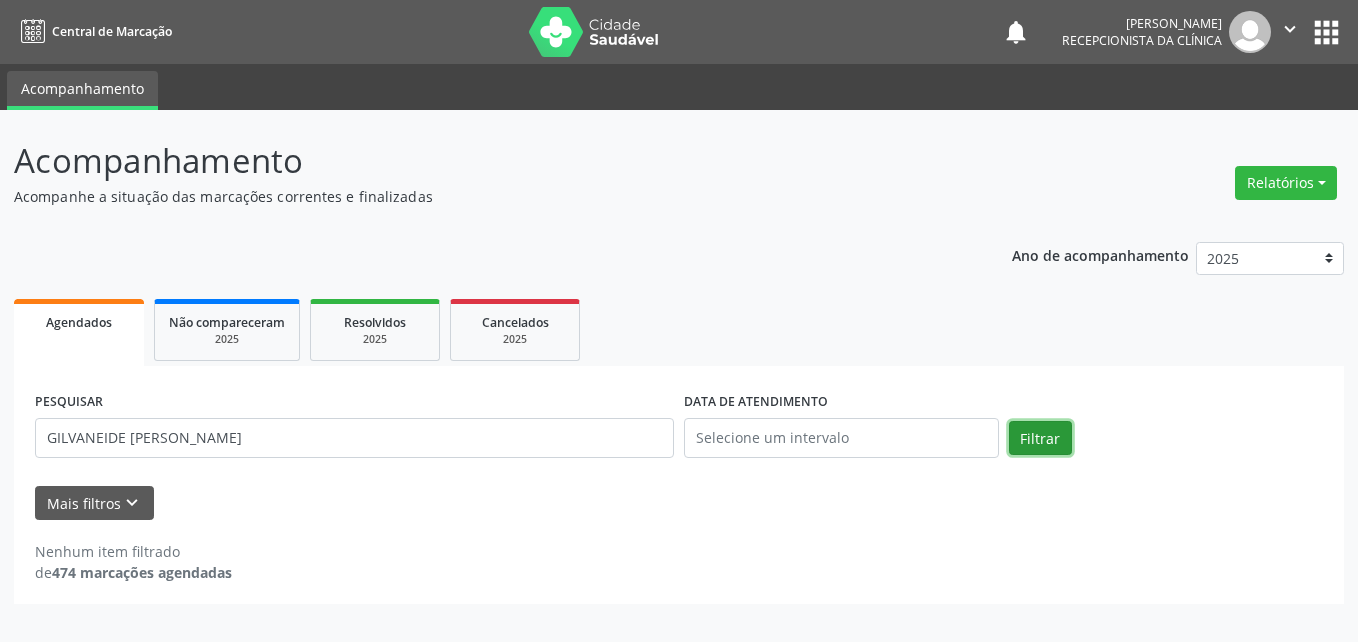 drag, startPoint x: 1014, startPoint y: 454, endPoint x: 1024, endPoint y: 445, distance: 13.453624 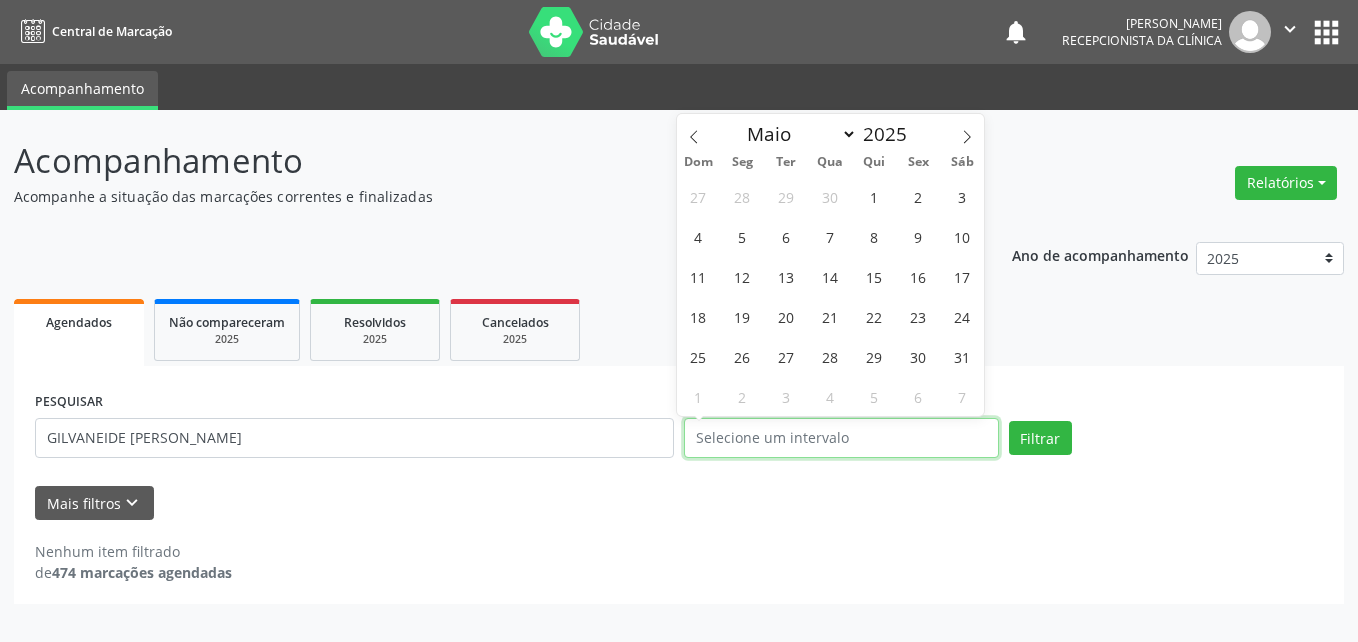 click at bounding box center [841, 438] 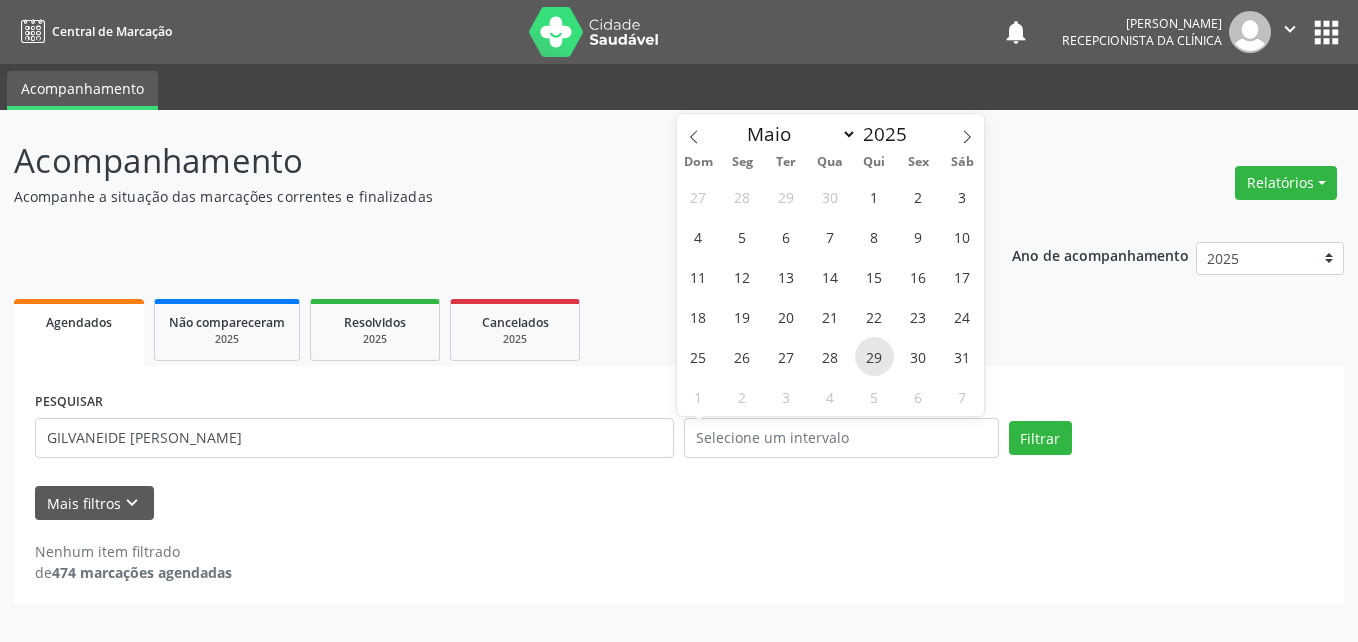click on "29" at bounding box center (874, 356) 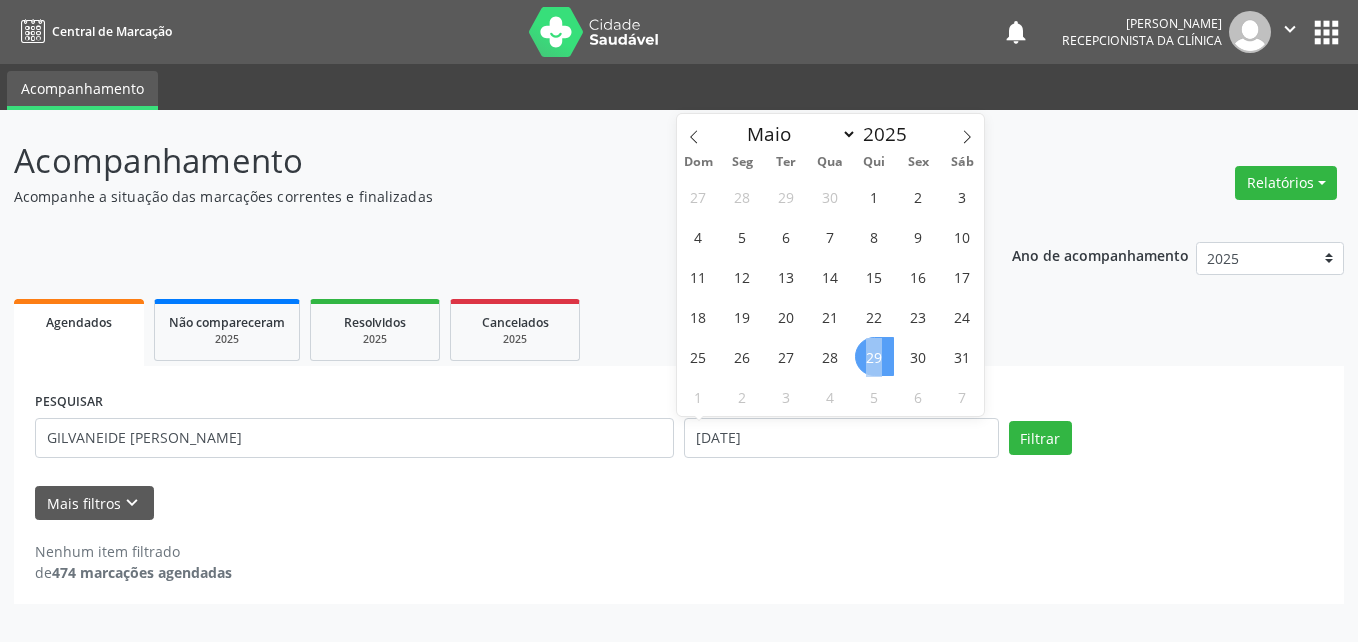 click on "29" at bounding box center (874, 356) 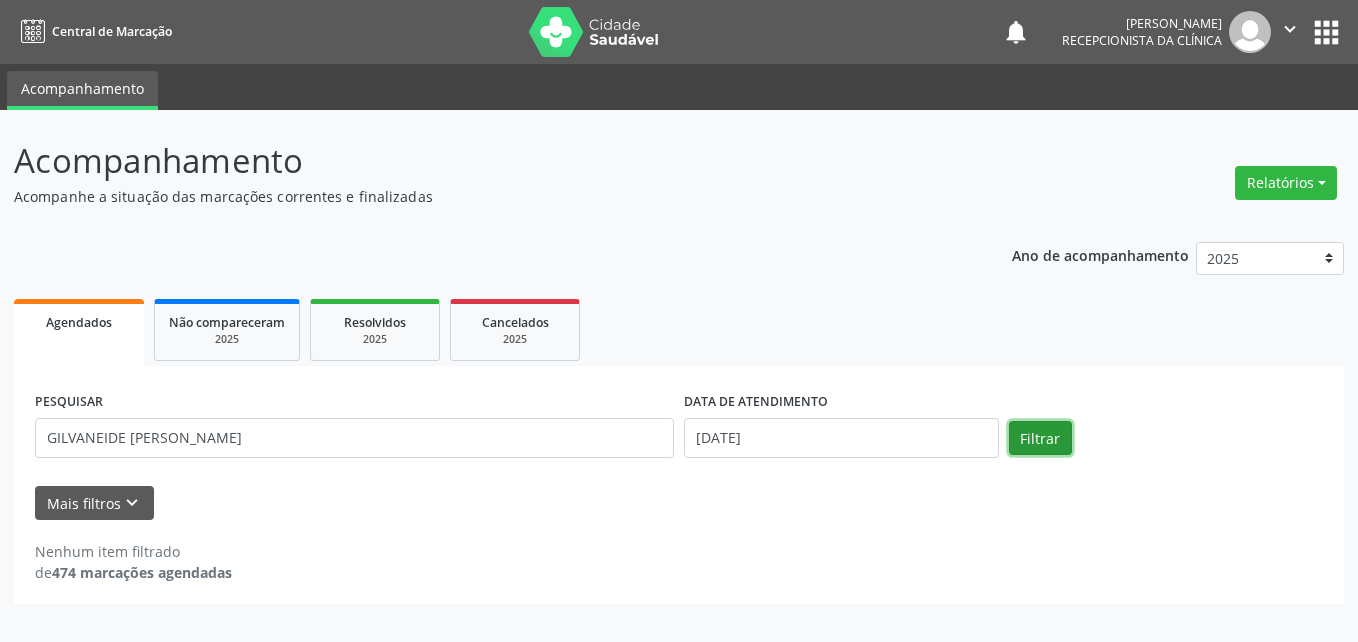 click on "Filtrar" at bounding box center (1040, 438) 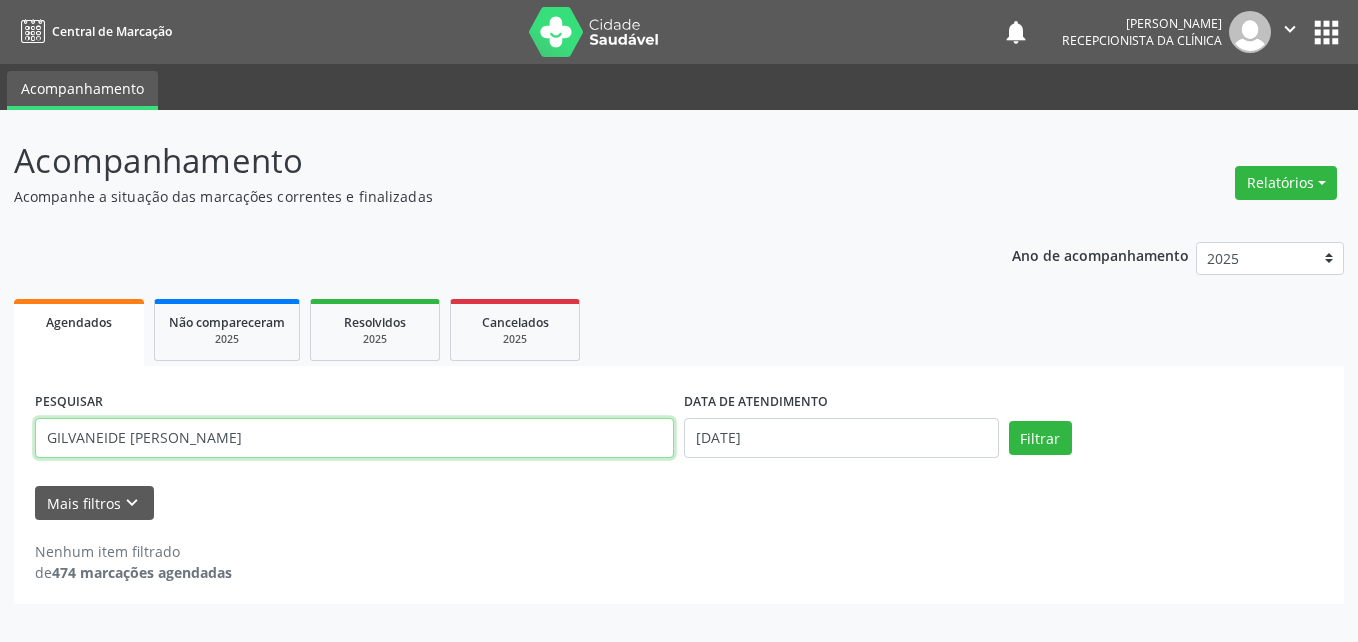 click on "GILVANEIDE [PERSON_NAME]" at bounding box center (354, 438) 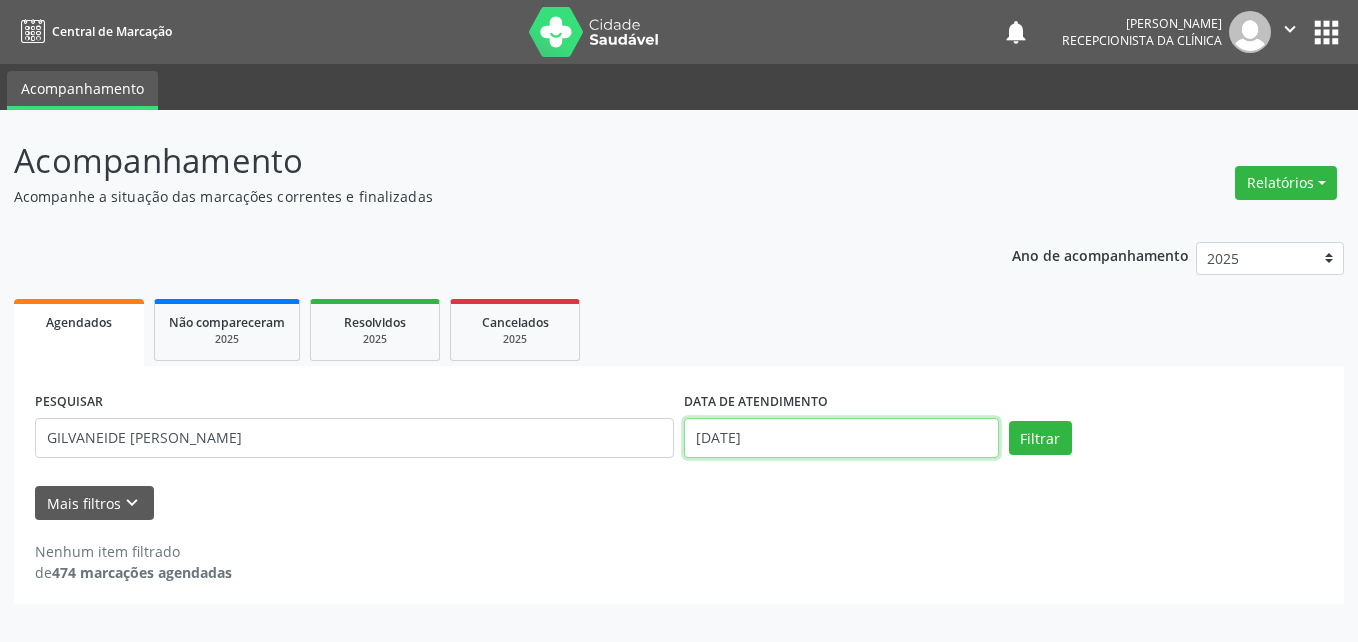 click on "[DATE]" at bounding box center (841, 438) 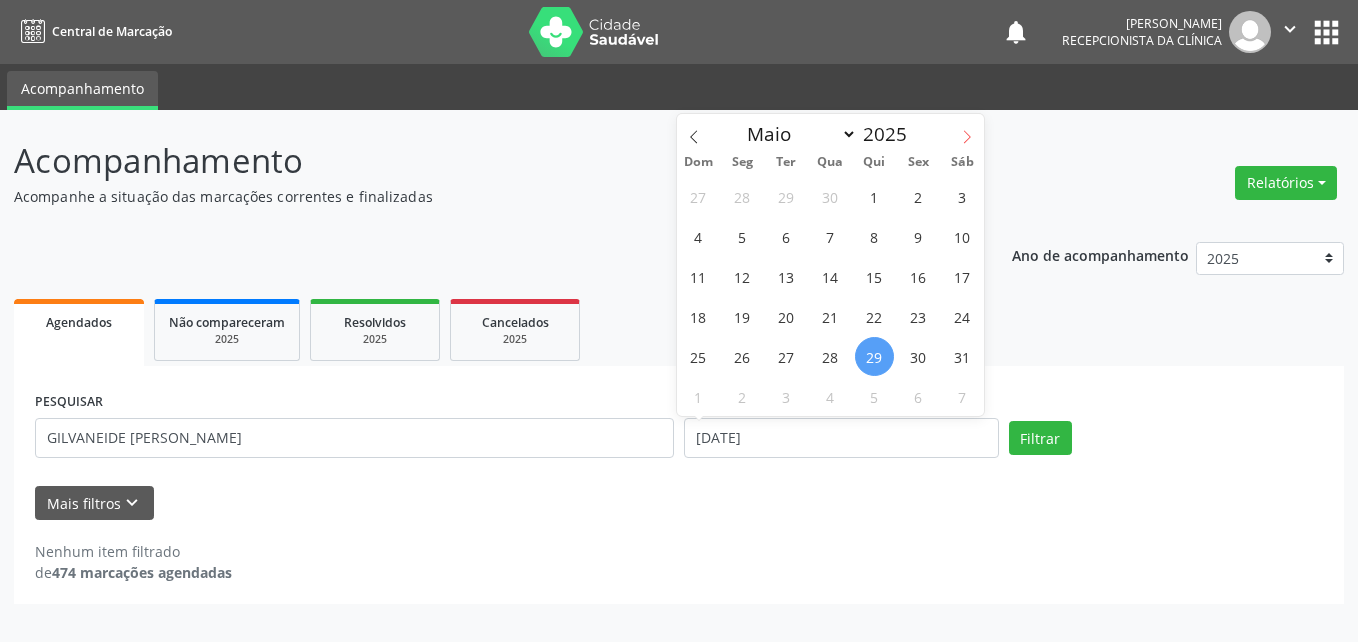 click 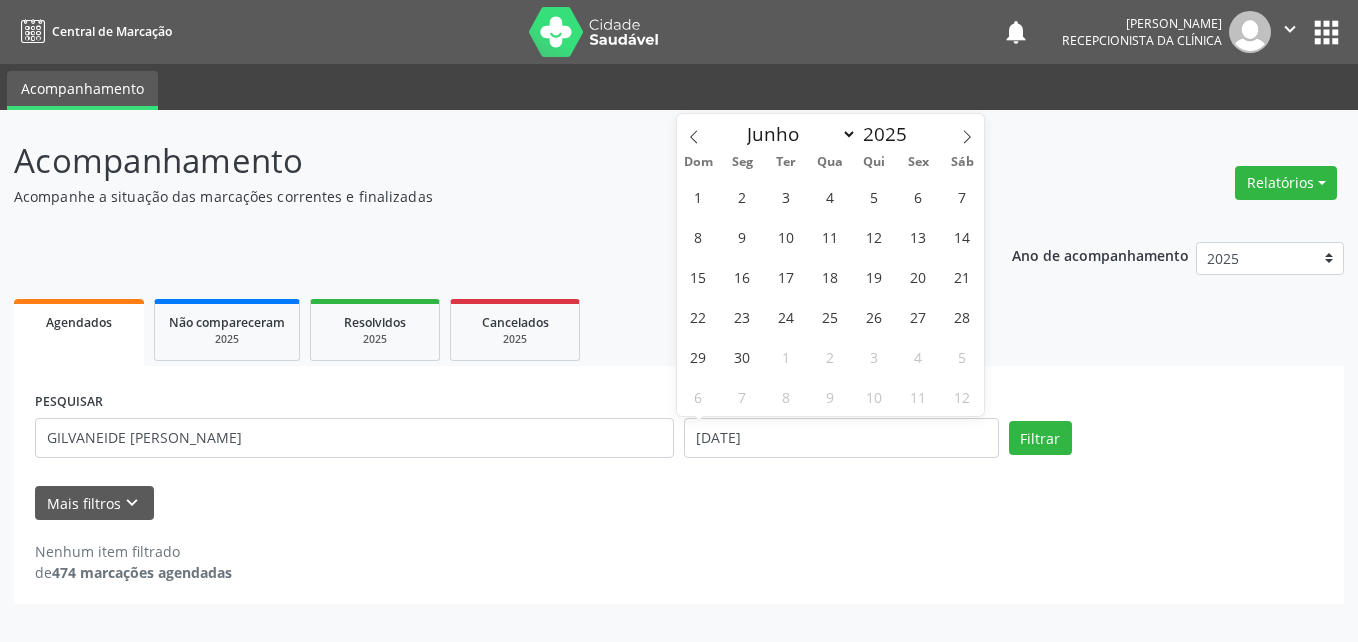 click on "Dom Seg Ter Qua Qui Sex Sáb" at bounding box center [831, 162] 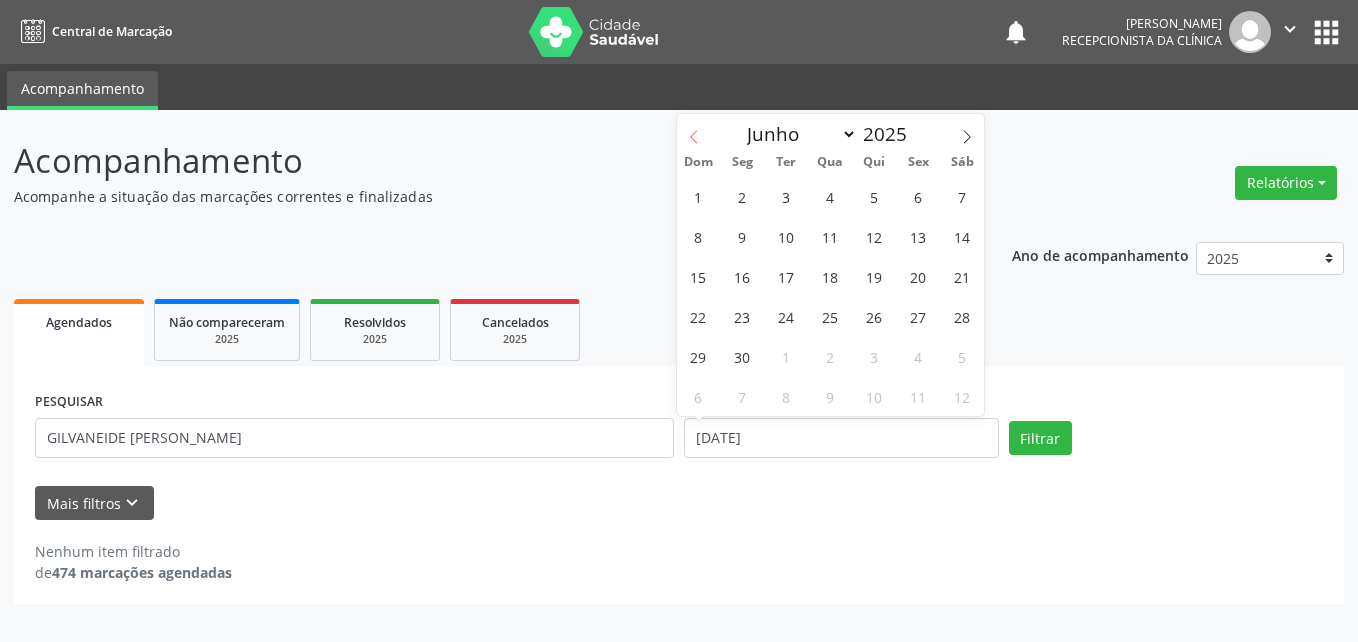 click 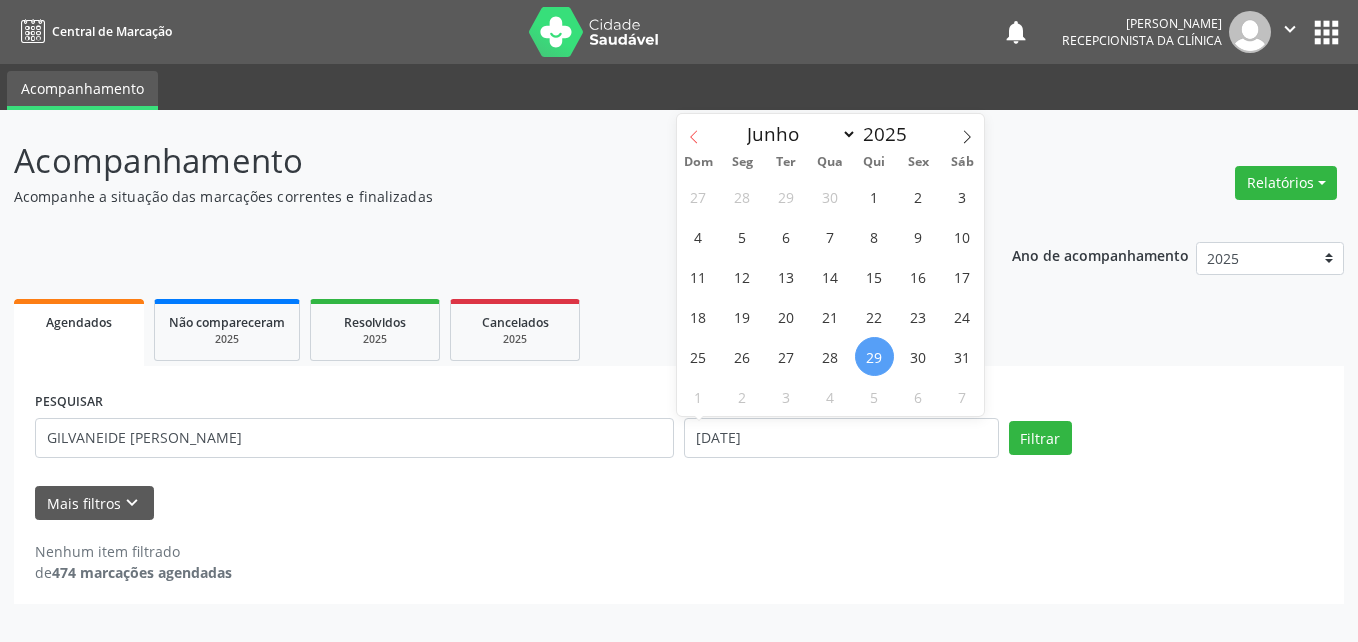 select on "4" 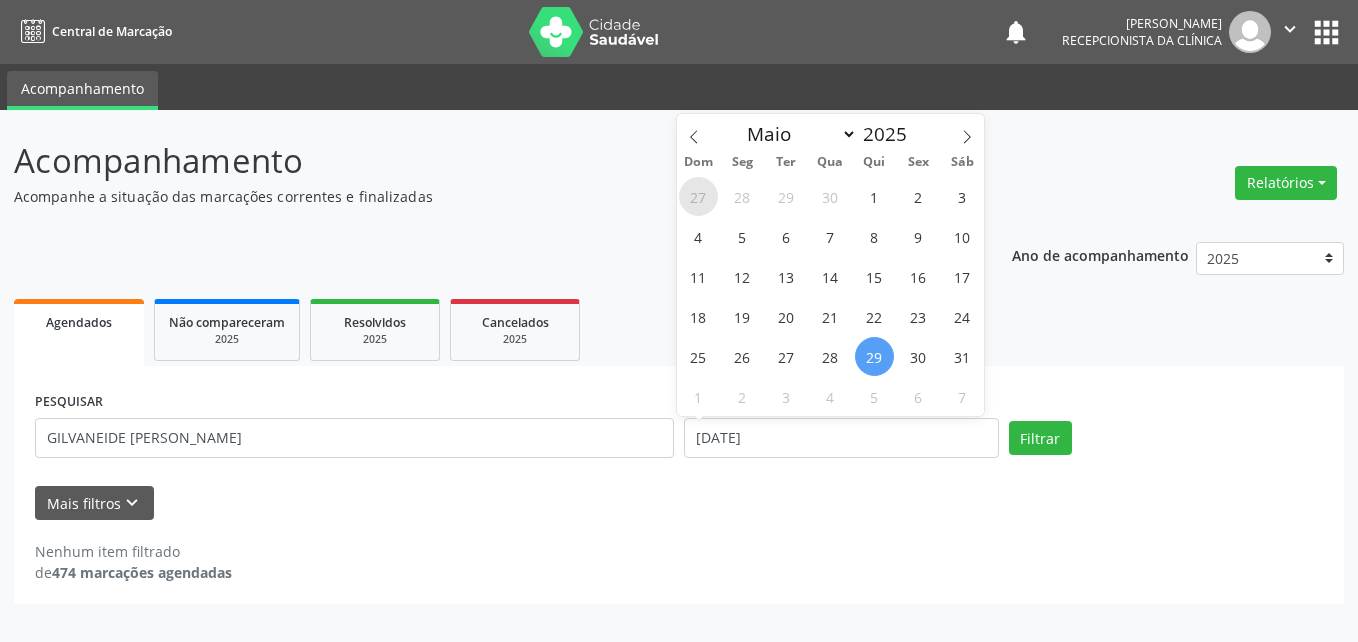 click on "27" at bounding box center [698, 196] 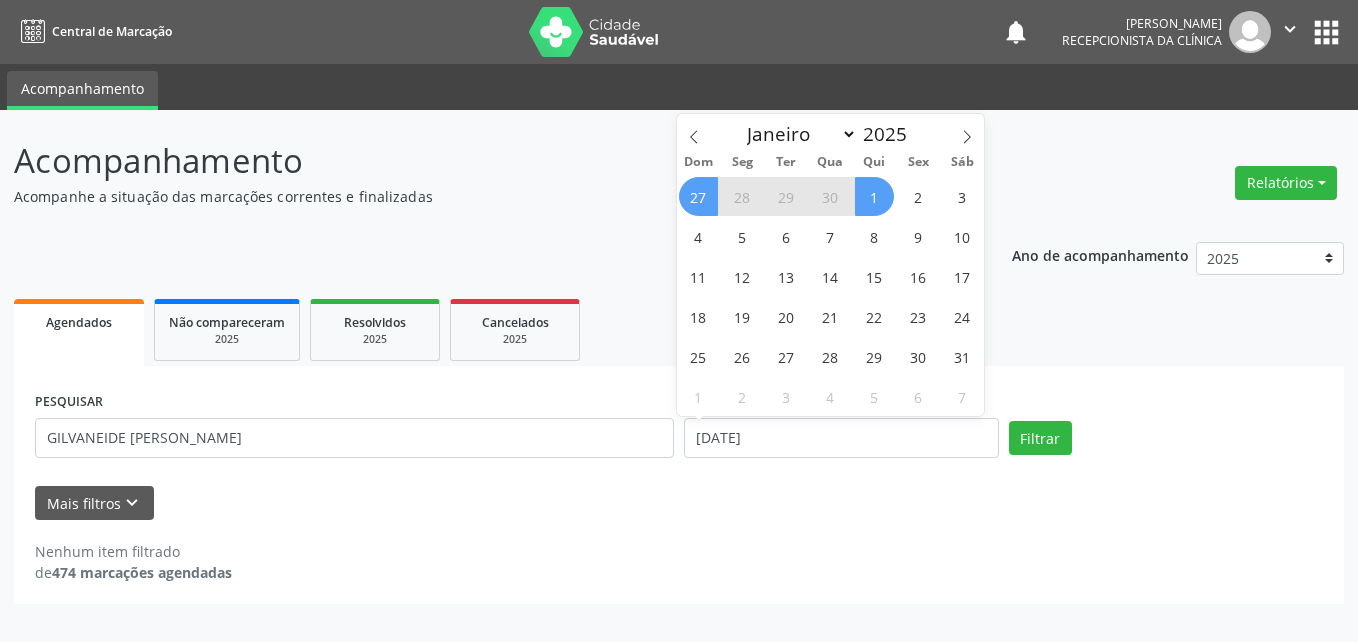 click on "1" at bounding box center (874, 196) 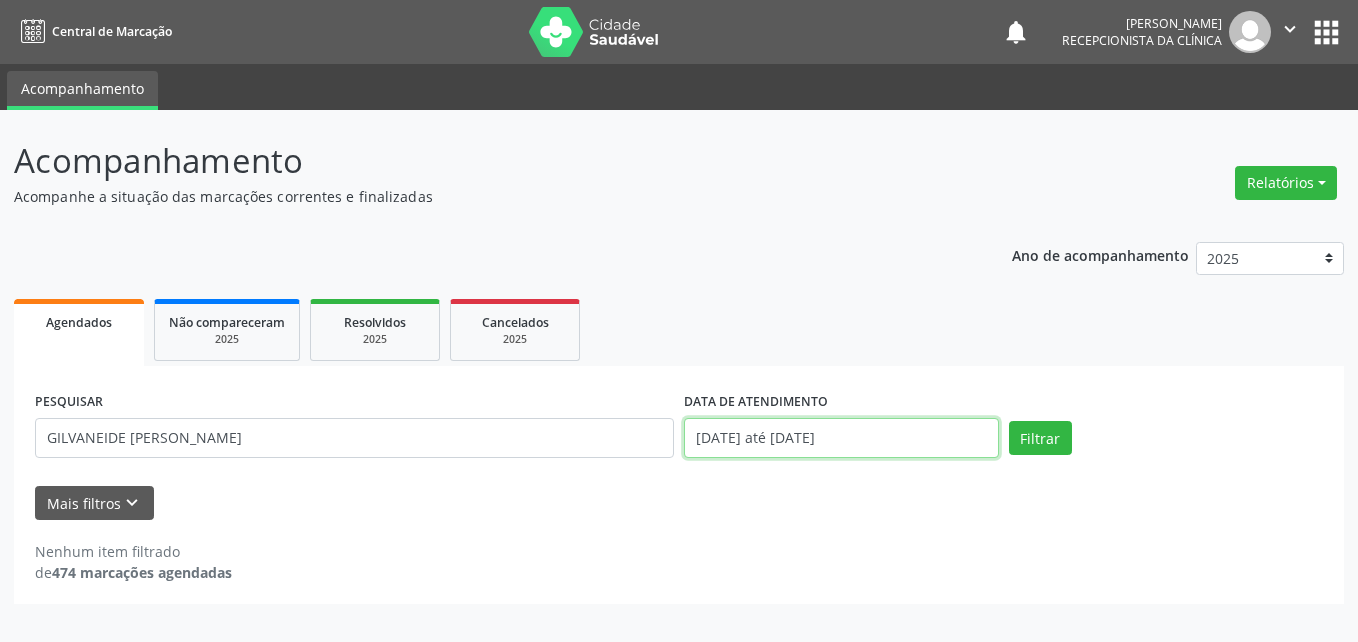 click on "[DATE] até [DATE]" at bounding box center (841, 438) 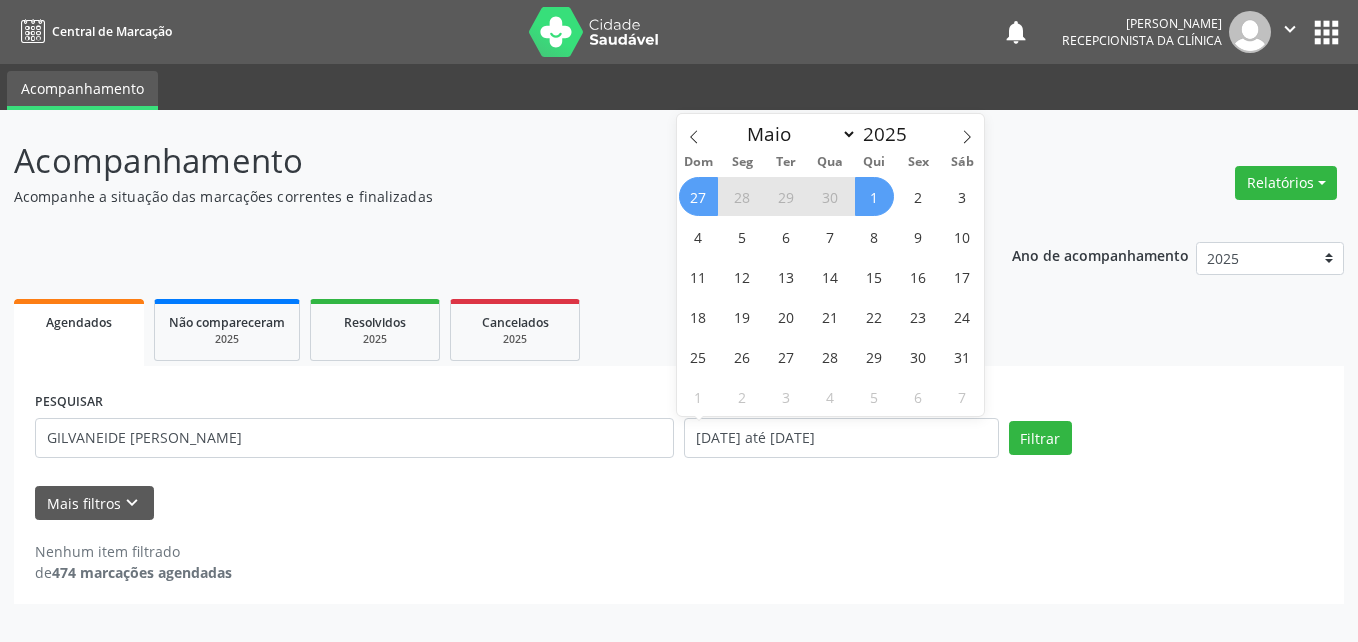 click on "1" at bounding box center [874, 196] 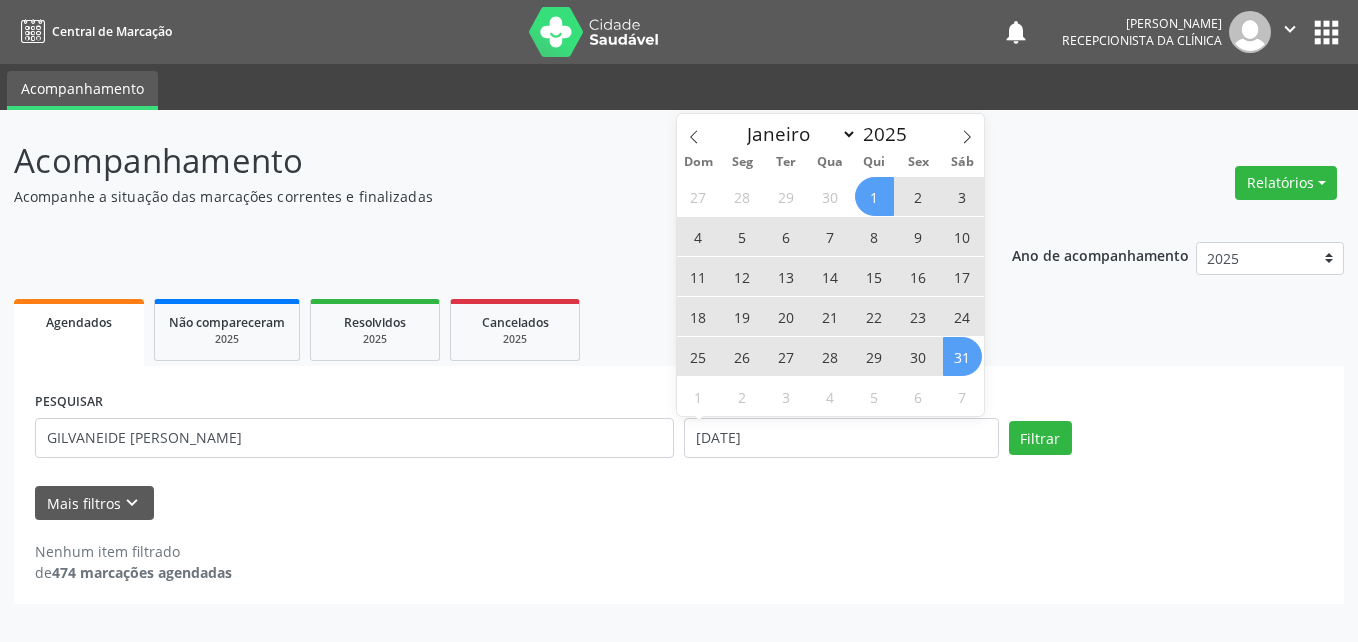 click on "31" at bounding box center [962, 356] 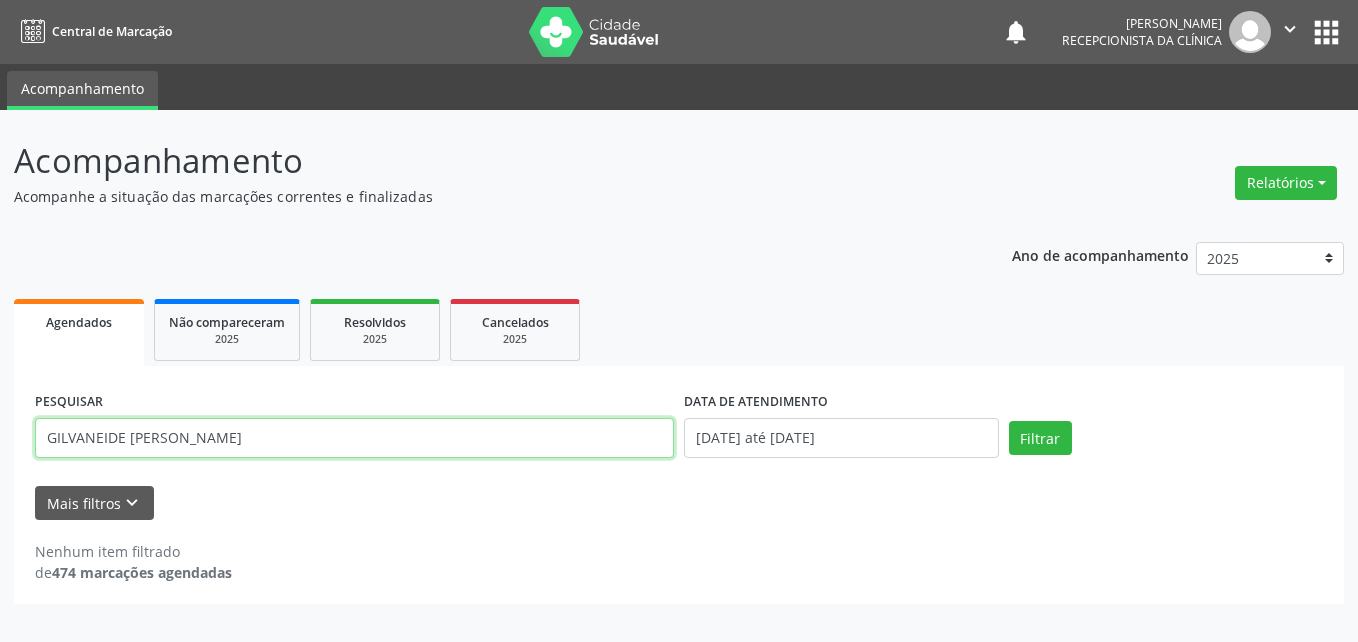 click on "GILVANEIDE [PERSON_NAME]" at bounding box center [354, 438] 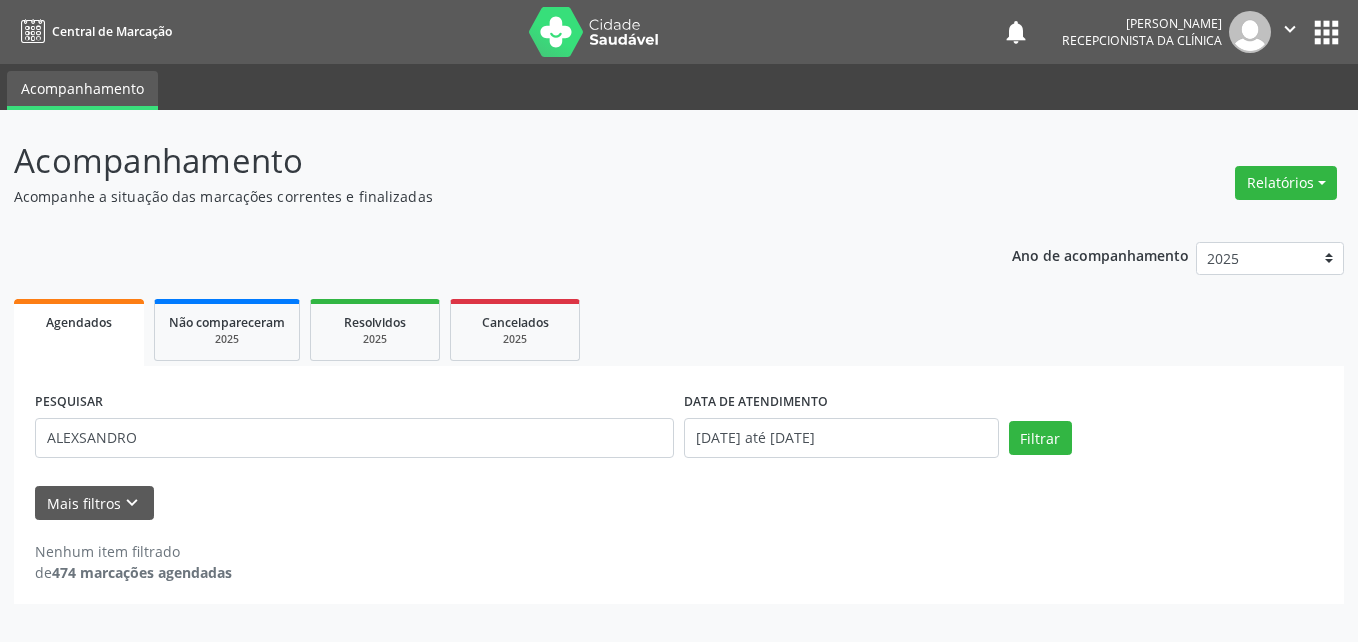click on "Nenhum item filtrado
de
474 marcações agendadas" at bounding box center (679, 551) 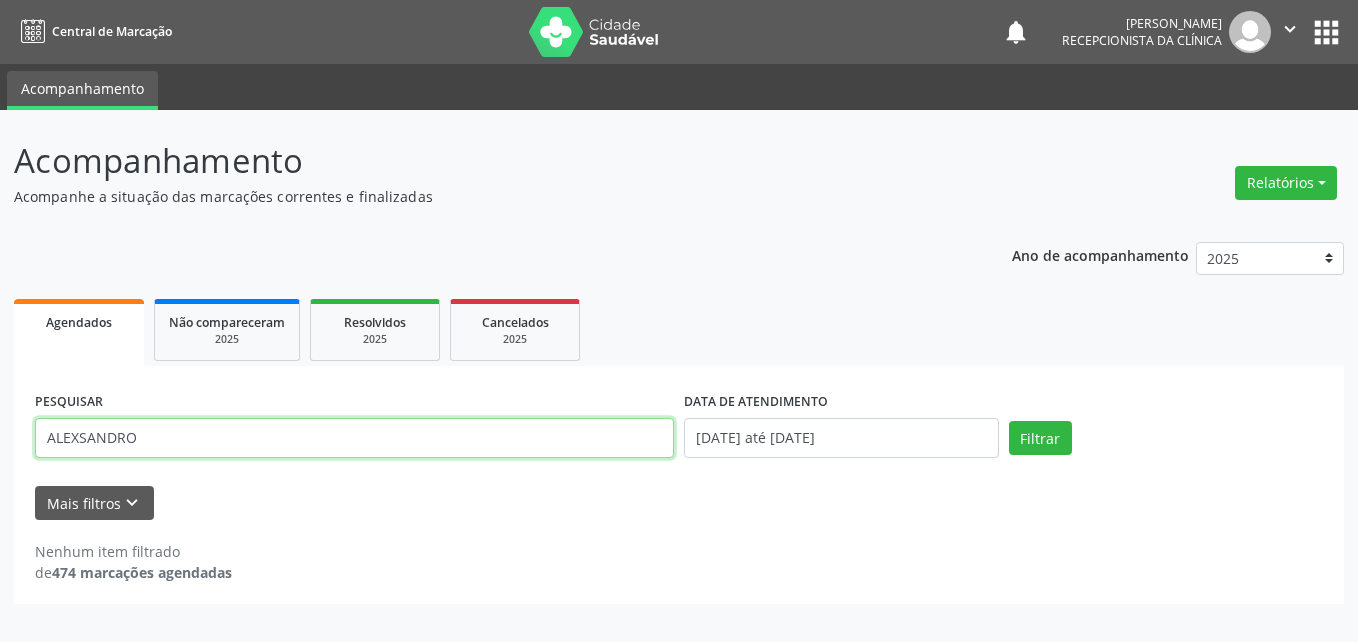 click on "ALEXSANDRO" at bounding box center [354, 438] 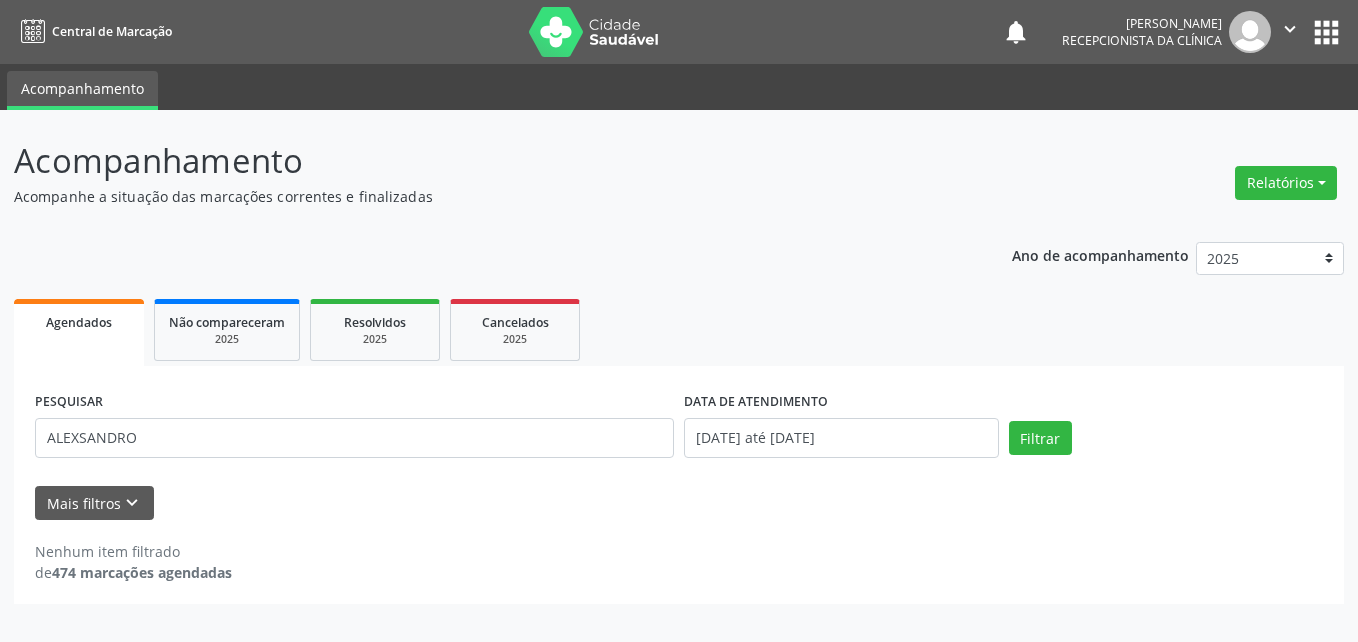 click on "Nenhum item filtrado
de
474 marcações agendadas" at bounding box center (679, 562) 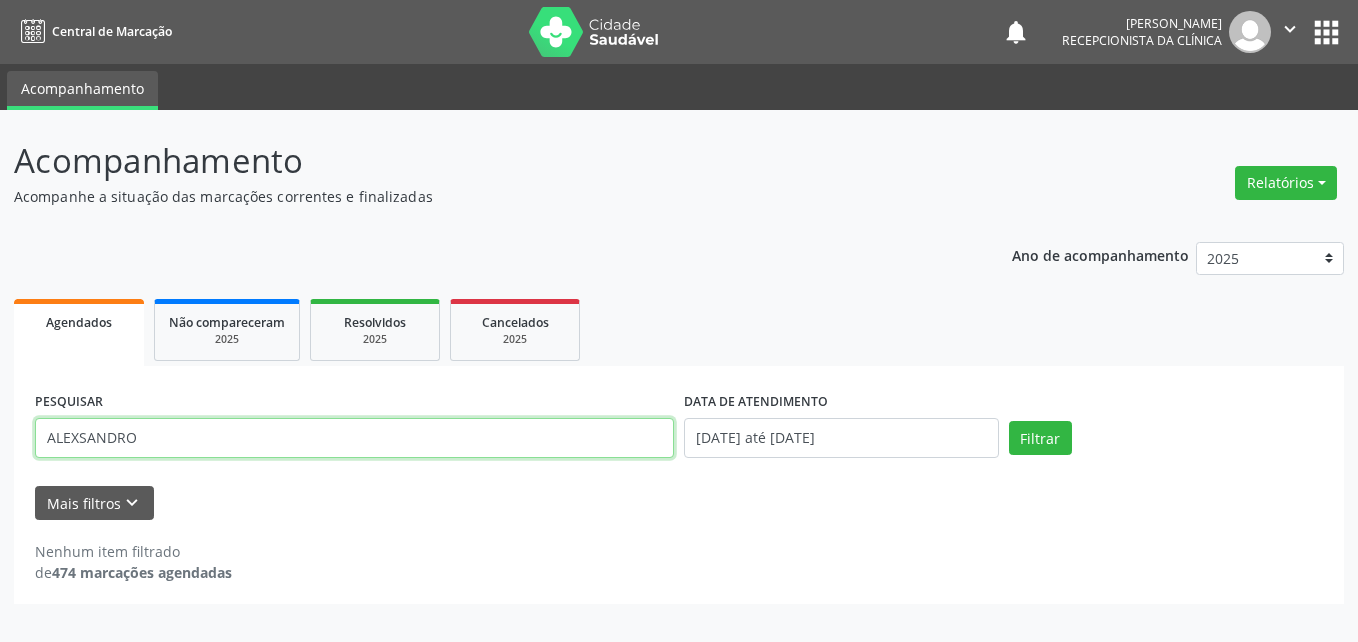 click on "ALEXSANDRO" at bounding box center (354, 438) 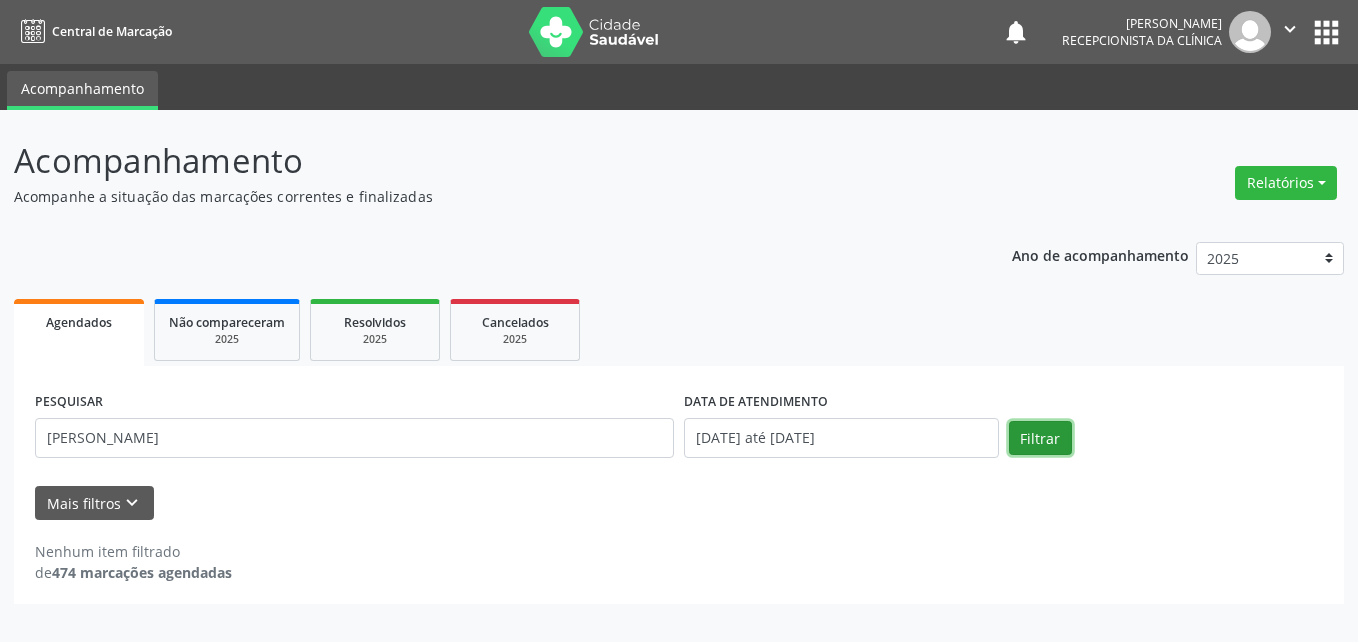 click on "Filtrar" at bounding box center [1040, 438] 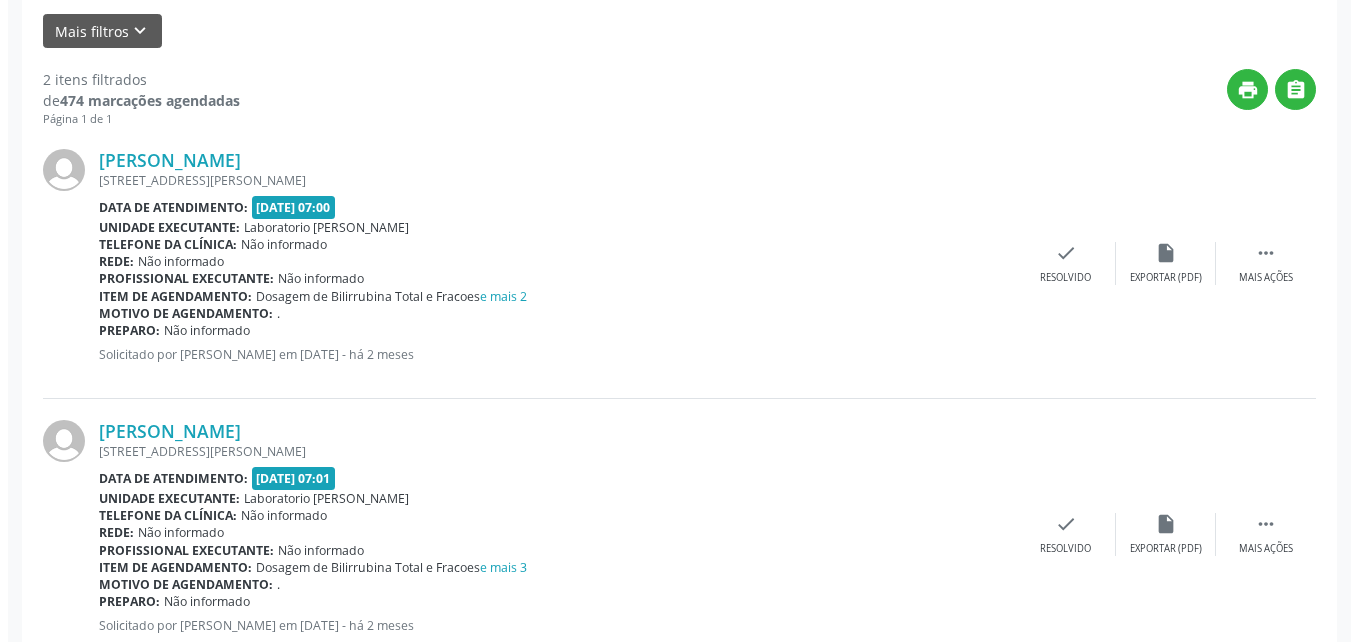 scroll, scrollTop: 534, scrollLeft: 0, axis: vertical 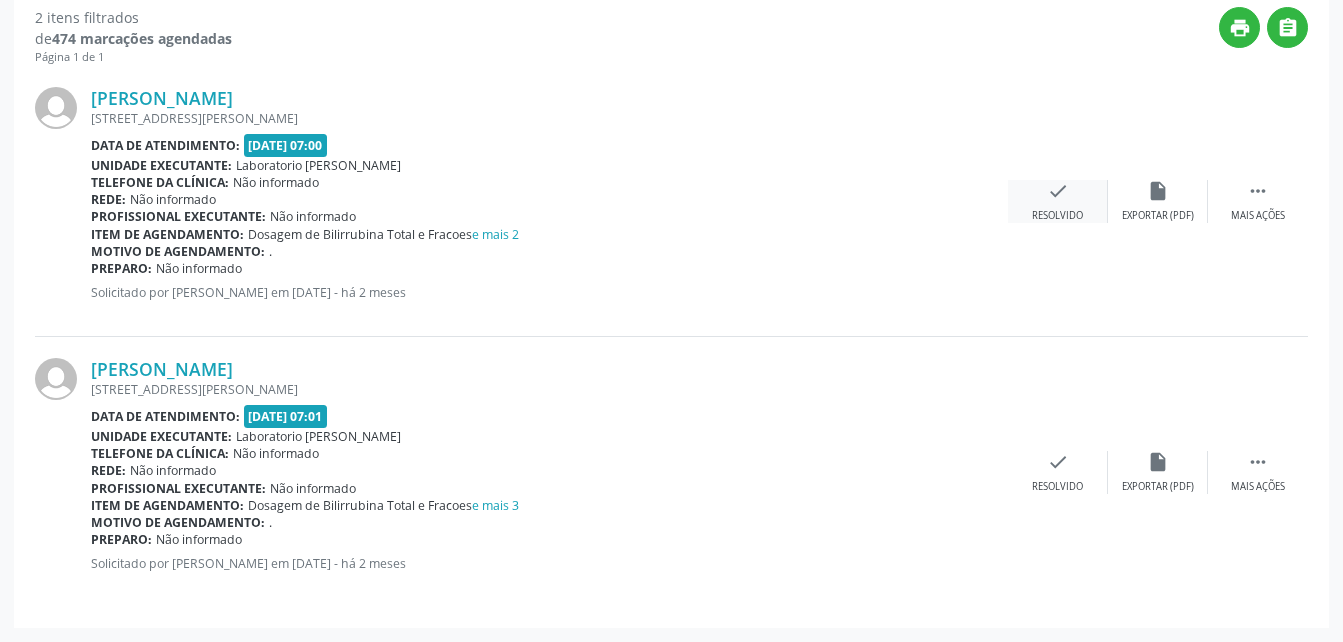 click on "check" at bounding box center (1058, 191) 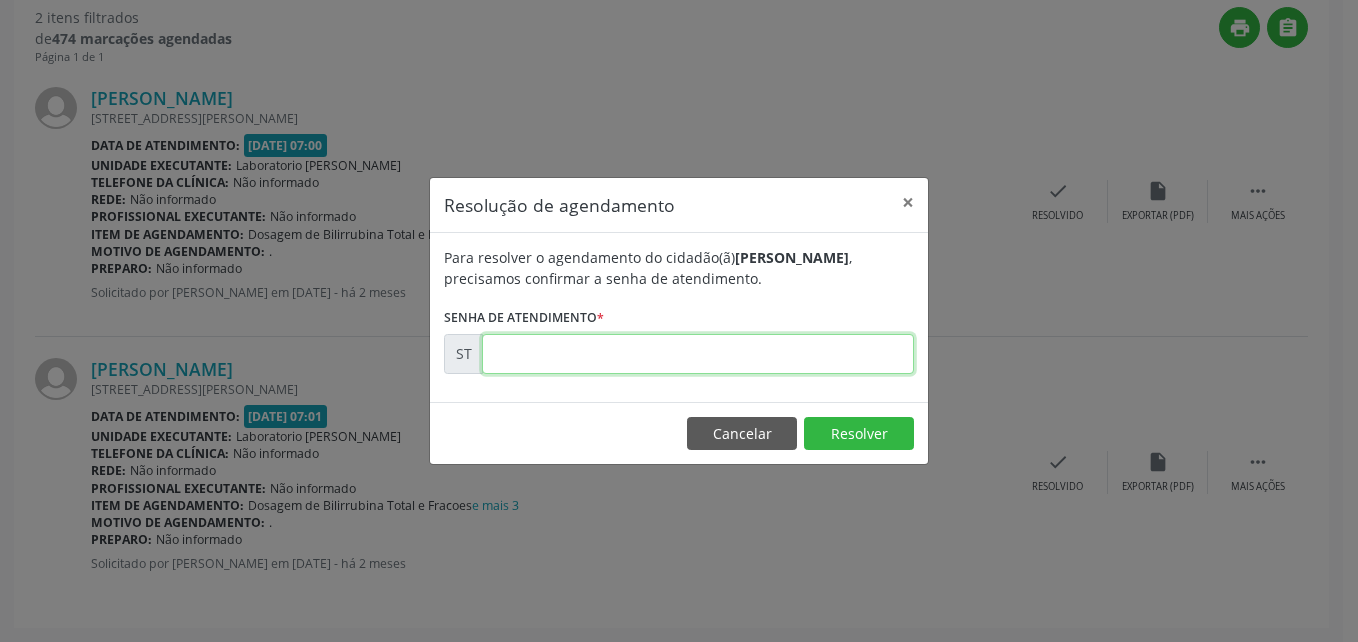 click at bounding box center [698, 354] 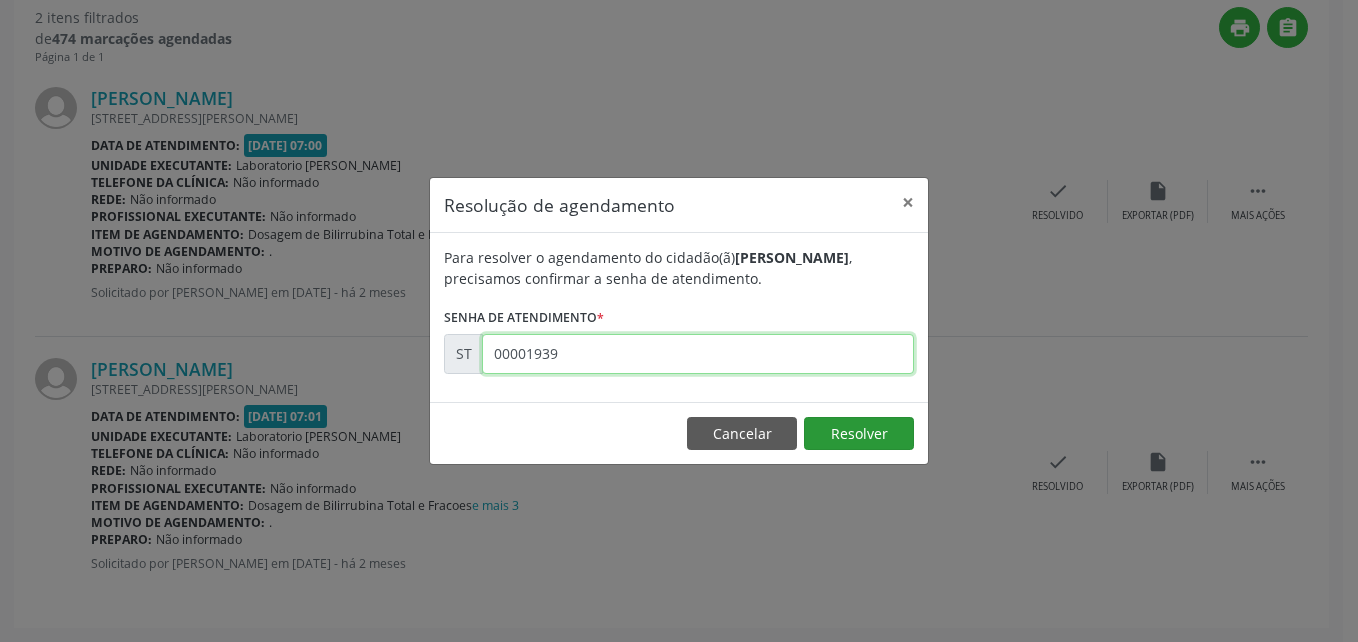 type on "00001939" 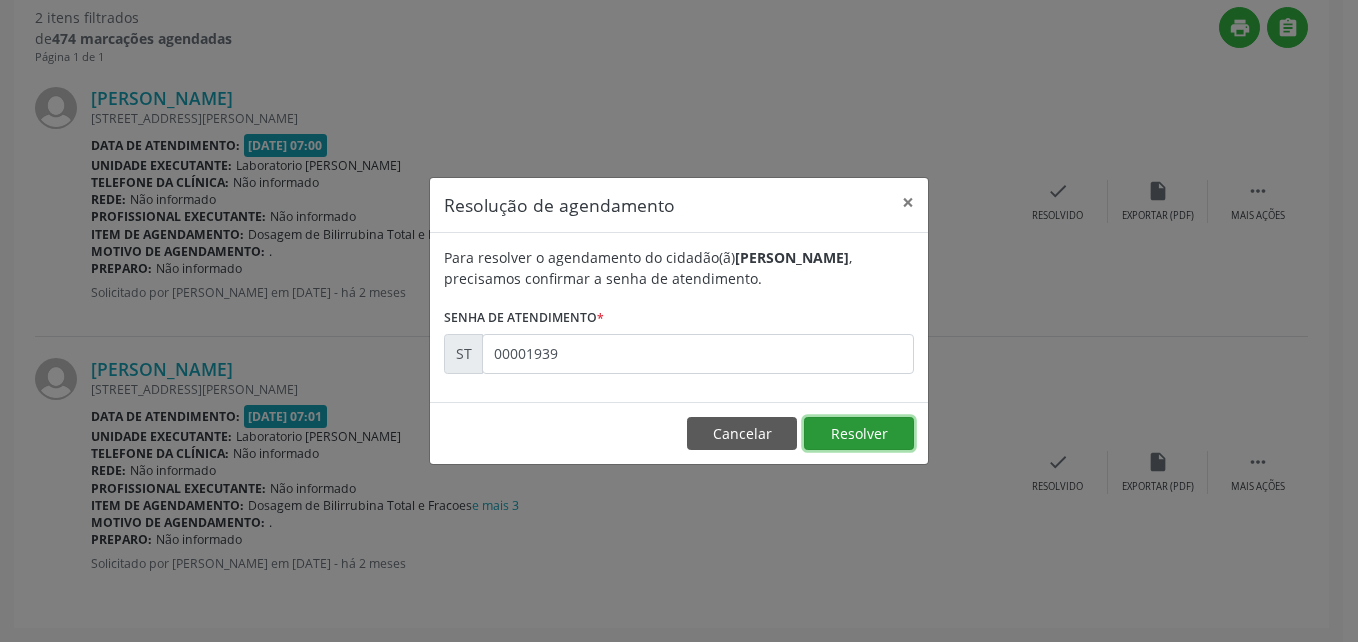 click on "Resolver" at bounding box center (859, 434) 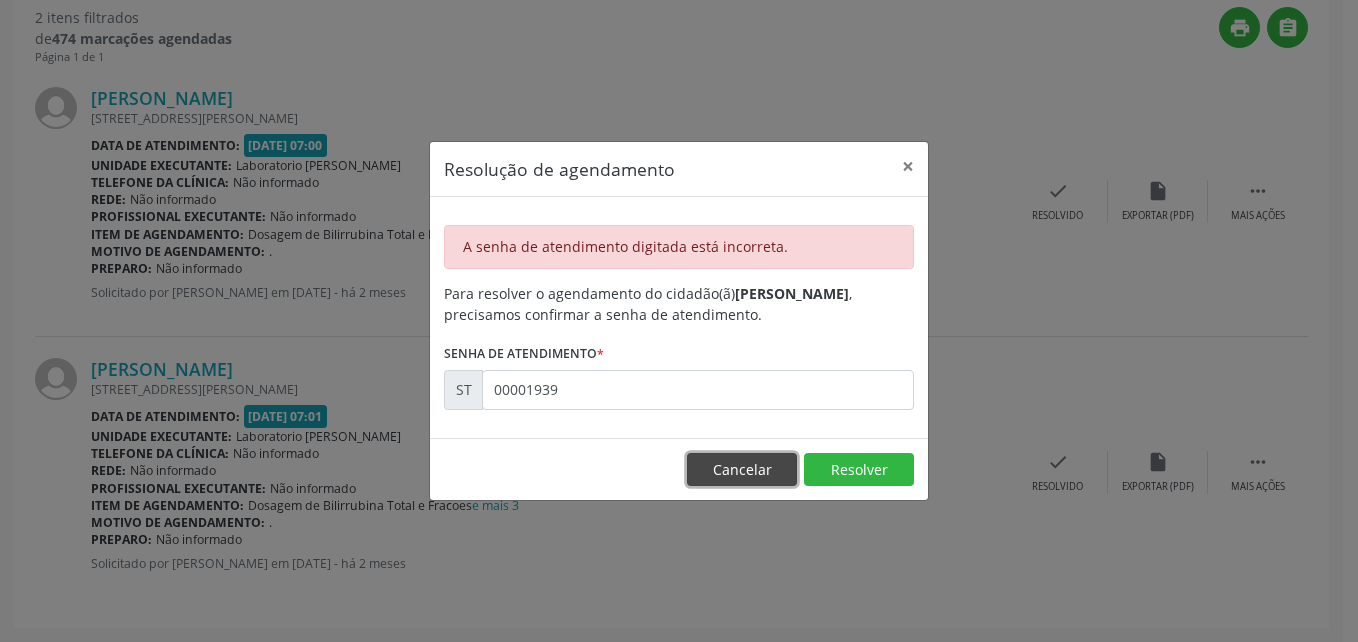 click on "Cancelar" at bounding box center [742, 470] 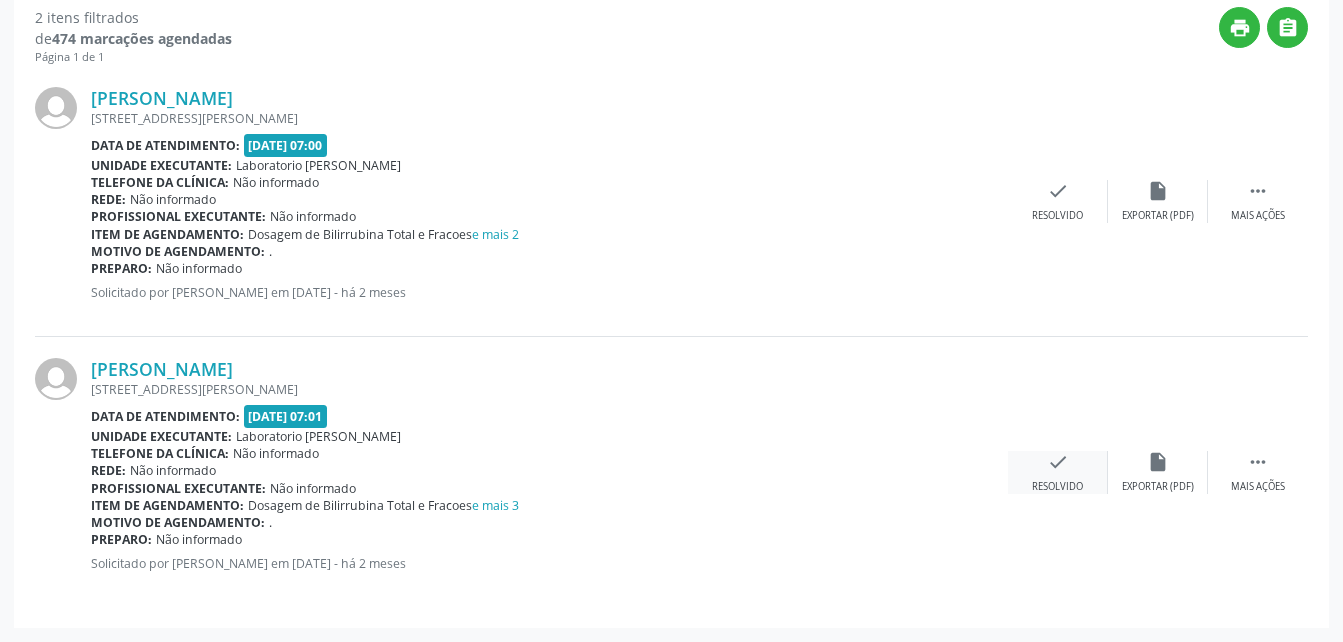 click on "check
Resolvido" at bounding box center (1058, 472) 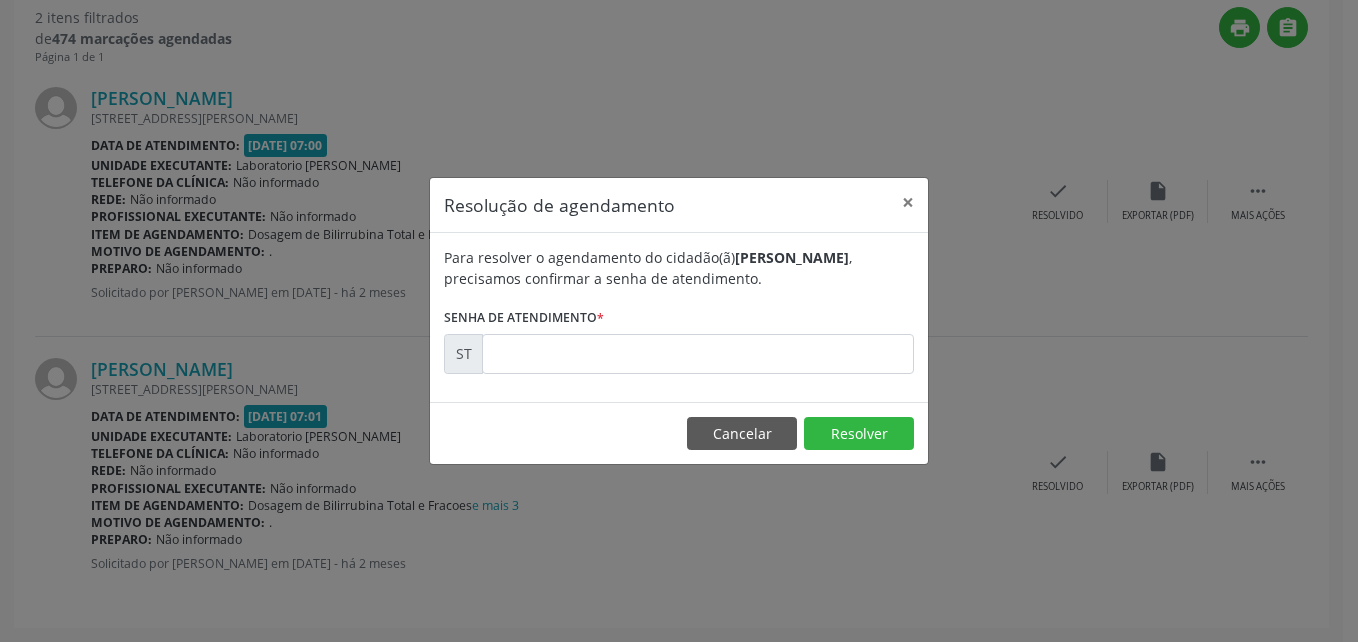click on "Para resolver o agendamento do cidadão(ã)  [PERSON_NAME] ,
precisamos confirmar a senha de atendimento.
Senha de atendimento
*
ST" at bounding box center [679, 317] 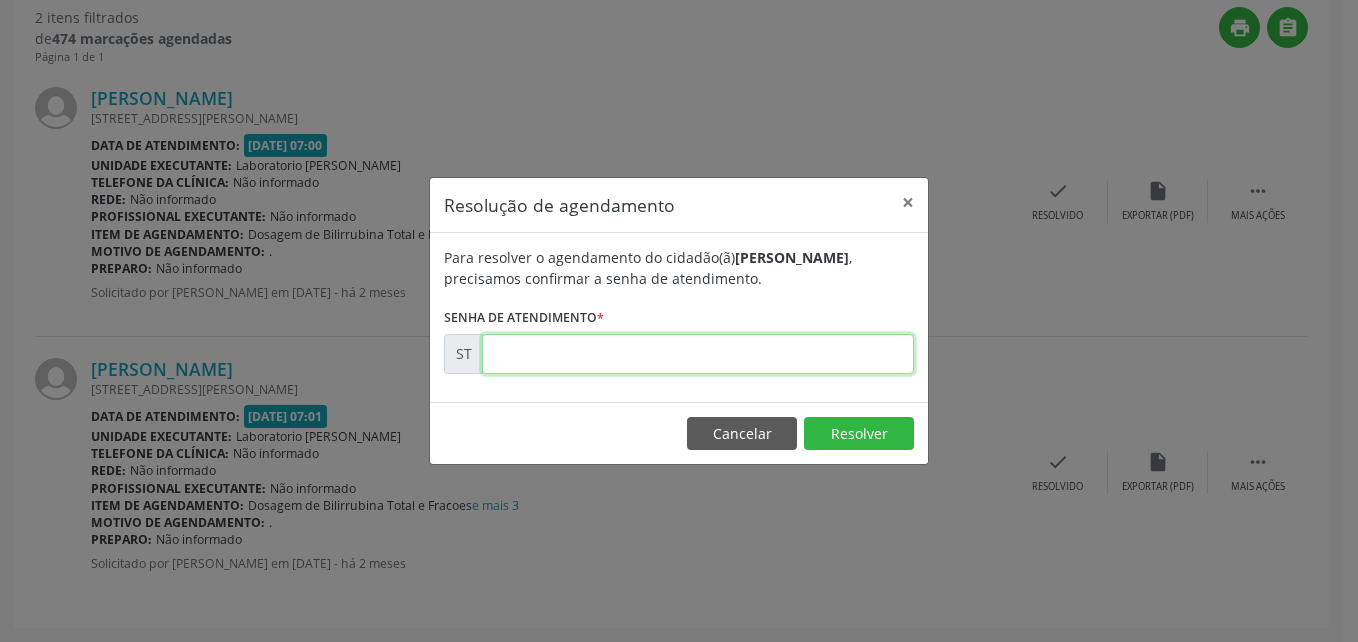 click at bounding box center (698, 354) 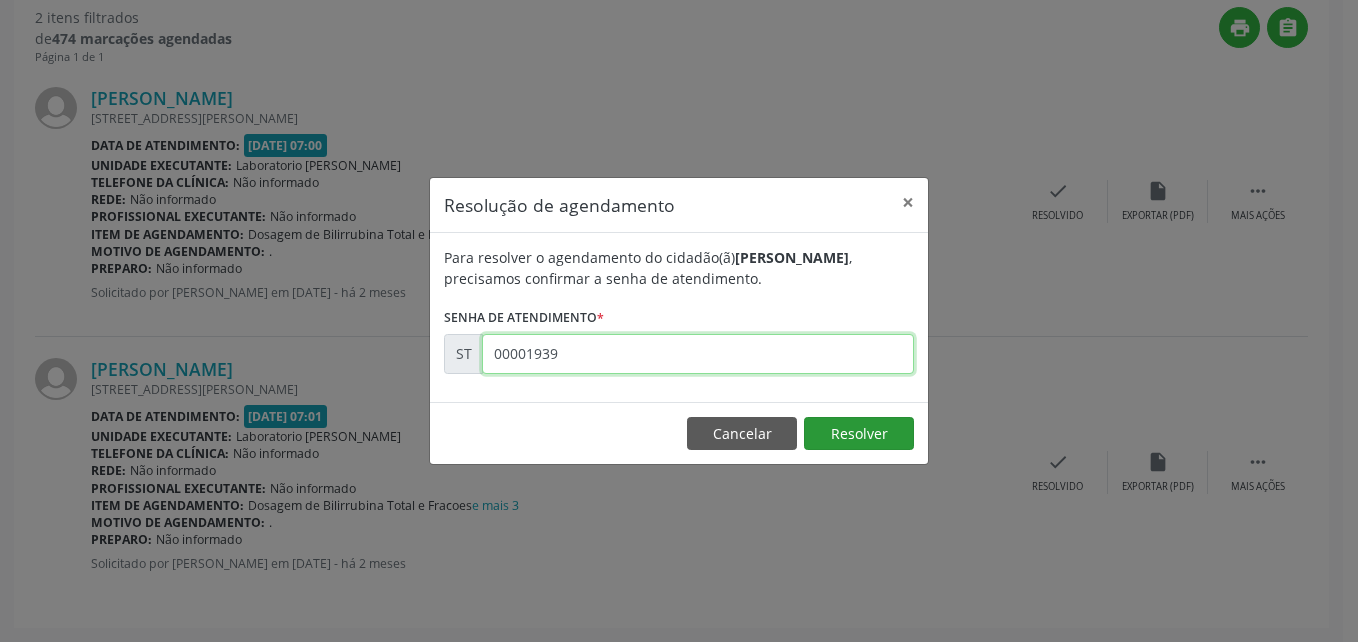 type on "00001939" 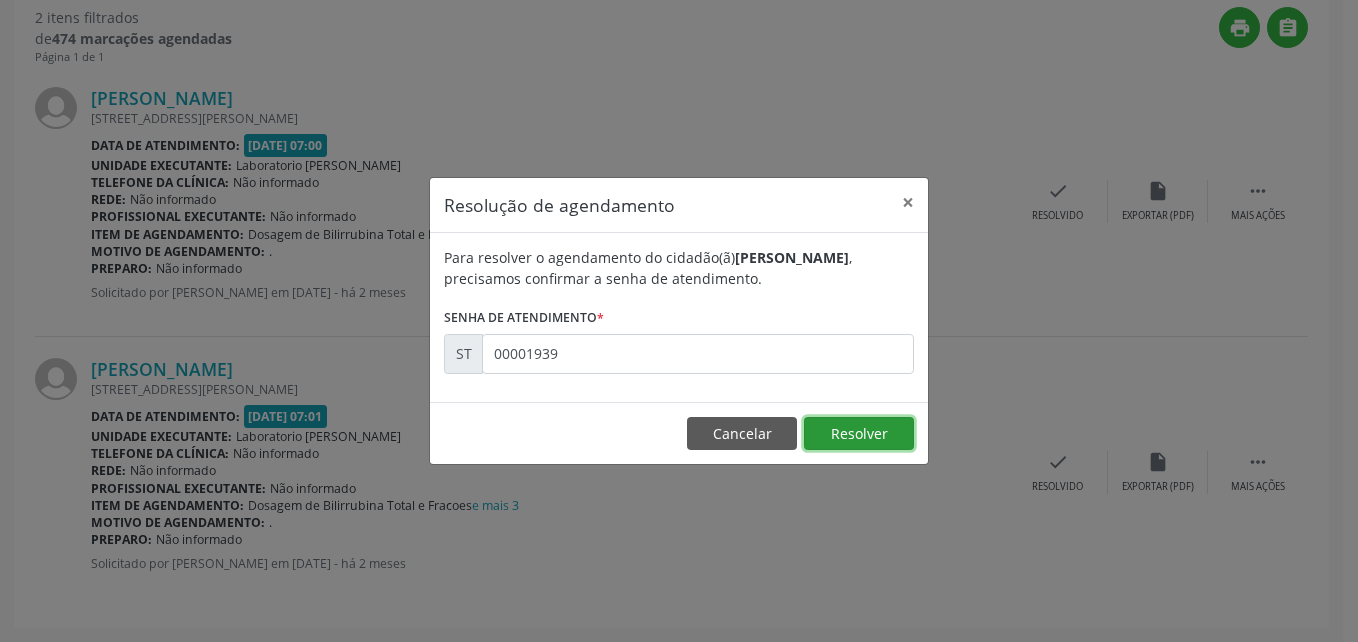 click on "Resolver" at bounding box center (859, 434) 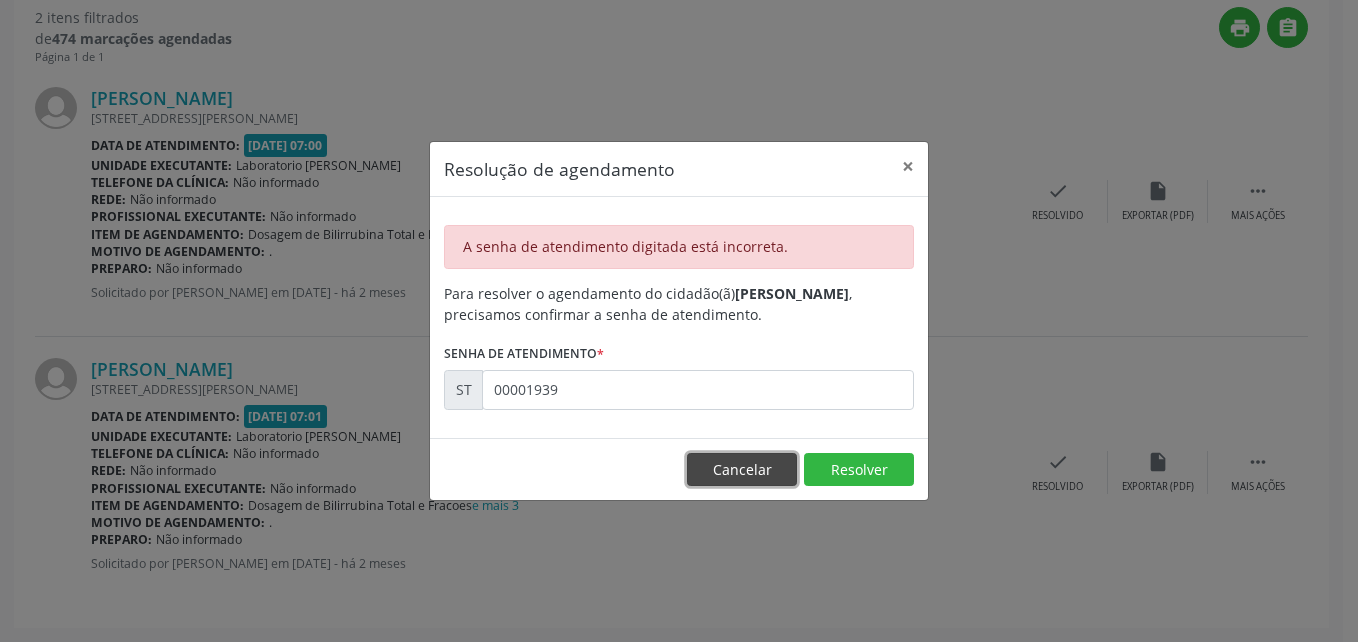 click on "Cancelar" at bounding box center (742, 470) 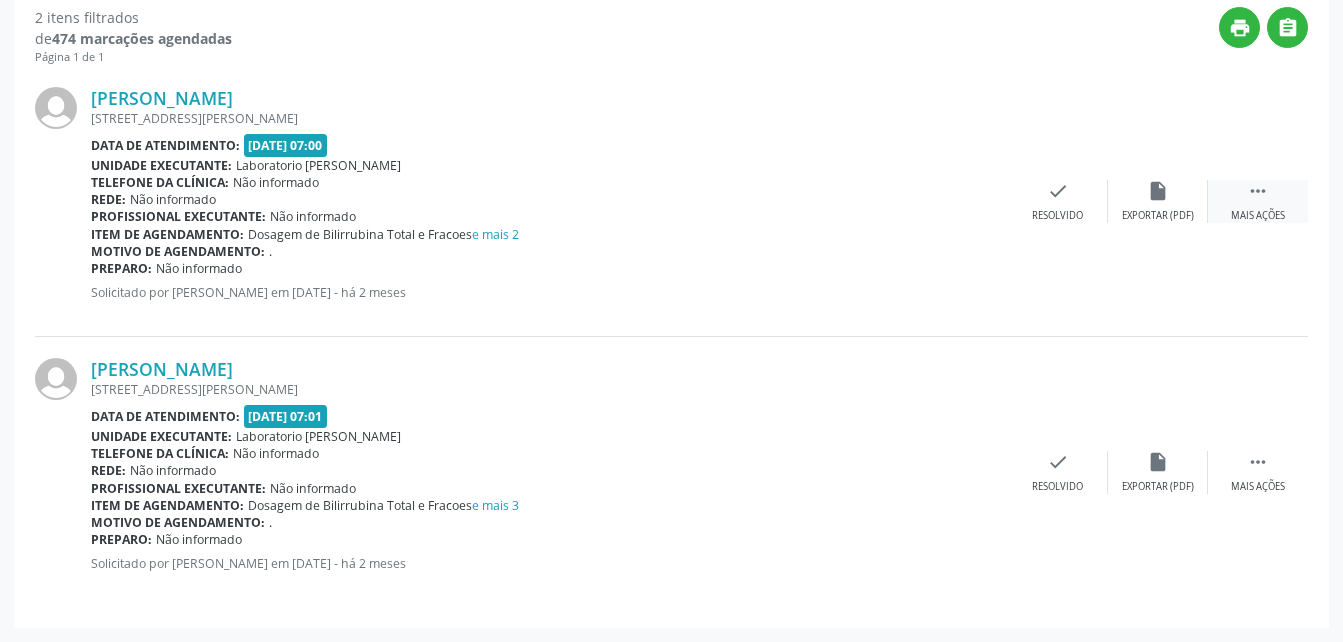 drag, startPoint x: 1267, startPoint y: 192, endPoint x: 1220, endPoint y: 181, distance: 48.270073 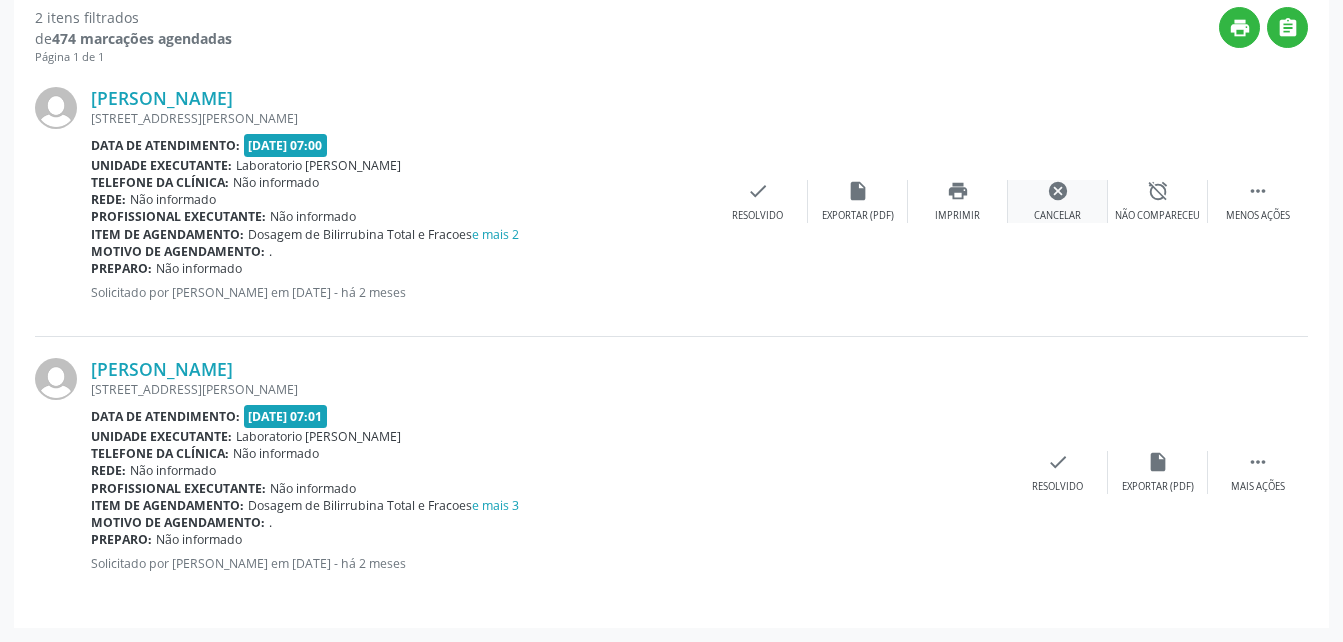 click on "cancel" at bounding box center (1058, 191) 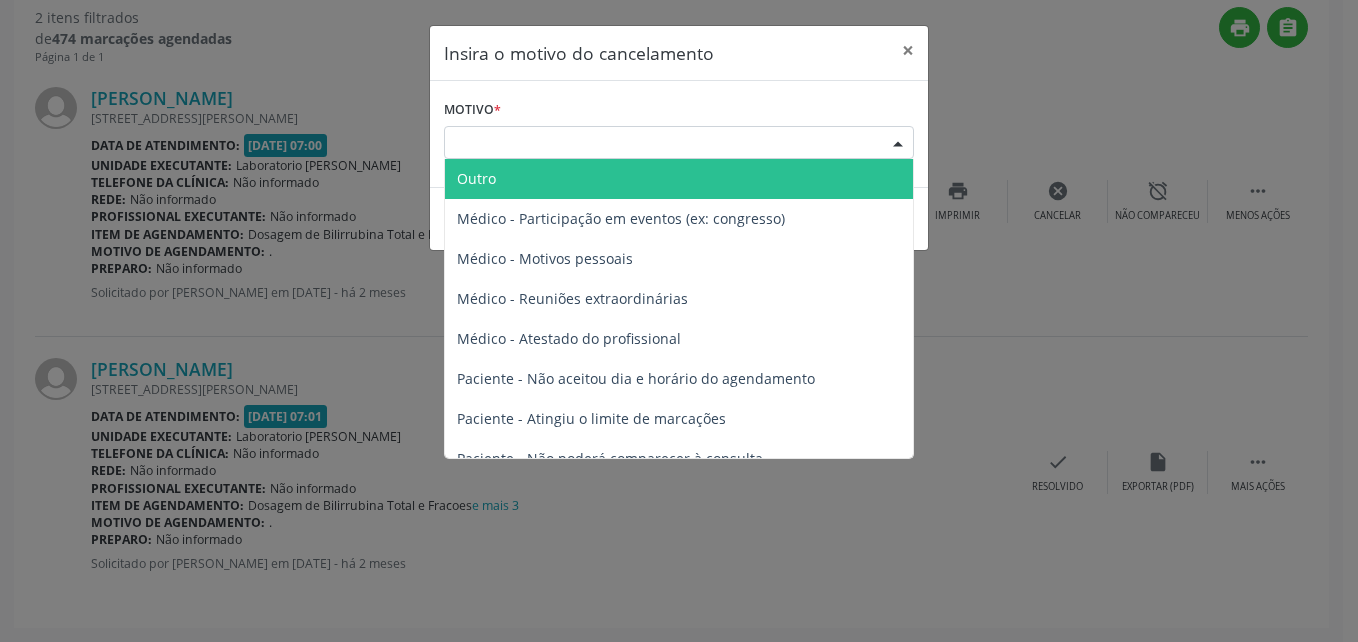 drag, startPoint x: 639, startPoint y: 136, endPoint x: 642, endPoint y: 147, distance: 11.401754 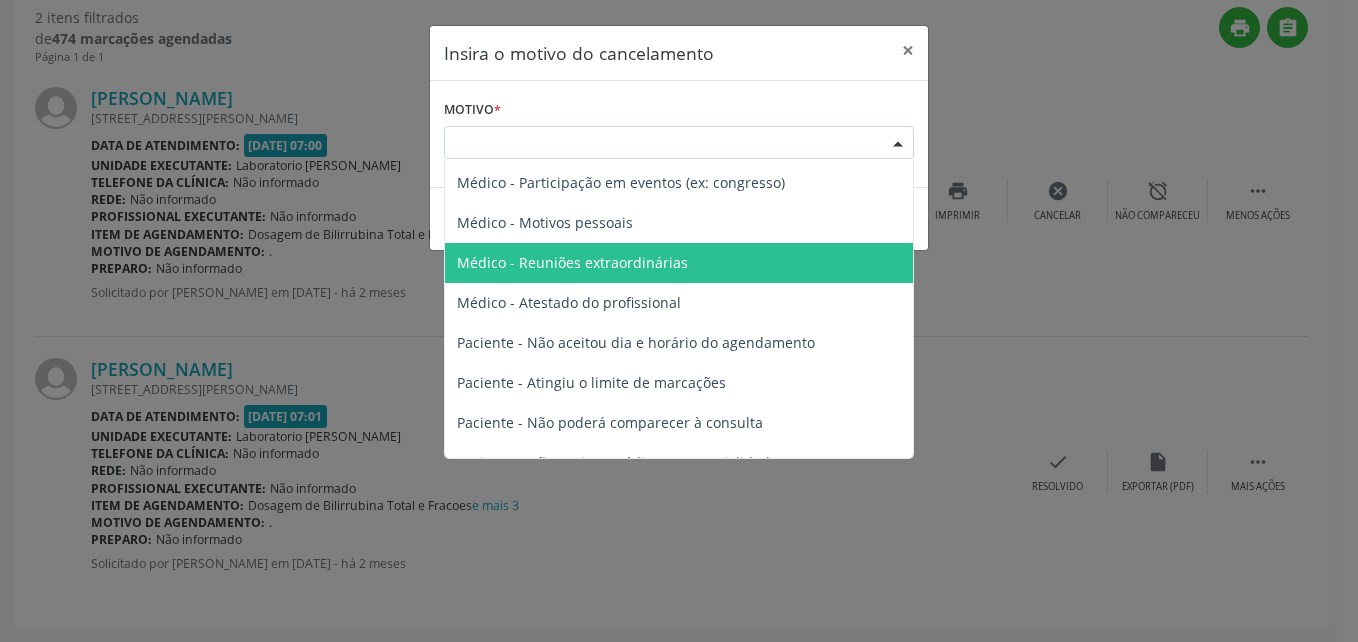 scroll, scrollTop: 0, scrollLeft: 0, axis: both 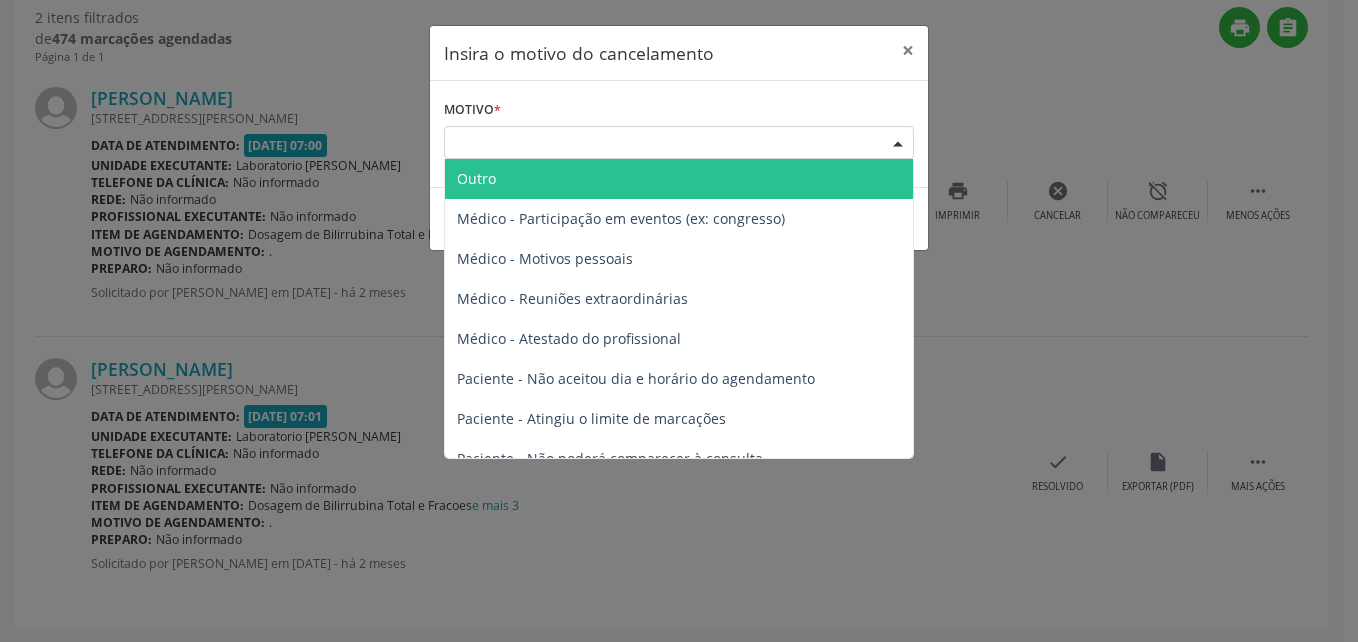 click on "Outro" at bounding box center (679, 179) 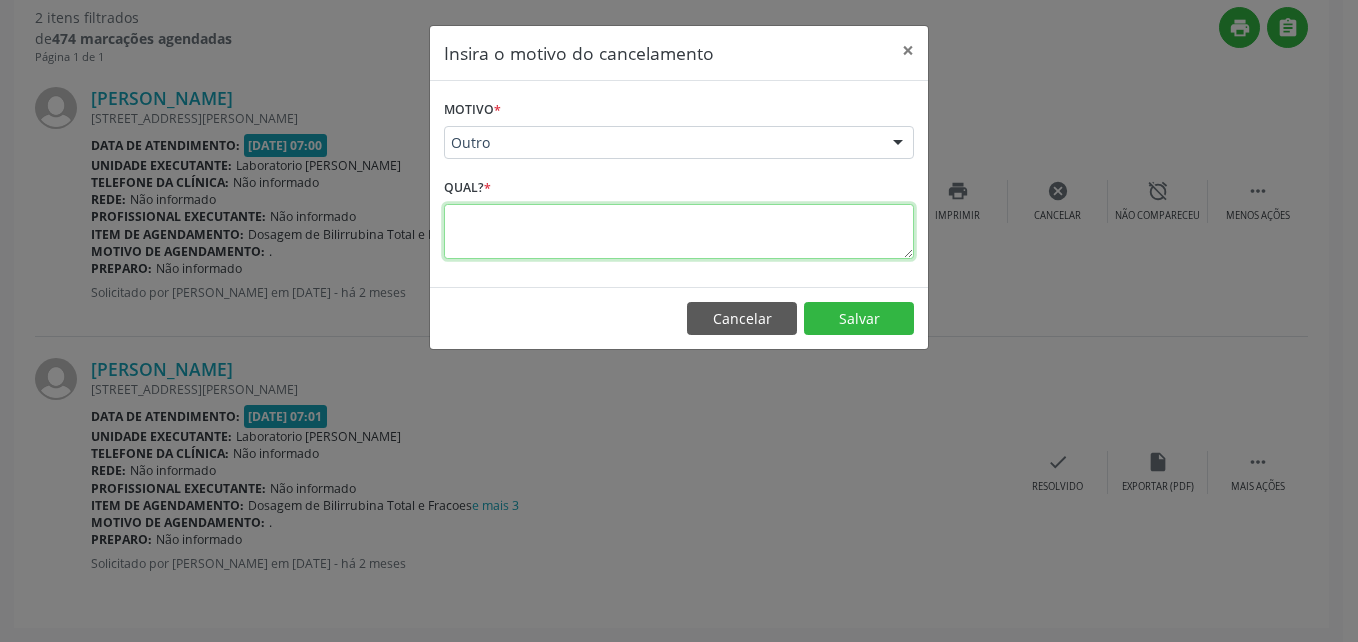 click at bounding box center (679, 231) 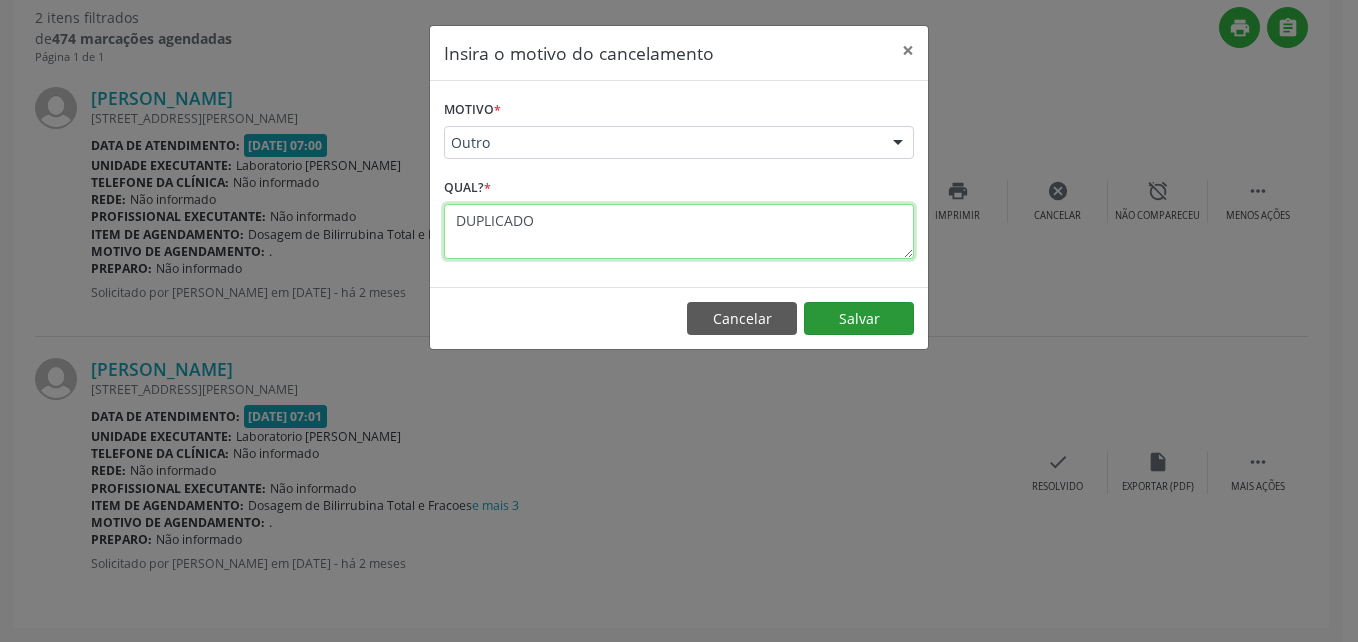 type on "DUPLICADO" 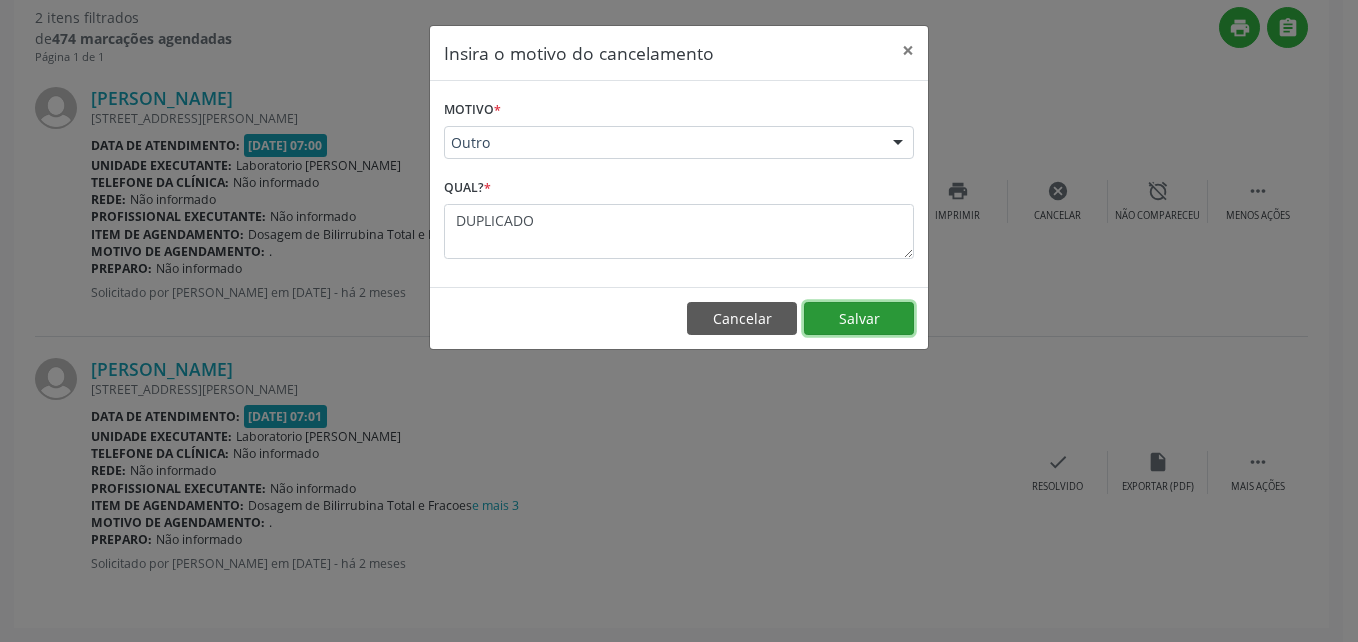 click on "Salvar" at bounding box center [859, 319] 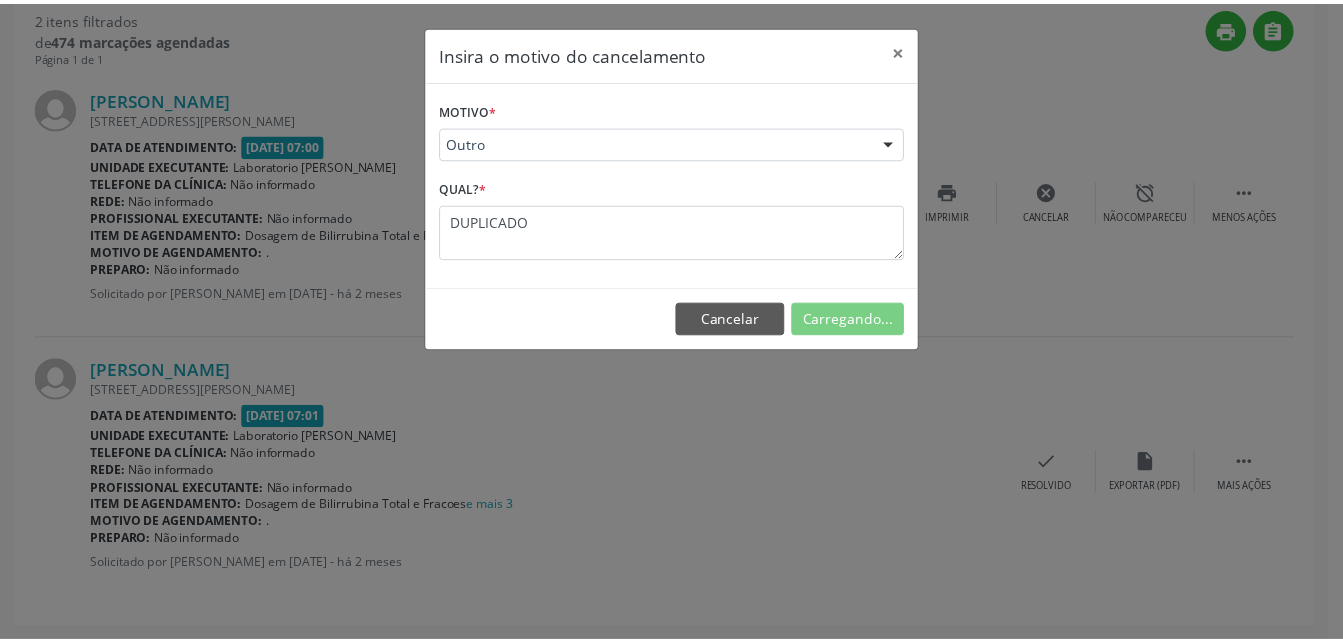 scroll, scrollTop: 41, scrollLeft: 0, axis: vertical 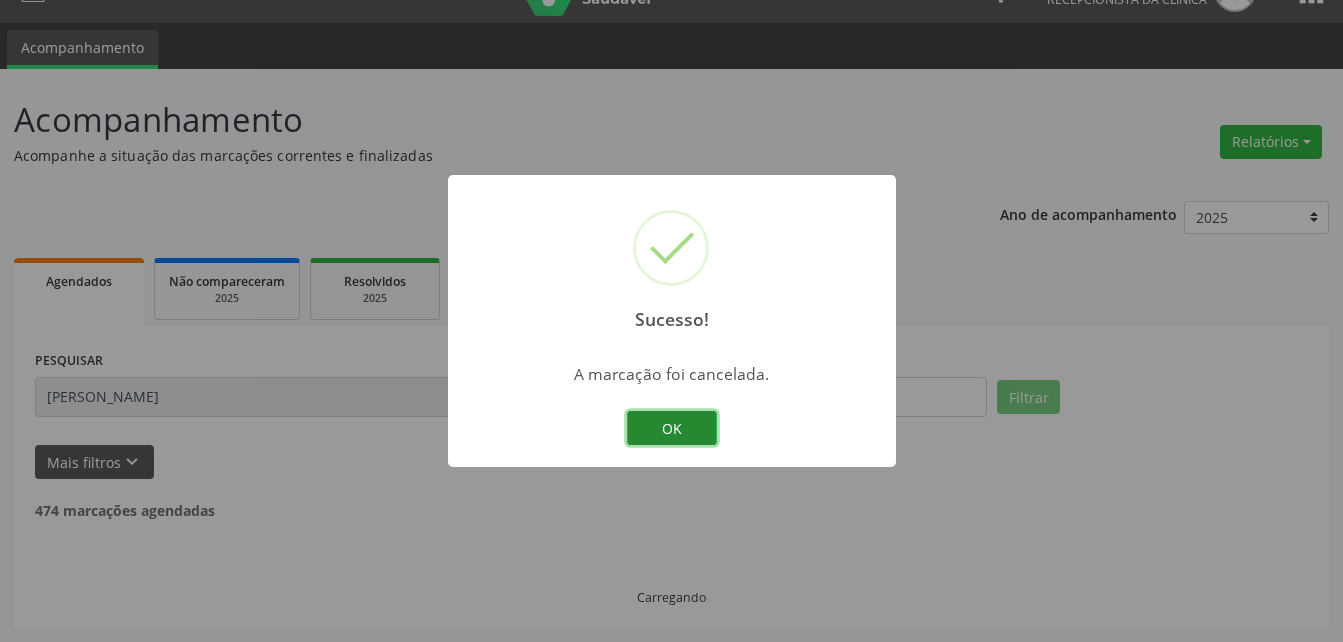 click on "OK" at bounding box center (672, 428) 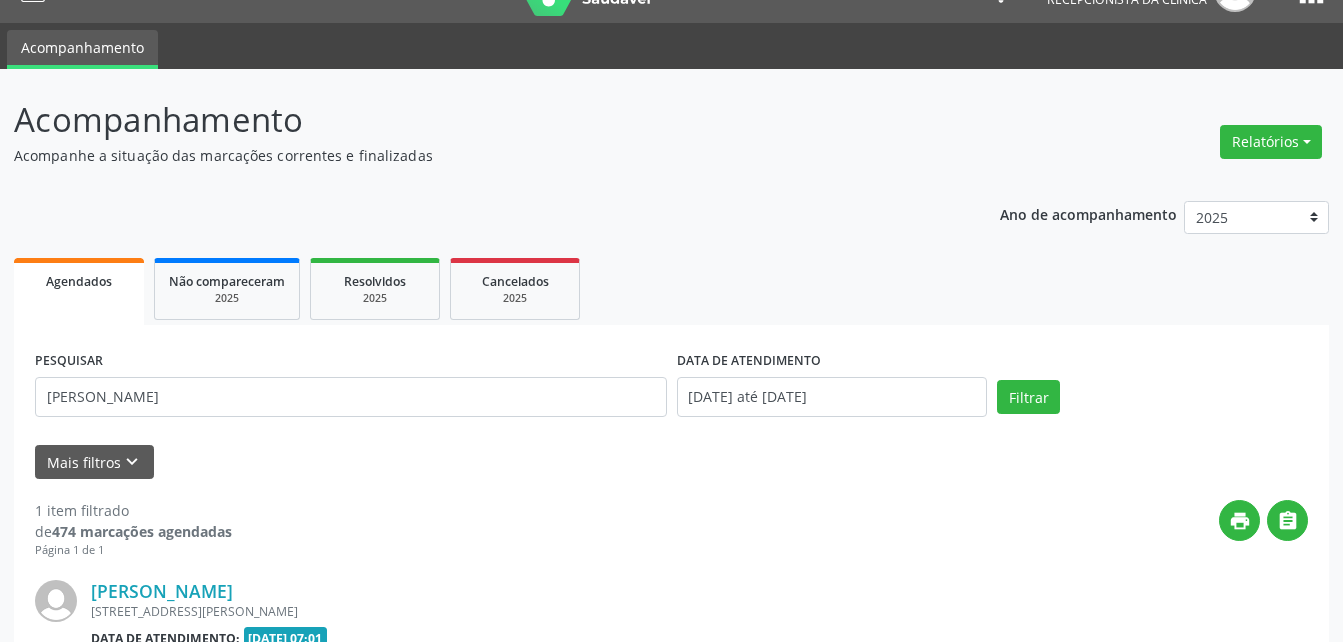 click on "PESQUISAR
[PERSON_NAME]" at bounding box center [351, 388] 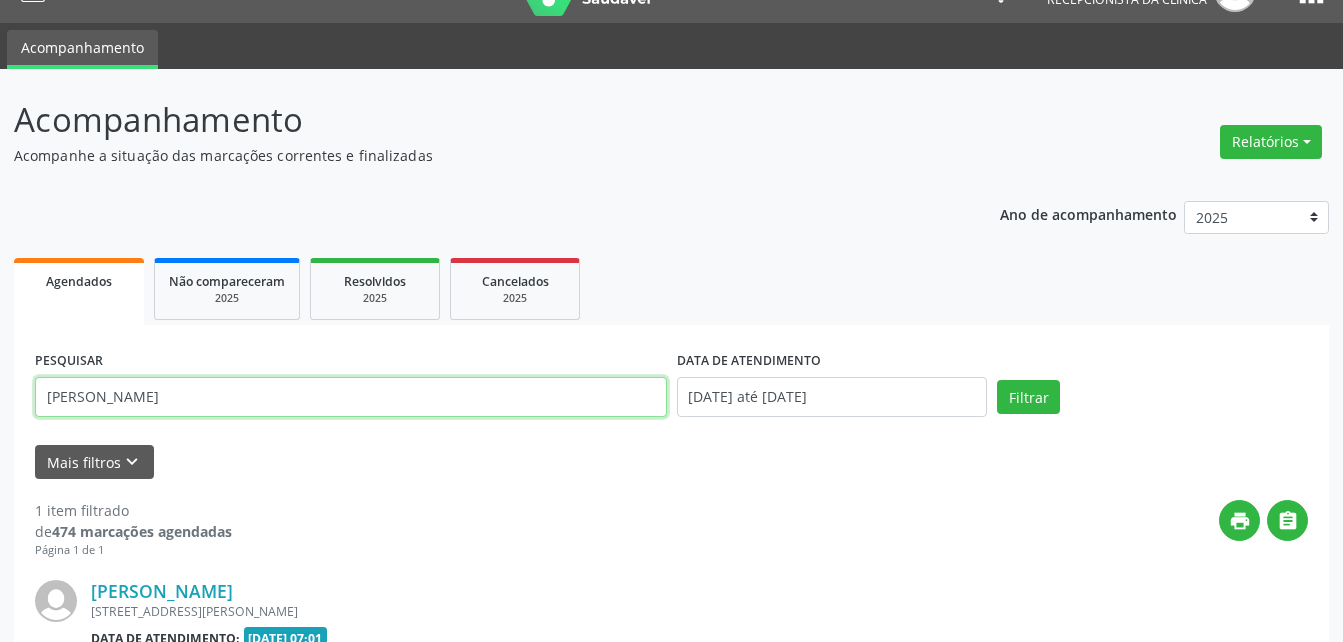 click on "[PERSON_NAME]" at bounding box center (351, 397) 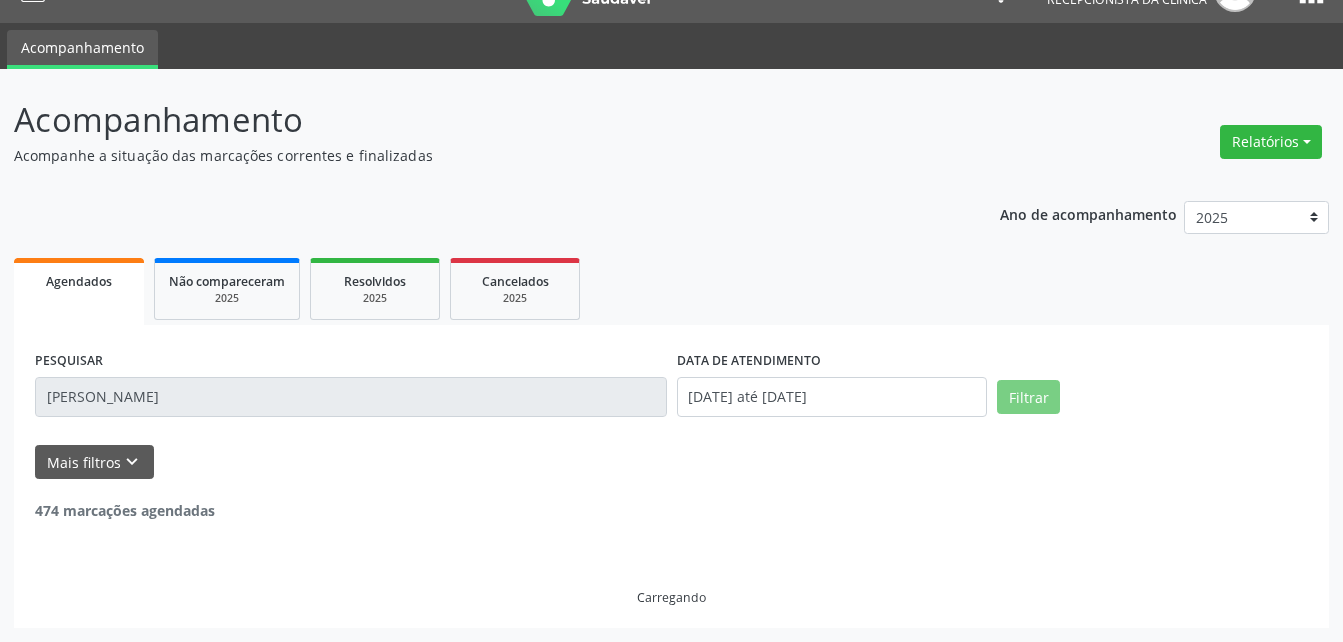 scroll, scrollTop: 0, scrollLeft: 0, axis: both 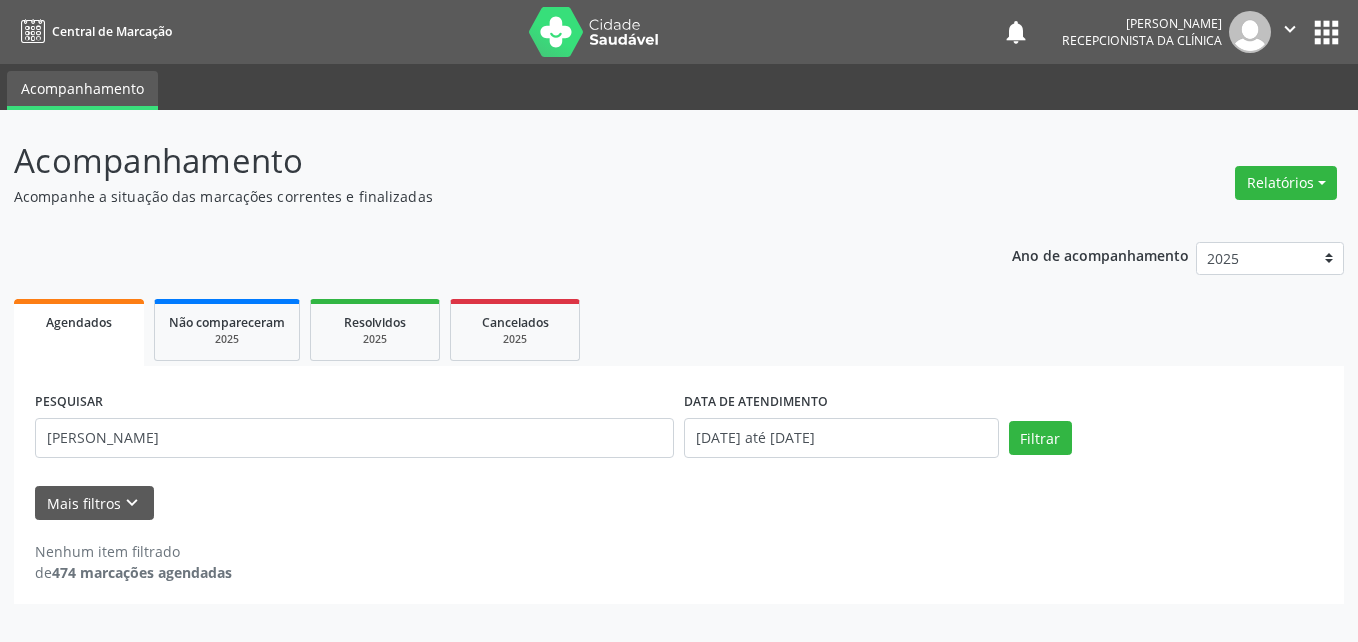 click on "PESQUISAR
[PERSON_NAME]
DATA DE ATENDIMENTO
[DATE] até [DATE]
Filtrar
UNIDADE DE REFERÊNCIA
Selecione uma UBS
Todas as UBS   Usf do Mutirao   Usf Cohab   Usf Caicarinha da Penha Tauapiranga   Posto de Saude [PERSON_NAME]   Usf Borborema   Usf Bom Jesus I   Usf Ipsep   Usf Sao Cristovao   Usf Santa [PERSON_NAME]   Usf Cagep   Usf Caxixola   Usf Bom Jesus II   Usf Malhada Cortada   Usf [GEOGRAPHIC_DATA]   Usf Varzea Aabb   Usf Ipsep II   Usf Cohab II   Usf Varzinha   Usf Ipa Faz Nova   Usf Centro I   Usf [GEOGRAPHIC_DATA]   Usf Centro II   Usf [GEOGRAPHIC_DATA] [GEOGRAPHIC_DATA] Ipsep III   Posto de Saude Logradouro   Posto de Saude [GEOGRAPHIC_DATA]   Posto de Saude de Juazeirinho   Central Regional de Rede de Frio [GEOGRAPHIC_DATA] [GEOGRAPHIC_DATA]   Rede de [GEOGRAPHIC_DATA] Ao [MEDICAL_DATA] Leitos de Retaguarda Municipal   Posto de Saude [GEOGRAPHIC_DATA]   Posto de Saude Malhada do Jua   Vigilancia Epidemiologica" at bounding box center [679, 453] 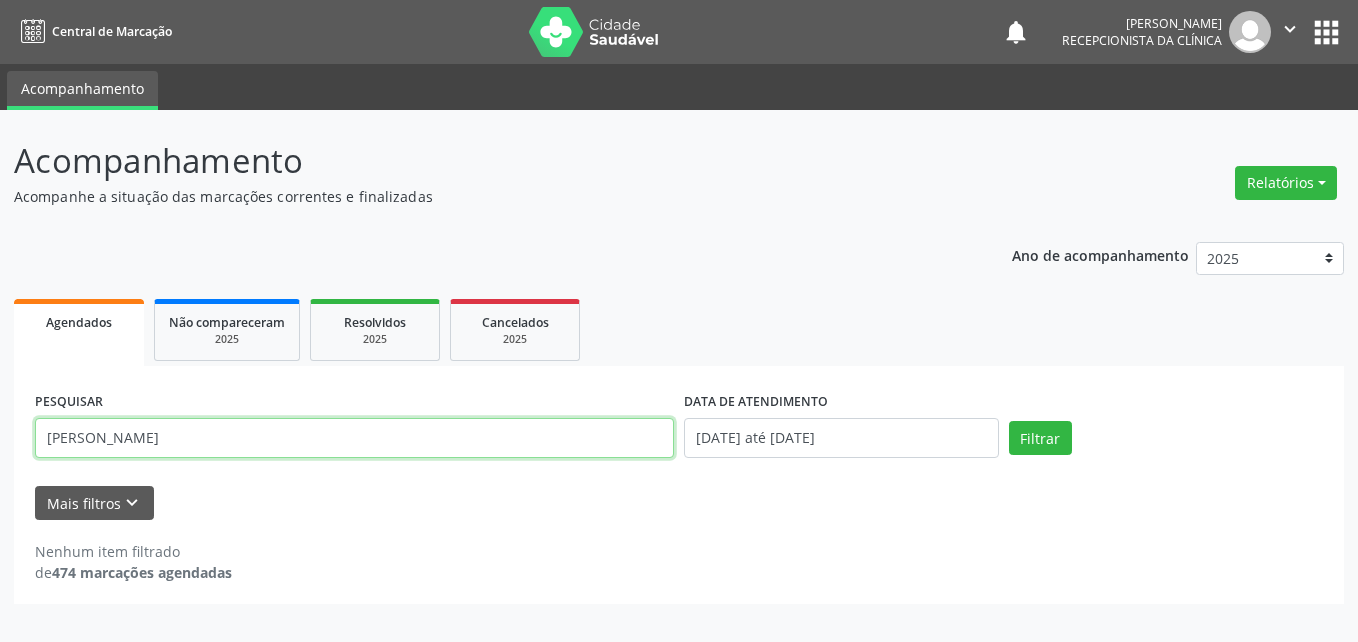 click on "[PERSON_NAME]" at bounding box center (354, 438) 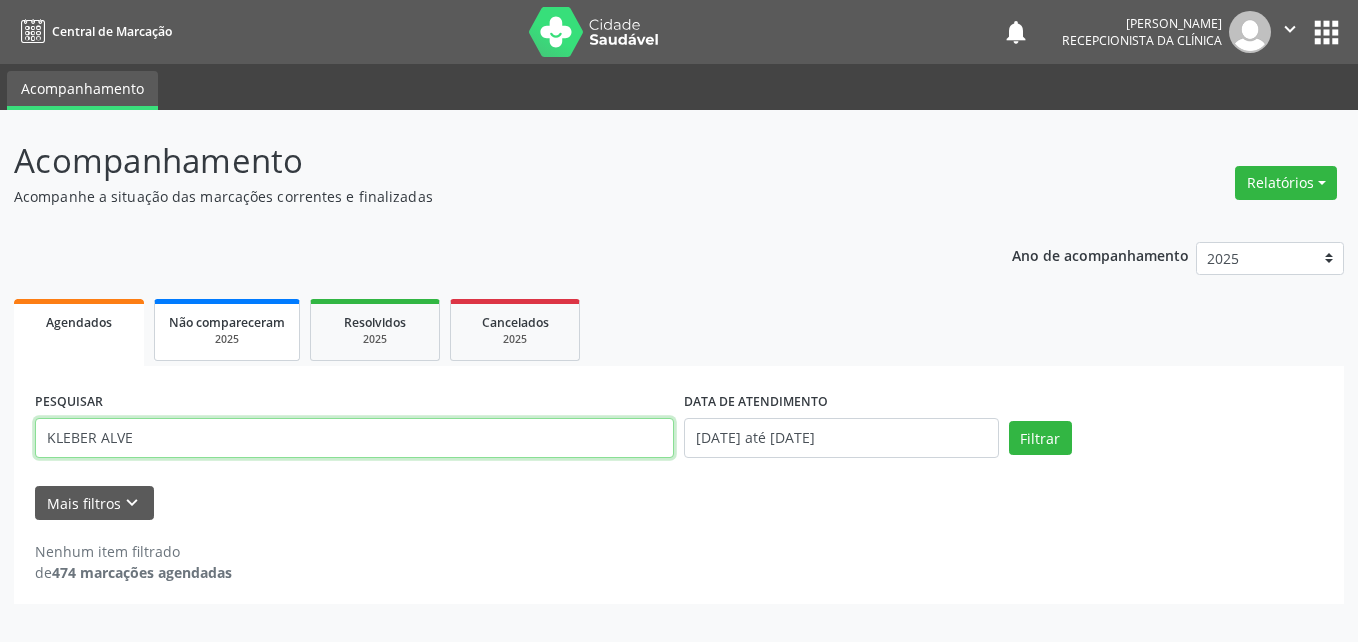 type on "[PERSON_NAME]" 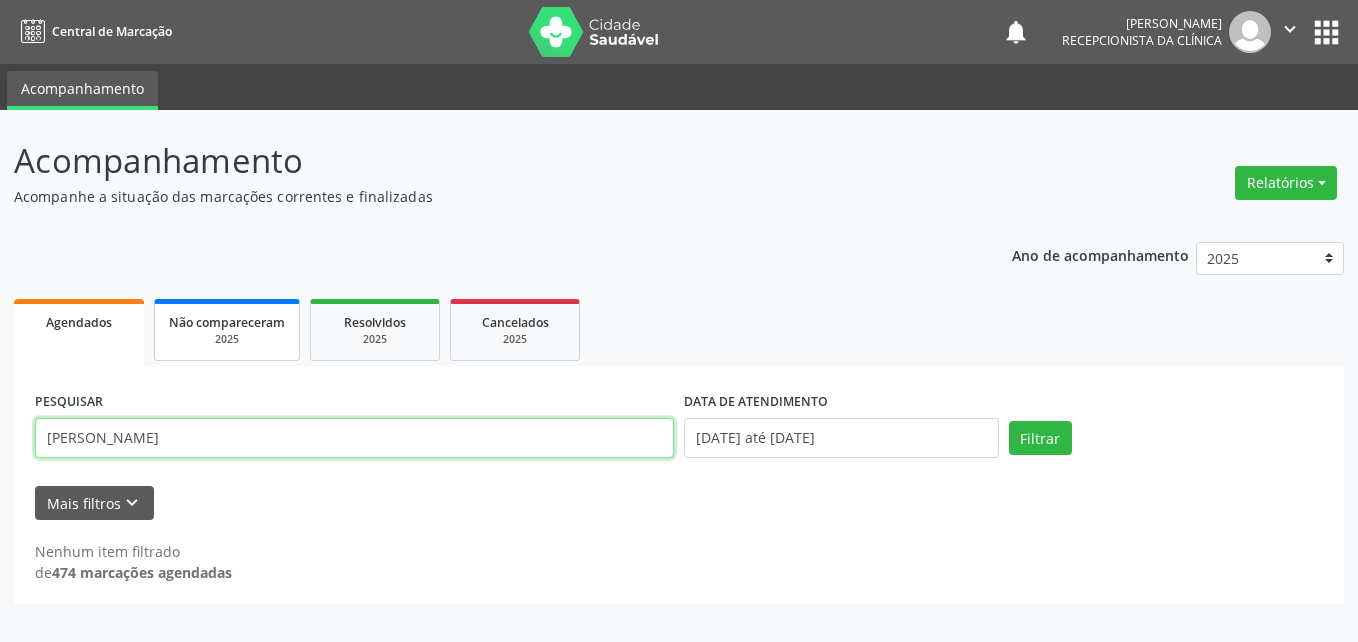 click on "Filtrar" at bounding box center (1040, 438) 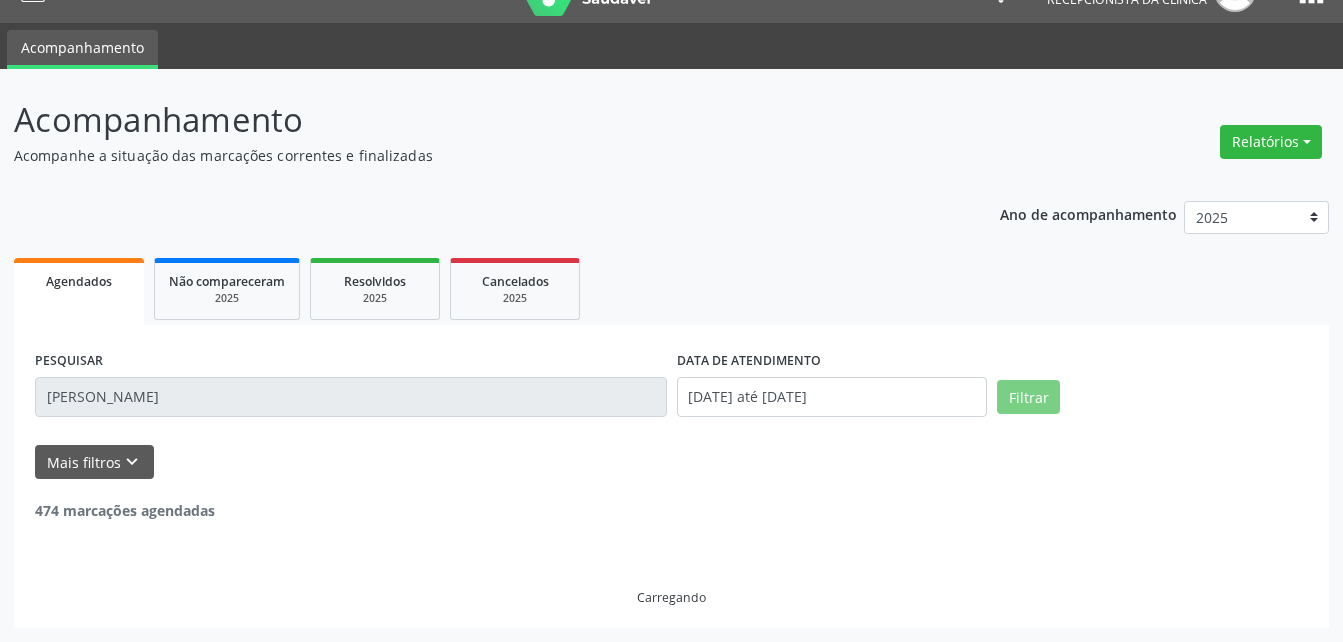 scroll, scrollTop: 0, scrollLeft: 0, axis: both 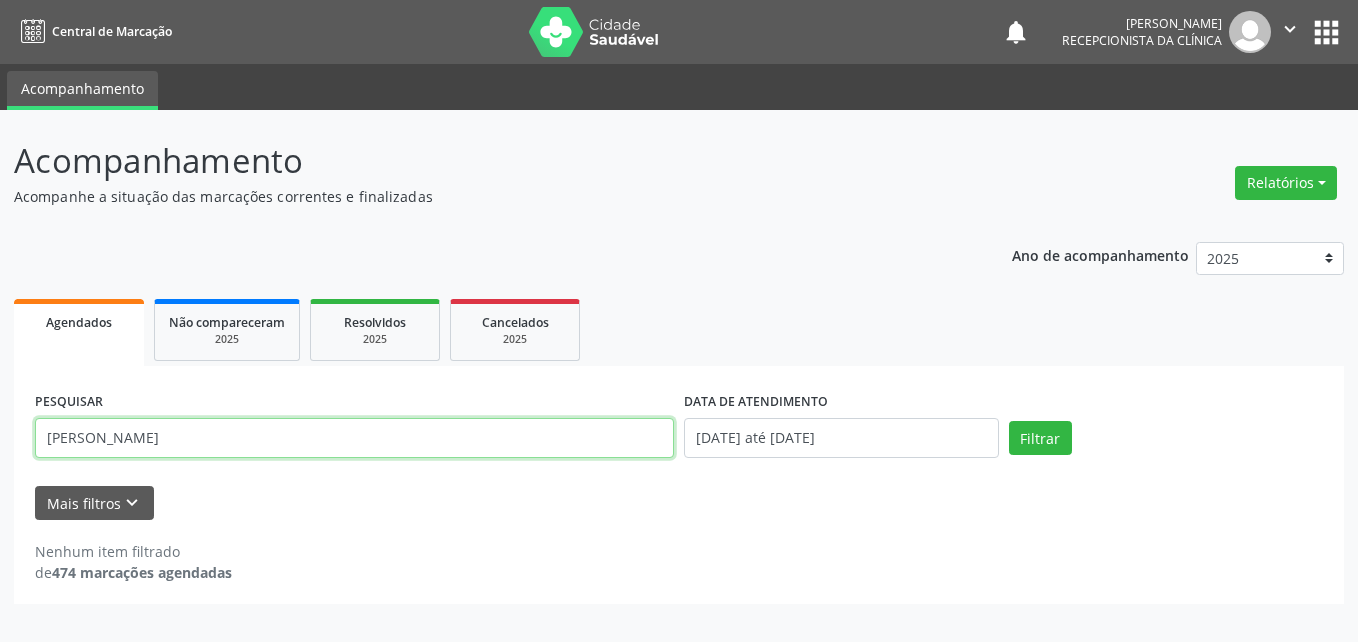 click on "[PERSON_NAME]" at bounding box center [354, 438] 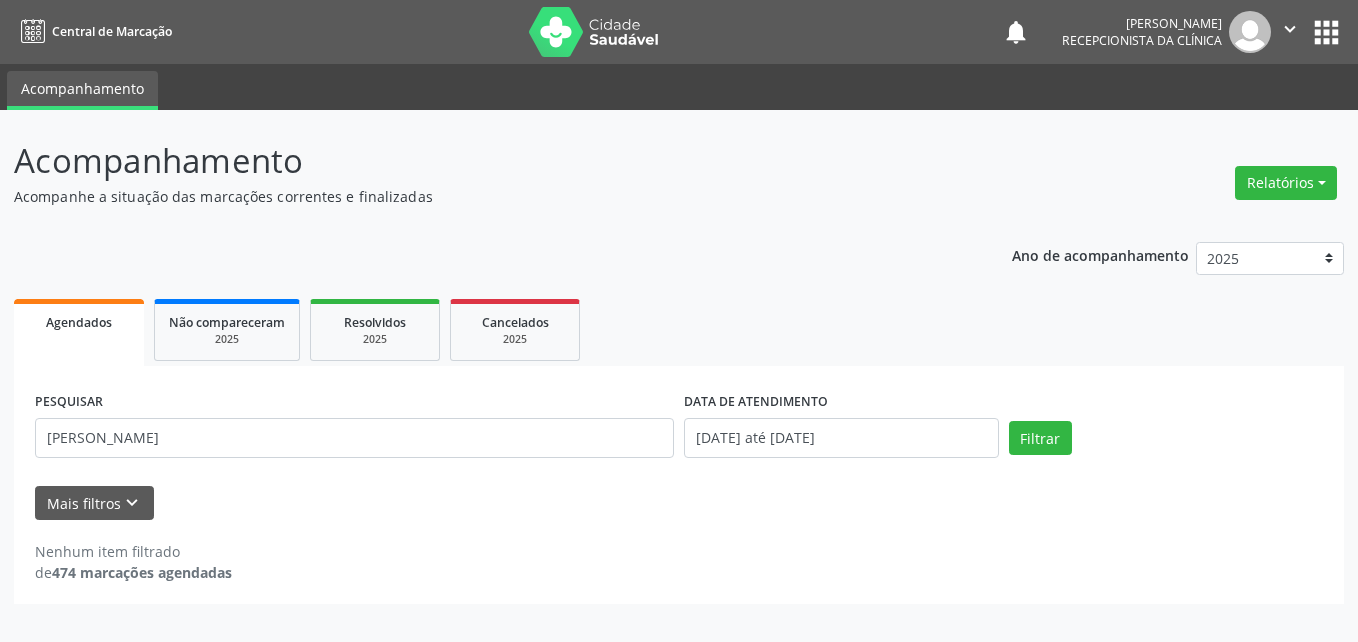 click on "DATA DE ATENDIMENTO
[DATE] até [DATE]" at bounding box center (841, 429) 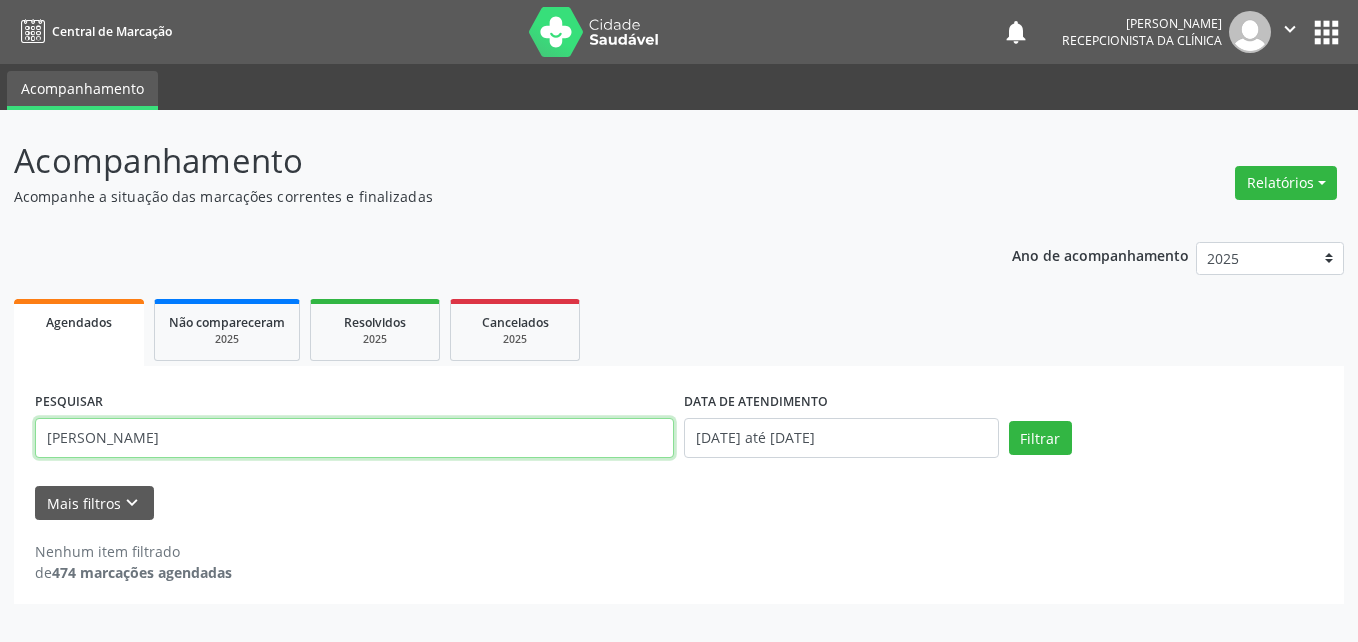 click on "[PERSON_NAME]" at bounding box center (354, 438) 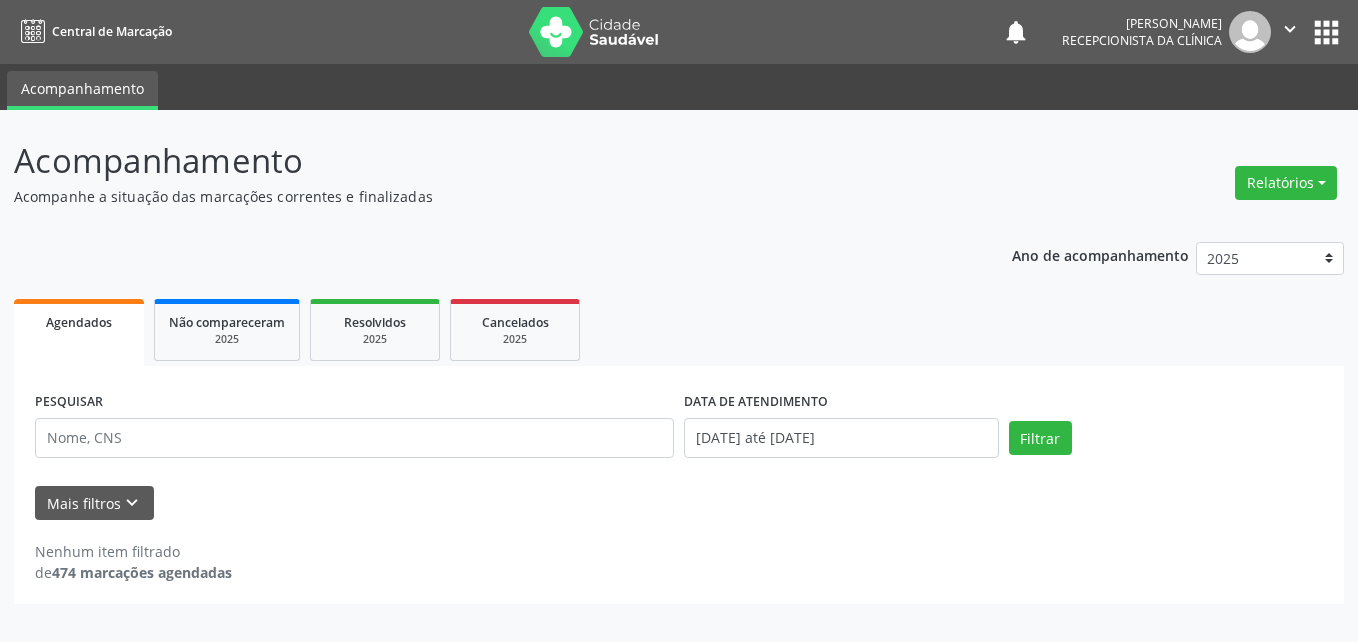 click on "Nenhum item filtrado
de
474 marcações agendadas" at bounding box center [679, 551] 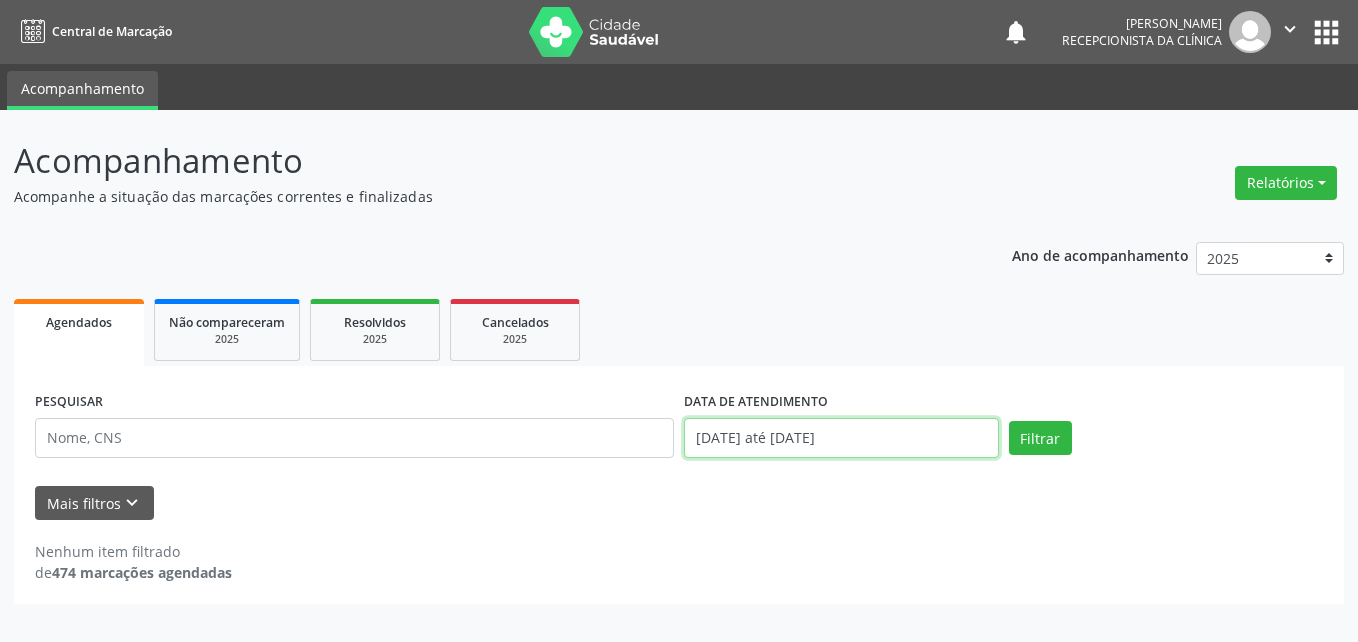 click on "[DATE] até [DATE]" at bounding box center (841, 438) 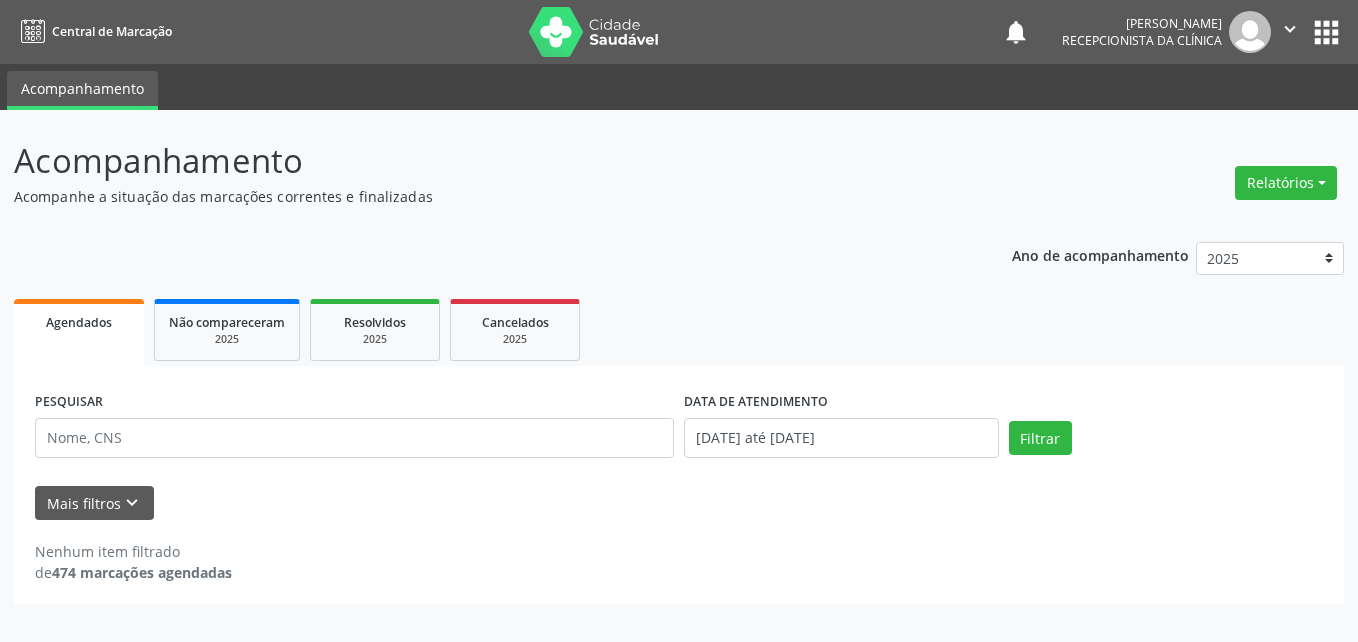 click on "Mais filtros
keyboard_arrow_down" at bounding box center (679, 503) 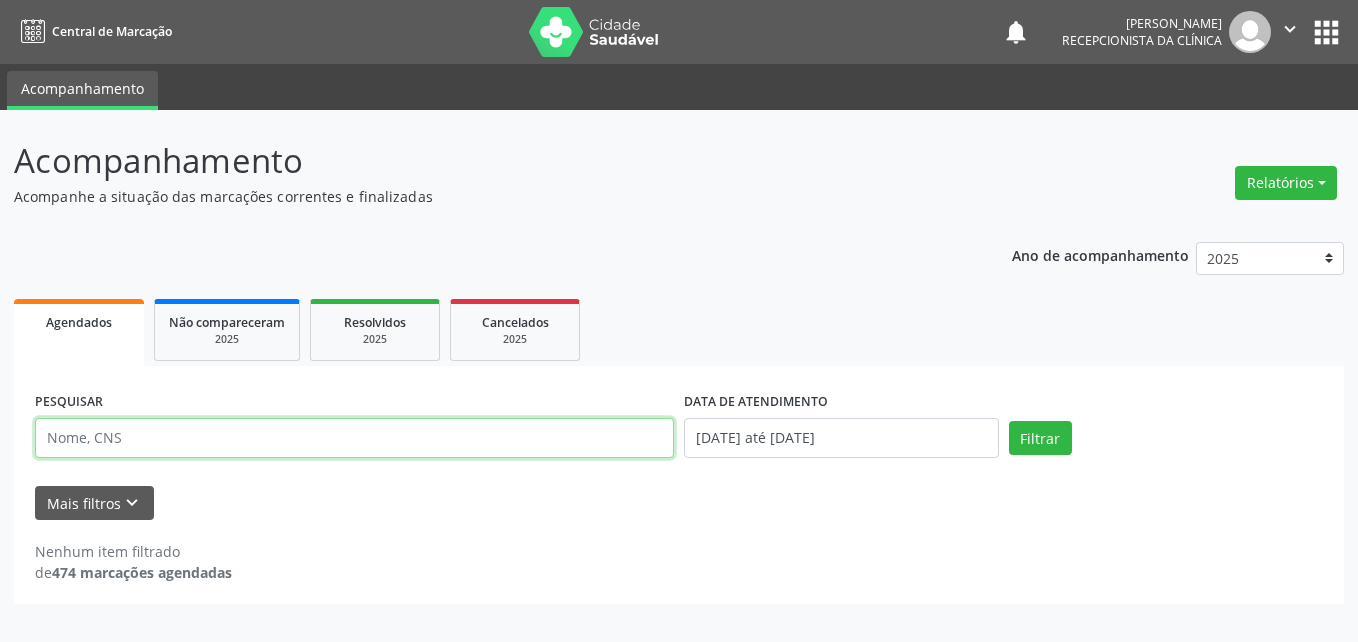 click at bounding box center (354, 438) 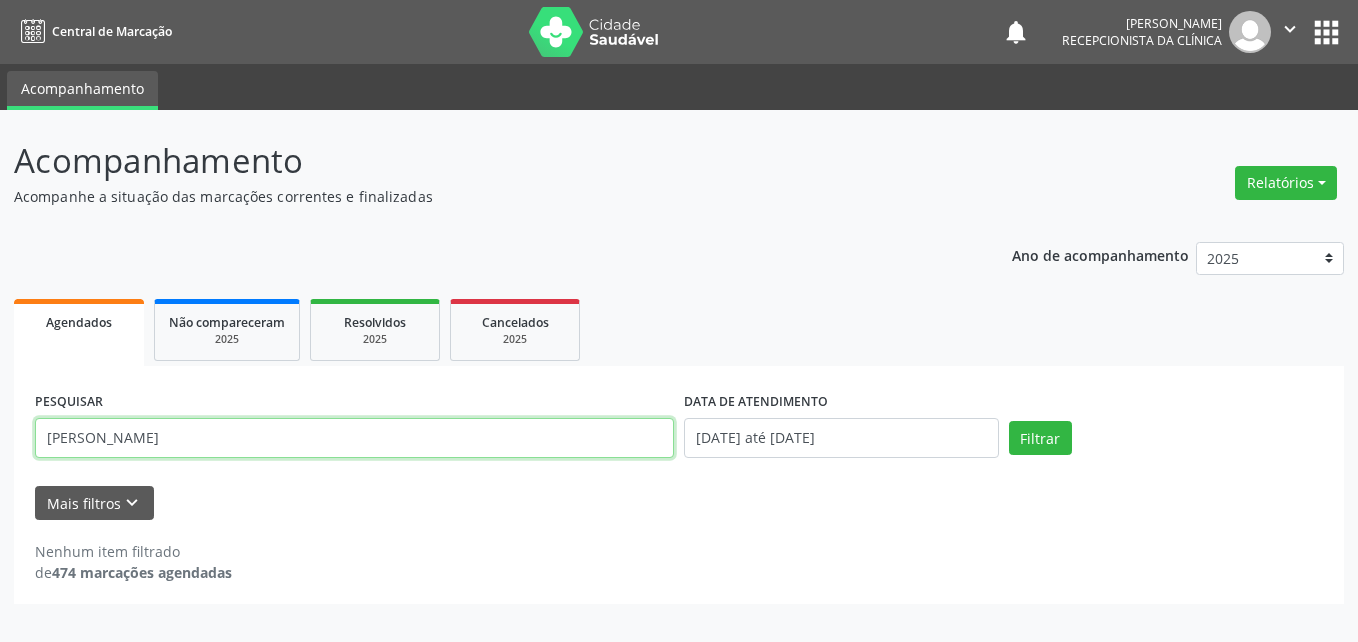 type on "[PERSON_NAME]" 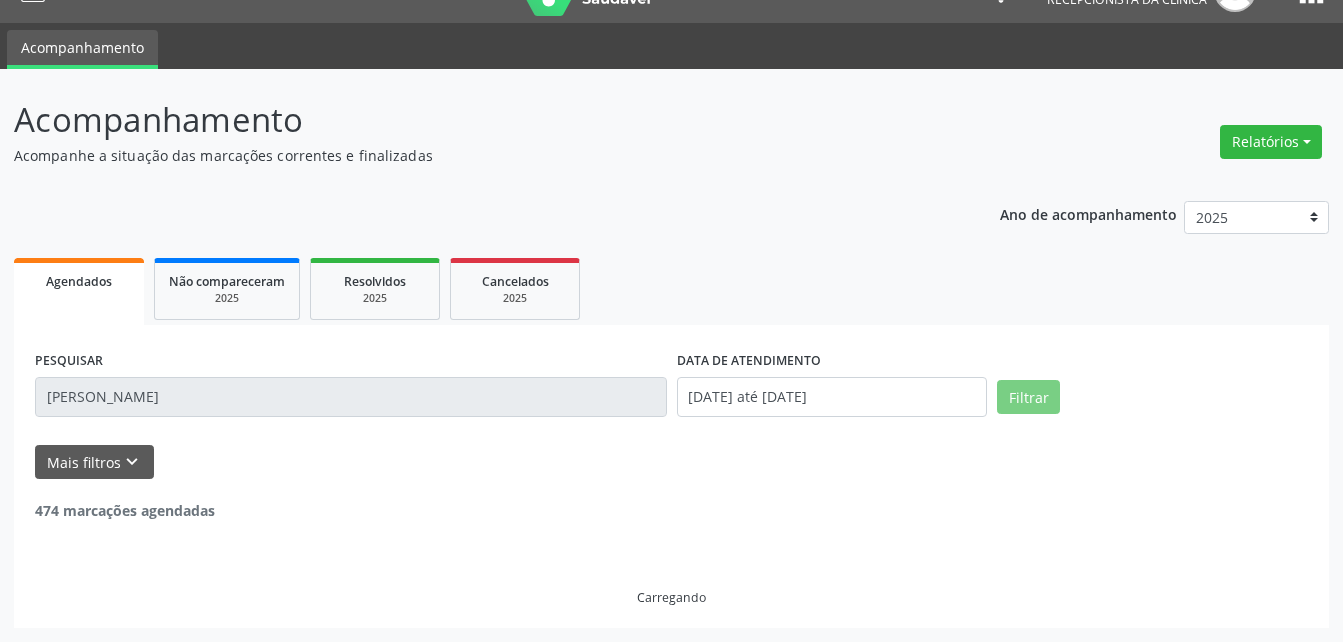 scroll, scrollTop: 0, scrollLeft: 0, axis: both 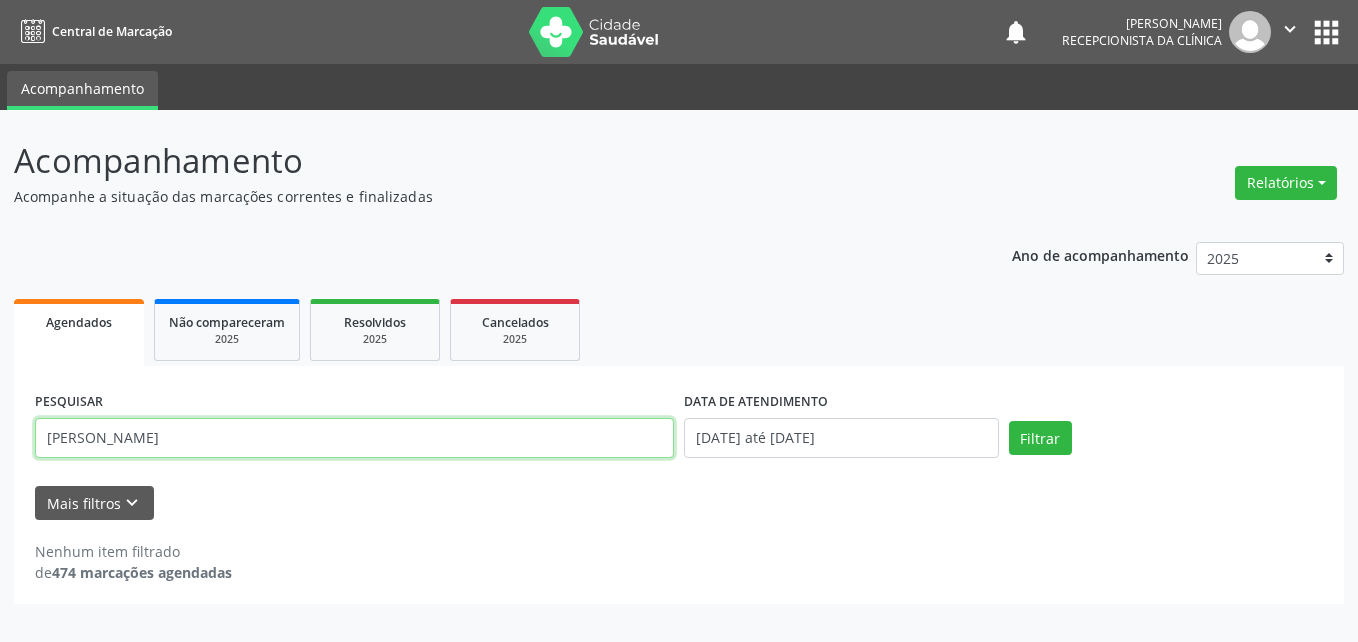 click on "[PERSON_NAME]" at bounding box center [354, 438] 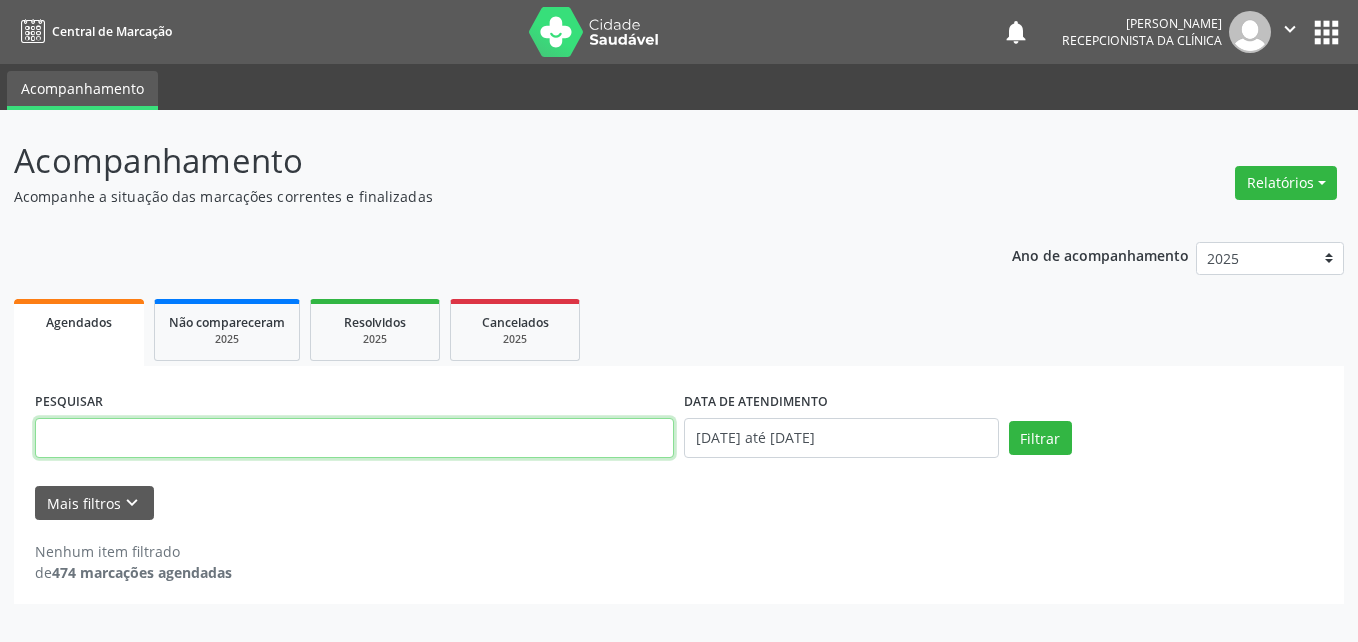 type 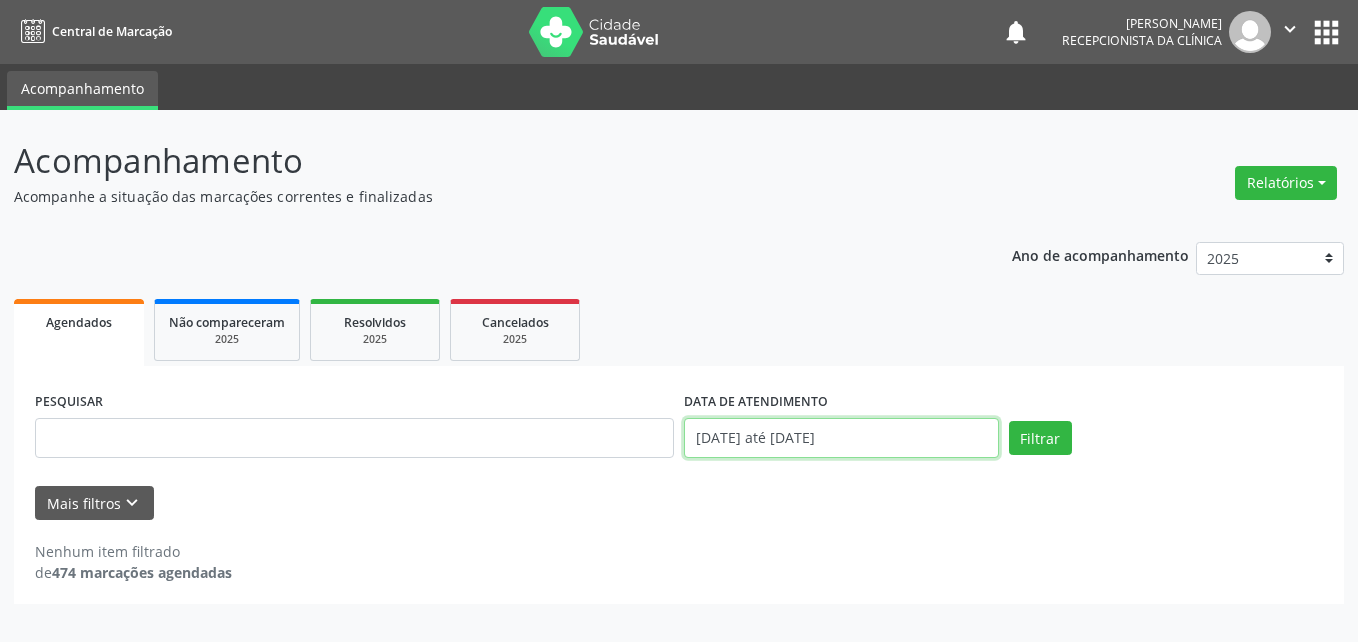 click on "[DATE] até [DATE]" at bounding box center (841, 438) 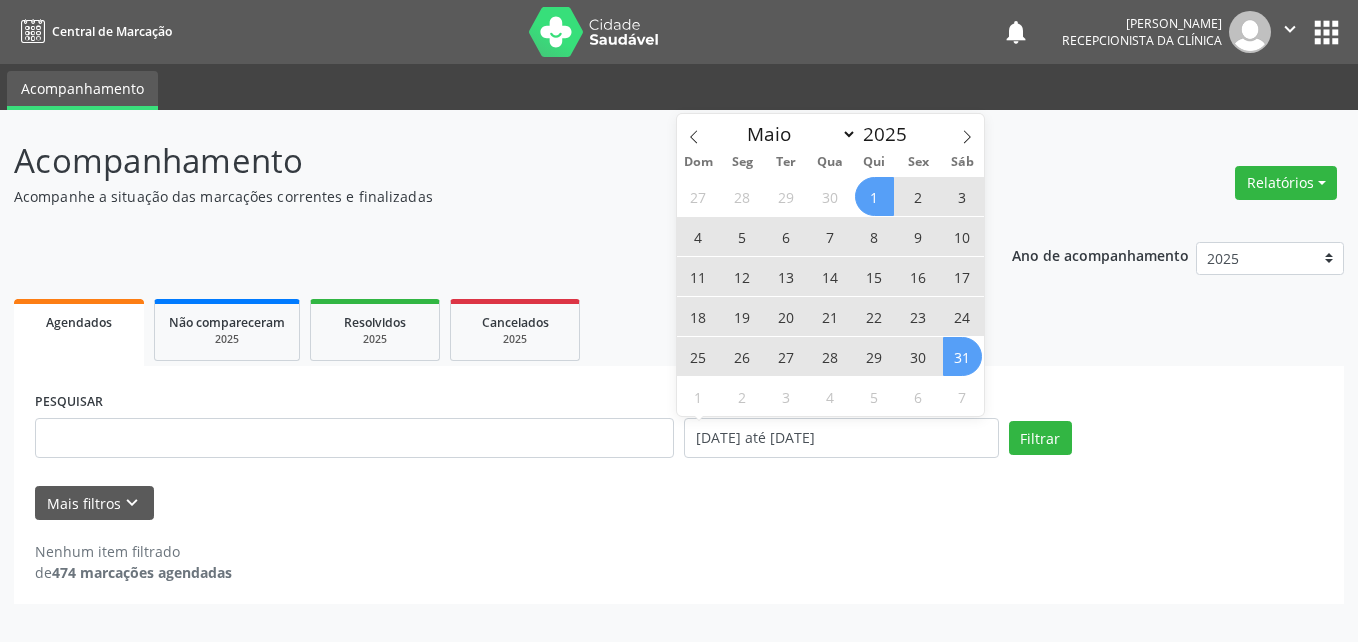 click on "29" at bounding box center [874, 356] 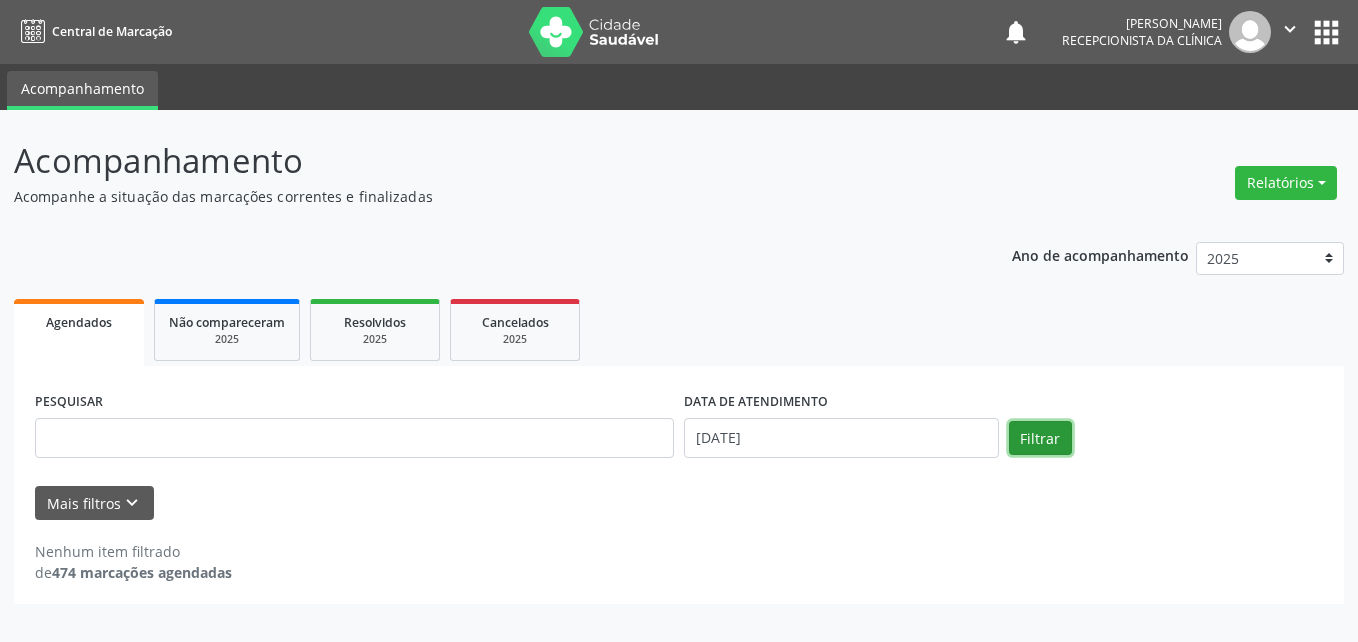 click on "Filtrar" at bounding box center [1040, 438] 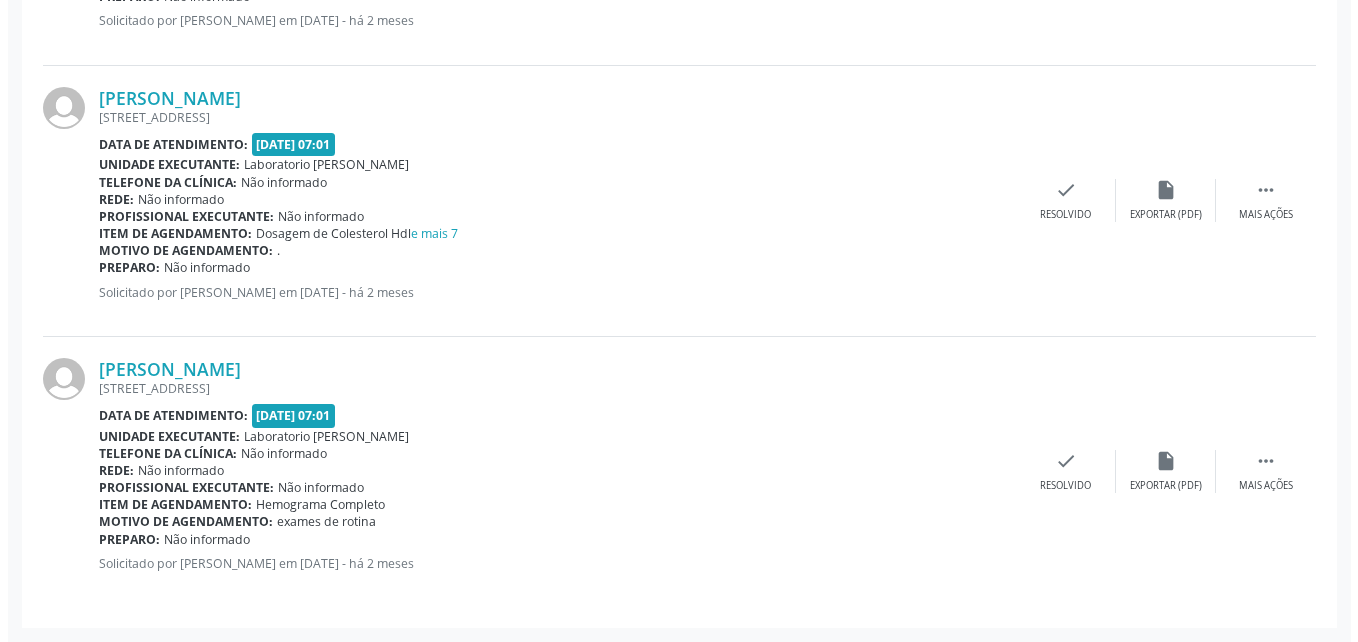 scroll, scrollTop: 1790, scrollLeft: 0, axis: vertical 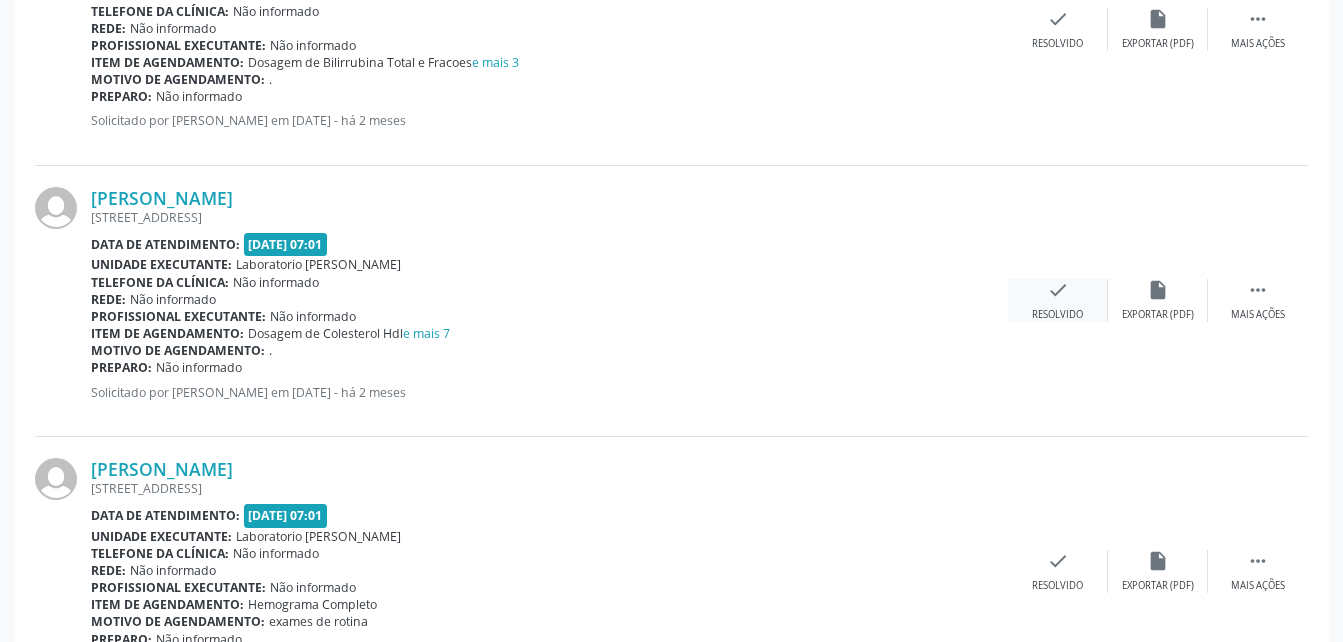 click on "check
Resolvido" at bounding box center (1058, 300) 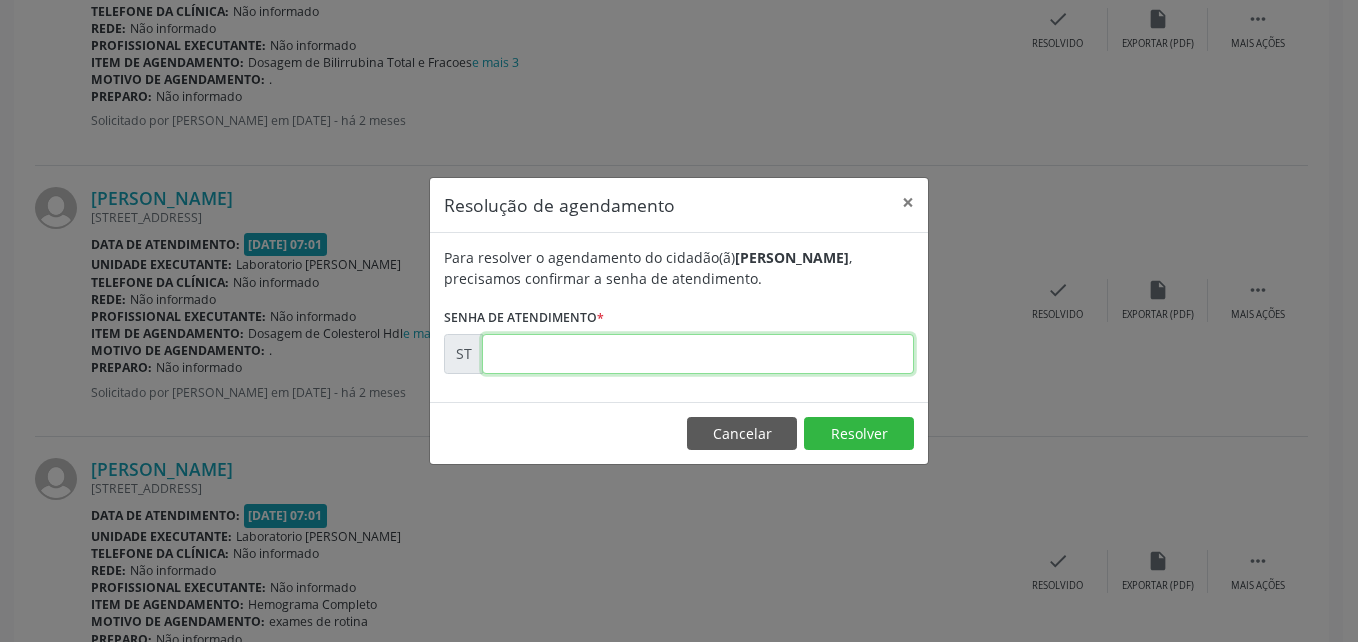 click at bounding box center (698, 354) 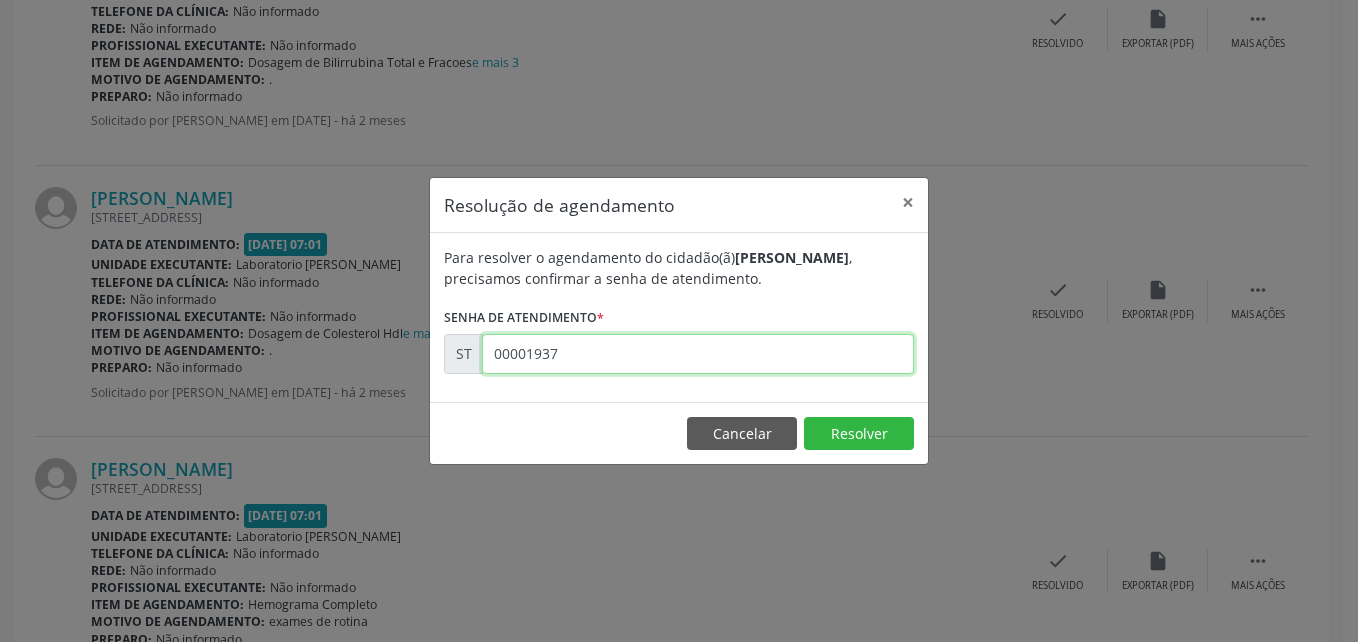 type on "00001937" 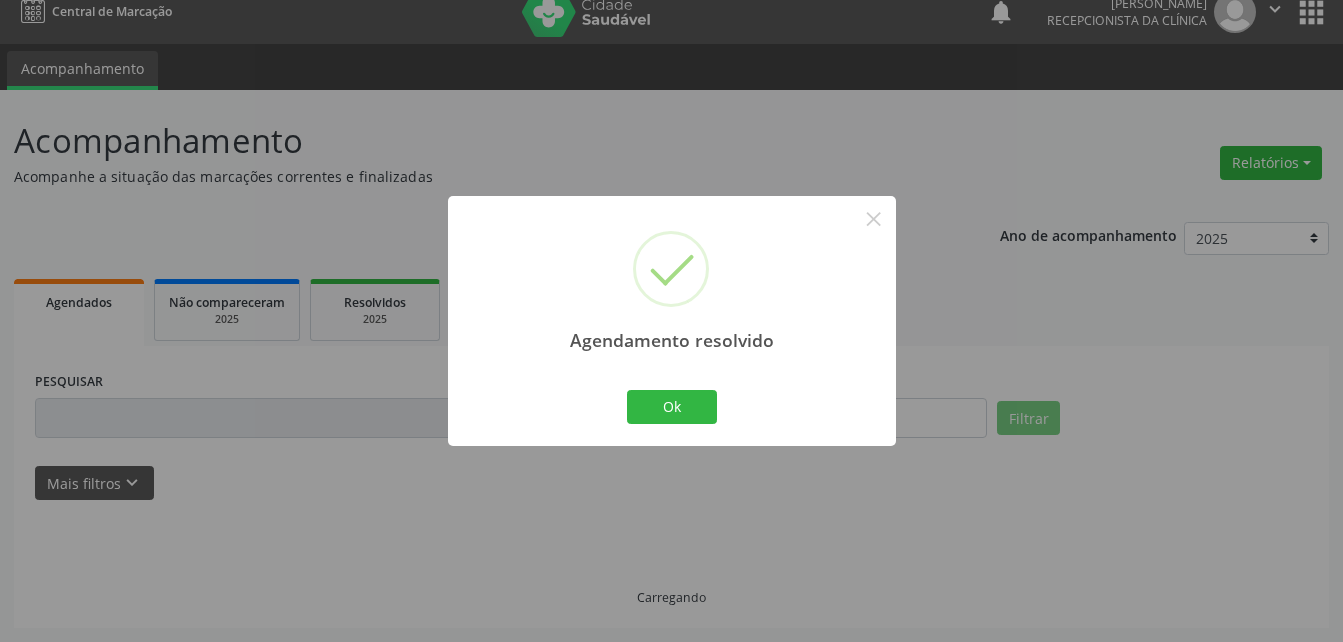 scroll, scrollTop: 1619, scrollLeft: 0, axis: vertical 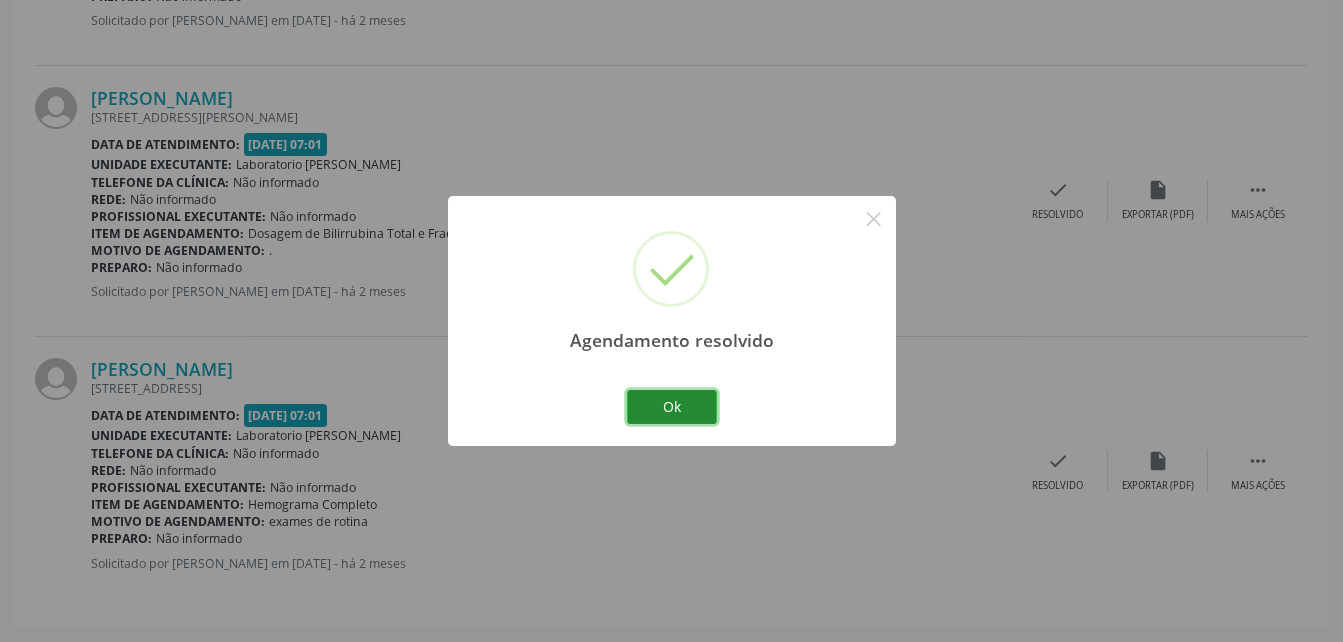 click on "Ok" at bounding box center (672, 407) 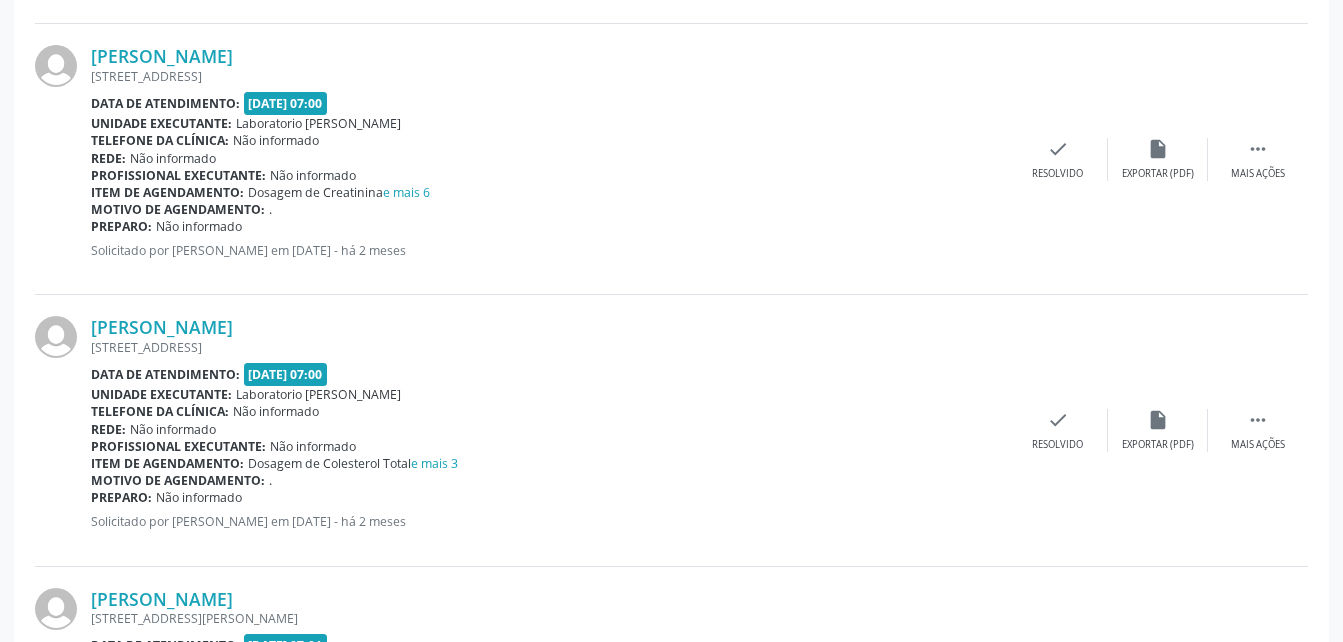 scroll, scrollTop: 1119, scrollLeft: 0, axis: vertical 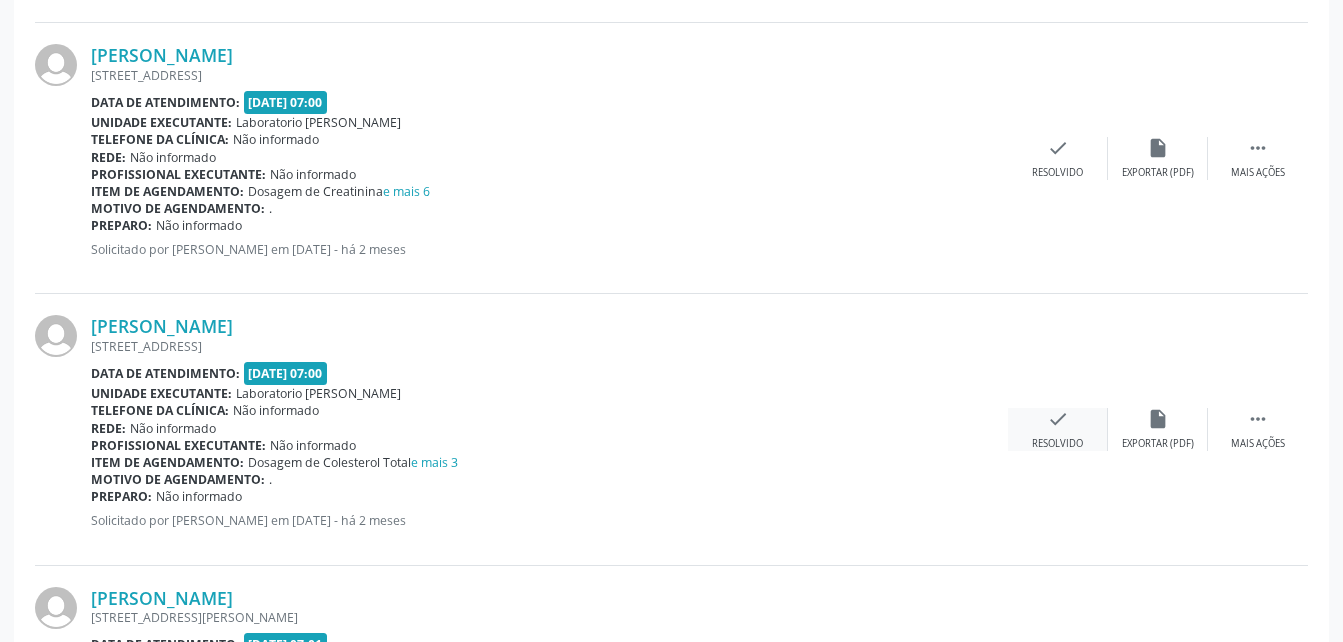 click on "check
Resolvido" at bounding box center [1058, 429] 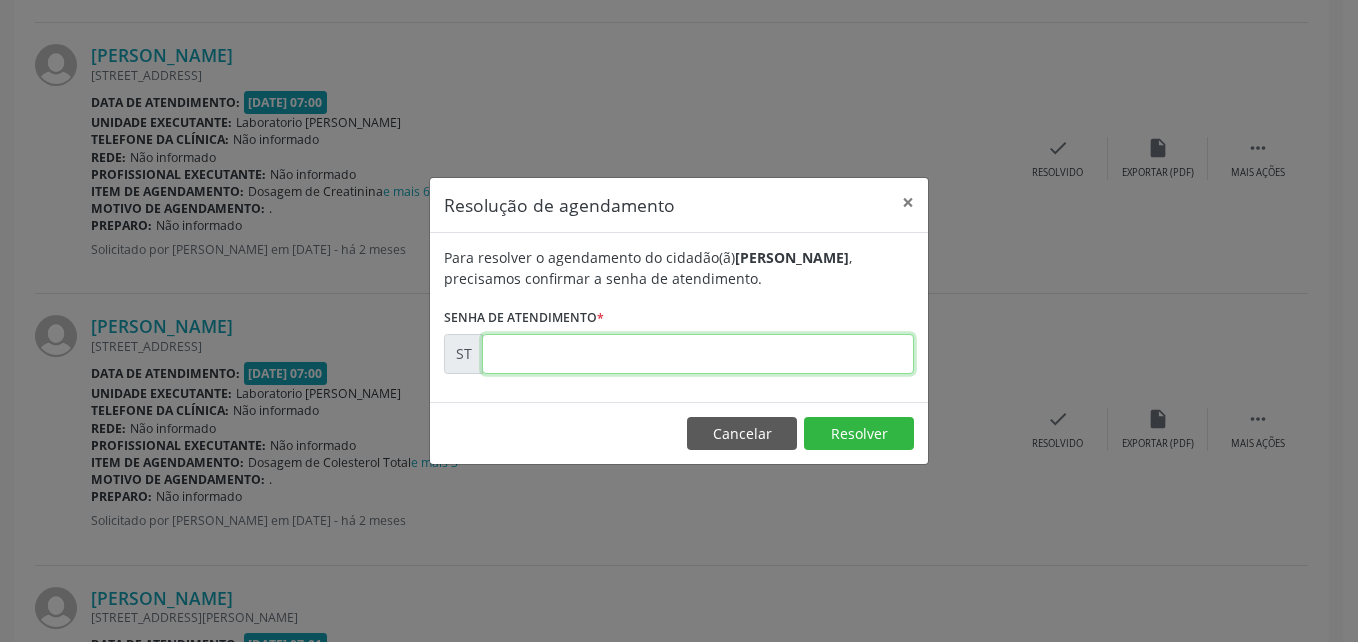 click at bounding box center (698, 354) 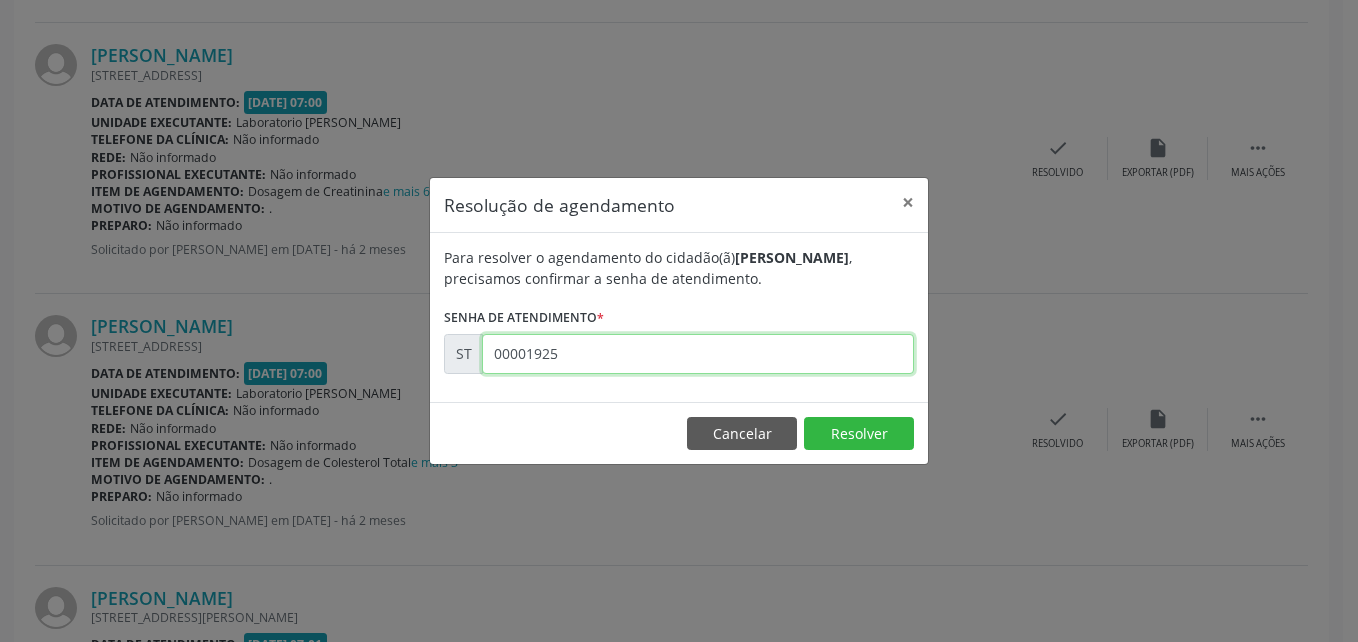 type on "00001925" 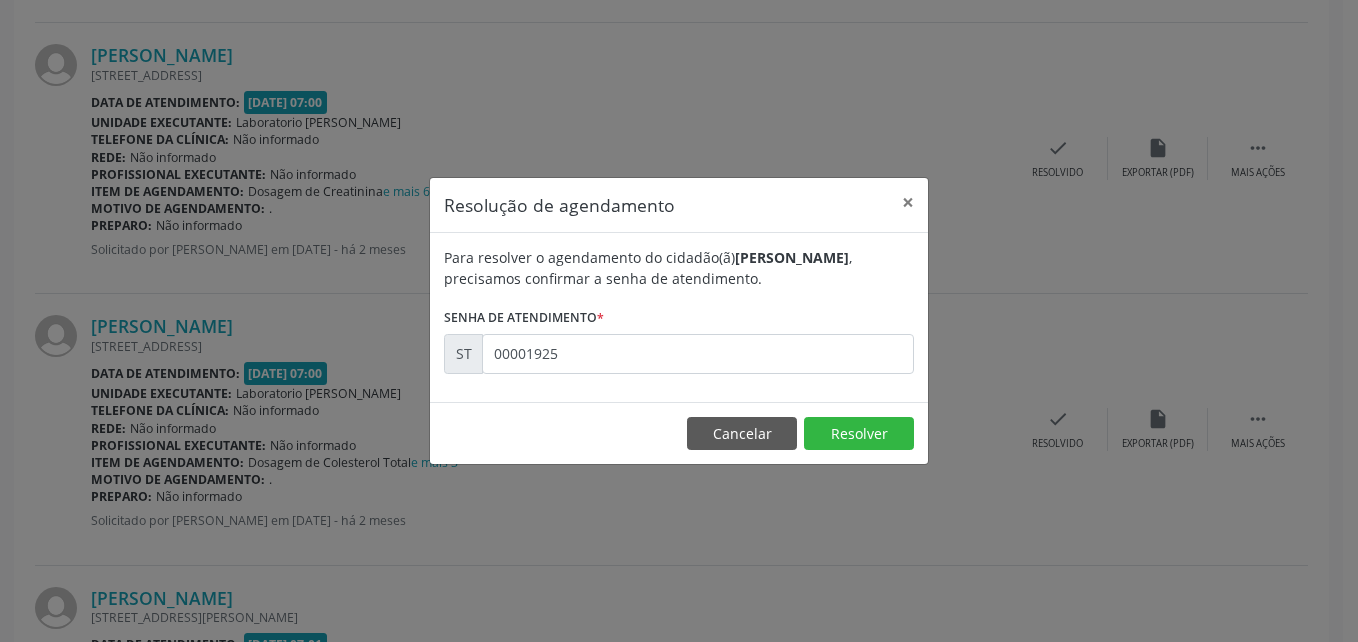 click on "Cancelar Resolver" at bounding box center (679, 433) 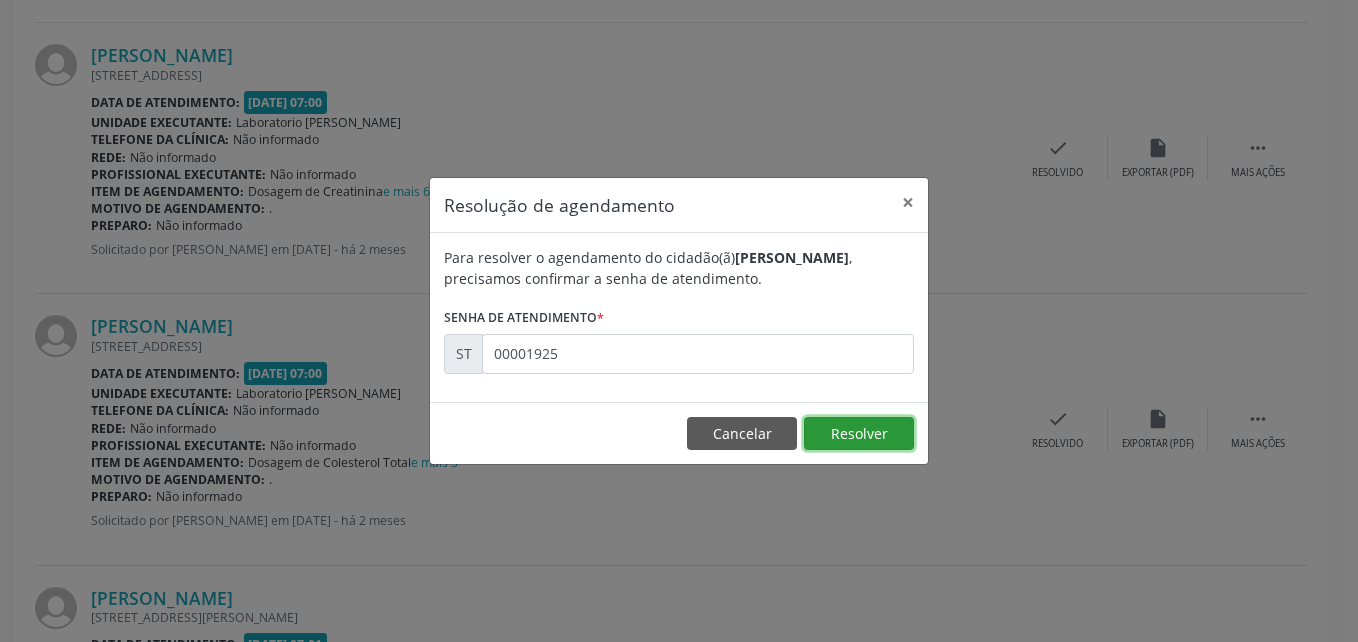 click on "Resolver" at bounding box center [859, 434] 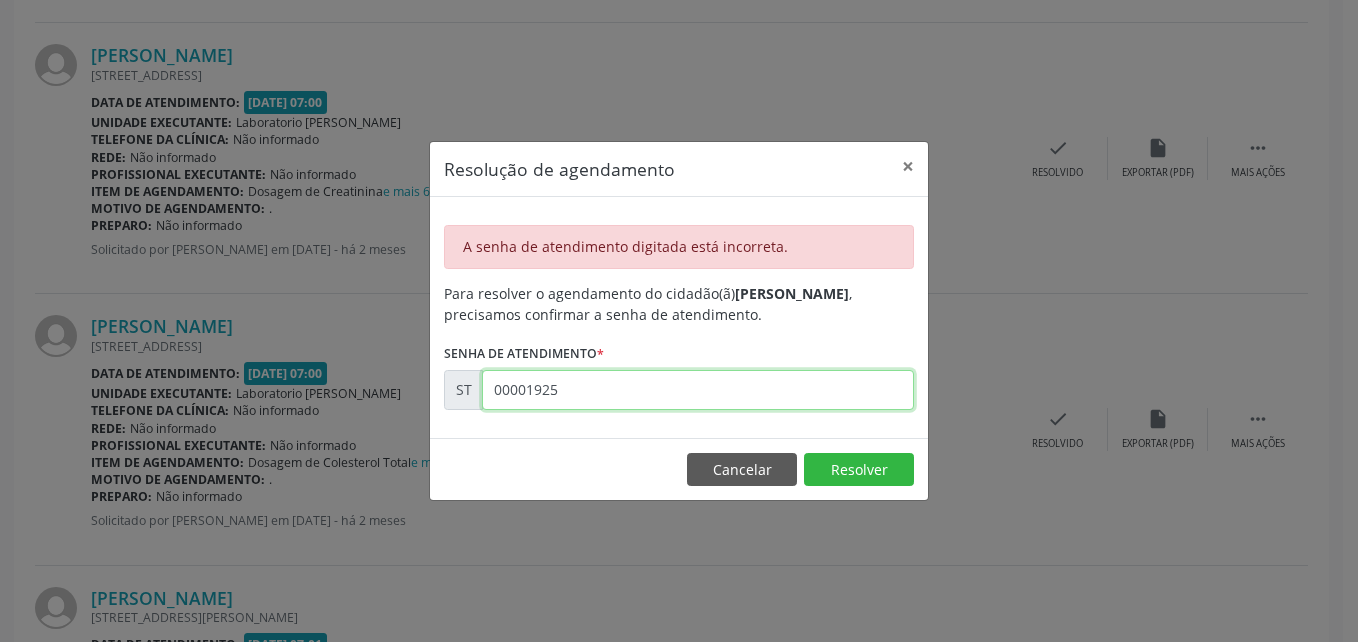 click on "00001925" at bounding box center (698, 390) 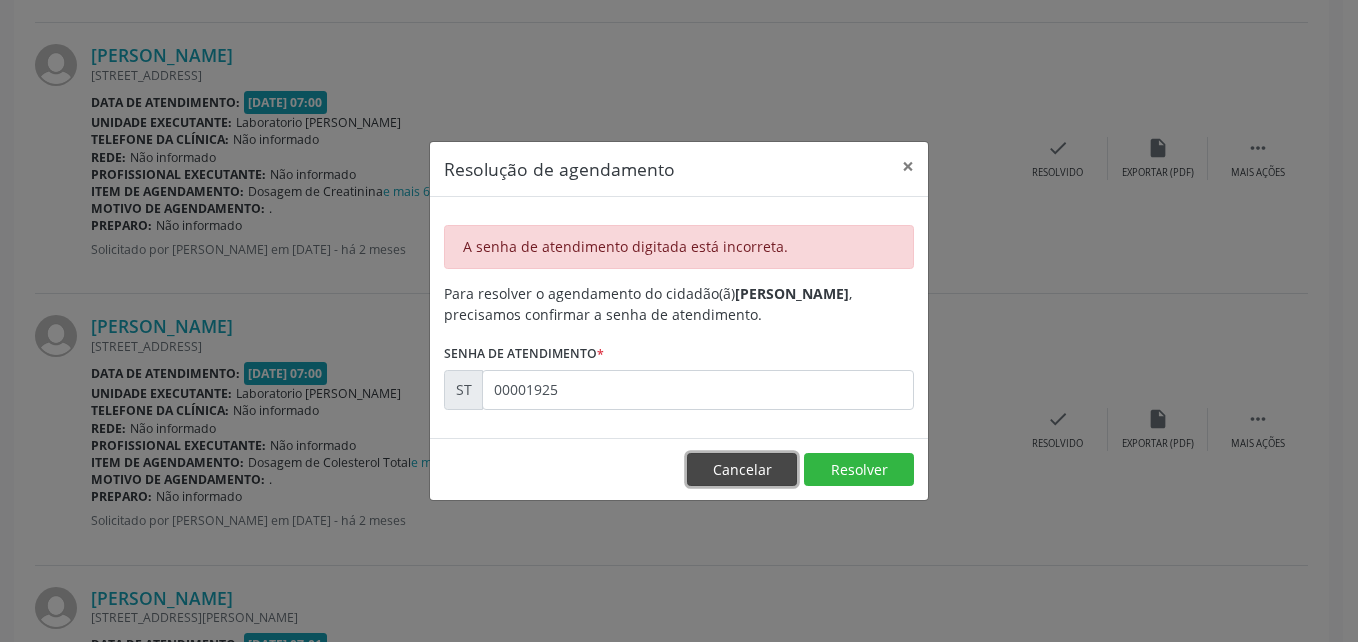 click on "Cancelar" at bounding box center [742, 470] 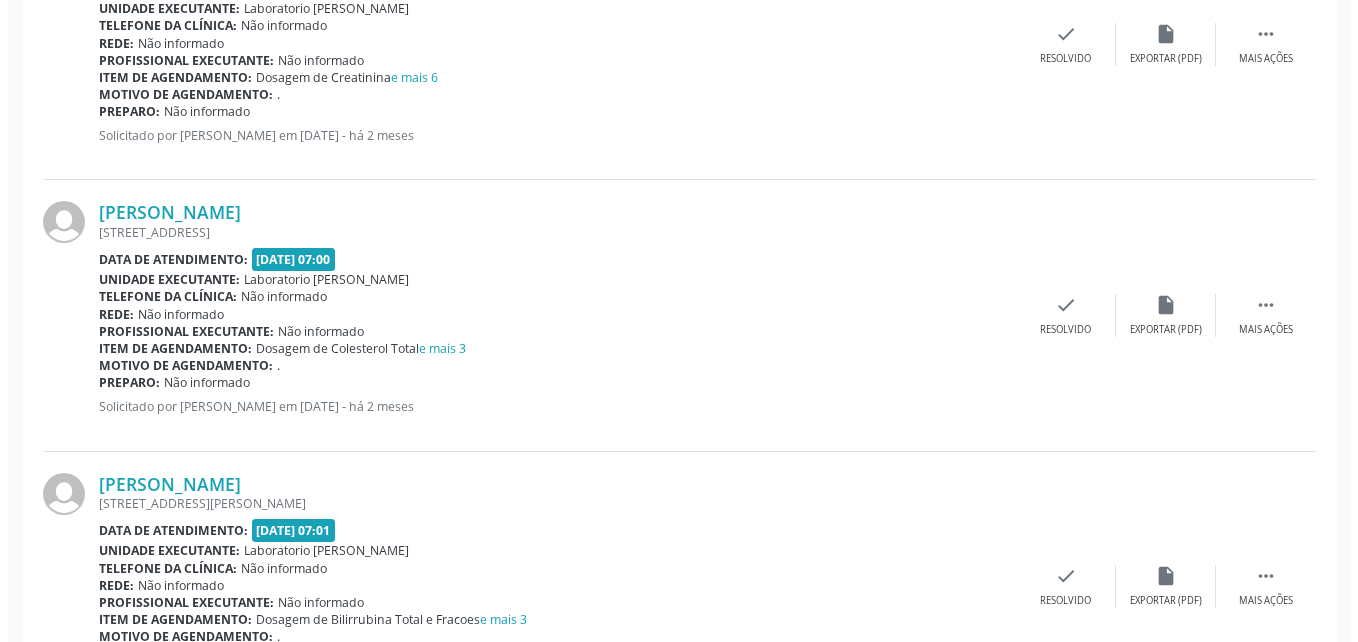 scroll, scrollTop: 1219, scrollLeft: 0, axis: vertical 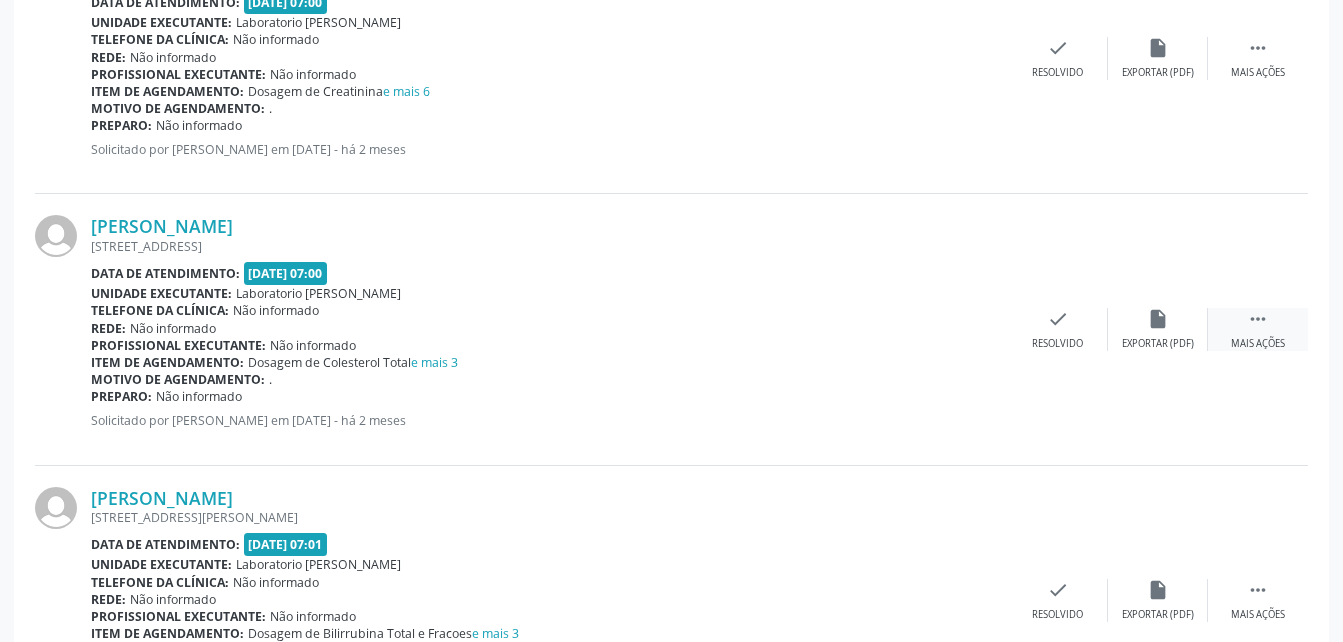 click on "" at bounding box center (1258, 319) 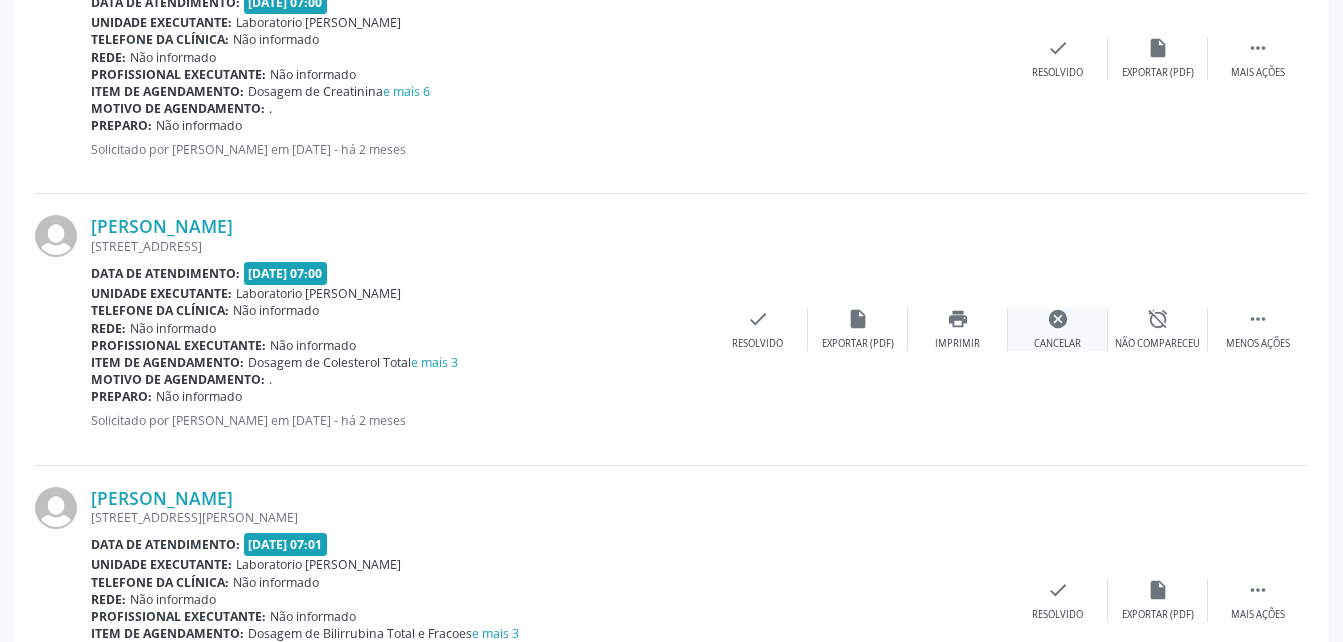 click on "cancel" at bounding box center [1058, 319] 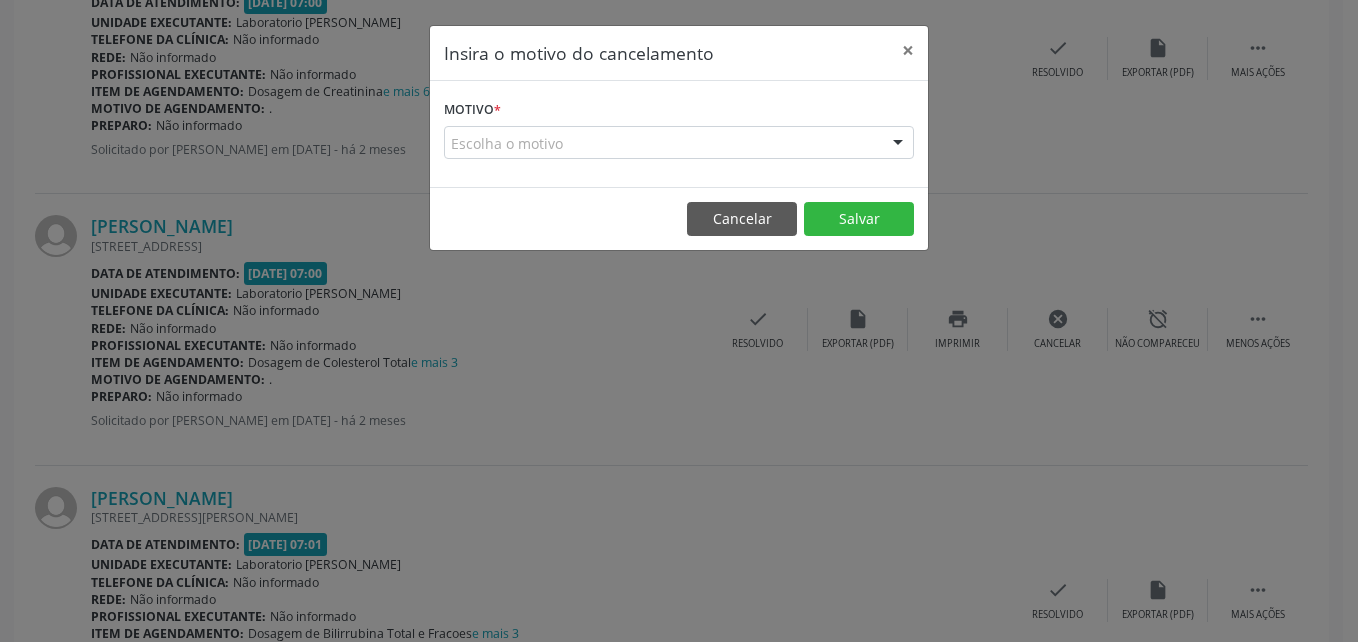 click on "Escolha o motivo" at bounding box center (679, 143) 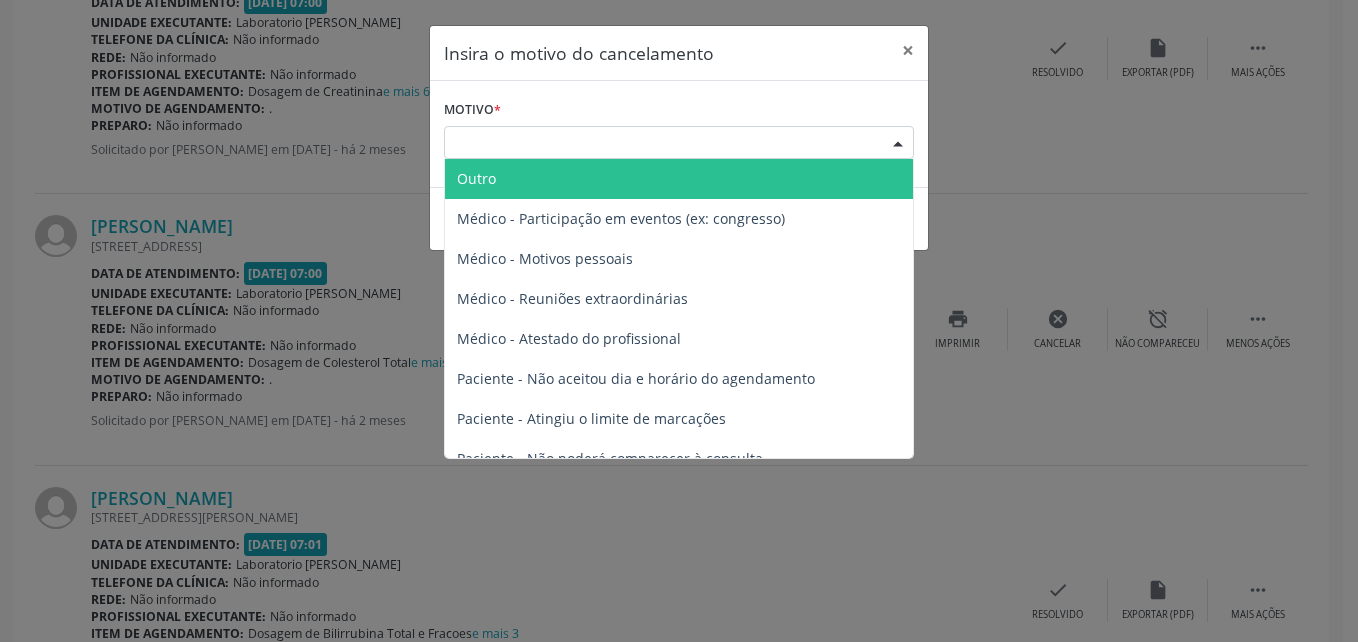 click on "Outro" at bounding box center (679, 179) 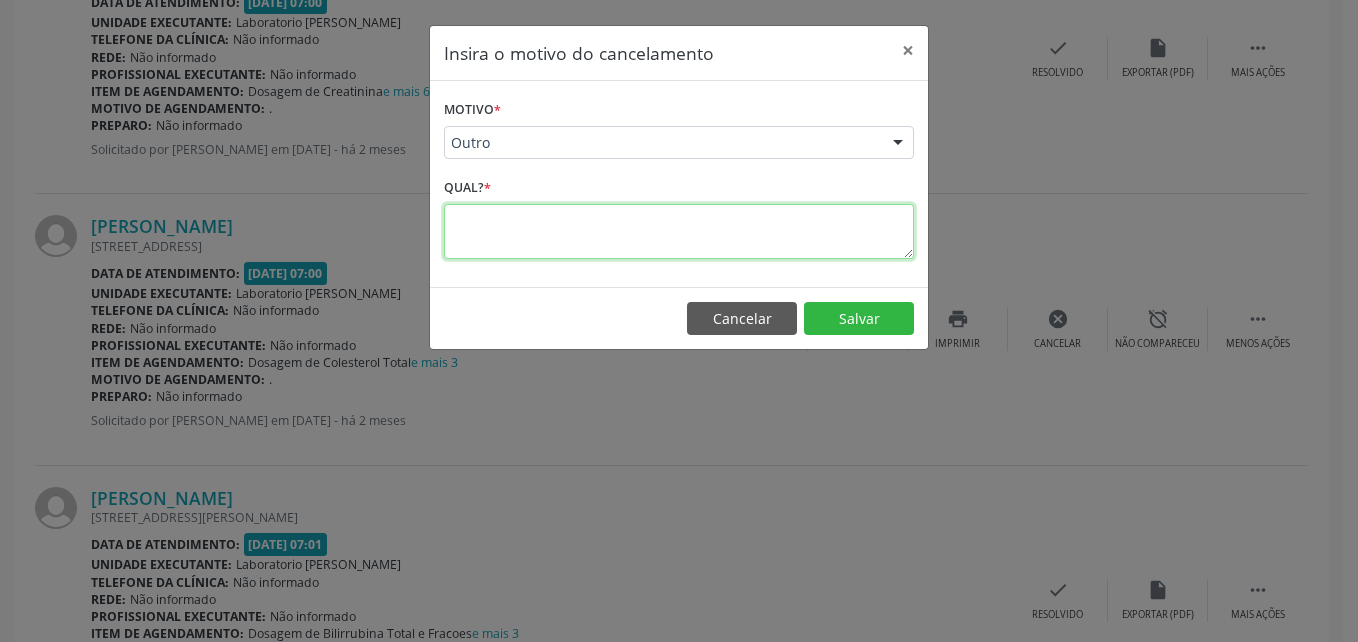 drag, startPoint x: 560, startPoint y: 243, endPoint x: 605, endPoint y: 258, distance: 47.434166 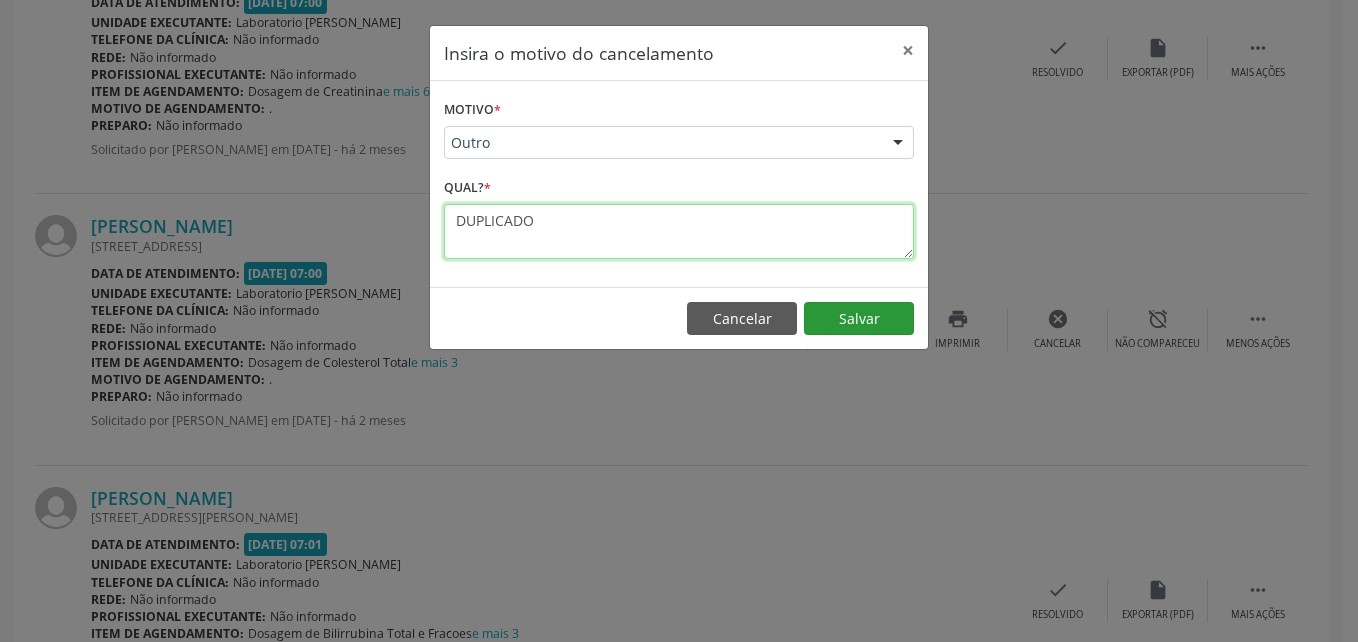 type on "DUPLICADO" 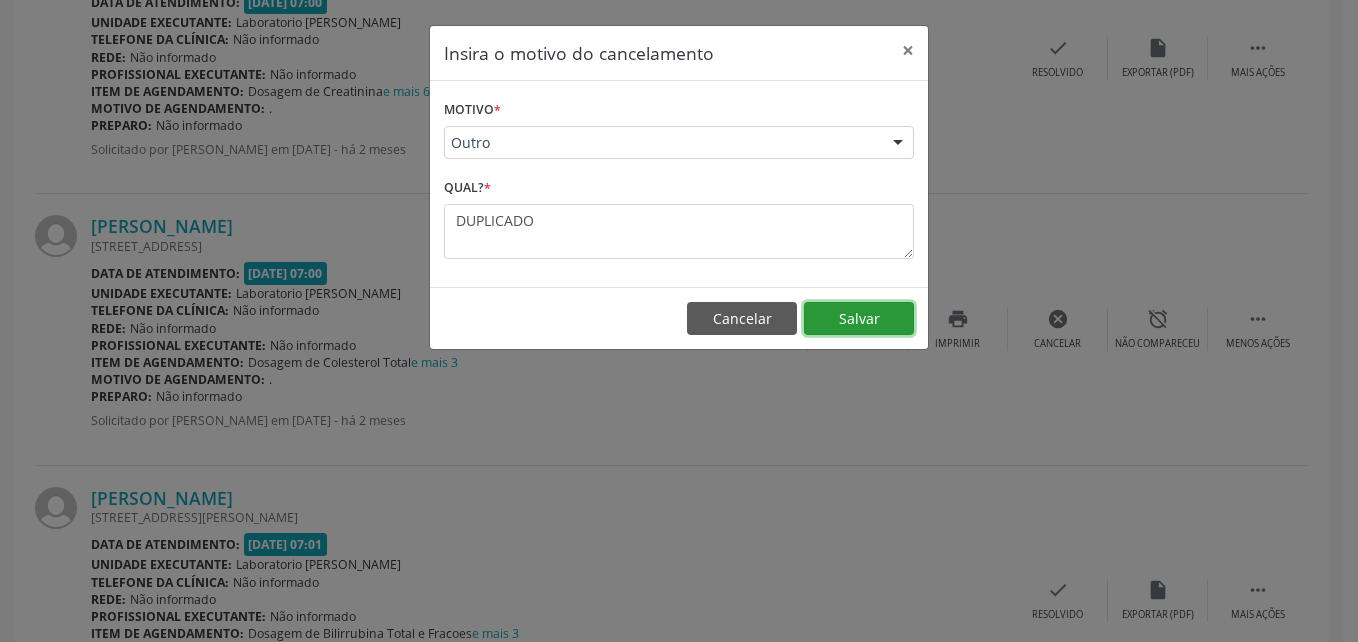 click on "Salvar" at bounding box center [859, 319] 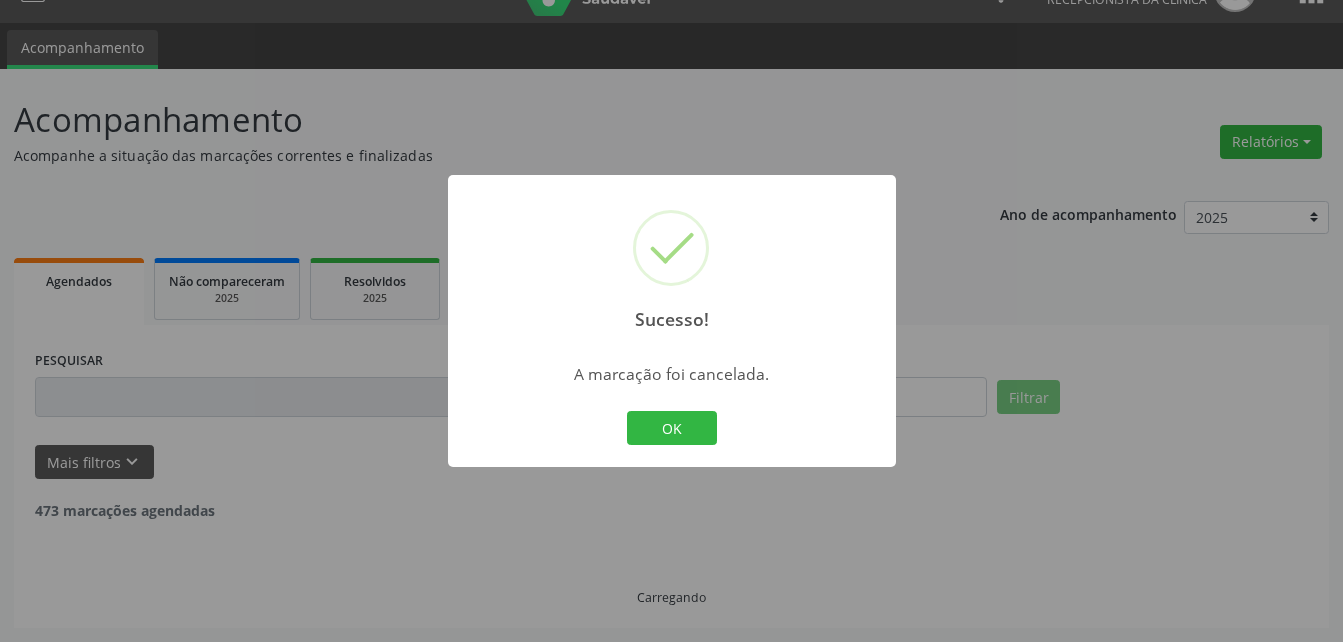 scroll, scrollTop: 1219, scrollLeft: 0, axis: vertical 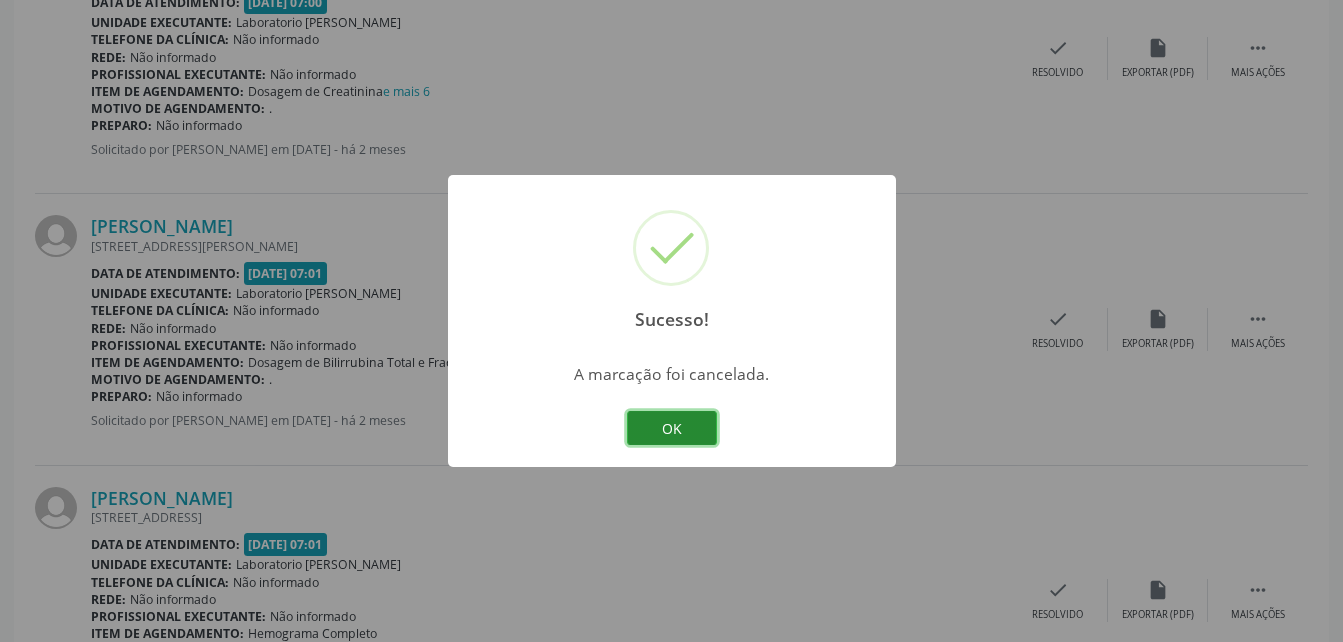 click on "OK" at bounding box center (672, 428) 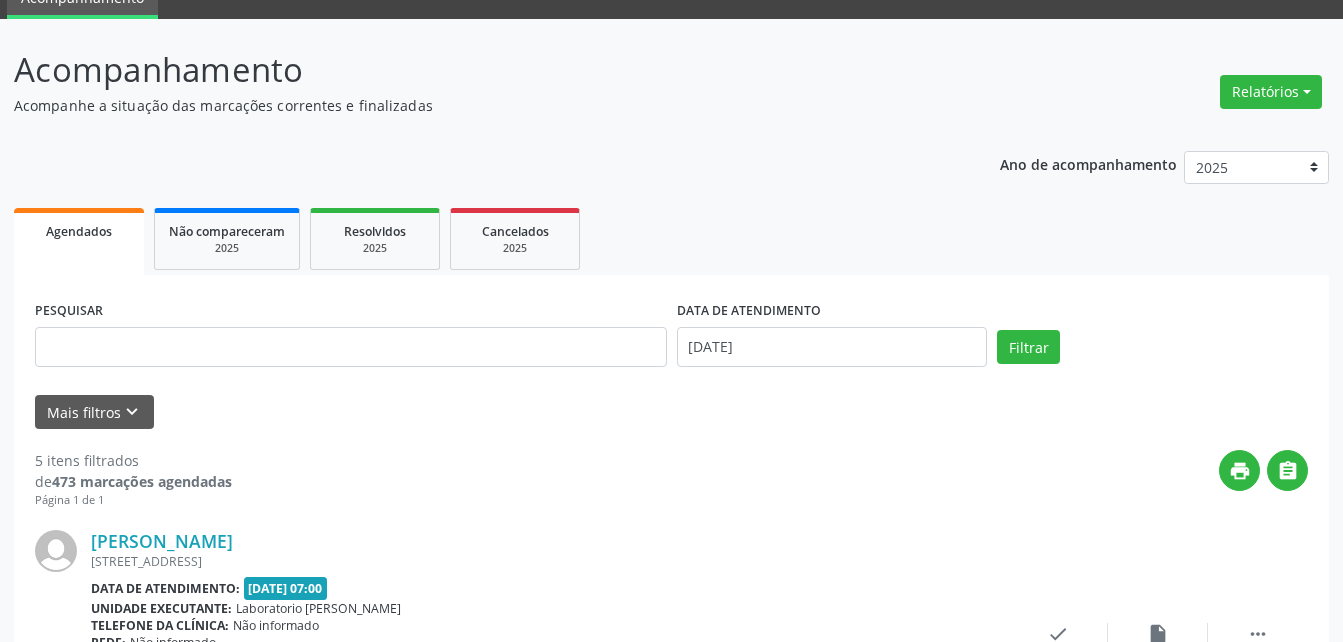 scroll, scrollTop: 0, scrollLeft: 0, axis: both 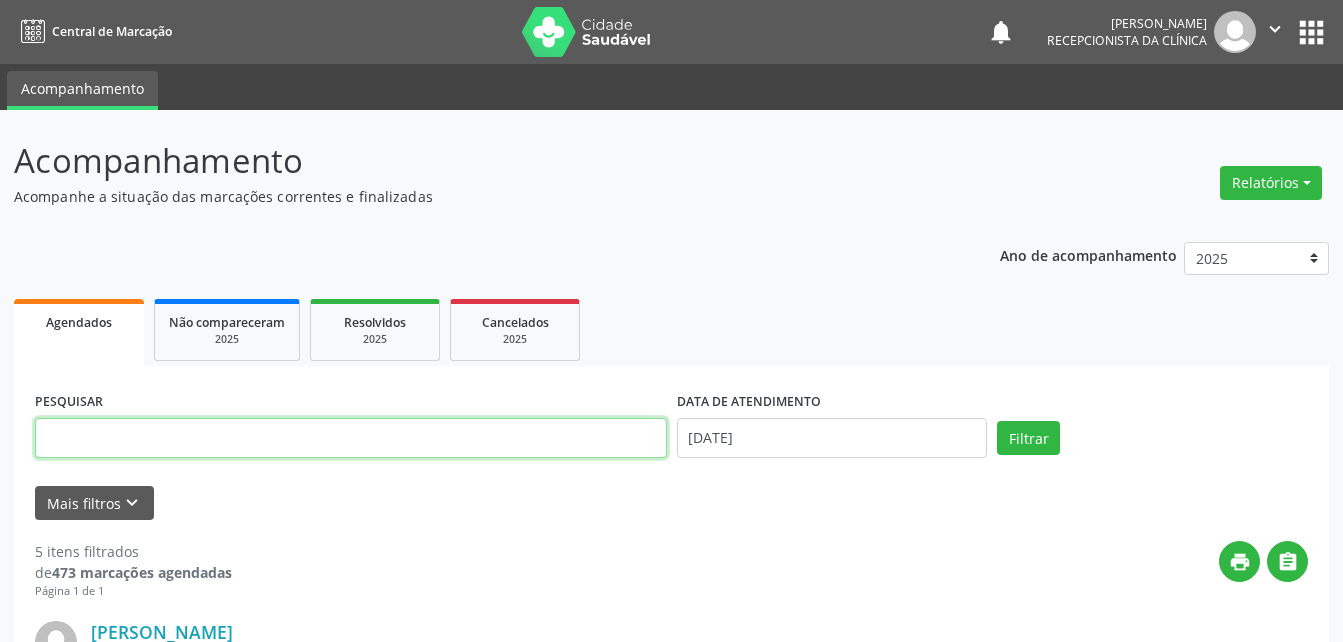click at bounding box center [351, 438] 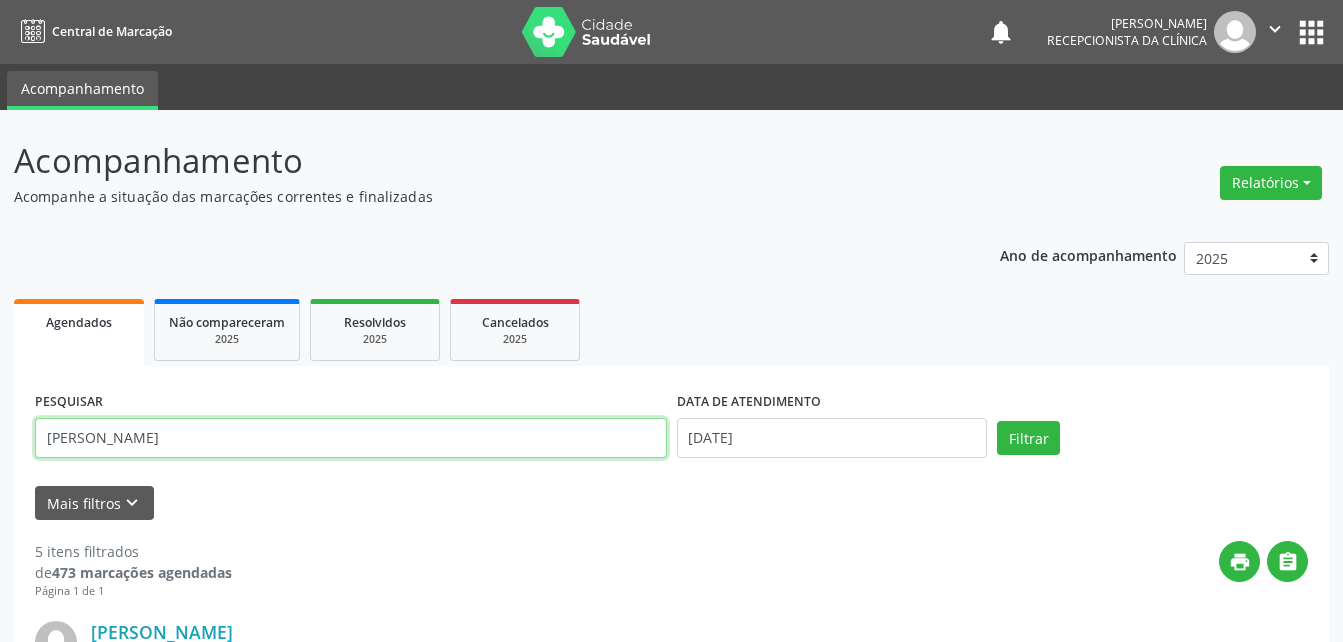 type on "[PERSON_NAME]" 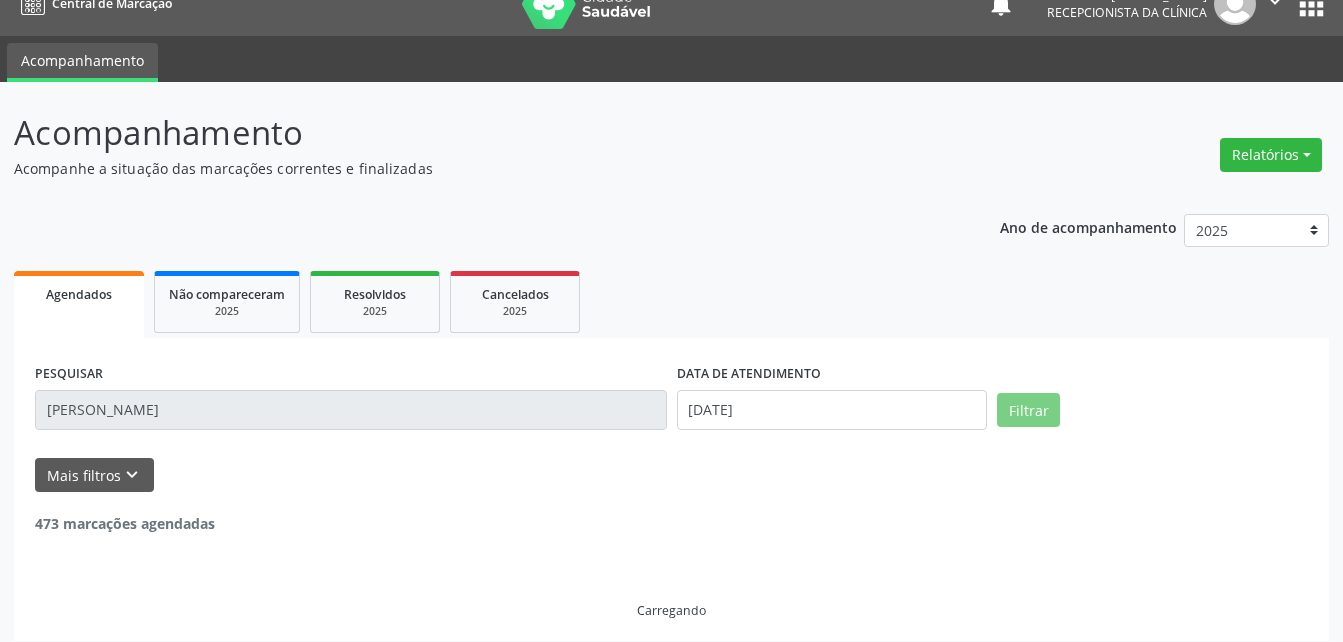 scroll, scrollTop: 0, scrollLeft: 0, axis: both 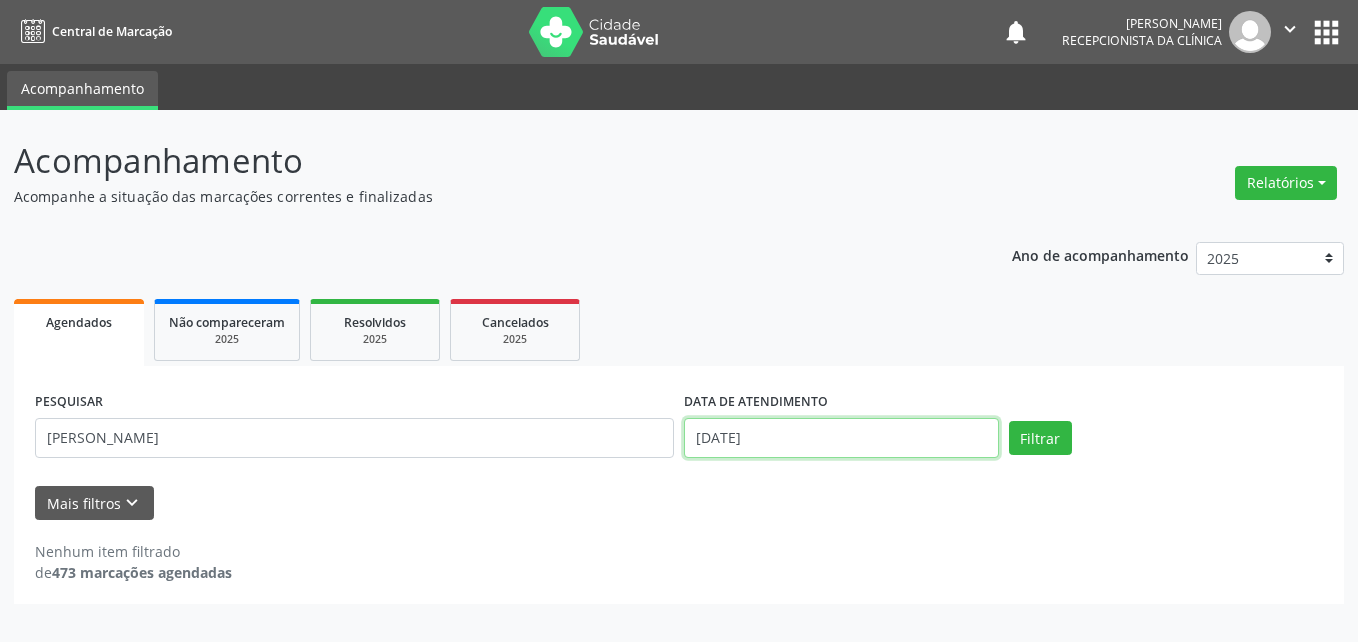 click on "[DATE]" at bounding box center [841, 438] 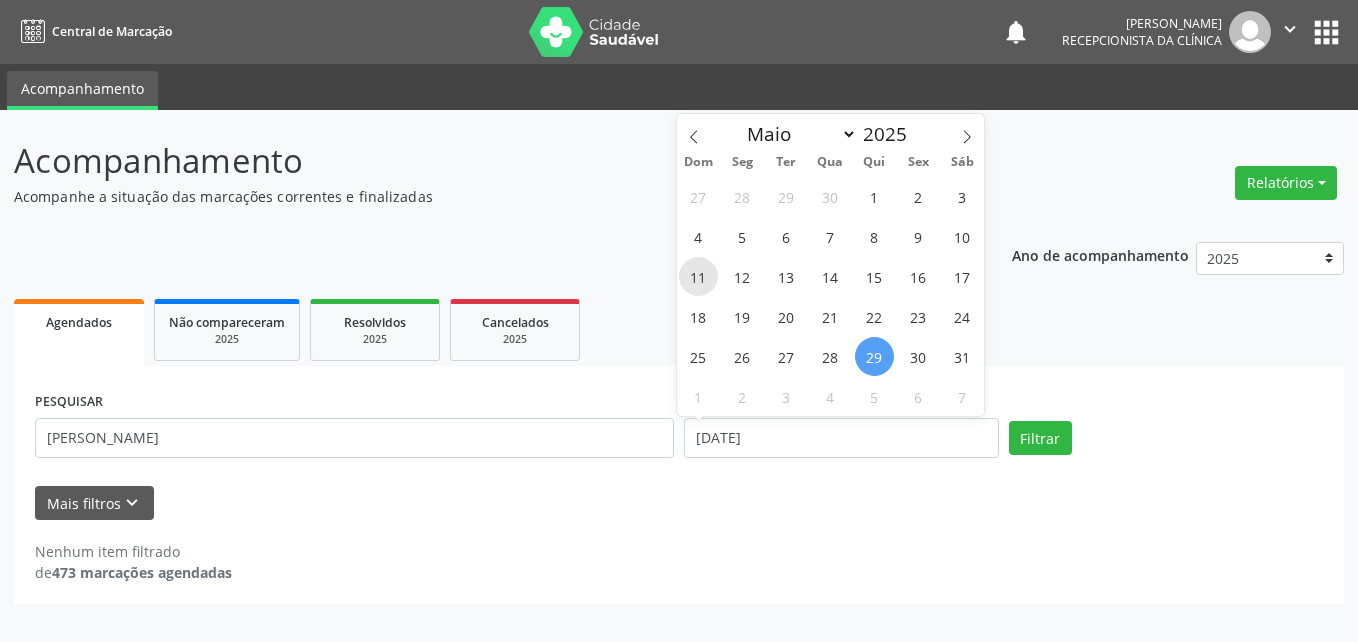 click on "11" at bounding box center [698, 276] 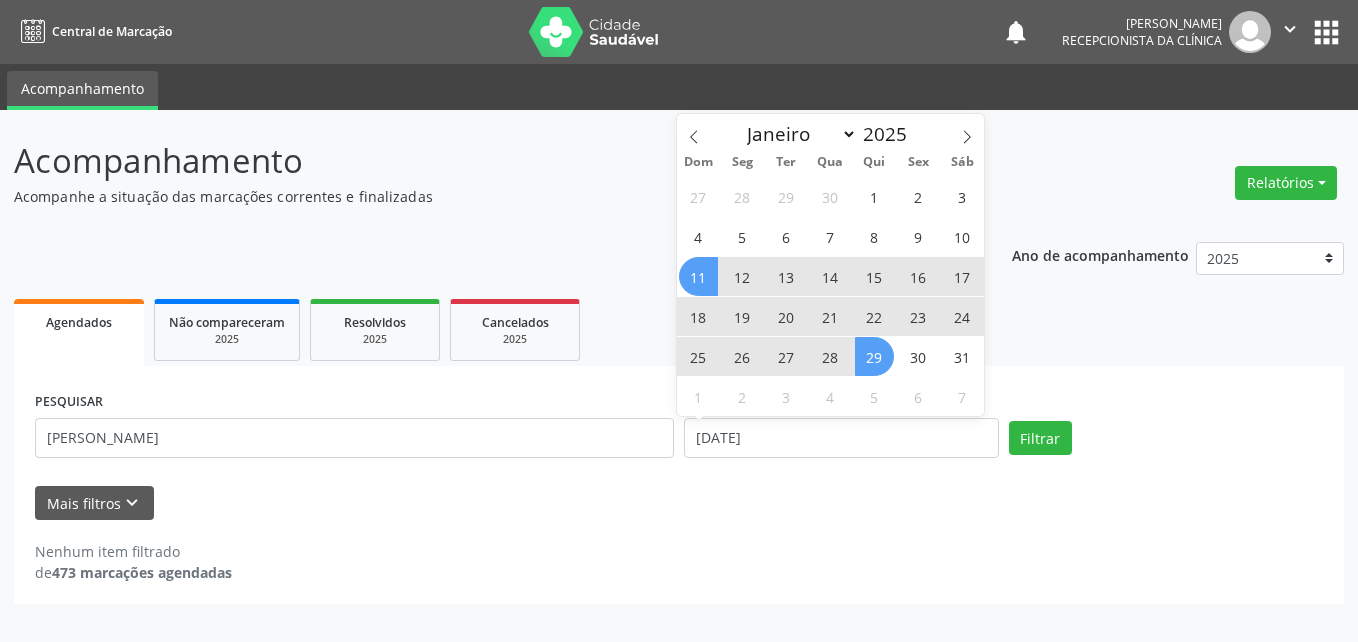 drag, startPoint x: 864, startPoint y: 357, endPoint x: 984, endPoint y: 411, distance: 131.59027 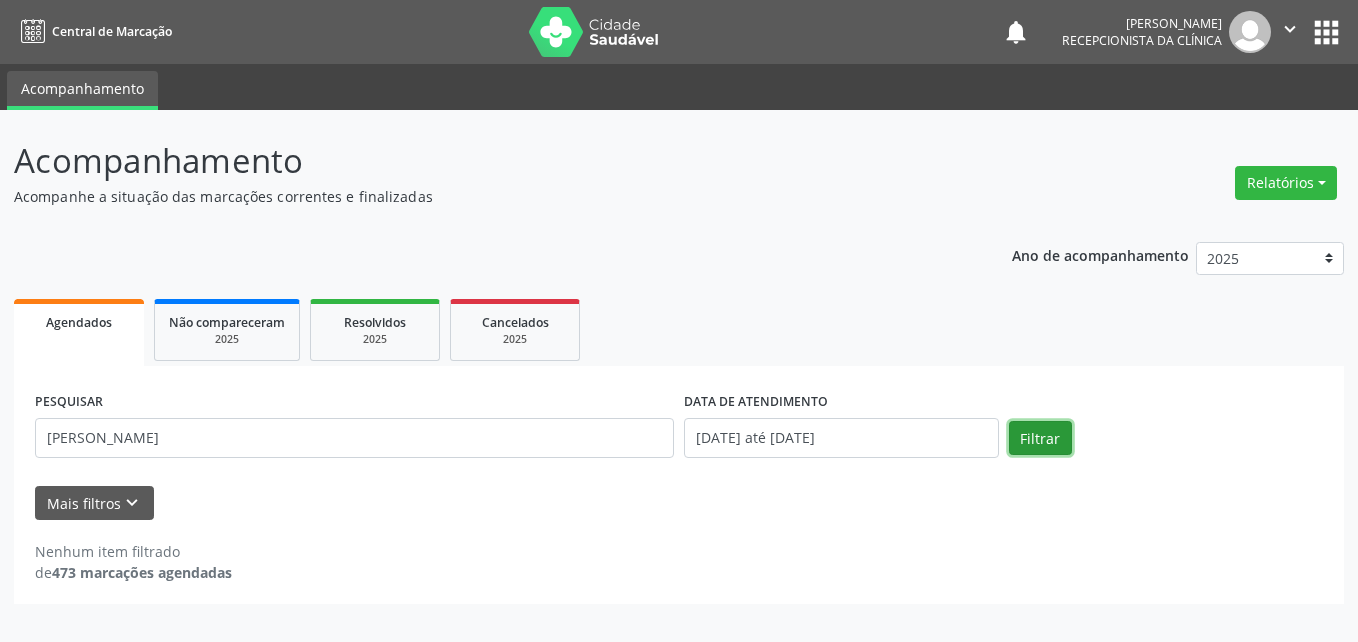 click on "Filtrar" at bounding box center [1040, 438] 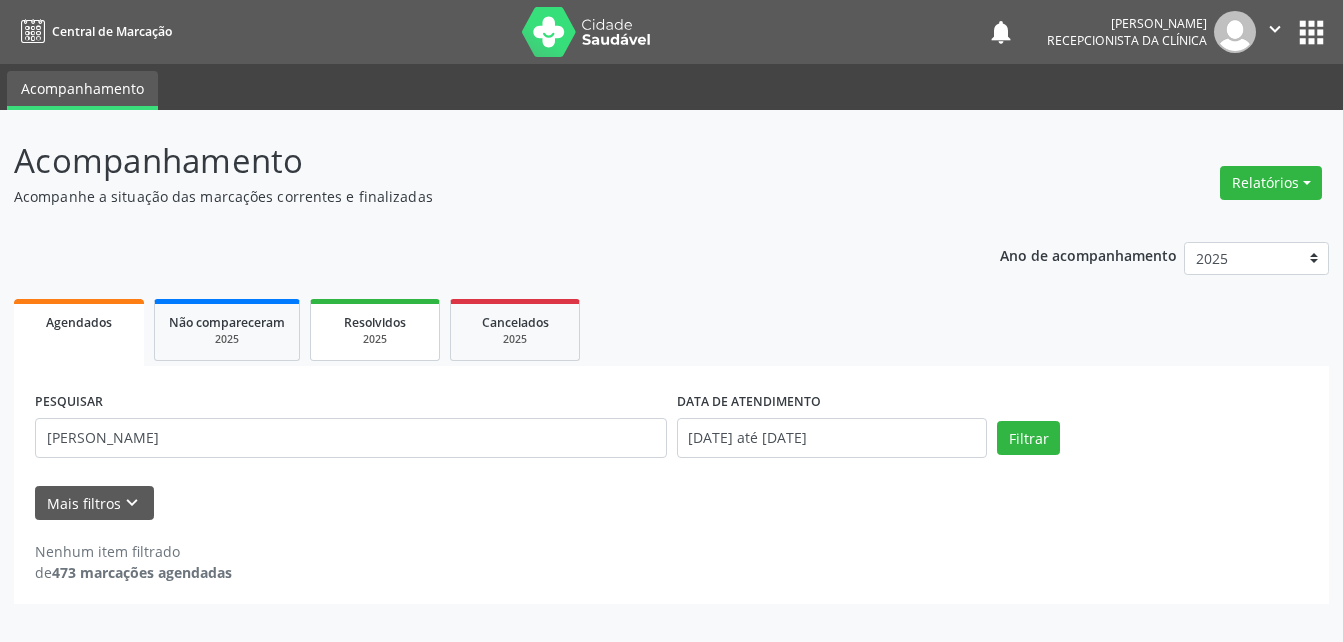 scroll, scrollTop: 0, scrollLeft: 0, axis: both 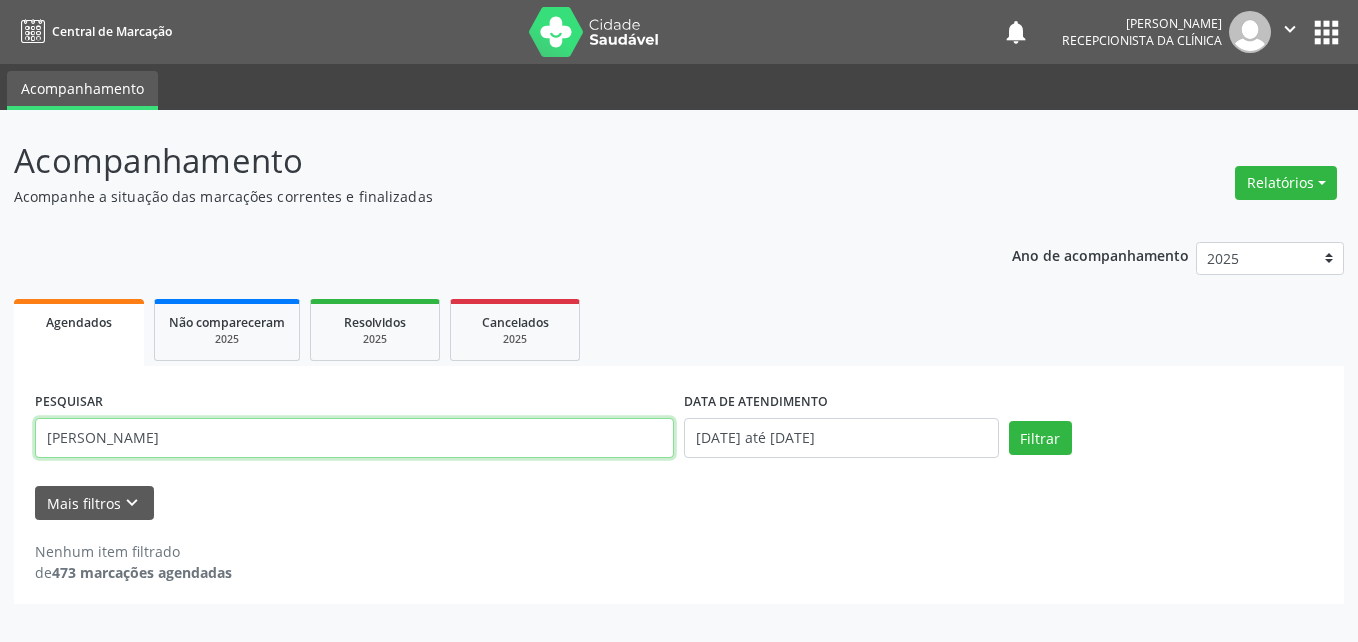 click on "[PERSON_NAME]" at bounding box center [354, 438] 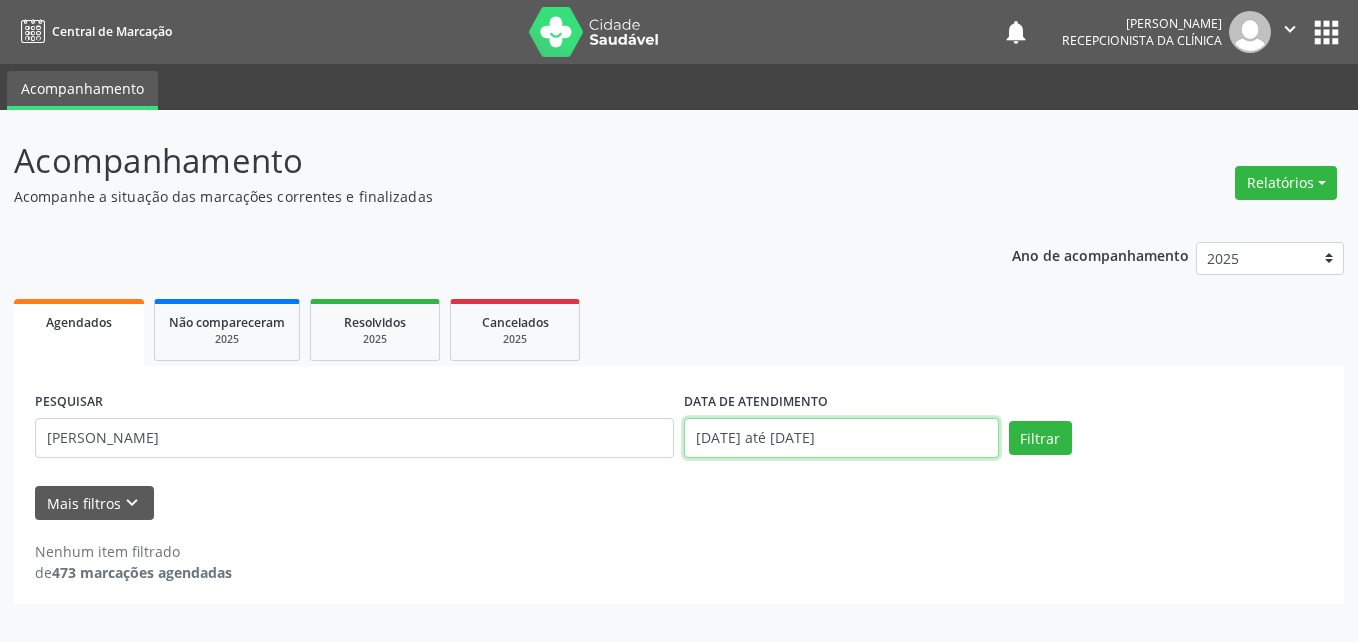 click on "[DATE] até [DATE]" at bounding box center [841, 438] 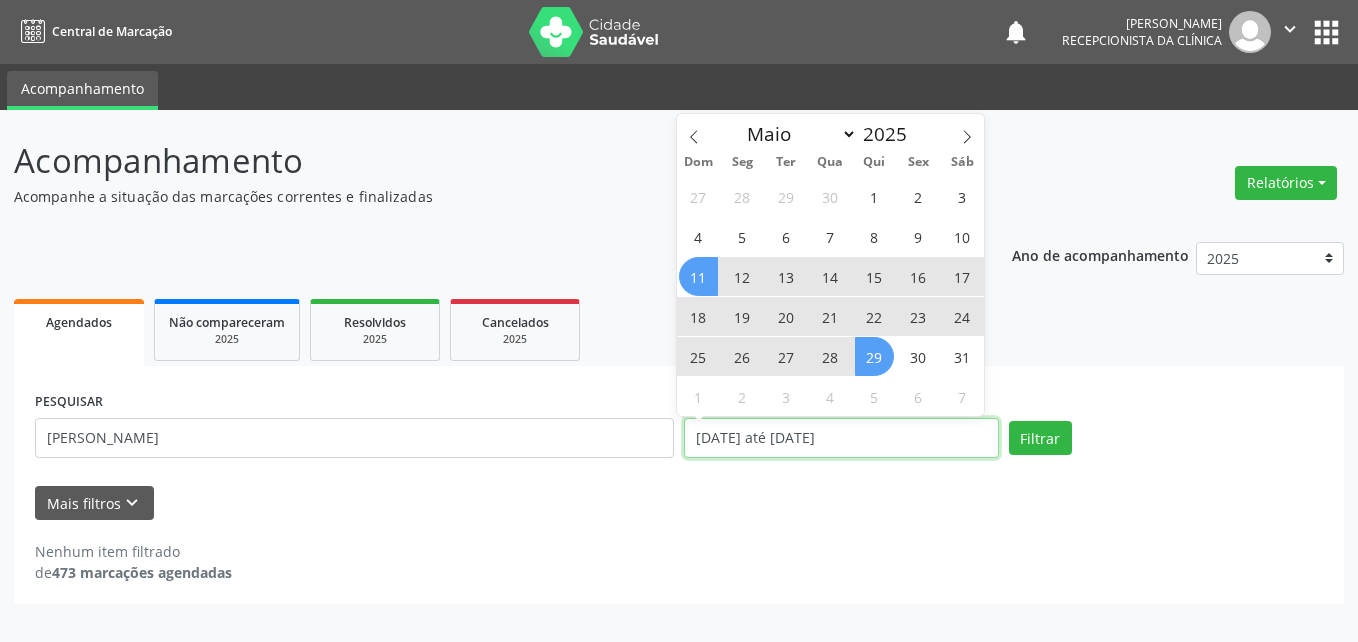 click on "[DATE] até [DATE]" at bounding box center (841, 438) 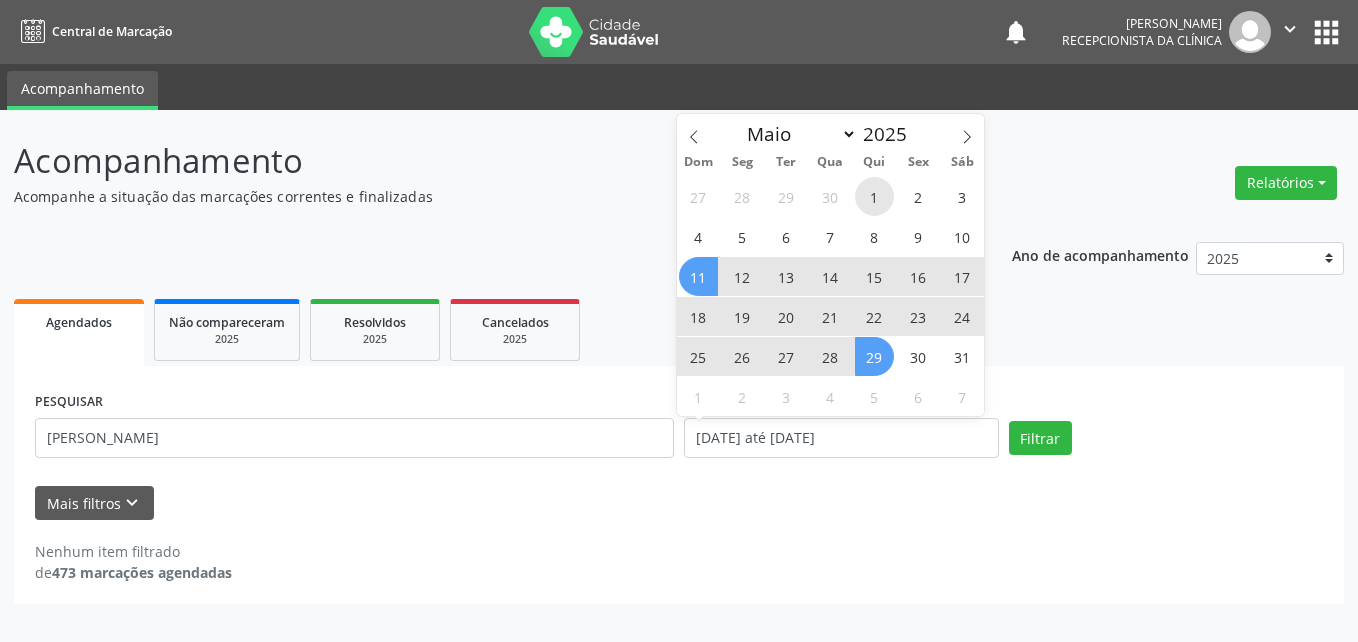 click on "1" at bounding box center (874, 196) 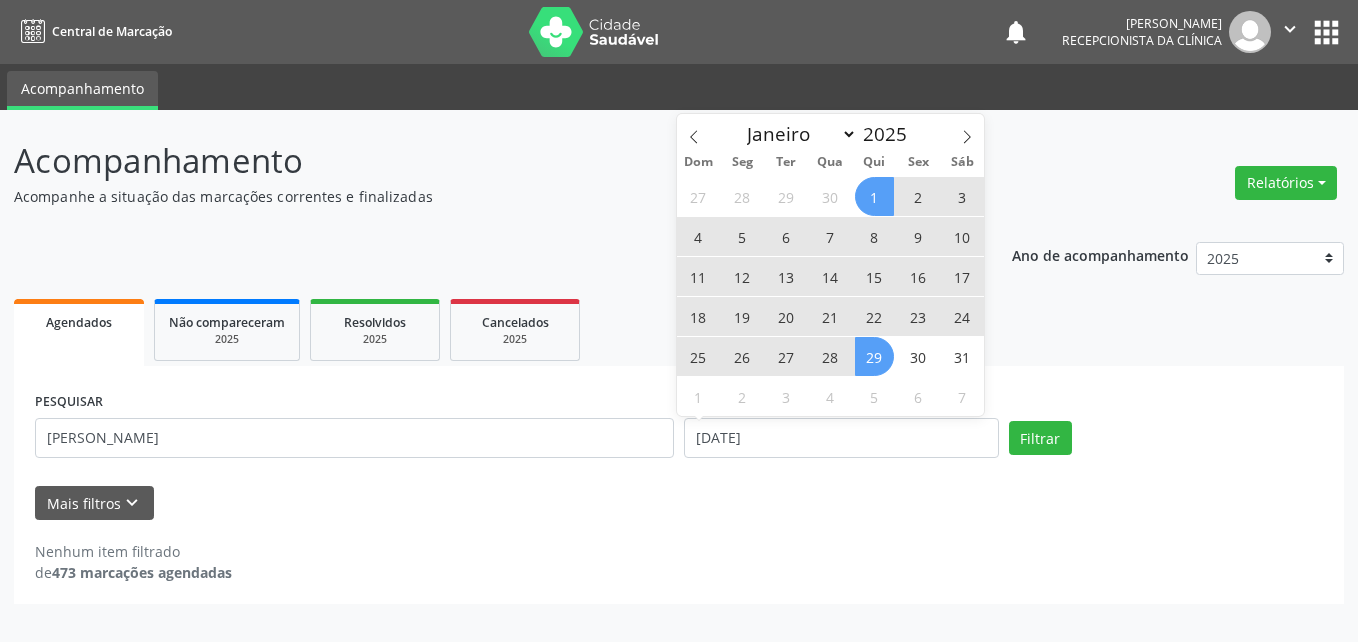 click on "29" at bounding box center (874, 356) 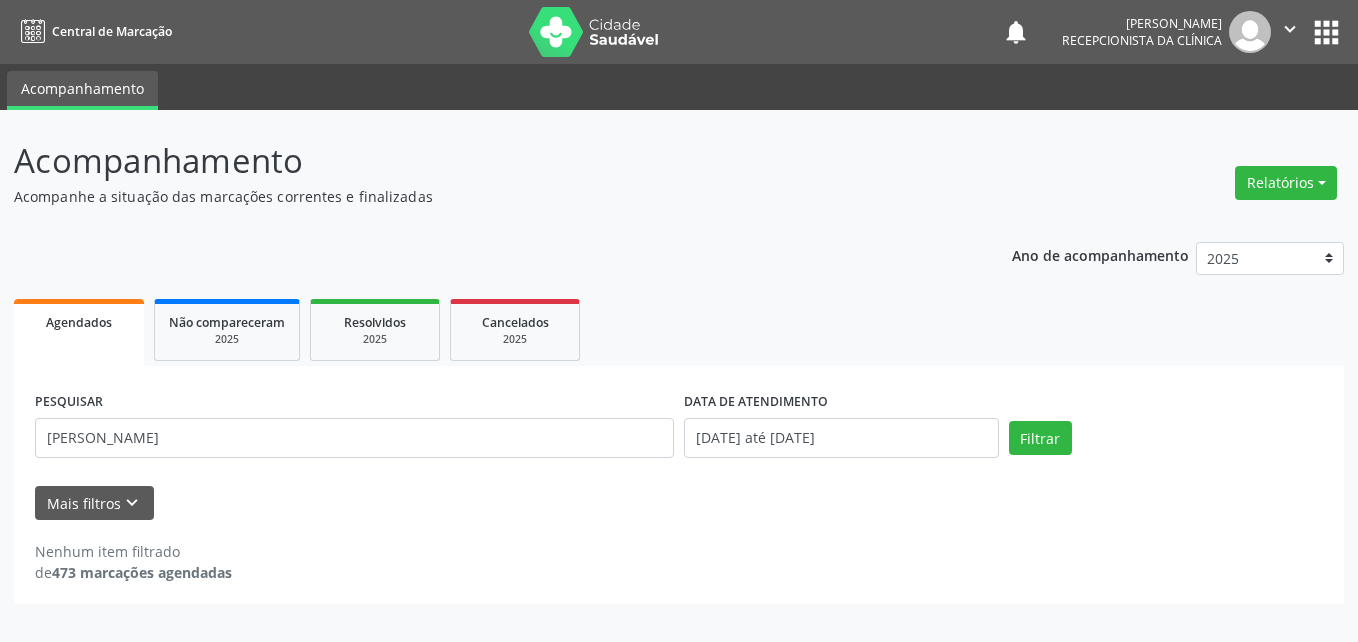 drag, startPoint x: 818, startPoint y: 529, endPoint x: 662, endPoint y: 488, distance: 161.29787 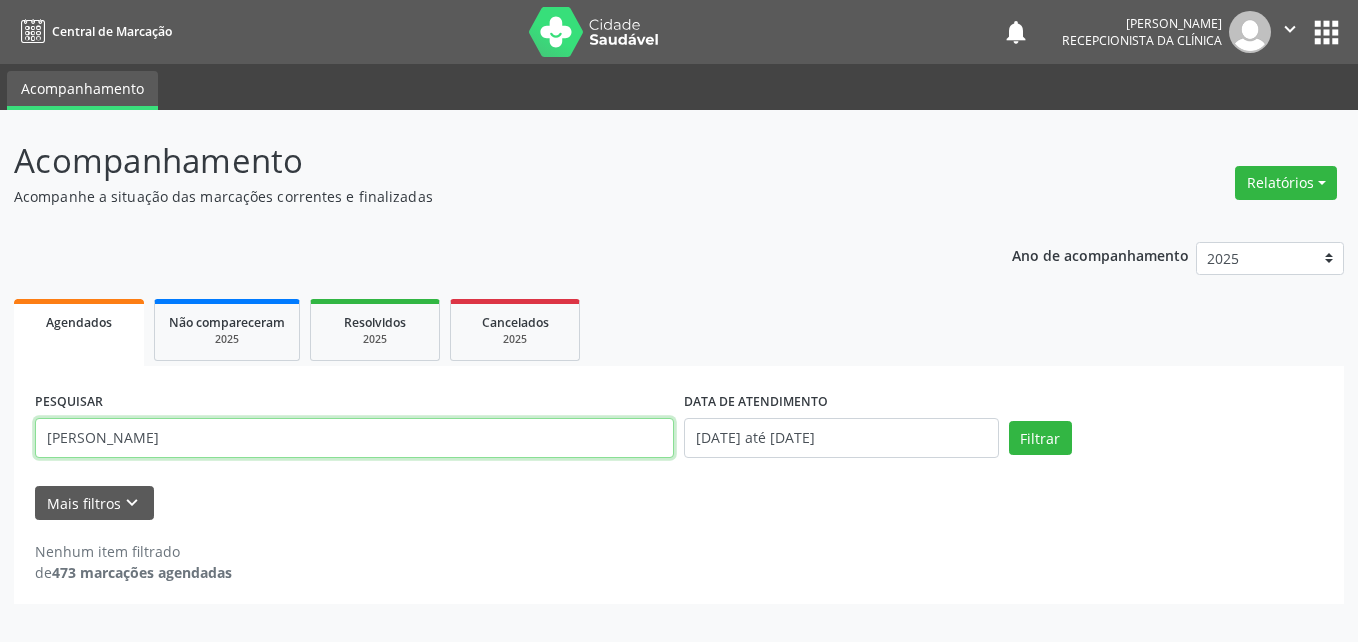 click on "[PERSON_NAME]" at bounding box center [354, 438] 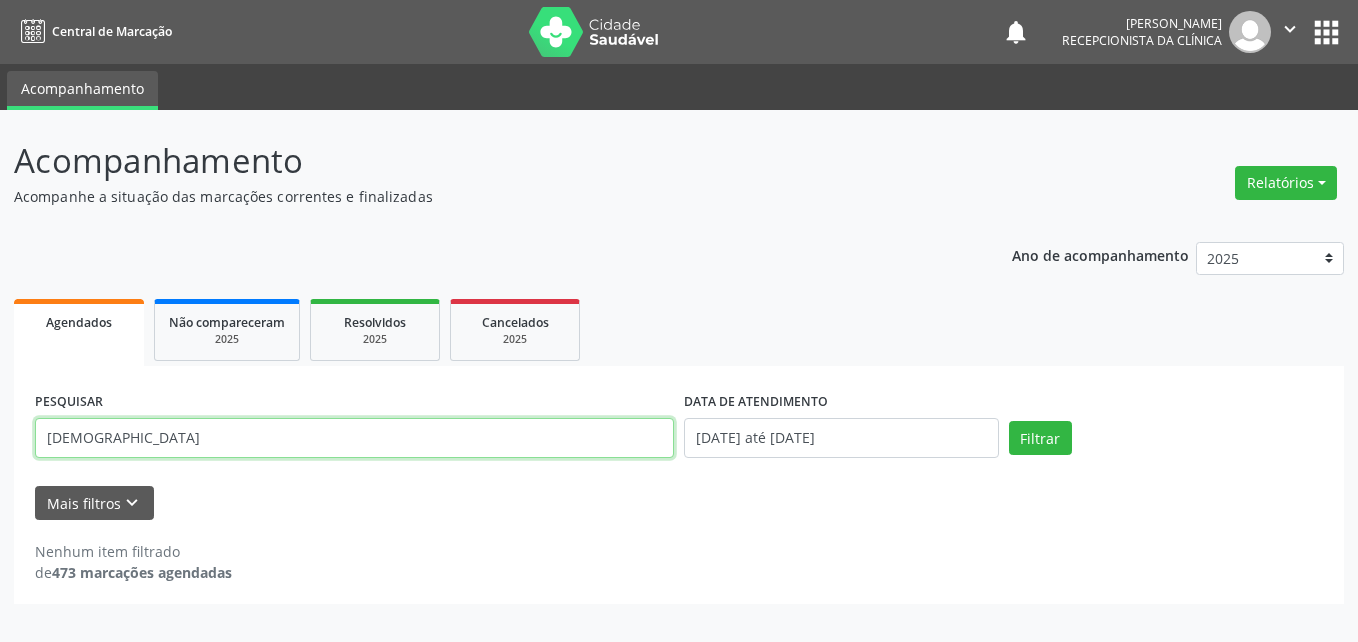 click on "Filtrar" at bounding box center [1040, 438] 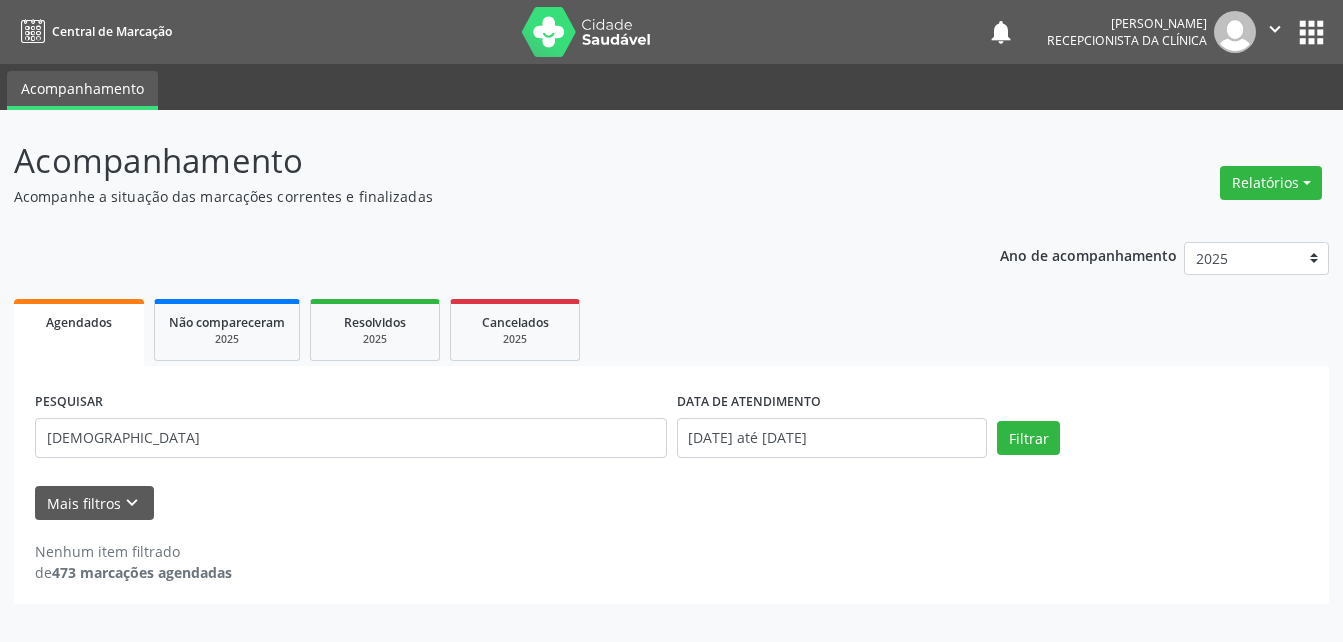 scroll, scrollTop: 0, scrollLeft: 0, axis: both 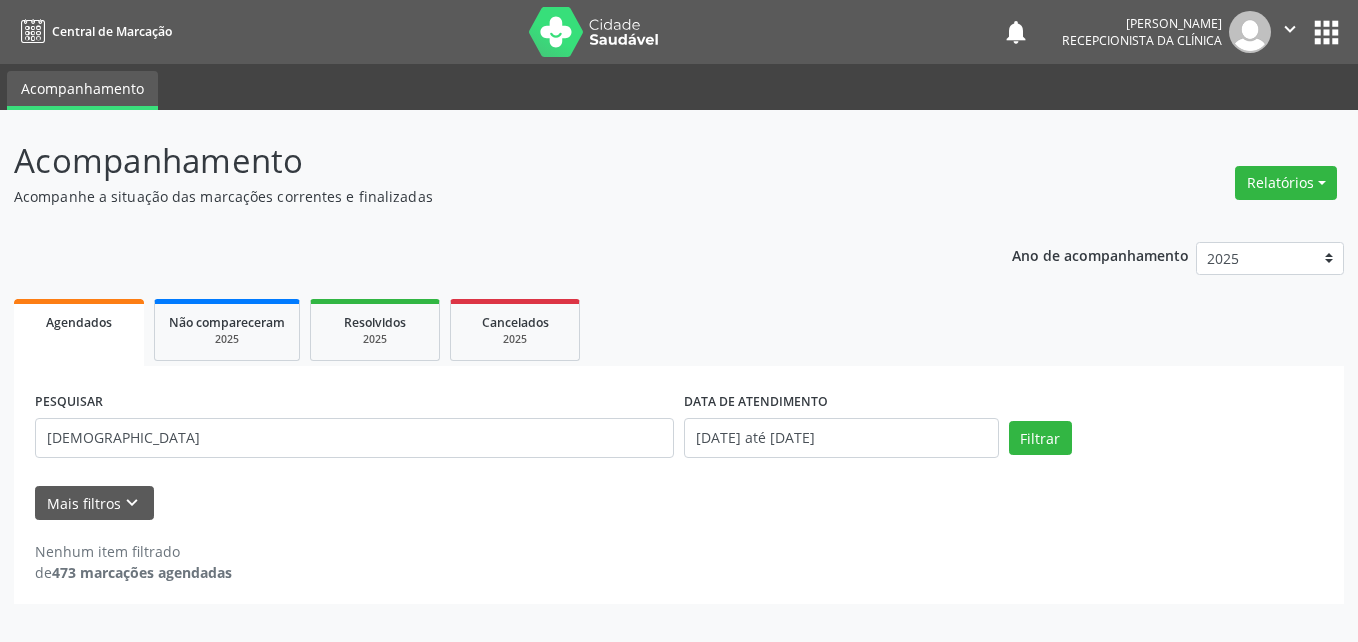 click on "Mais filtros
keyboard_arrow_down" at bounding box center [679, 503] 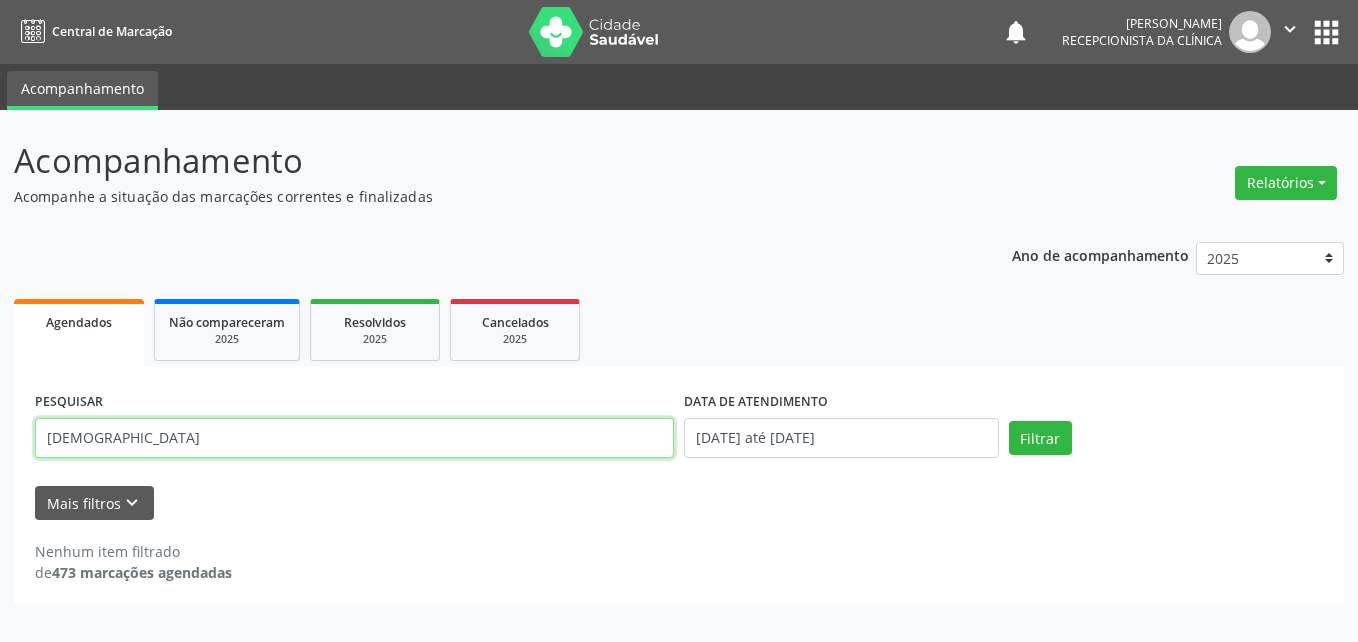 click on "[DEMOGRAPHIC_DATA]" at bounding box center (354, 438) 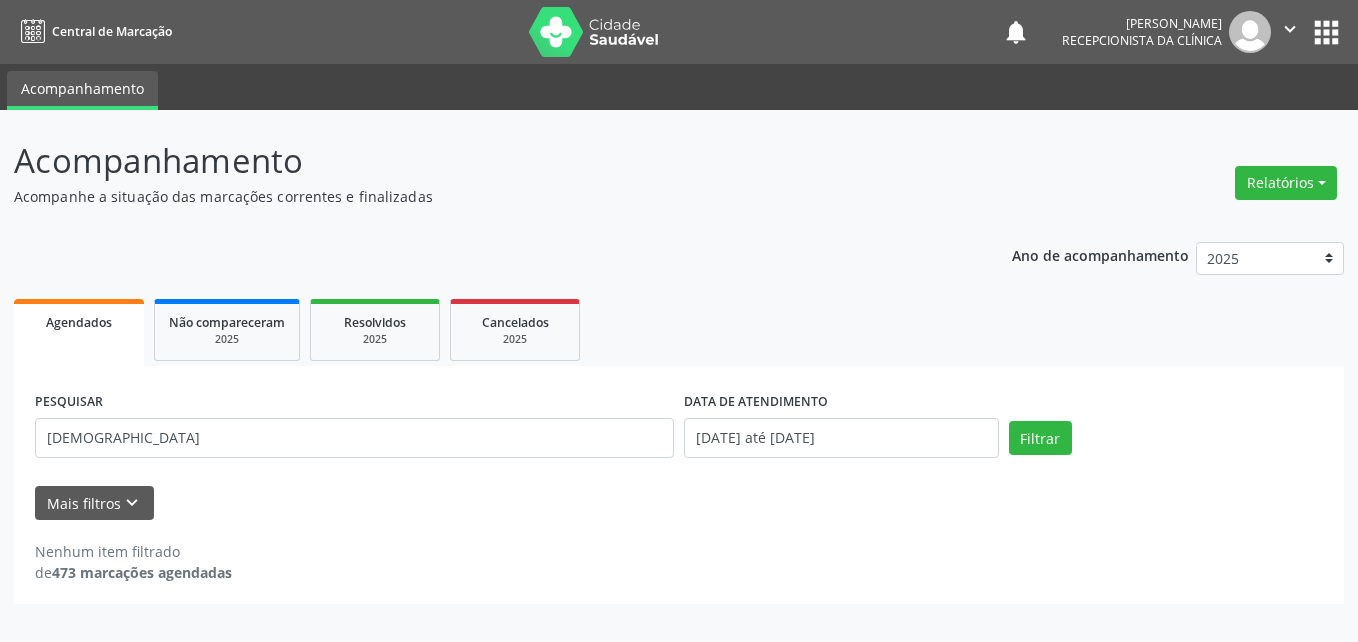 drag, startPoint x: 412, startPoint y: 505, endPoint x: 361, endPoint y: 489, distance: 53.450912 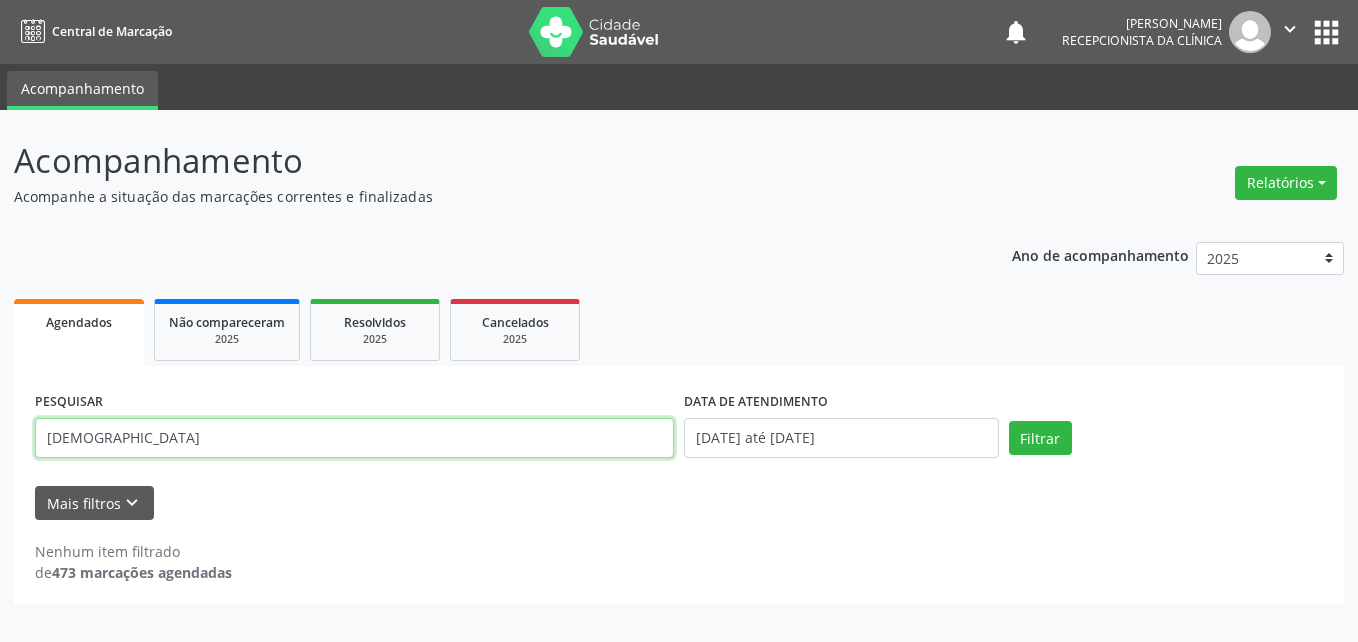 click on "[DEMOGRAPHIC_DATA]" at bounding box center (354, 438) 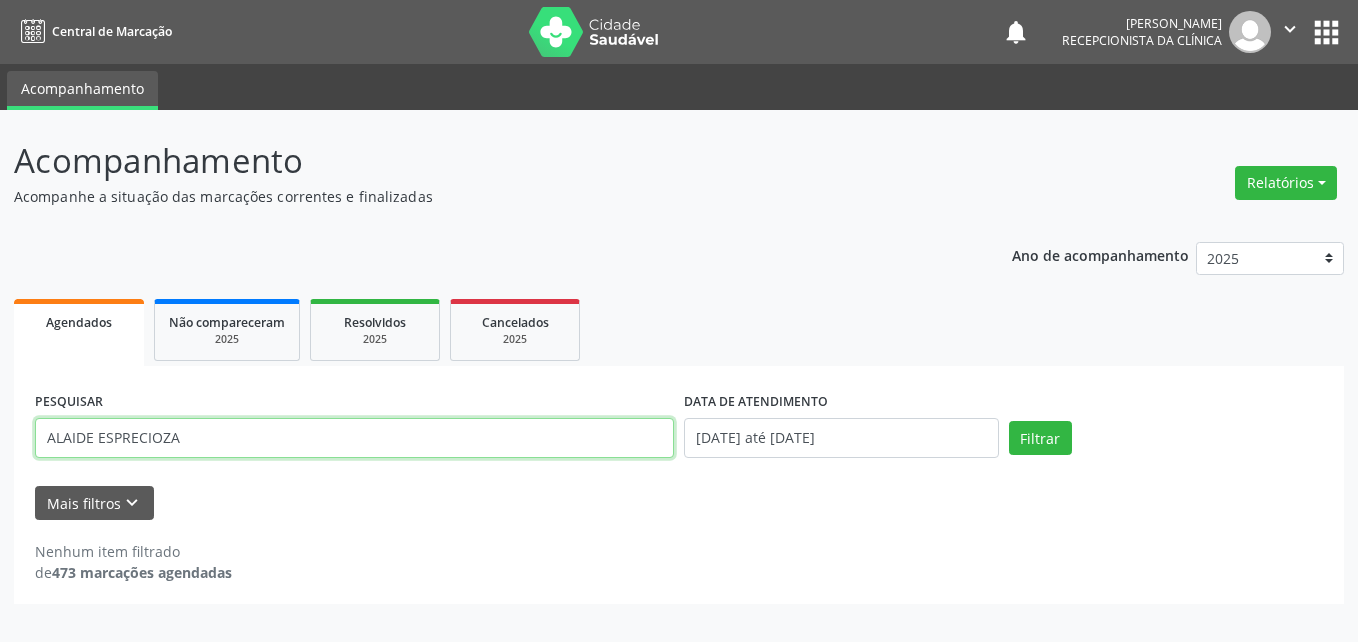 click on "Filtrar" at bounding box center [1040, 438] 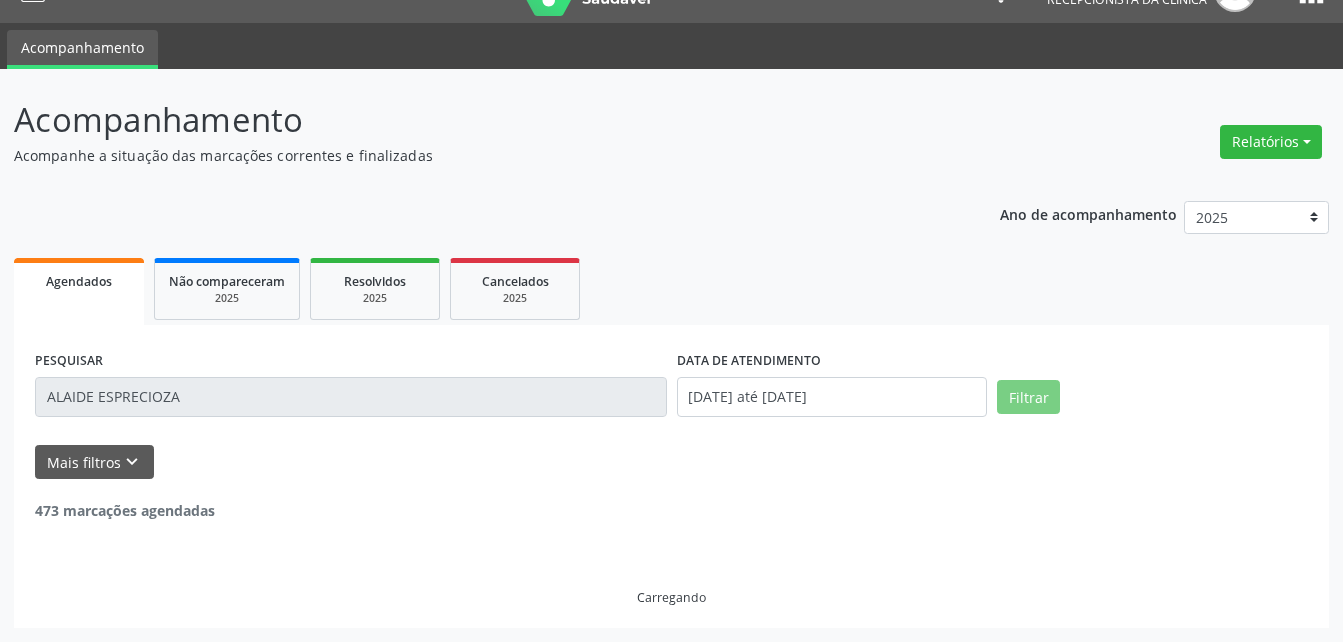 scroll, scrollTop: 0, scrollLeft: 0, axis: both 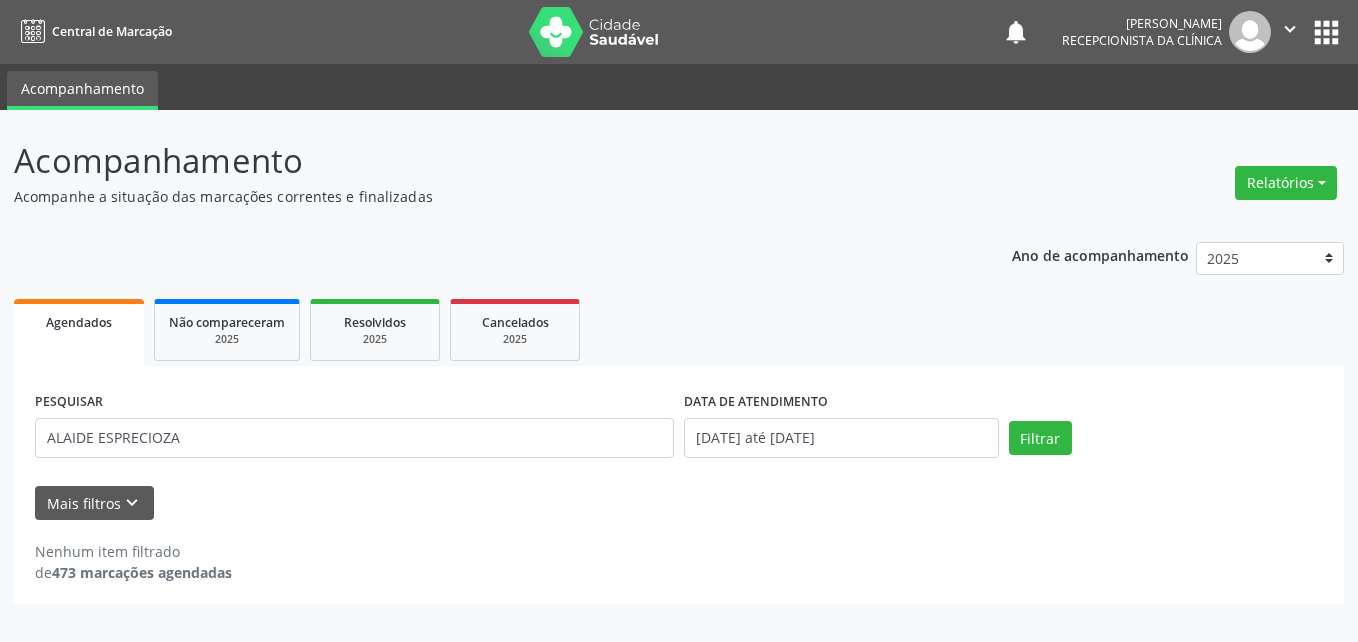 click on "Nenhum item filtrado
de
473 marcações agendadas" at bounding box center [679, 551] 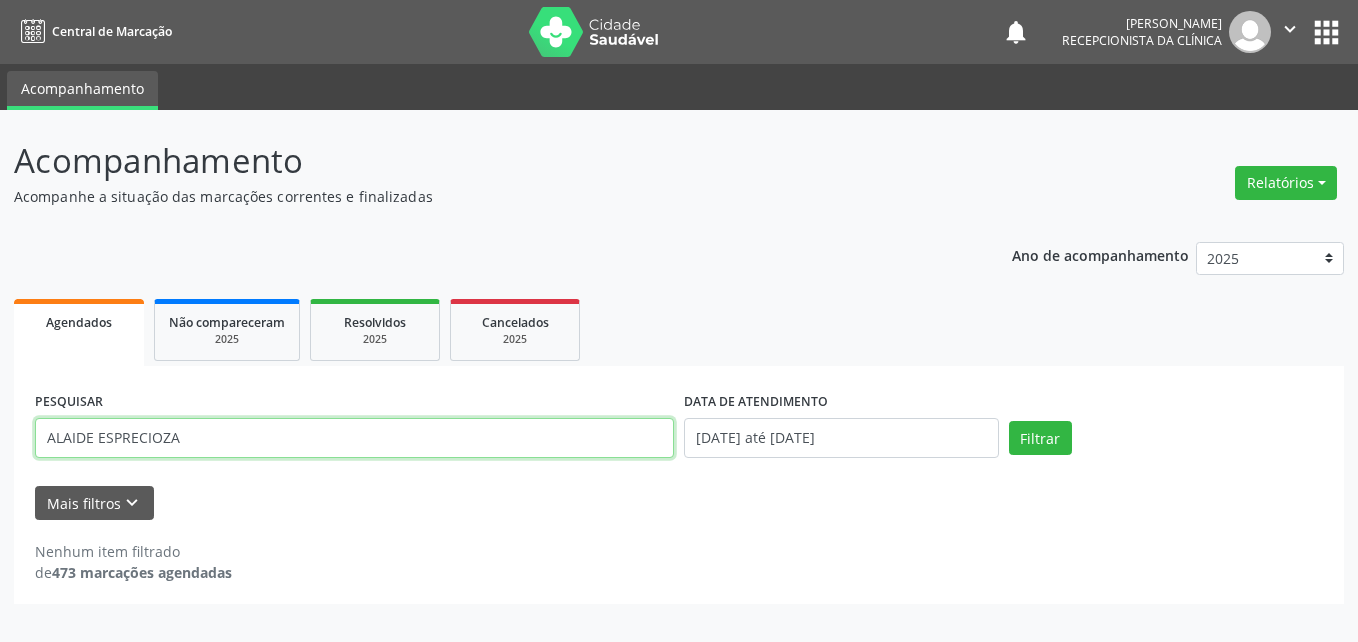 click on "ALAIDE ESPRECIOZA" at bounding box center [354, 438] 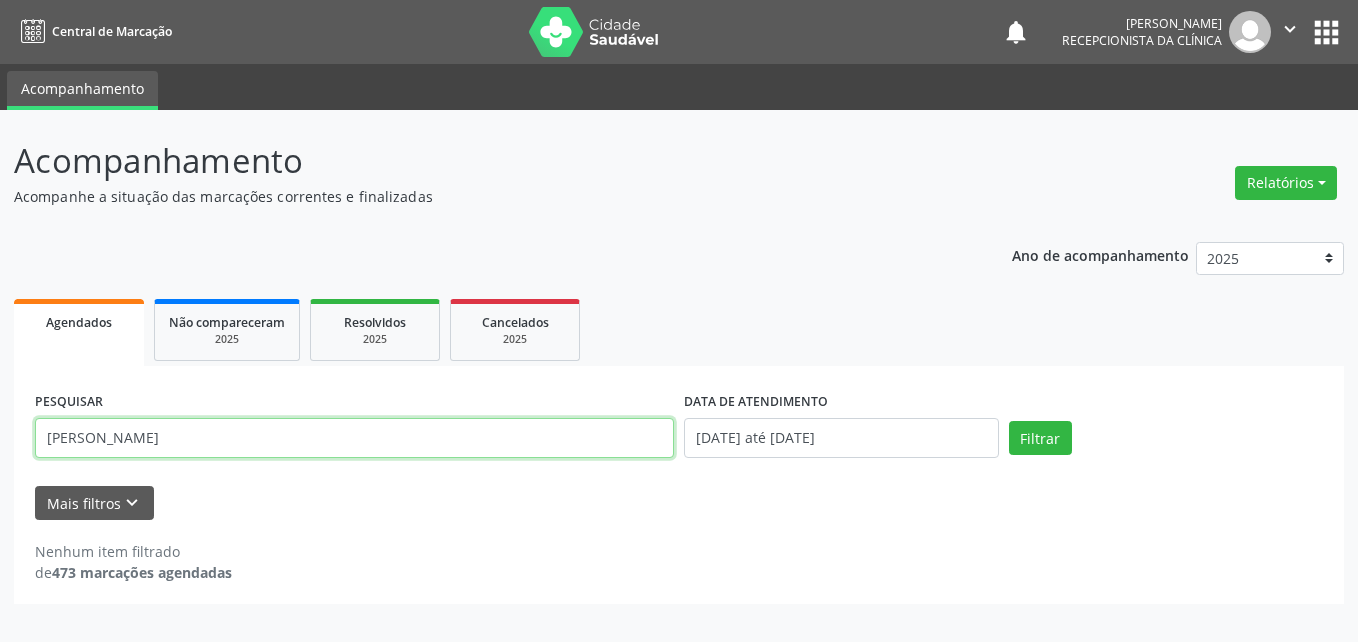 click on "Filtrar" at bounding box center (1040, 438) 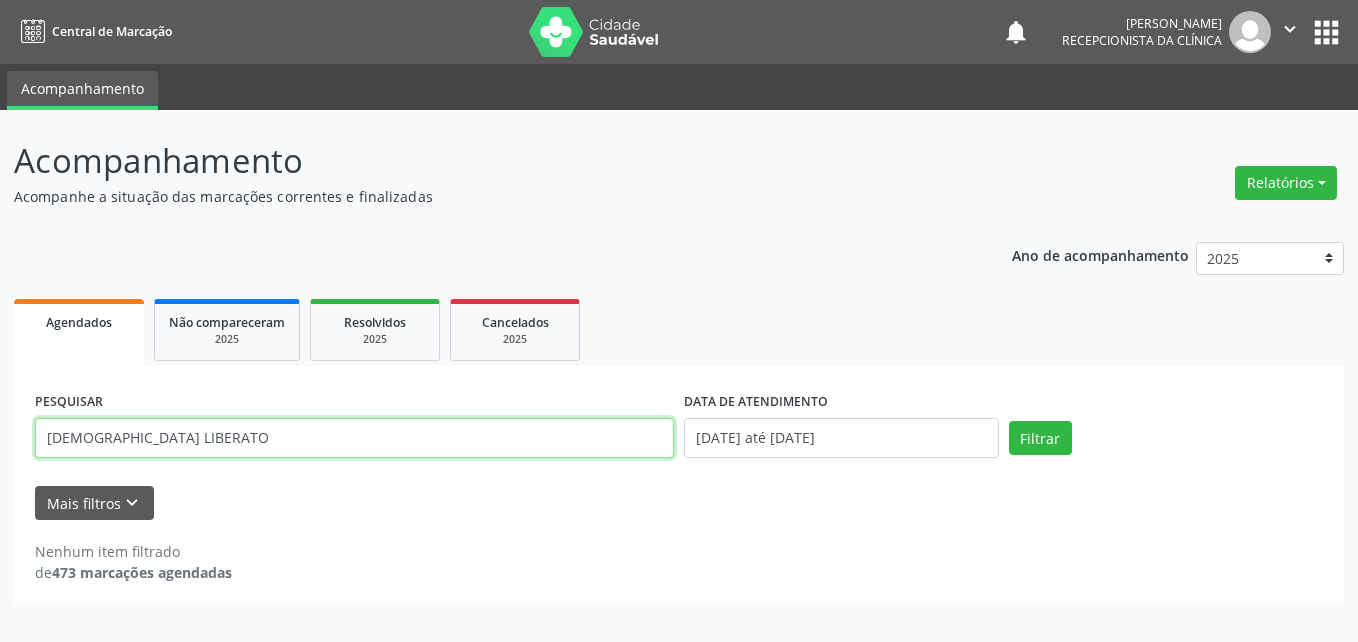 click on "Filtrar" at bounding box center (1040, 438) 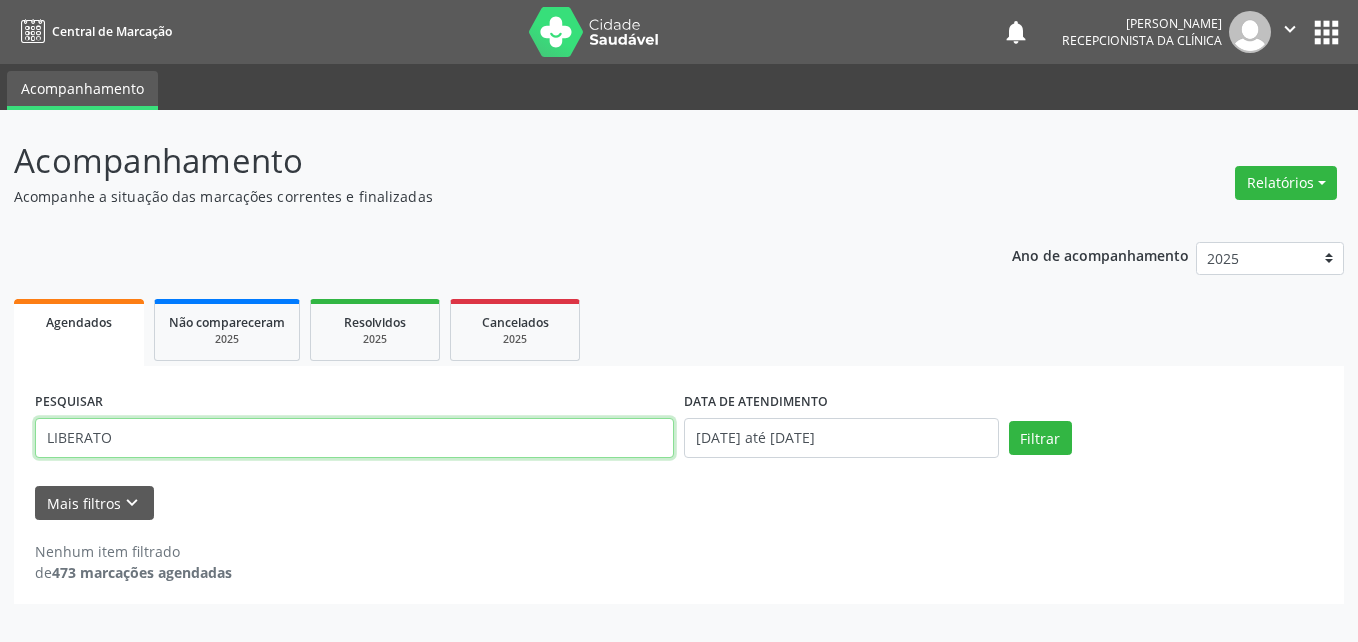 type on "LIBERATO" 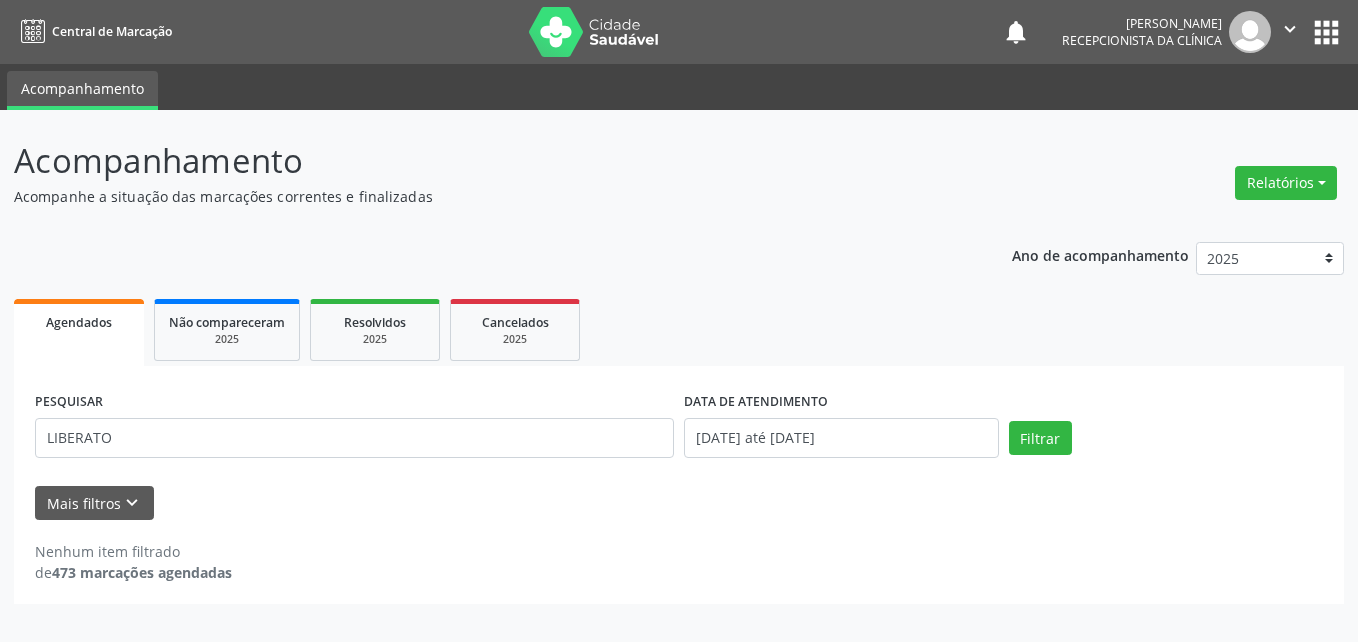 click on "PESQUISAR
LIBERATO
DATA DE ATENDIMENTO
[DATE] até [DATE]
Filtrar
UNIDADE DE REFERÊNCIA
Selecione uma UBS
Todas as UBS   Usf do Mutirao   Usf Cohab   Usf Caicarinha da Penha Tauapiranga   Posto de Saude [PERSON_NAME]   Usf Borborema   Usf Bom Jesus I   Usf Ipsep   Usf Sao Cristovao   Usf Santa [PERSON_NAME]   Usf Cagep   Usf Caxixola   Usf Bom Jesus II   Usf Malhada Cortada   Usf [GEOGRAPHIC_DATA]   Usf Varzea Aabb   Usf Ipsep II   Usf Cohab II   Usf Varzinha   Usf Ipa Faz Nova   Usf Centro I   Usf [GEOGRAPHIC_DATA]   Usf Centro II   Usf [GEOGRAPHIC_DATA] [GEOGRAPHIC_DATA] Ipsep III   Posto de Saude Logradouro   Posto de Saude [GEOGRAPHIC_DATA]   Posto de Saude de Juazeirinho   Central Regional de Rede de Frio [GEOGRAPHIC_DATA] [GEOGRAPHIC_DATA]   Rede de [GEOGRAPHIC_DATA] Ao [MEDICAL_DATA] Leitos de Retaguarda Municipal   Posto de Saude [GEOGRAPHIC_DATA]   Posto de Saude Malhada do Jua   Vigilancia Epidemiologica" at bounding box center (679, 453) 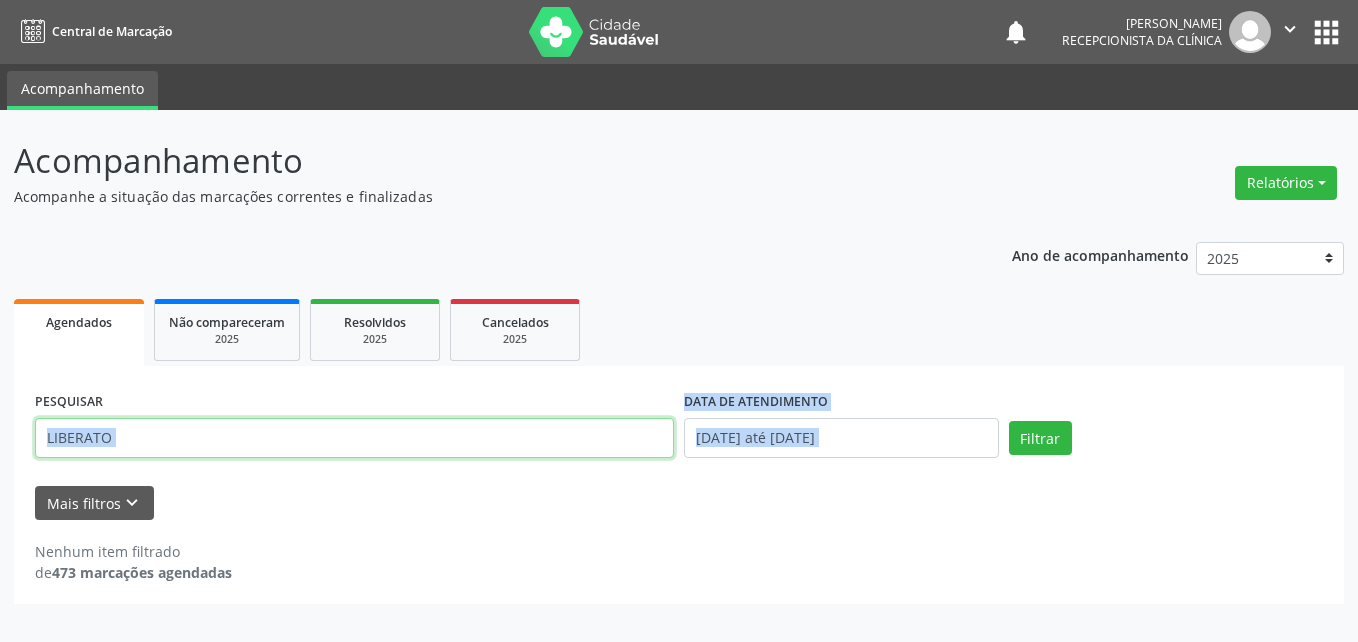 drag, startPoint x: 285, startPoint y: 470, endPoint x: 283, endPoint y: 450, distance: 20.09975 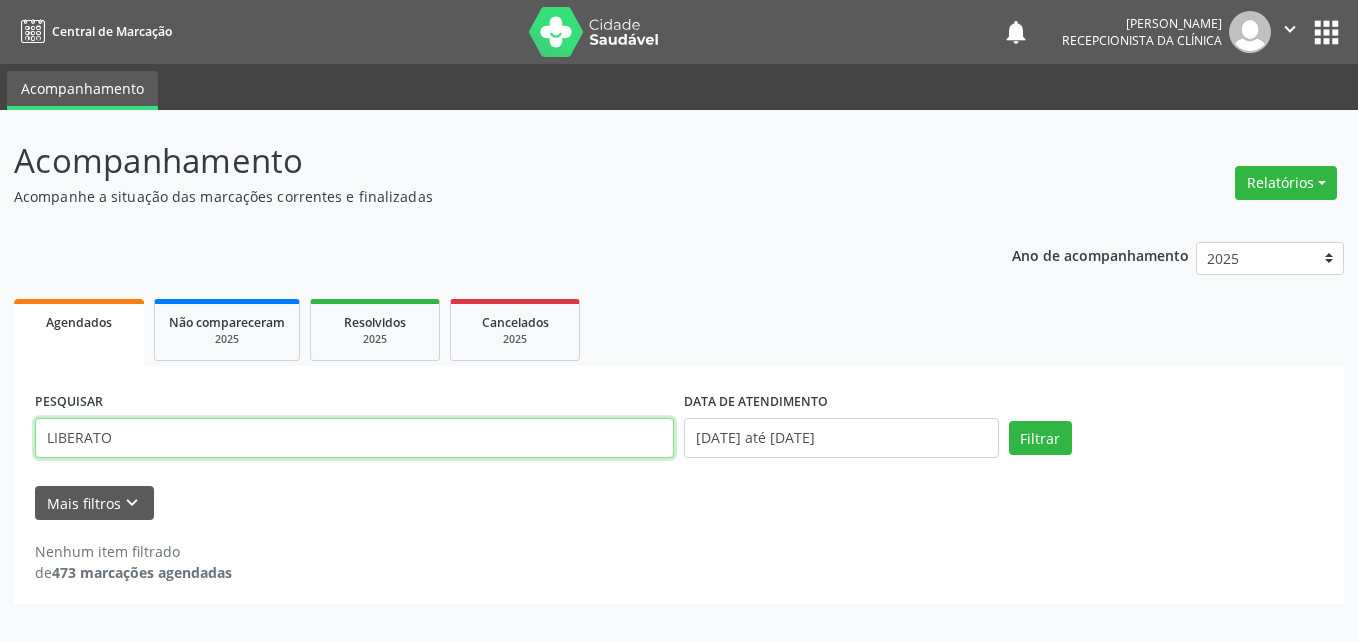 click on "LIBERATO" at bounding box center [354, 438] 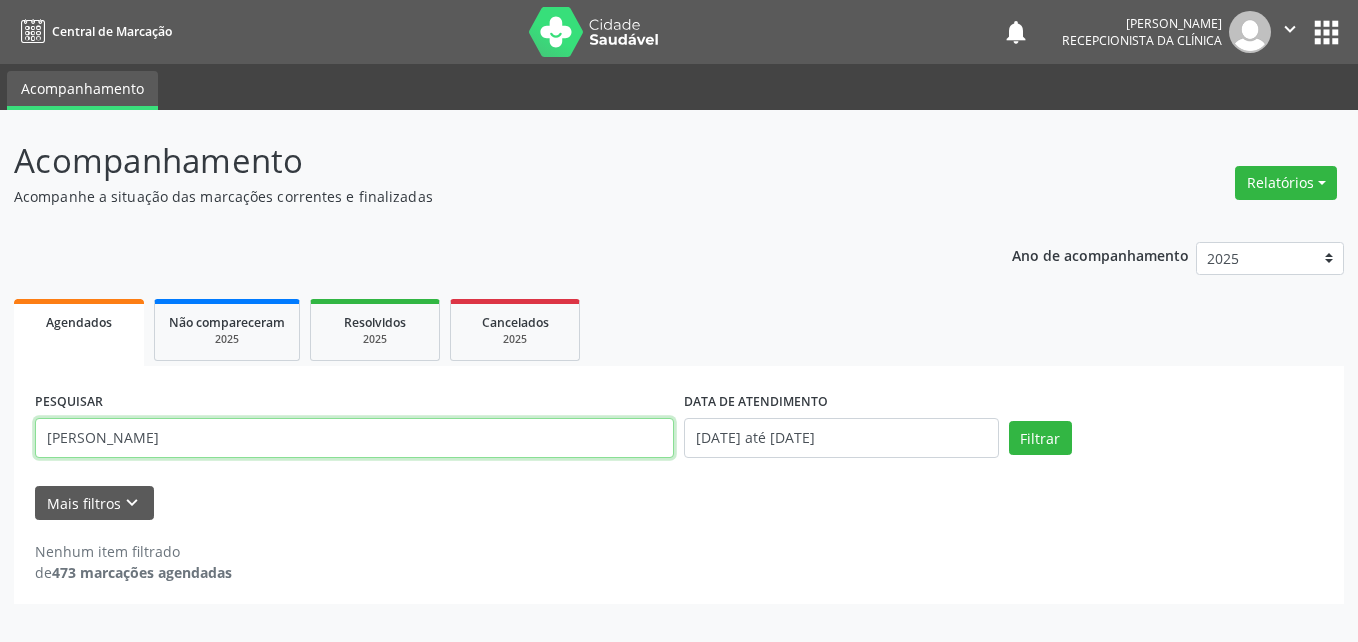 type on "[PERSON_NAME]" 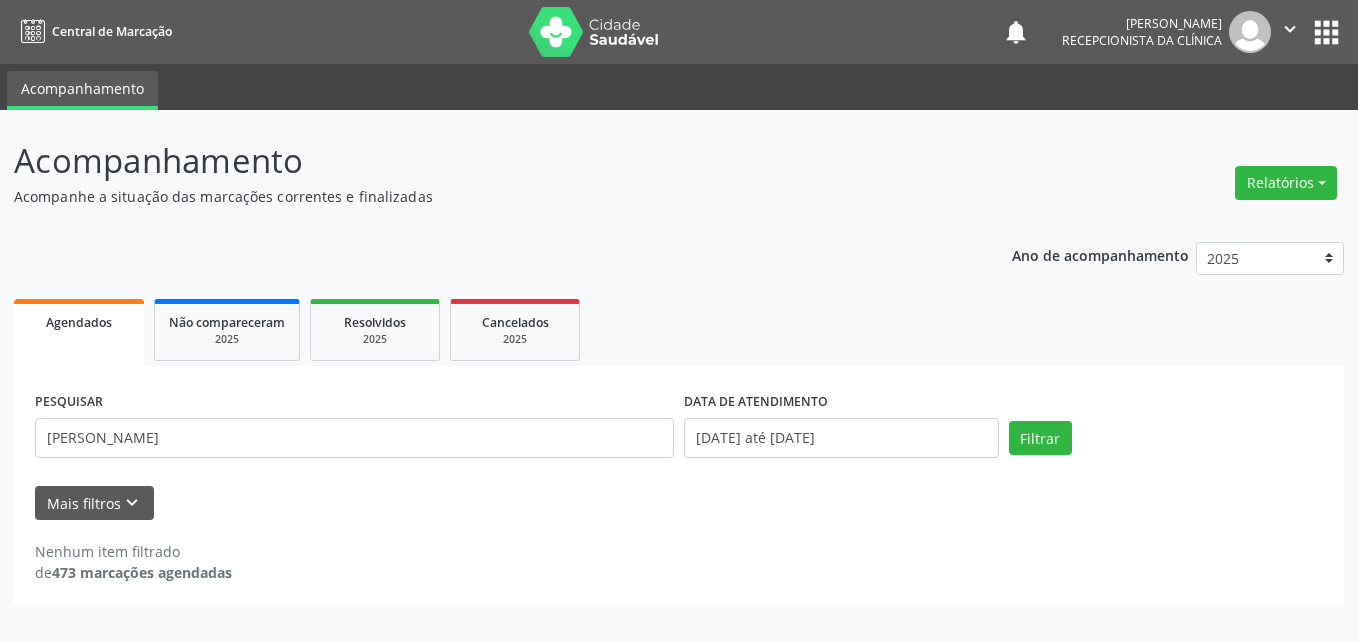 click on "Agendados" at bounding box center [79, 332] 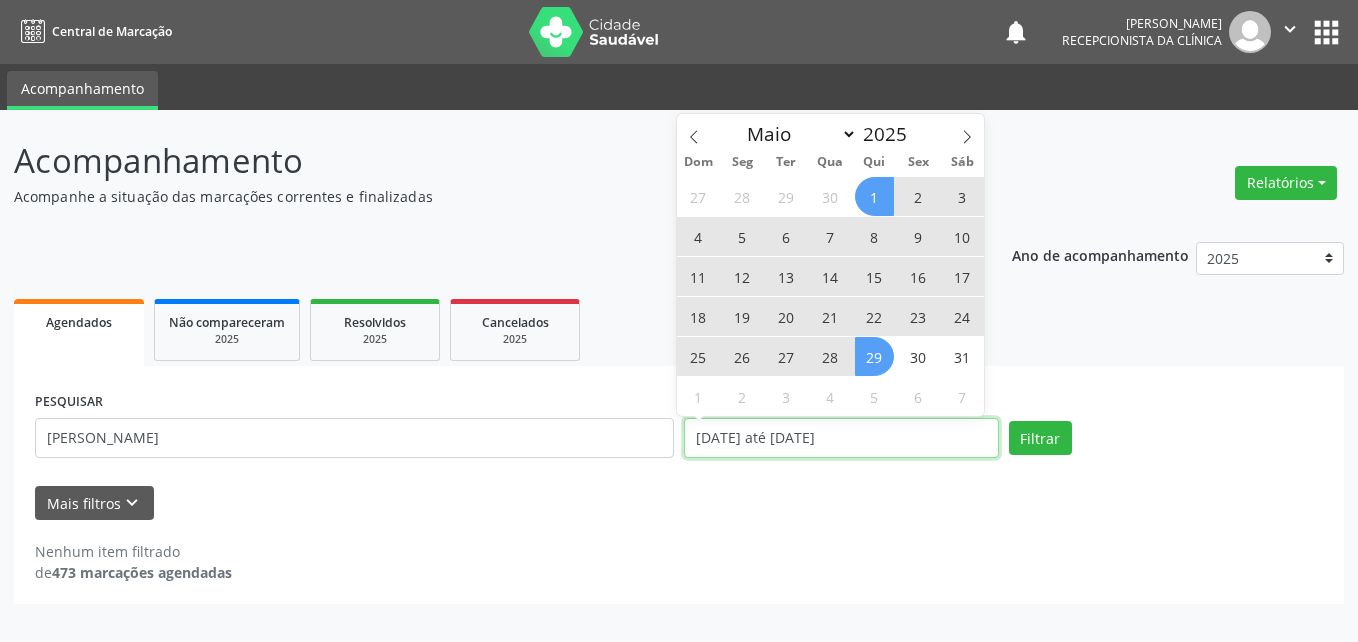 click on "[DATE] até [DATE]" at bounding box center [841, 438] 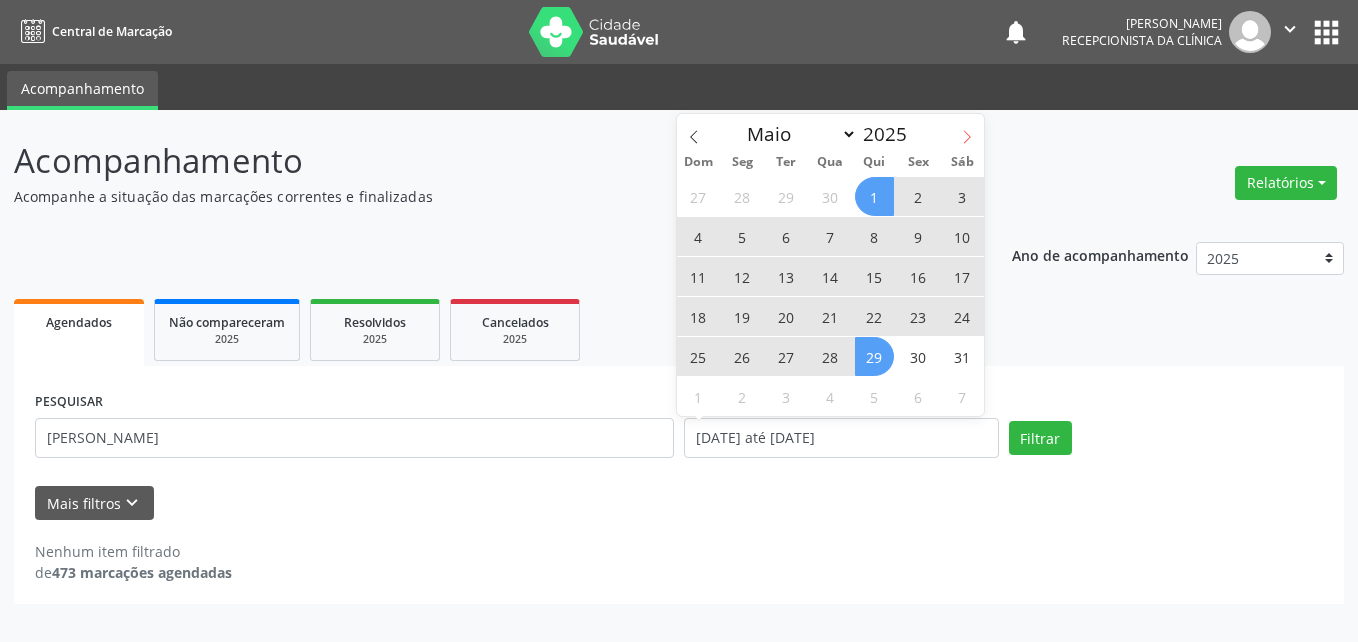 click 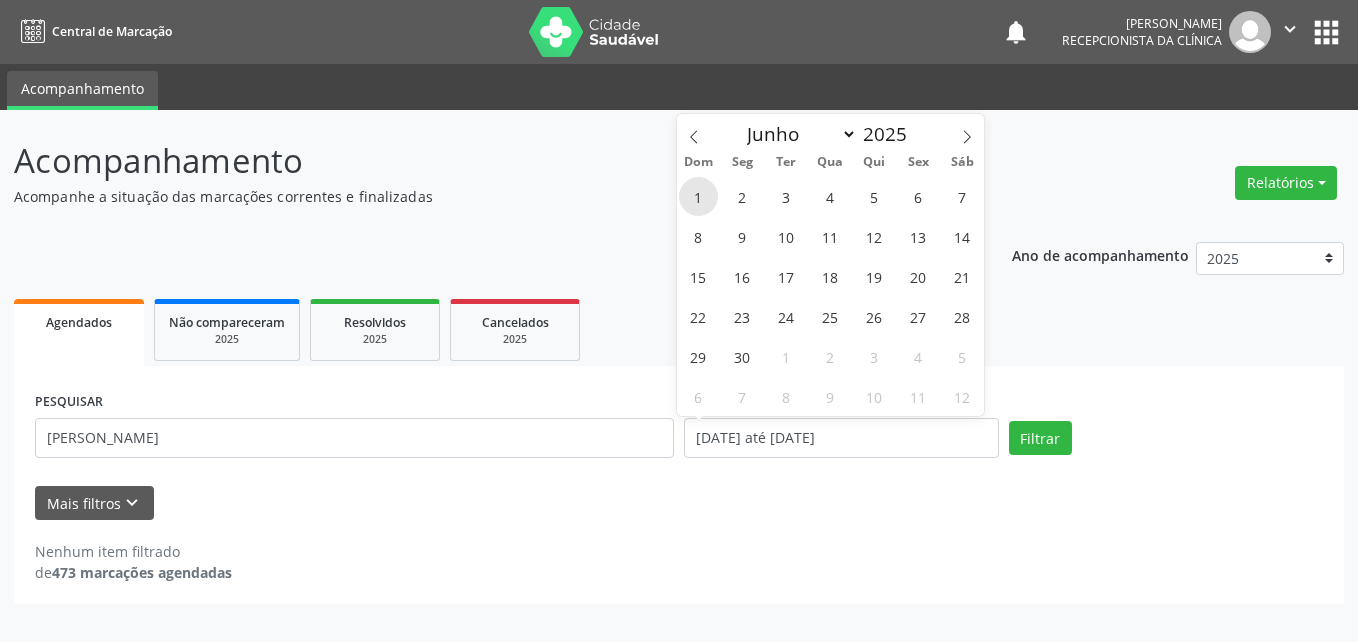 click on "1" at bounding box center (698, 196) 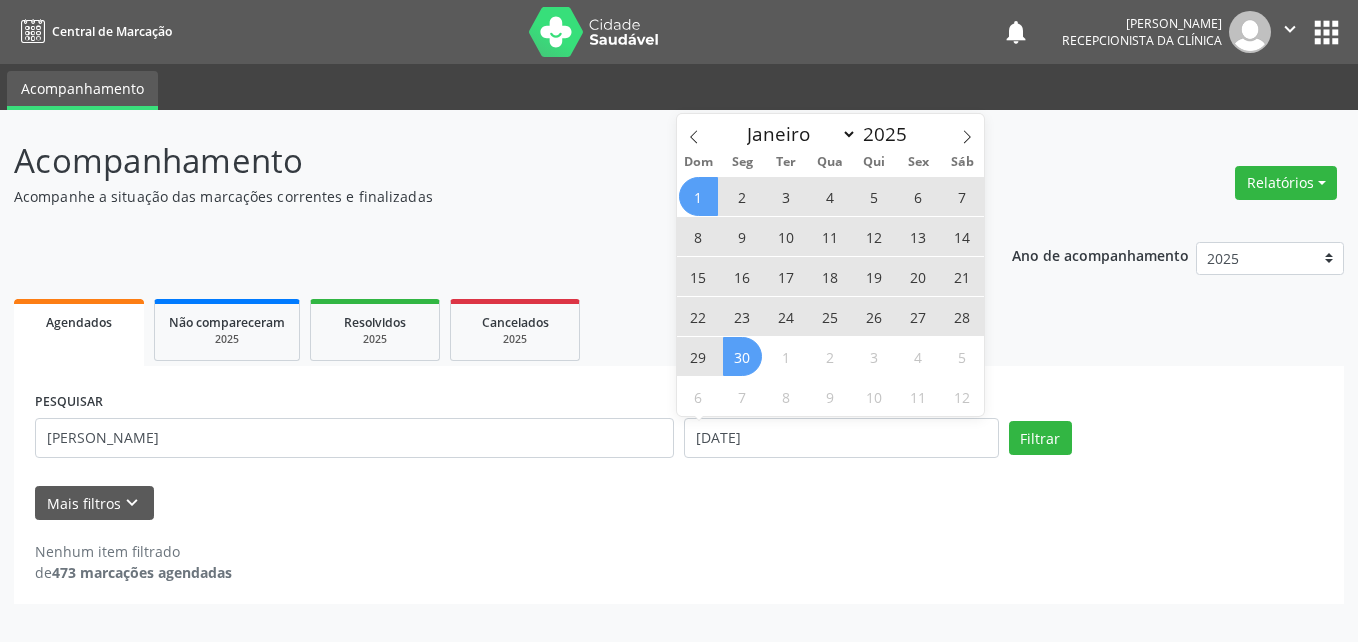 click on "30" at bounding box center (742, 356) 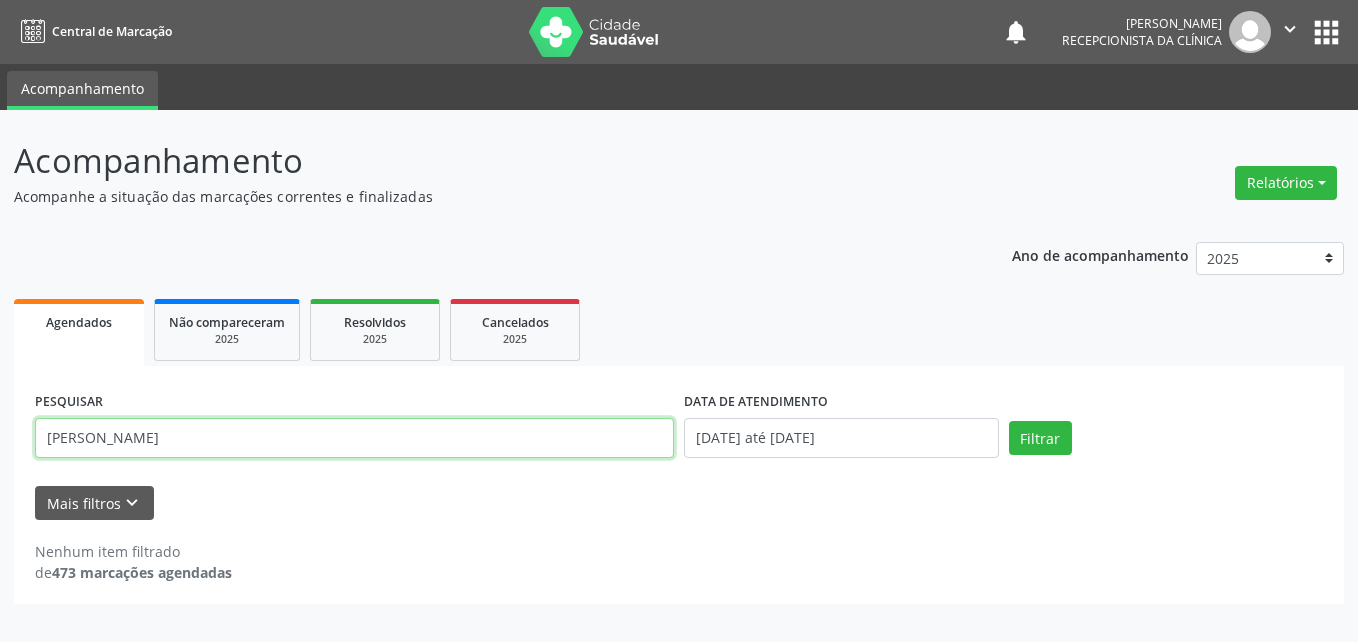 click on "[PERSON_NAME]" at bounding box center (354, 438) 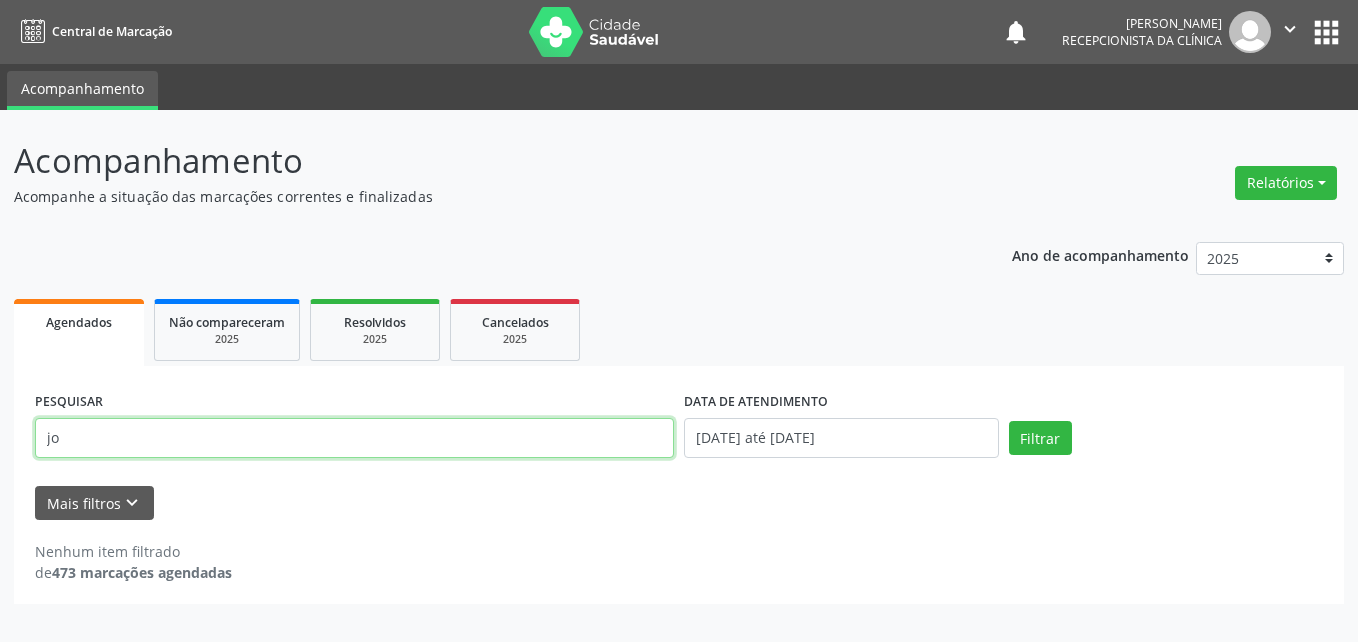type on "j" 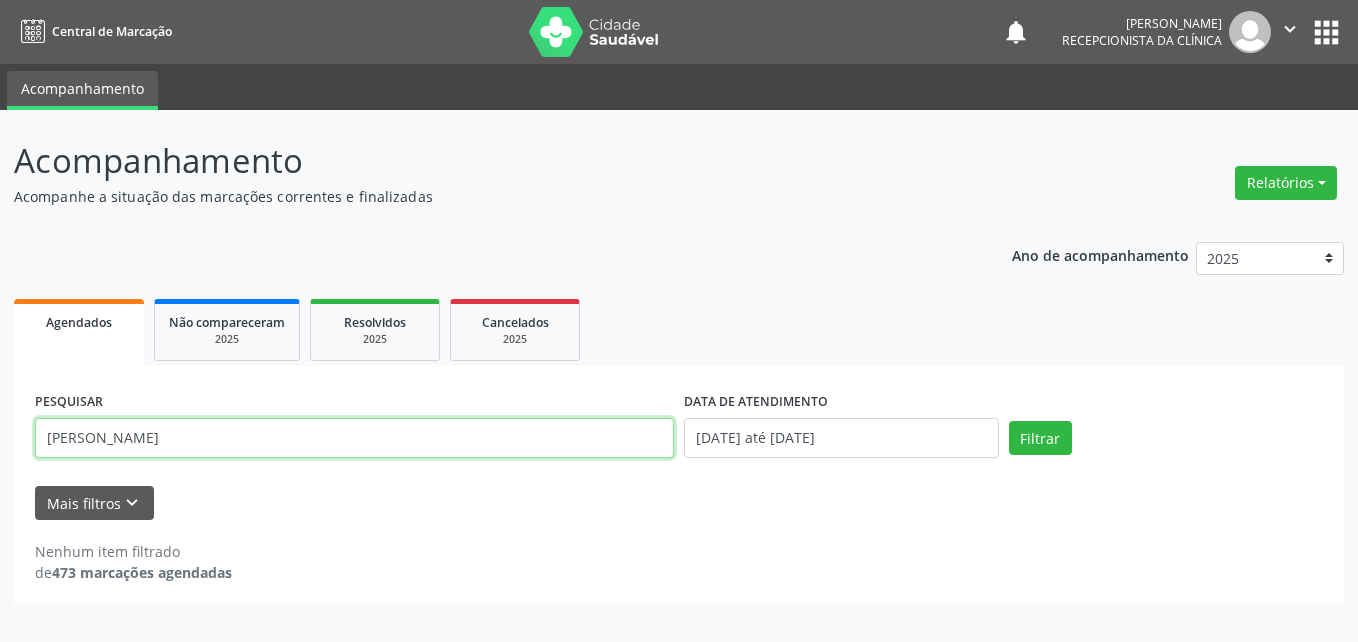 click on "Filtrar" at bounding box center [1040, 438] 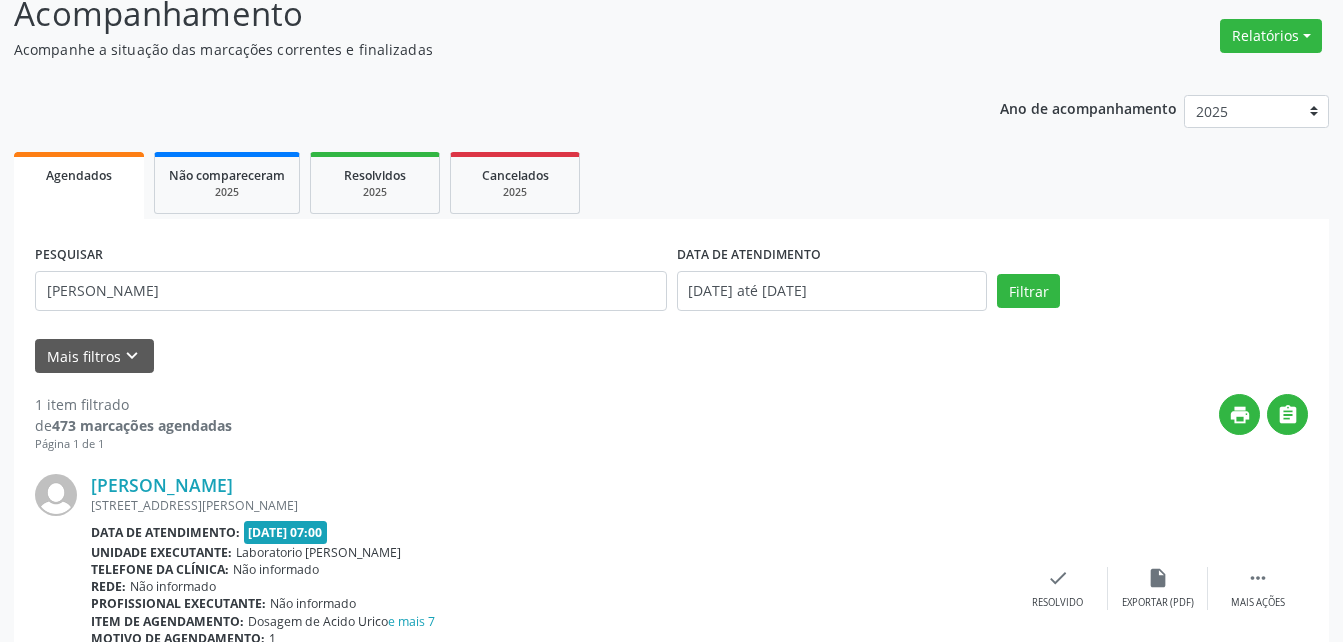 scroll, scrollTop: 263, scrollLeft: 0, axis: vertical 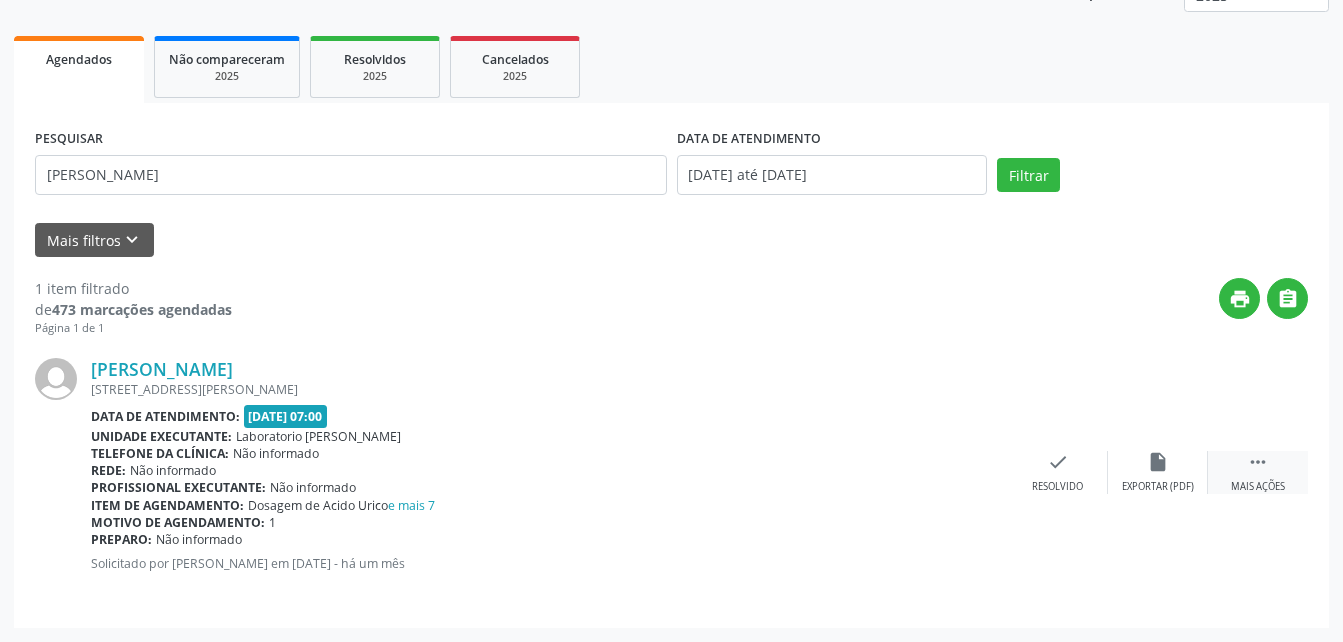click on "" at bounding box center [1258, 462] 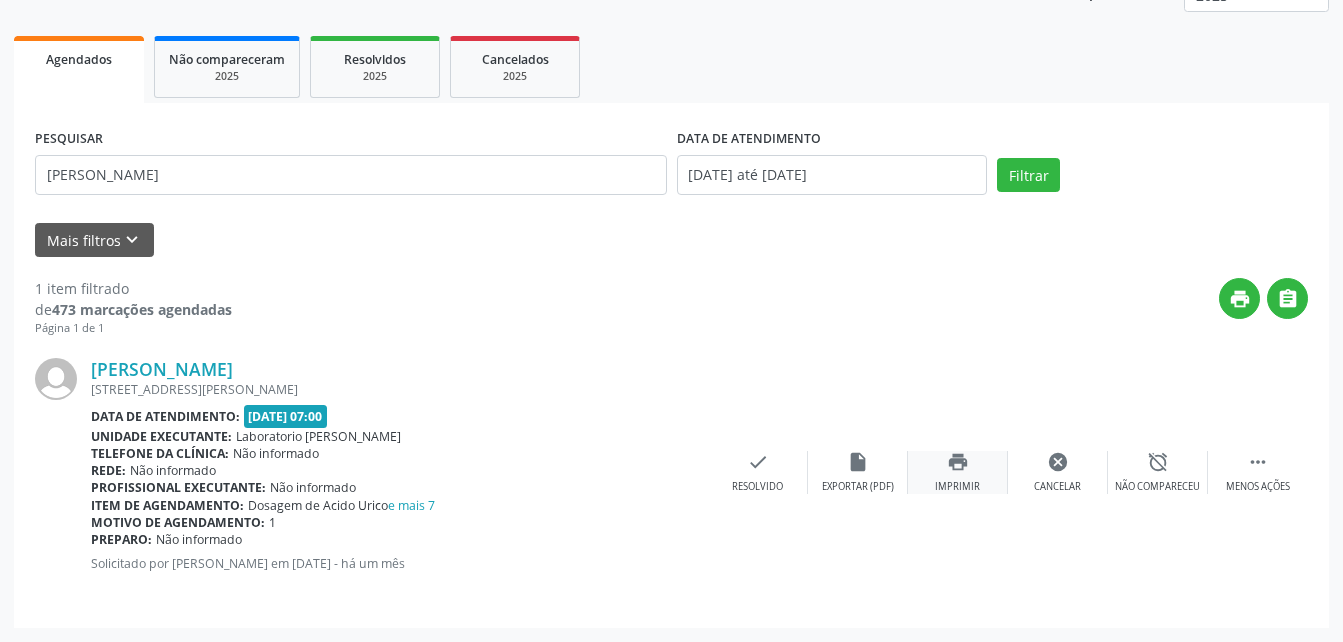 click on "print" at bounding box center (958, 462) 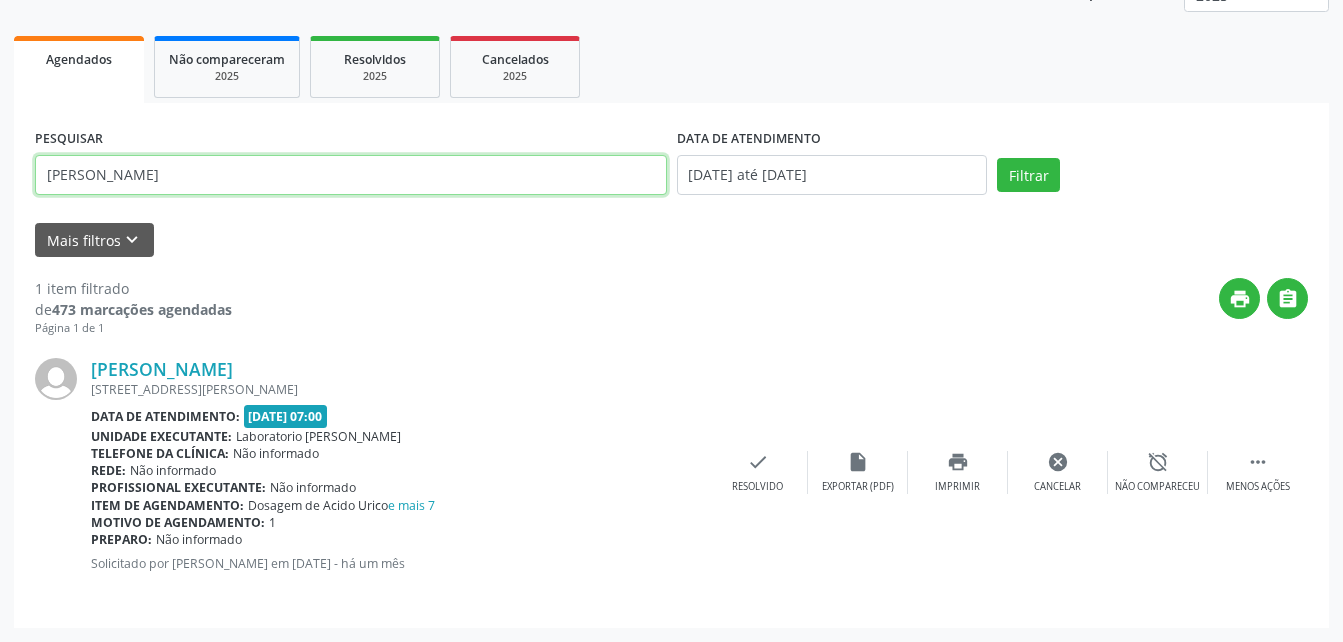 click on "[PERSON_NAME]" at bounding box center [351, 175] 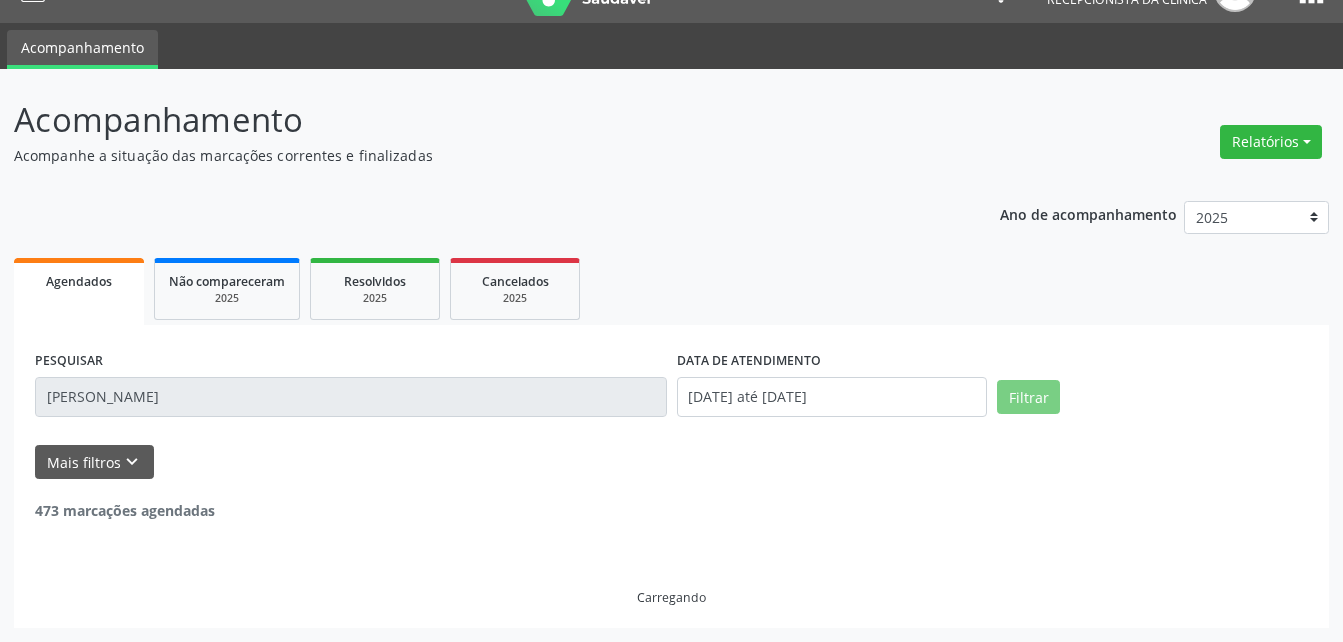 scroll, scrollTop: 0, scrollLeft: 0, axis: both 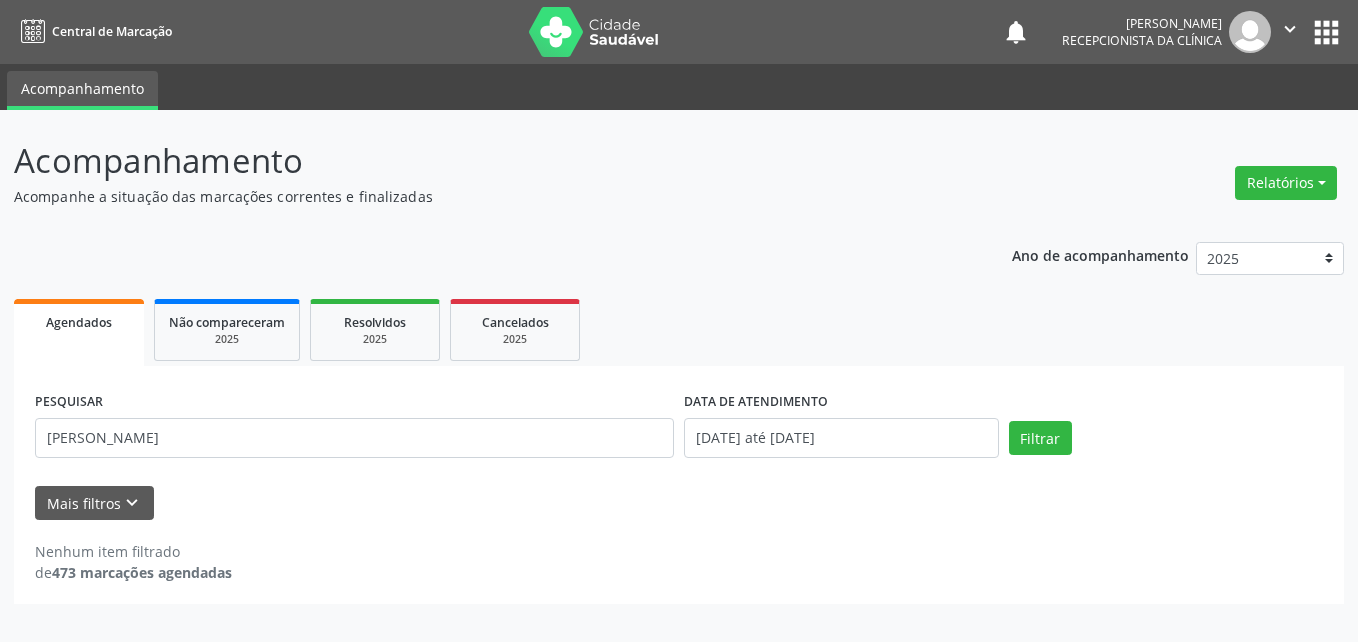 click on "Nenhum item filtrado
de
473 marcações agendadas" at bounding box center [679, 562] 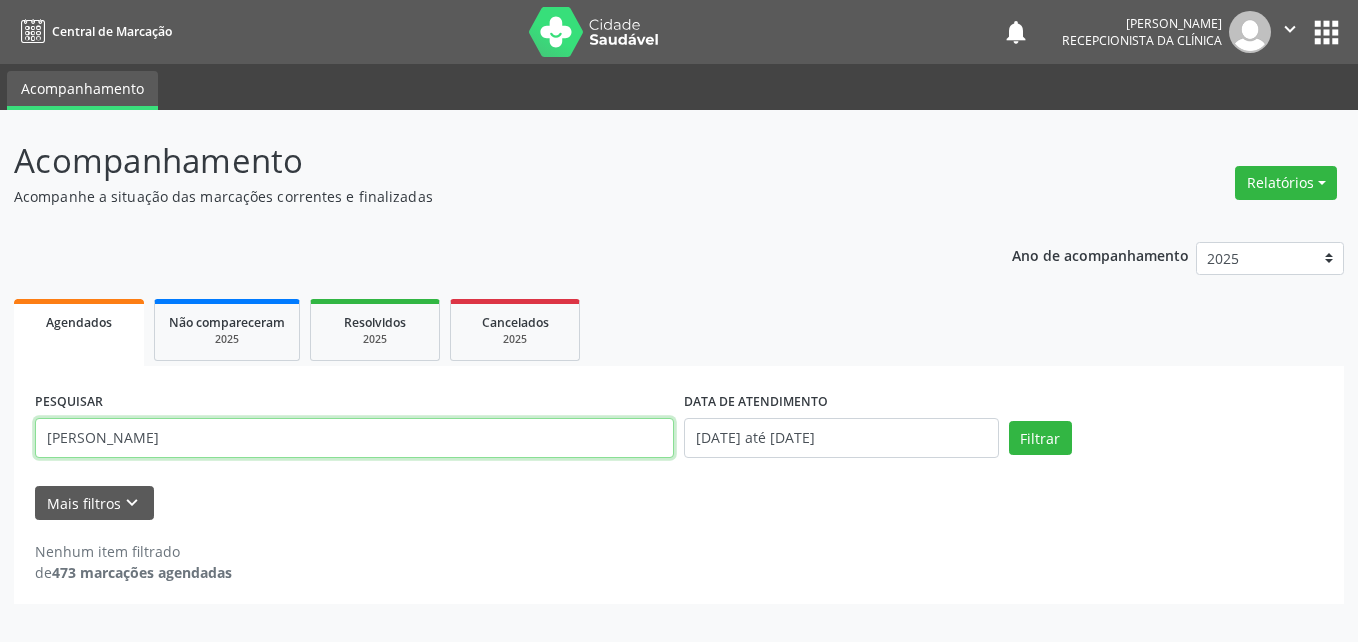click on "[PERSON_NAME]" at bounding box center [354, 438] 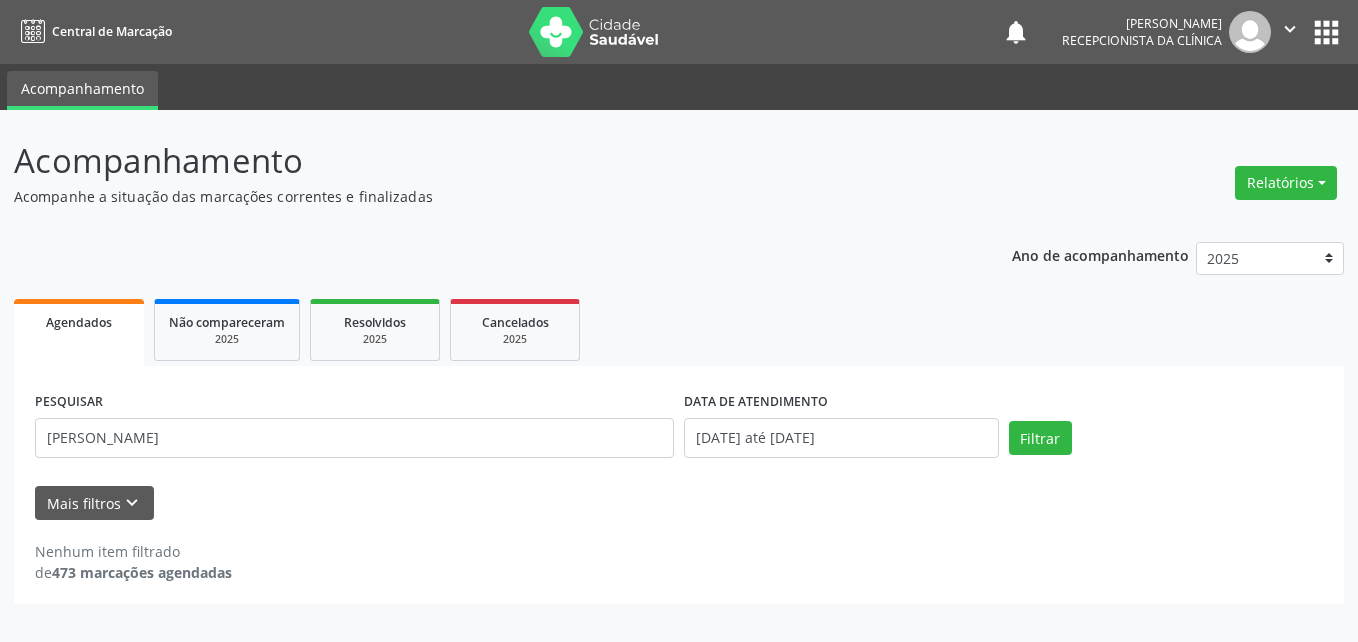 click on "Nenhum item filtrado
de
473 marcações agendadas" at bounding box center [679, 562] 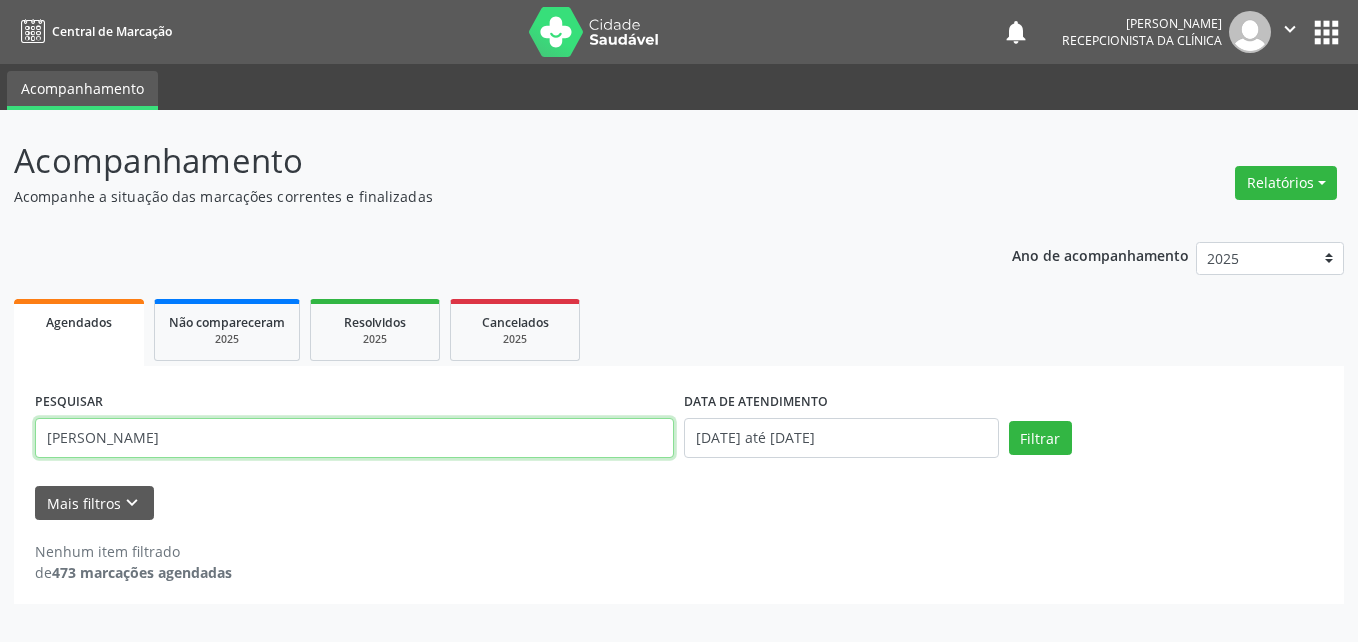 drag, startPoint x: 397, startPoint y: 557, endPoint x: 277, endPoint y: 429, distance: 175.4537 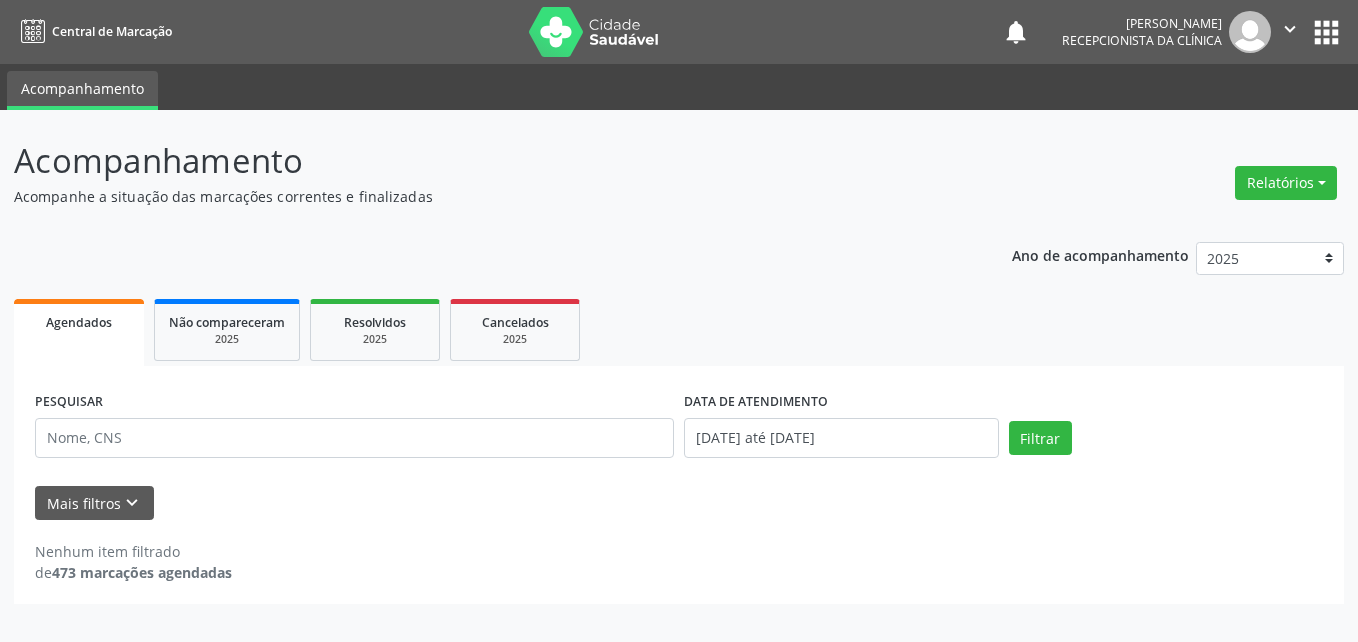 click on "PESQUISAR" at bounding box center [354, 429] 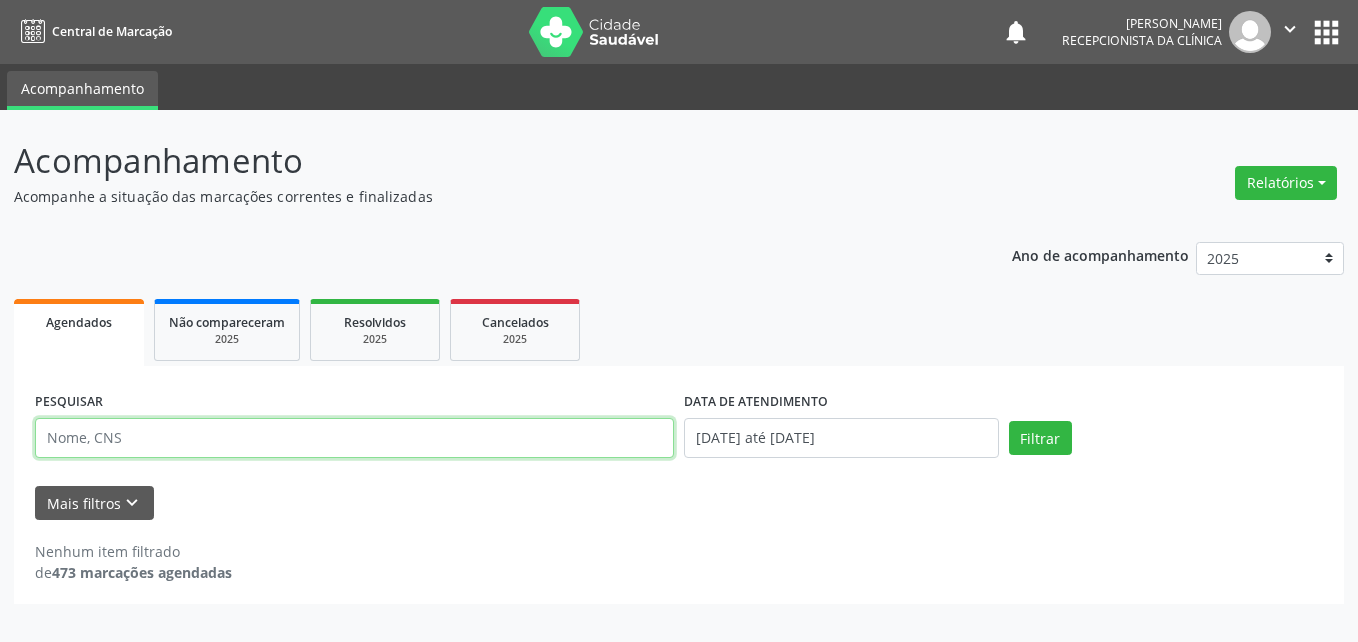 click at bounding box center (354, 438) 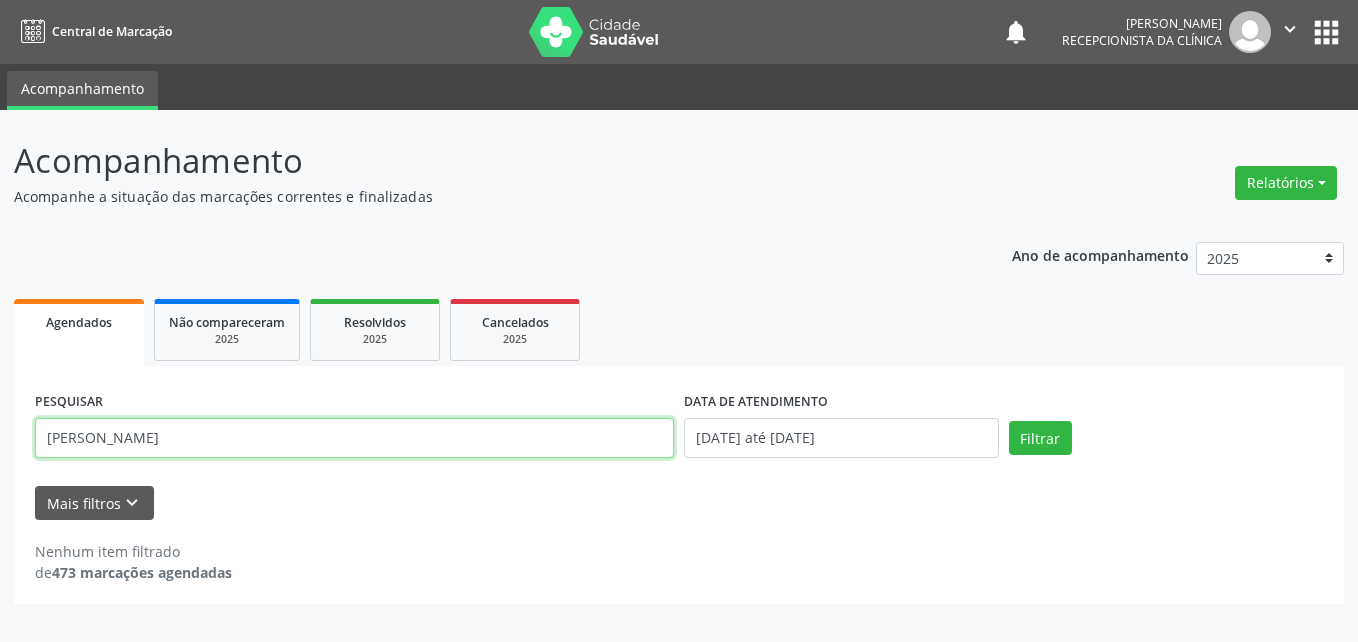 click on "Filtrar" at bounding box center [1040, 438] 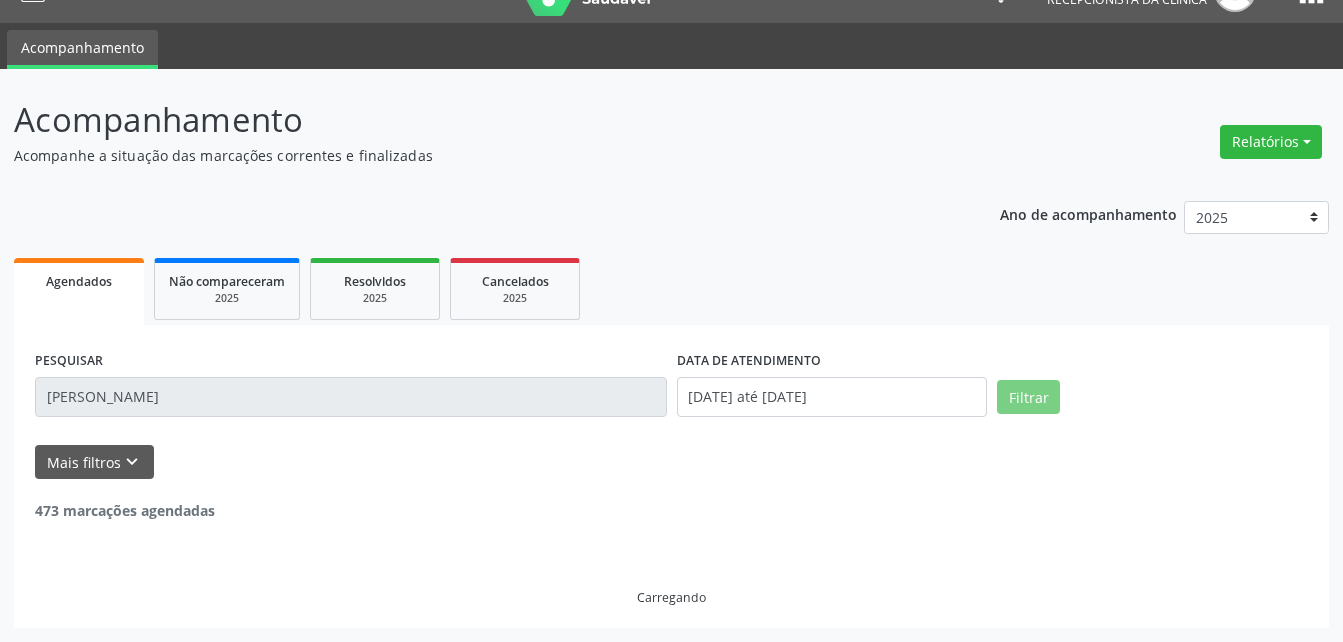 scroll, scrollTop: 0, scrollLeft: 0, axis: both 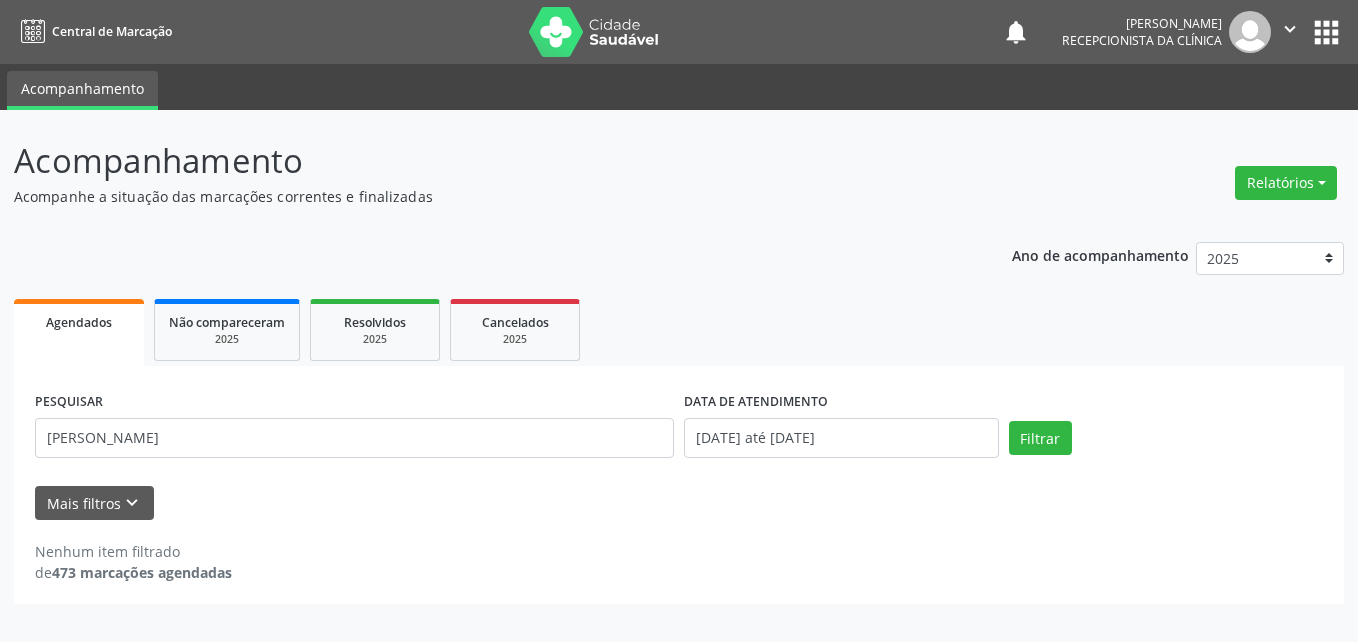 click on "Nenhum item filtrado
de
473 marcações agendadas" at bounding box center [679, 562] 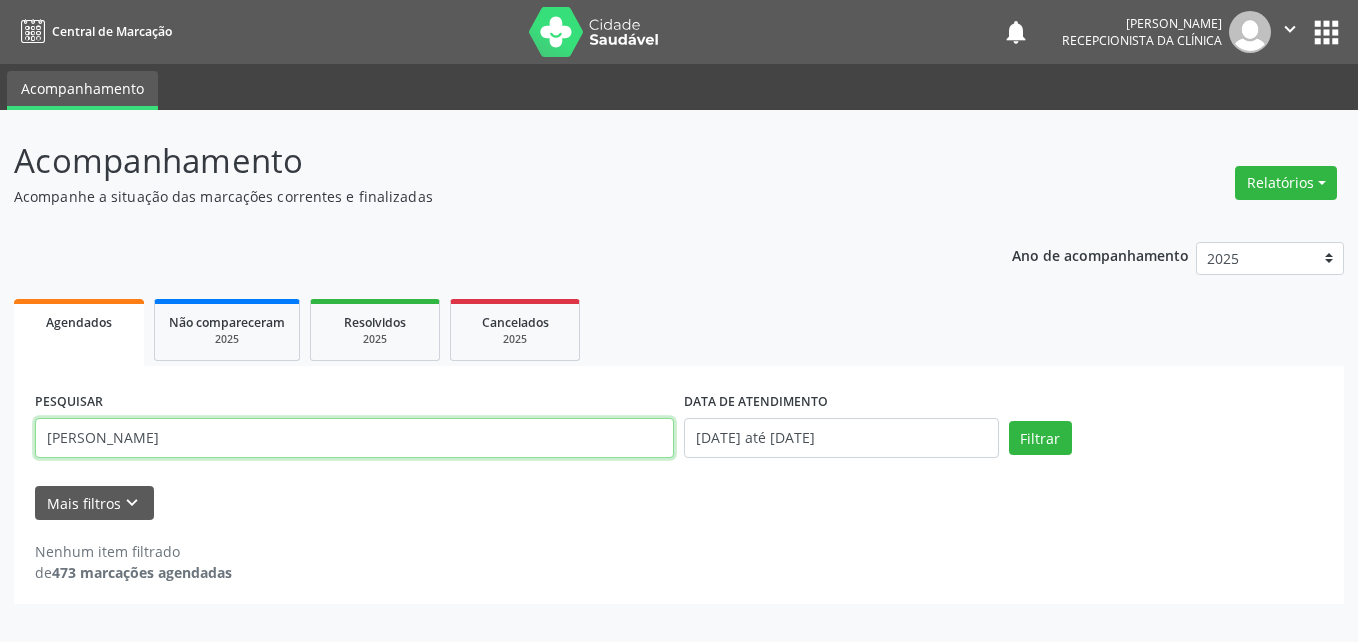 click on "[PERSON_NAME]" at bounding box center (354, 438) 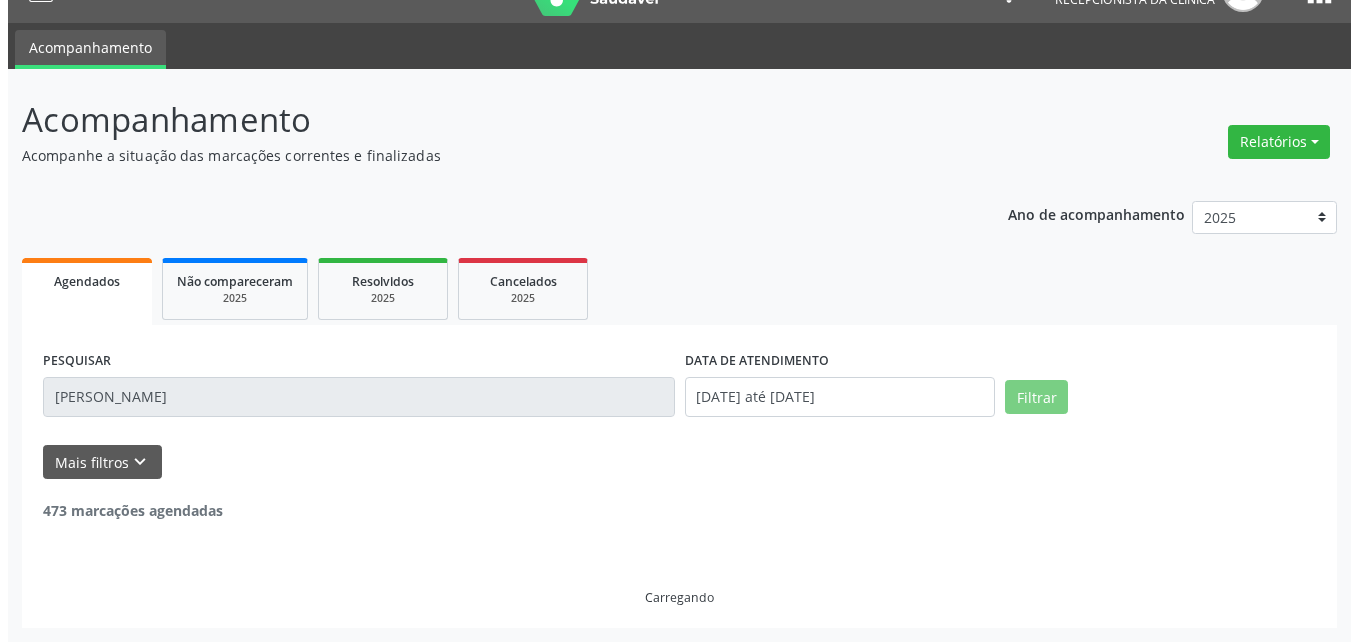 scroll, scrollTop: 0, scrollLeft: 0, axis: both 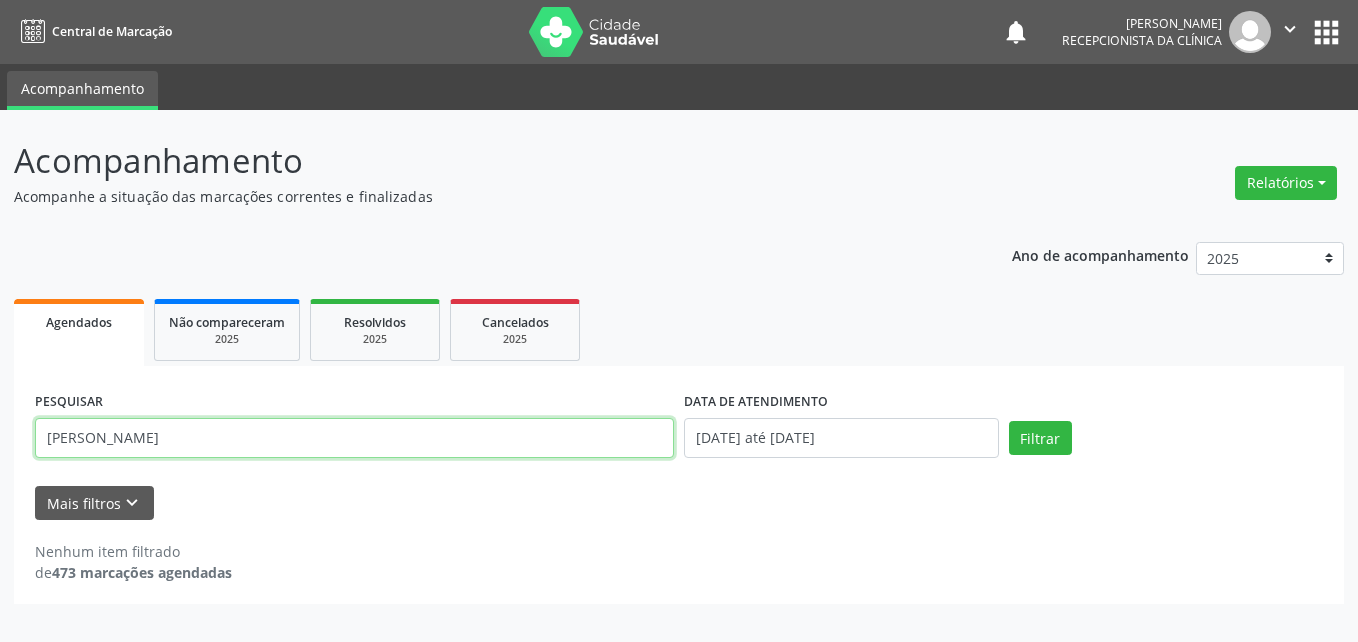 click on "[PERSON_NAME]" at bounding box center (354, 438) 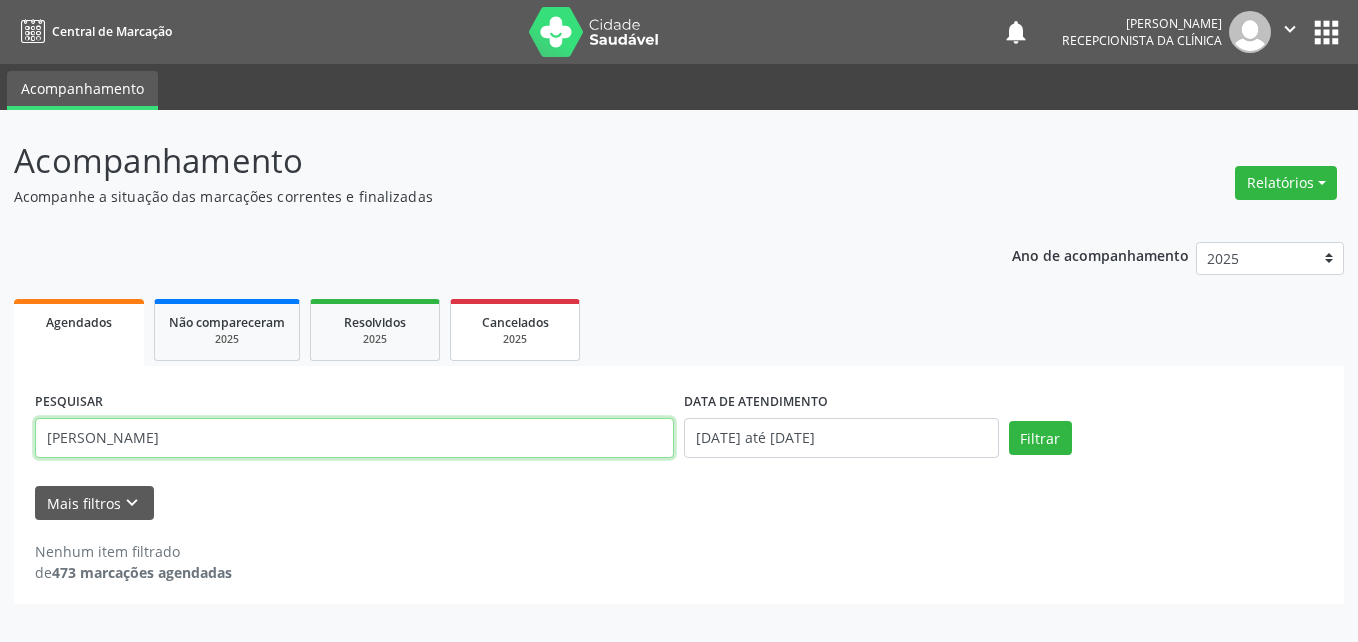 drag, startPoint x: 369, startPoint y: 434, endPoint x: 459, endPoint y: 336, distance: 133.05638 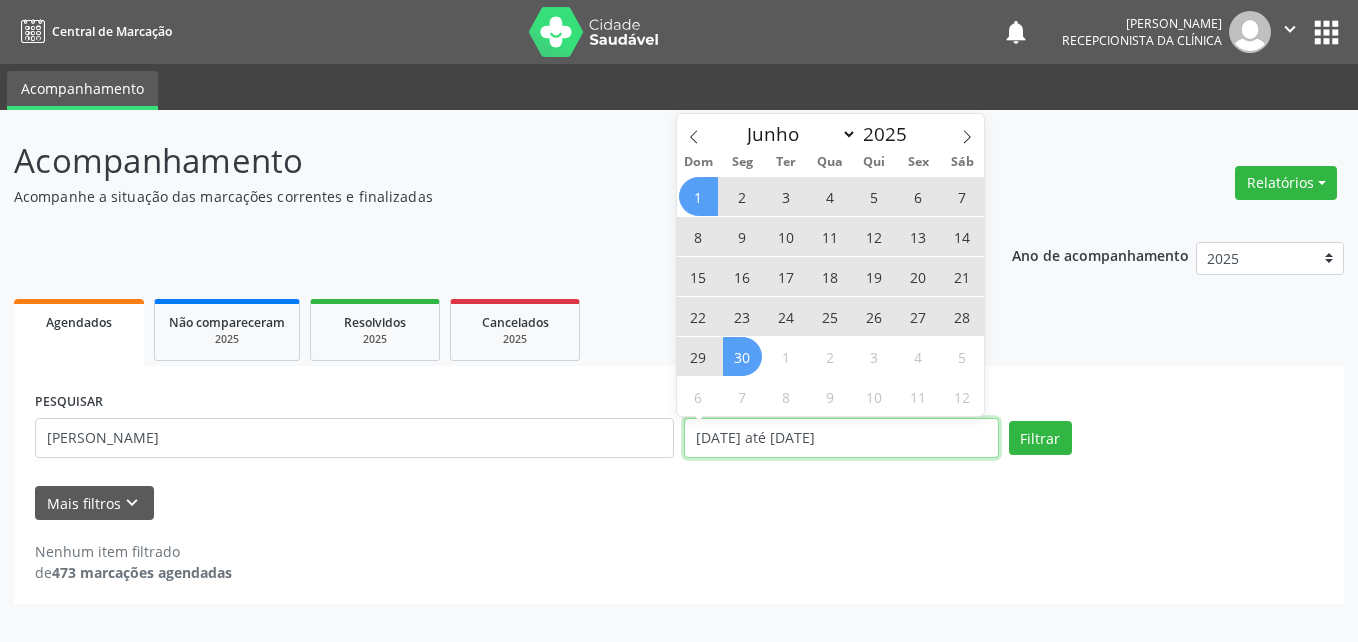 click on "[DATE] até [DATE]" at bounding box center [841, 438] 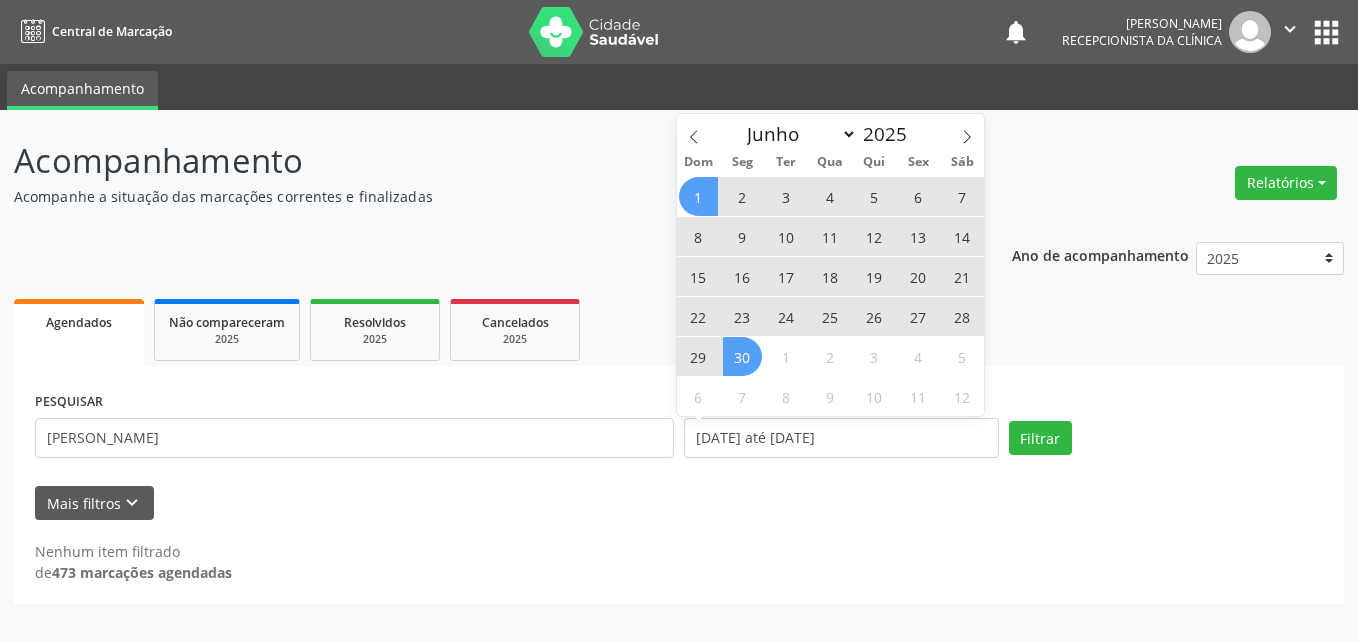 click on "PESQUISAR
[PERSON_NAME]" at bounding box center [354, 429] 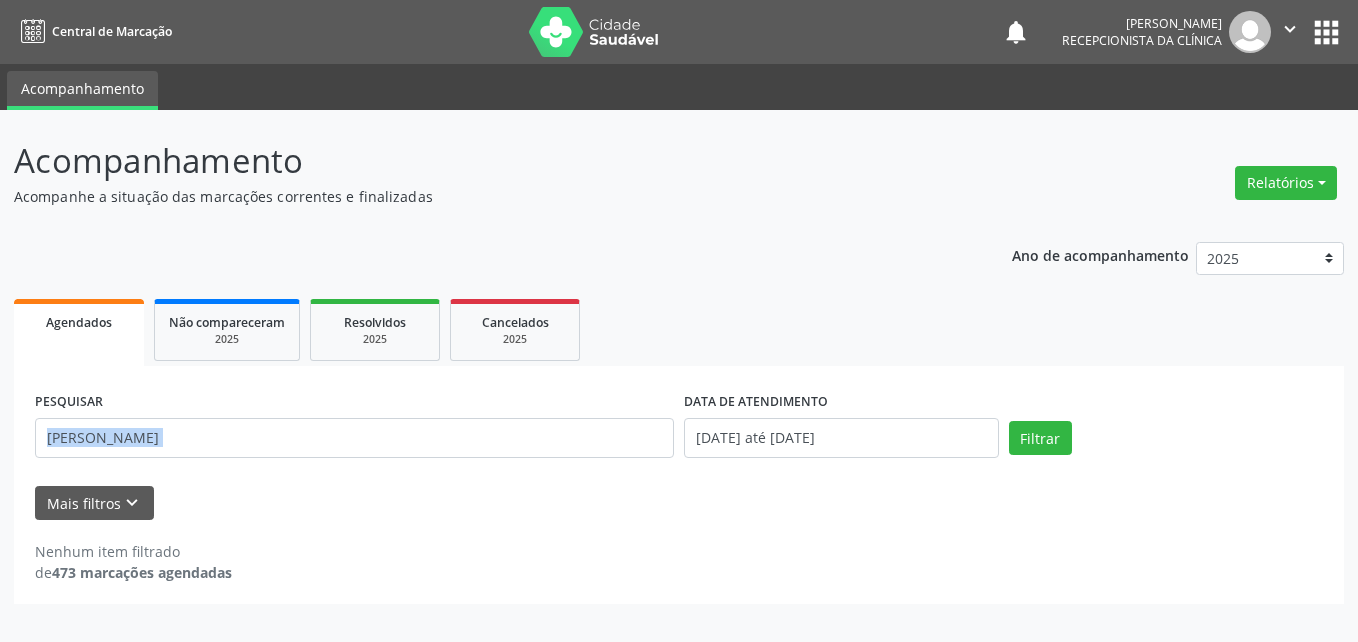 click on "PESQUISAR
[PERSON_NAME]" at bounding box center (354, 429) 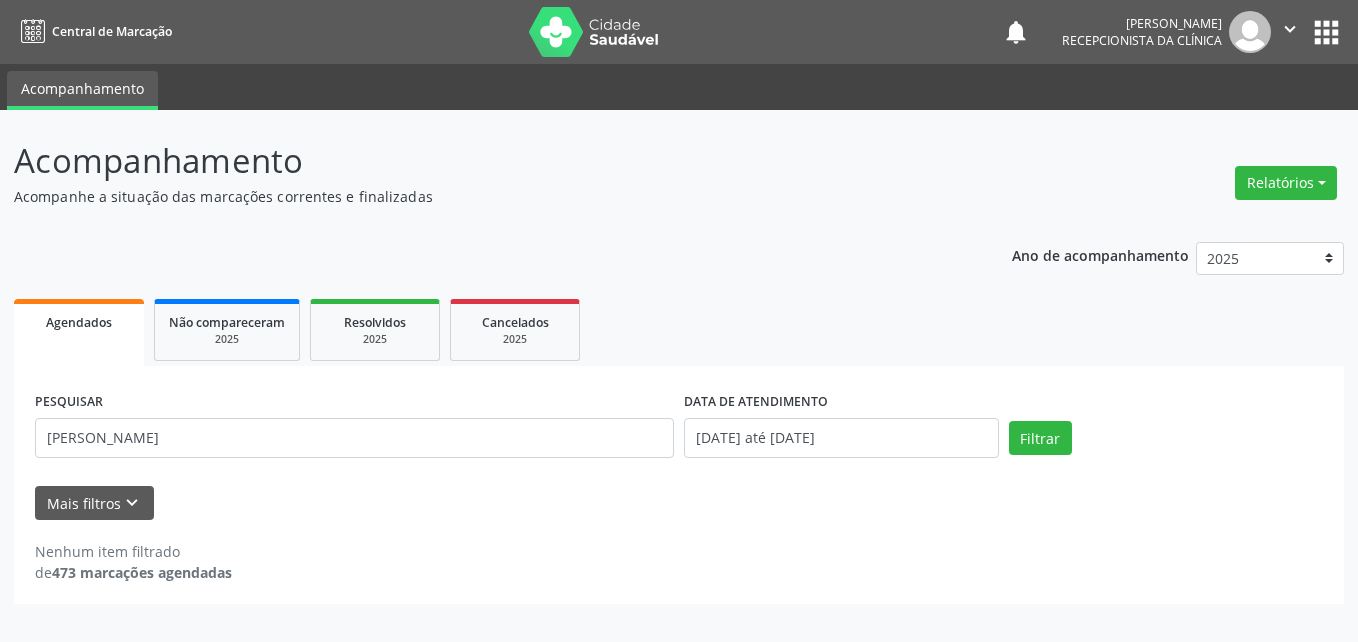 drag, startPoint x: 487, startPoint y: 458, endPoint x: 428, endPoint y: 470, distance: 60.207973 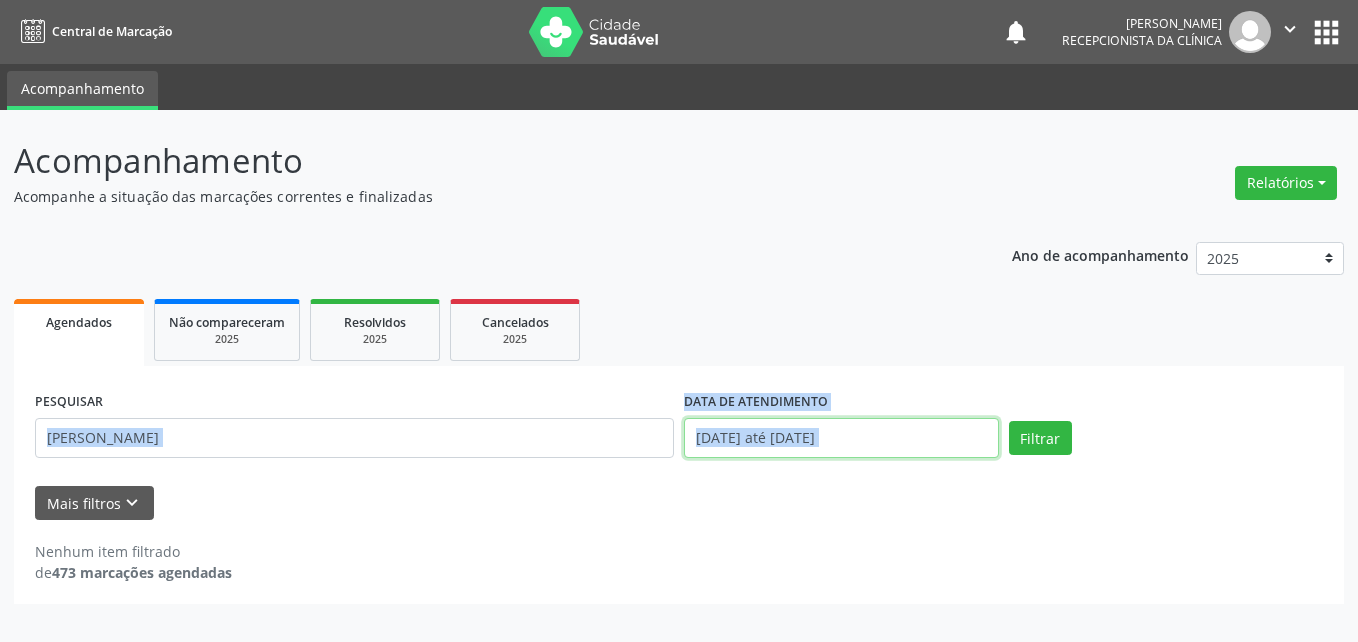 click on "[DATE] até [DATE]" at bounding box center (841, 438) 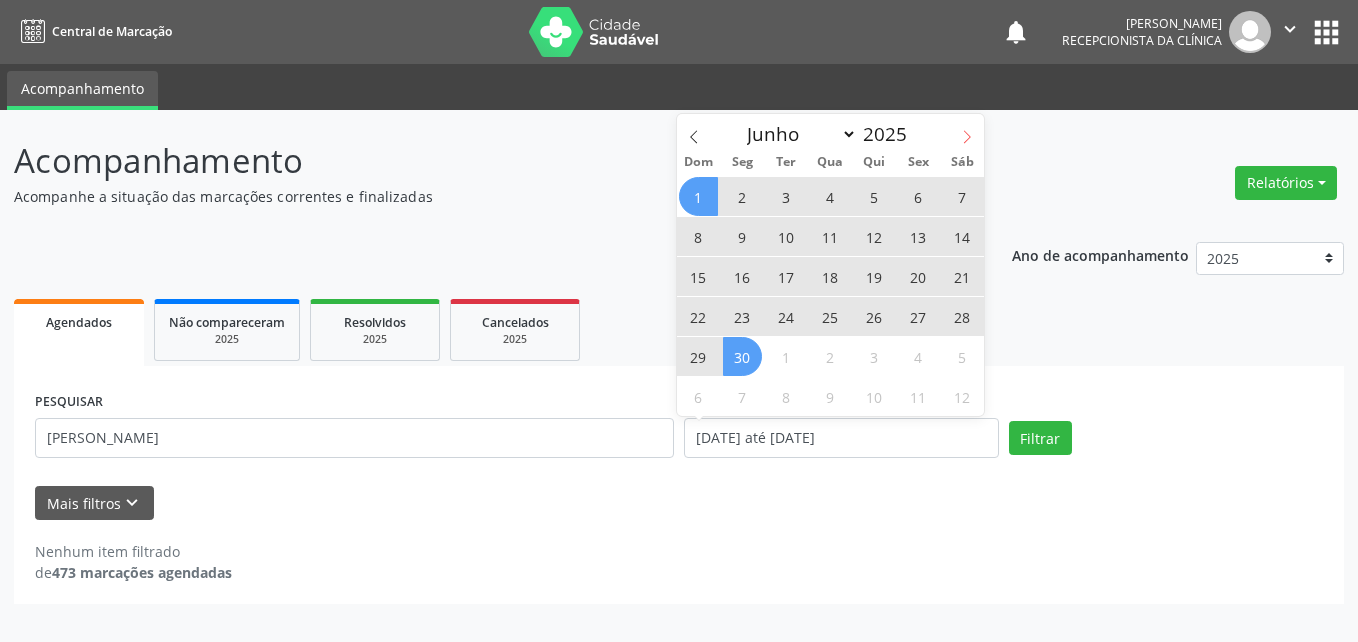 click 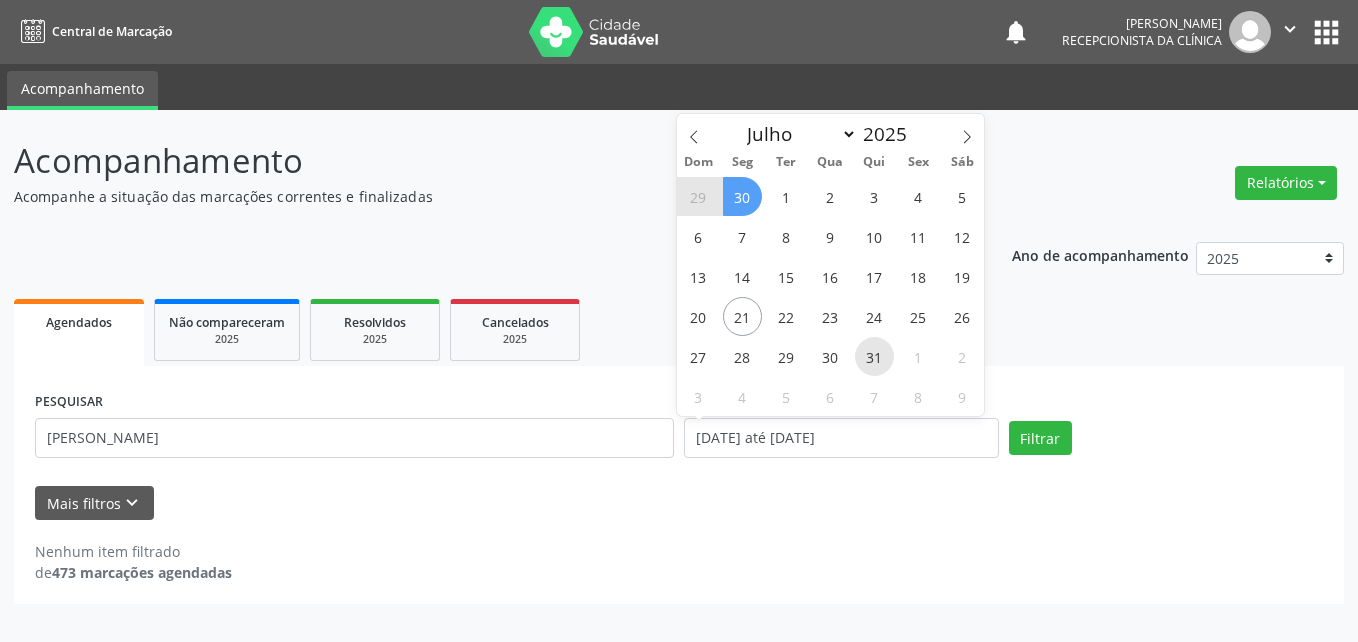 click on "31" at bounding box center (874, 356) 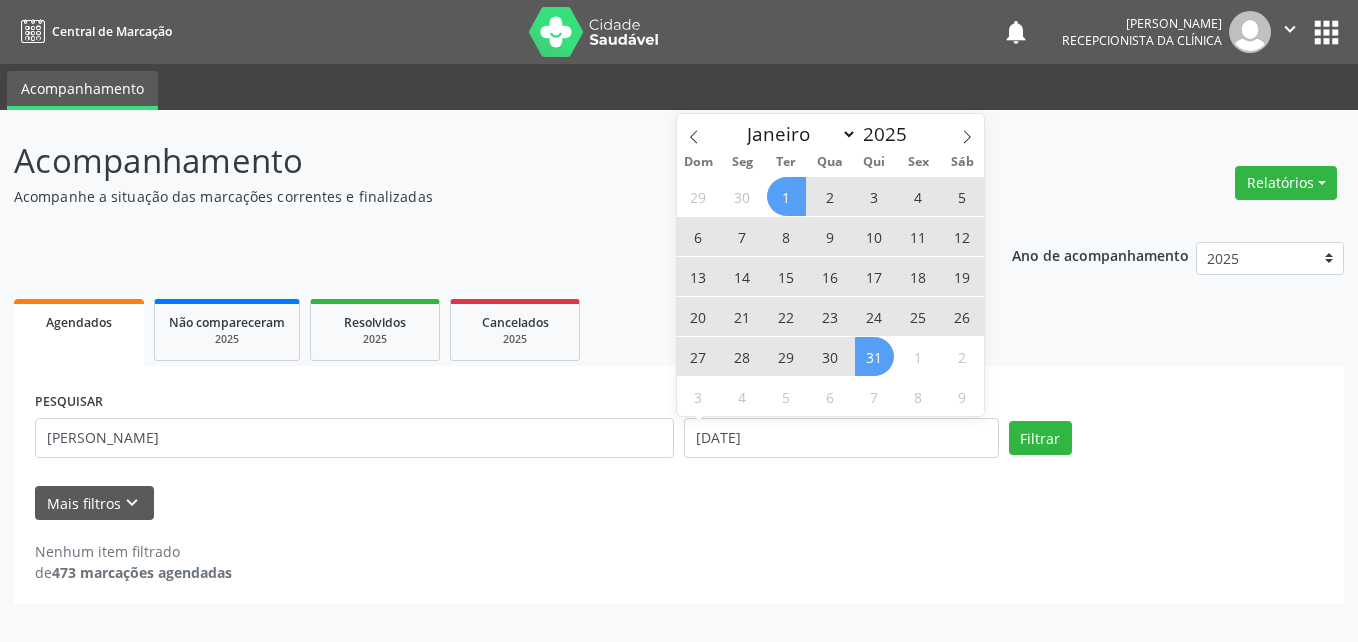 click on "1" at bounding box center [786, 196] 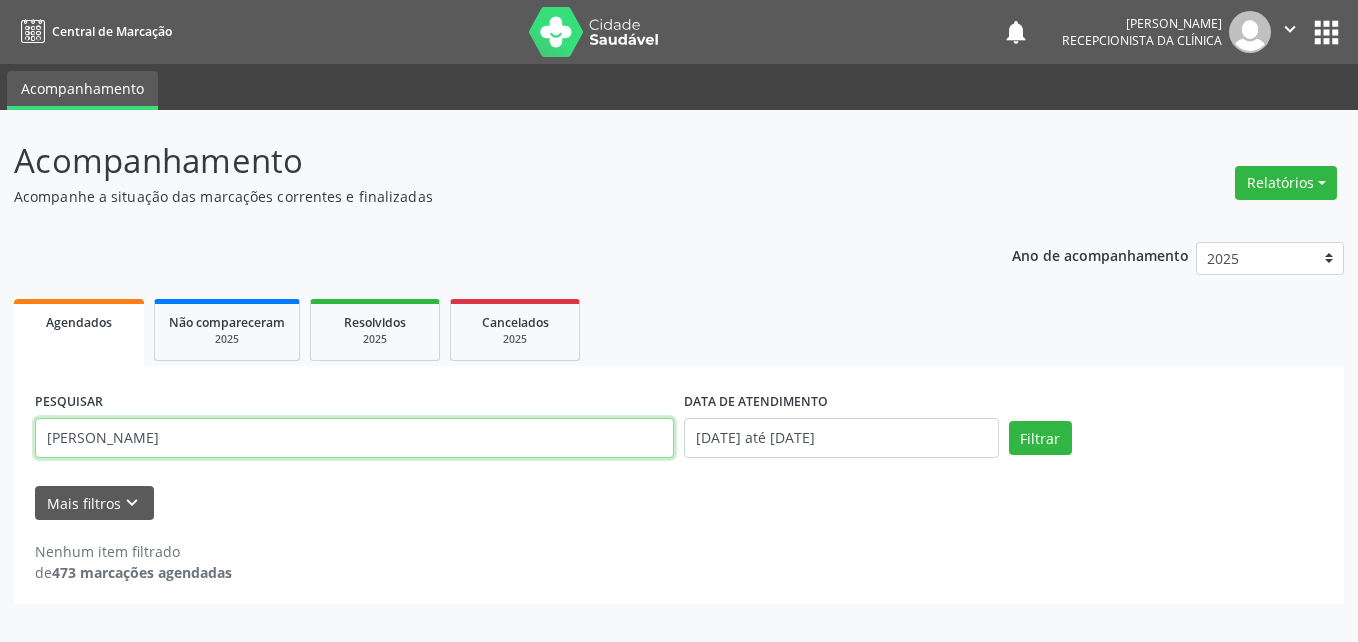 click on "[PERSON_NAME]" at bounding box center [354, 438] 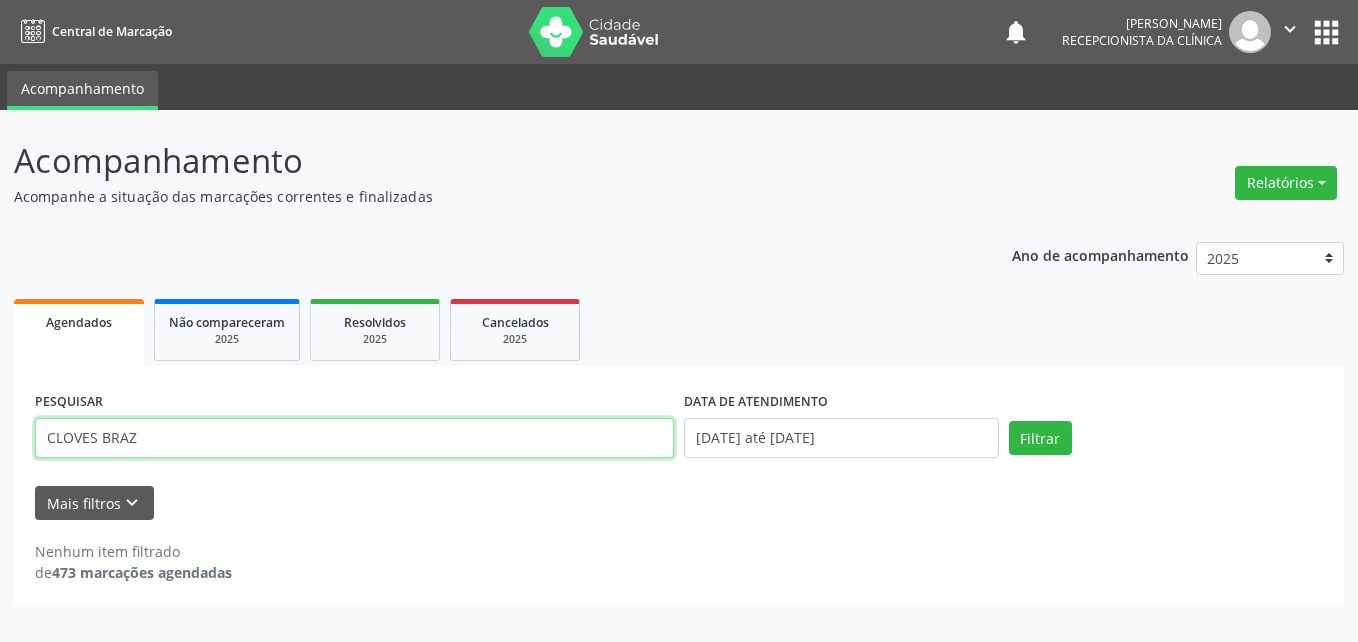 type on "CLOVES BRAZ" 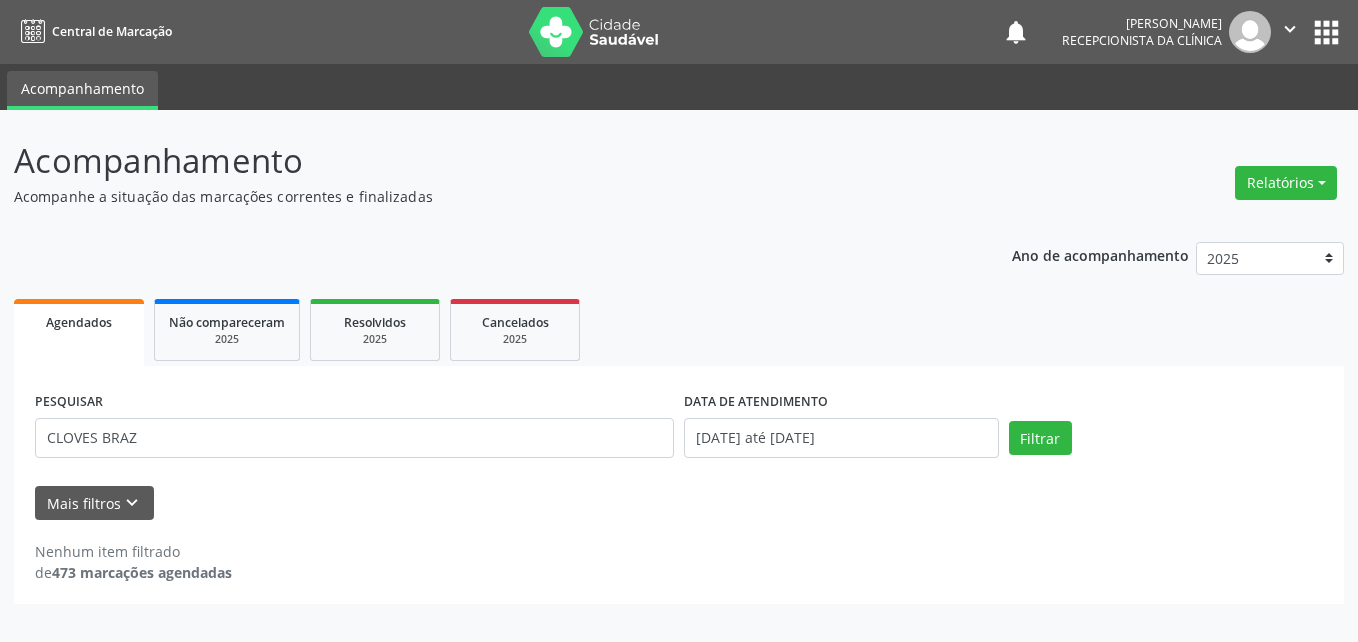 drag, startPoint x: 493, startPoint y: 568, endPoint x: 525, endPoint y: 563, distance: 32.38827 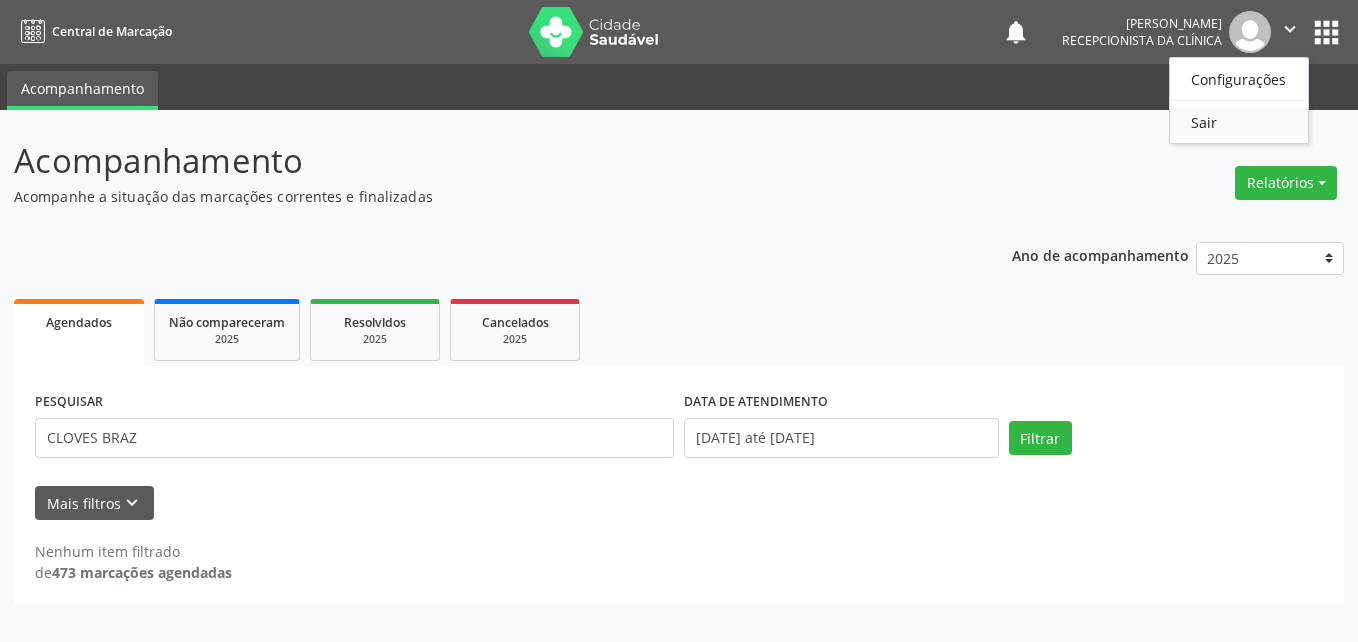 click on "Sair" at bounding box center (1239, 122) 